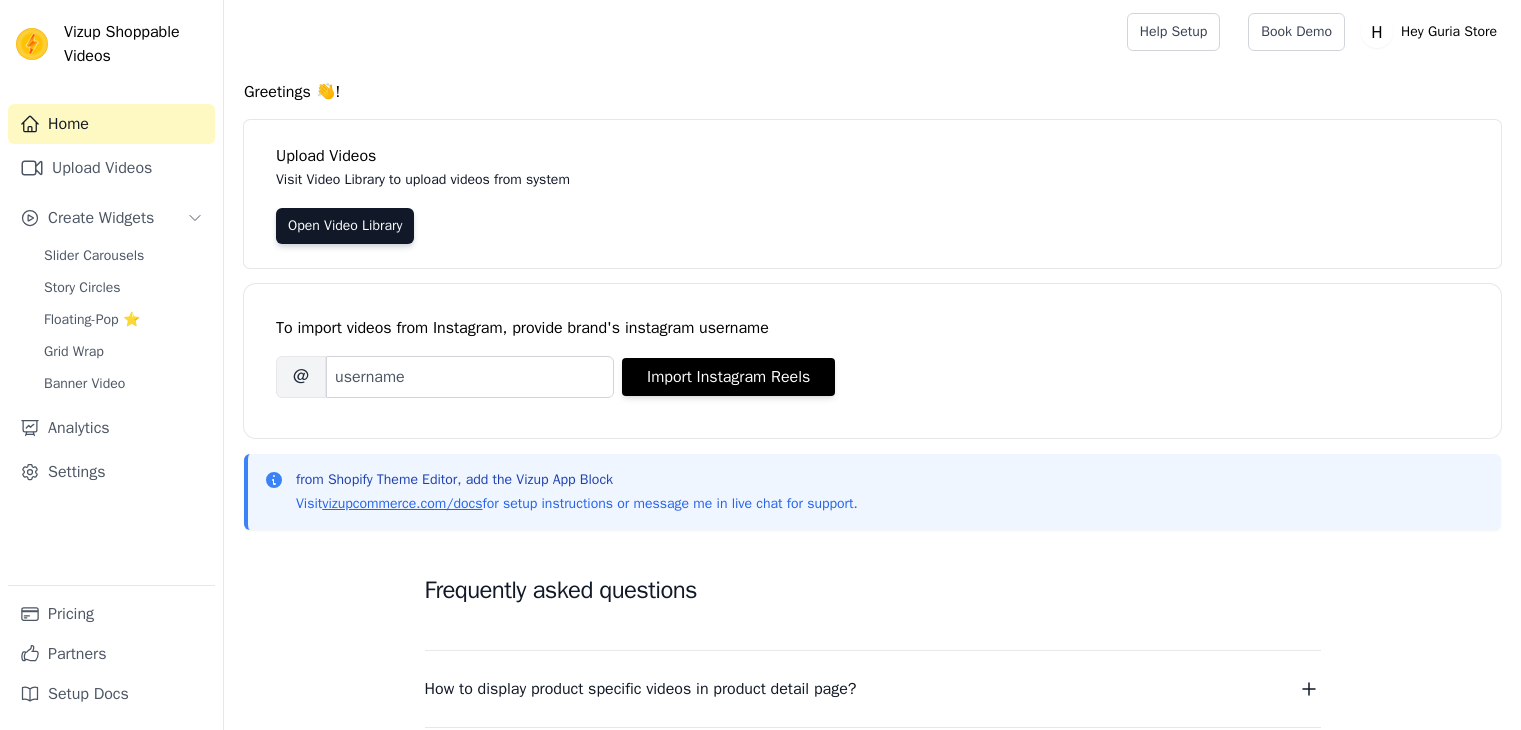 scroll, scrollTop: 0, scrollLeft: 0, axis: both 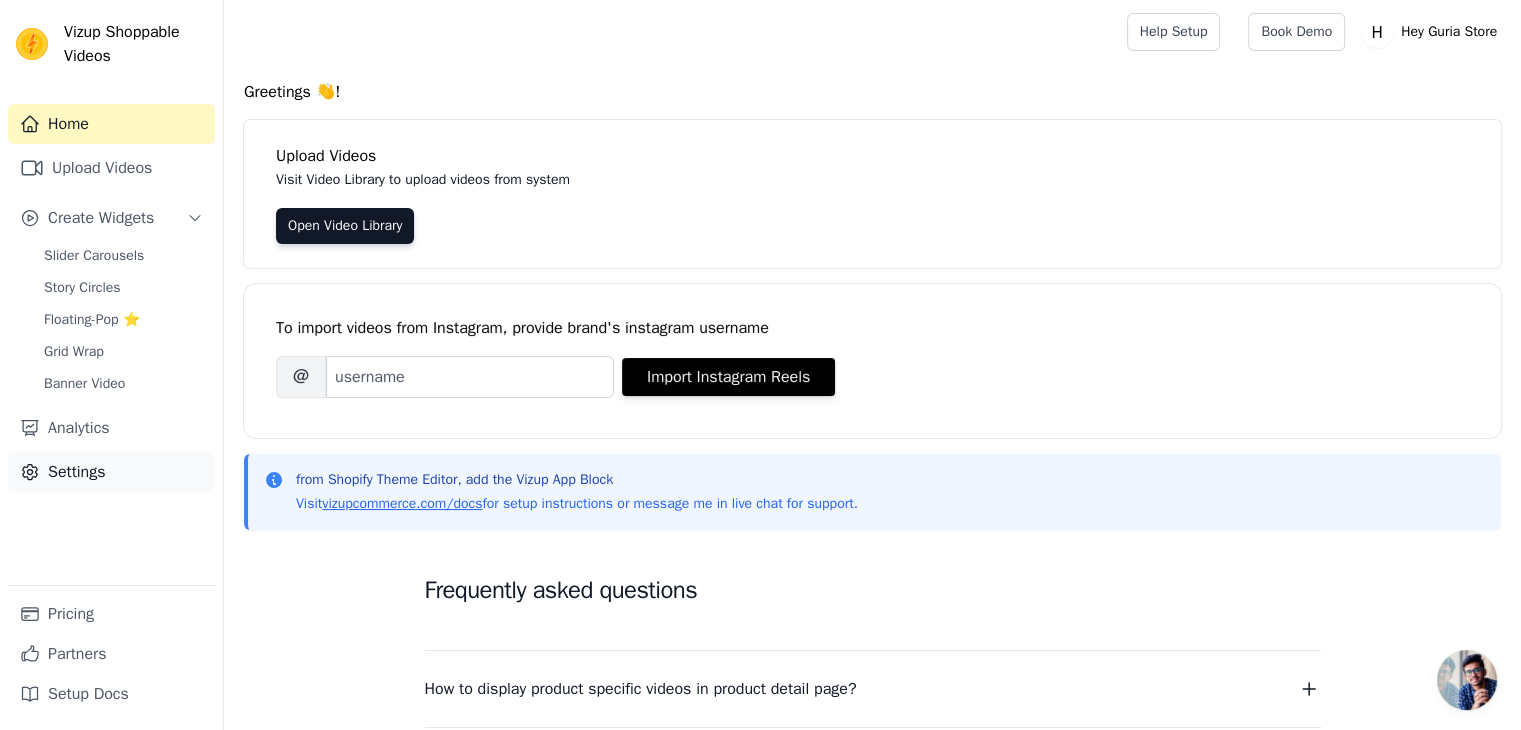 click on "Settings" at bounding box center (111, 472) 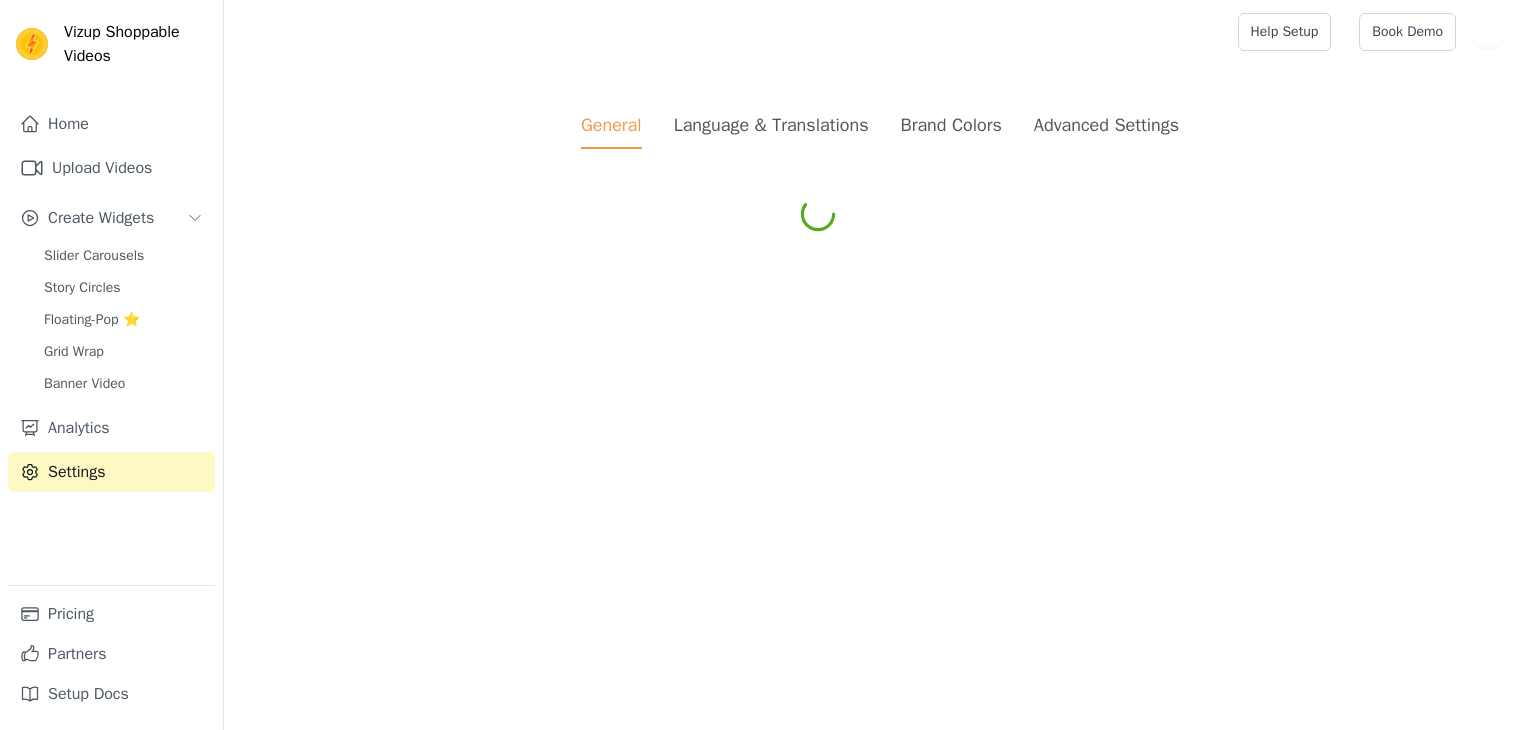 scroll, scrollTop: 0, scrollLeft: 0, axis: both 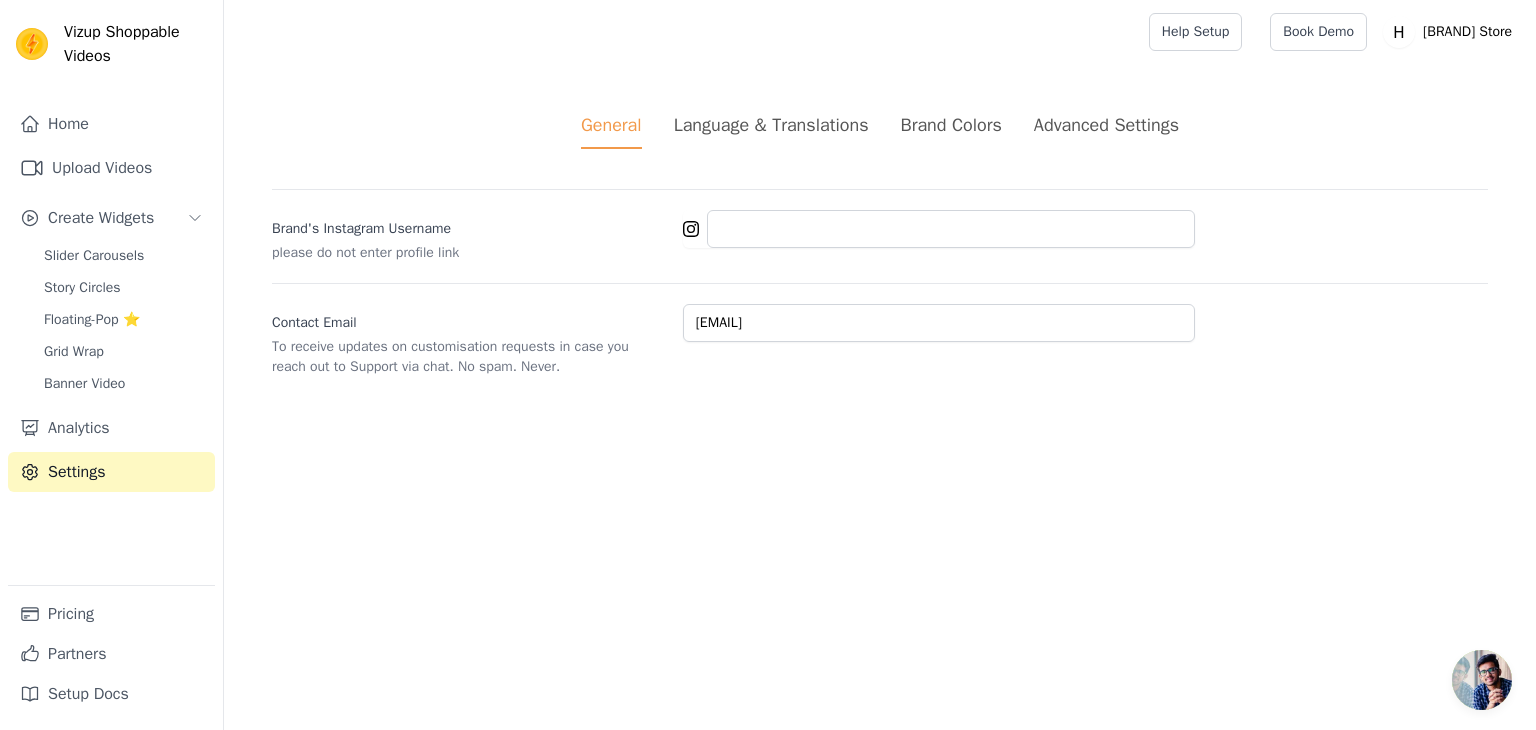 click on "Language & Translations" at bounding box center [771, 125] 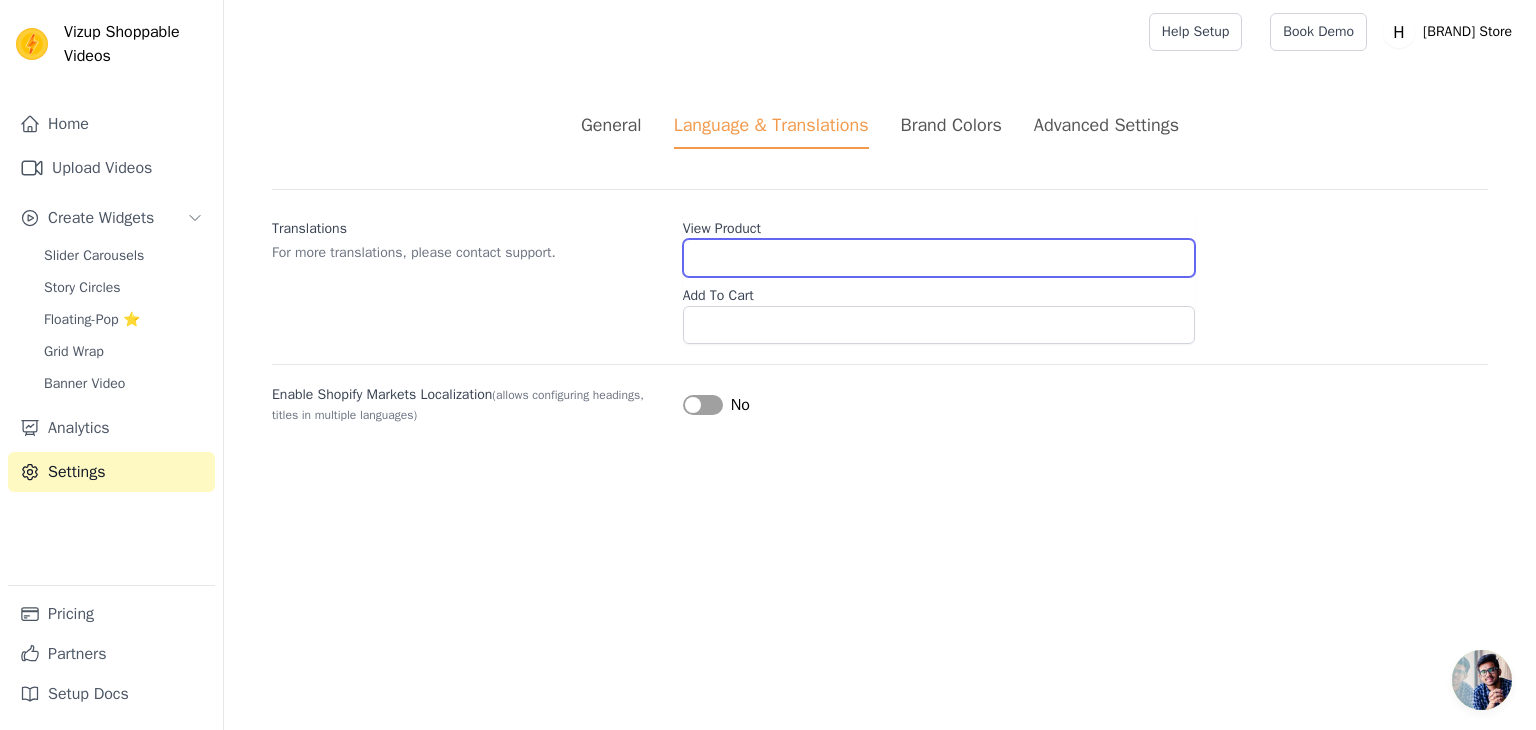 click on "View Product" at bounding box center [939, 258] 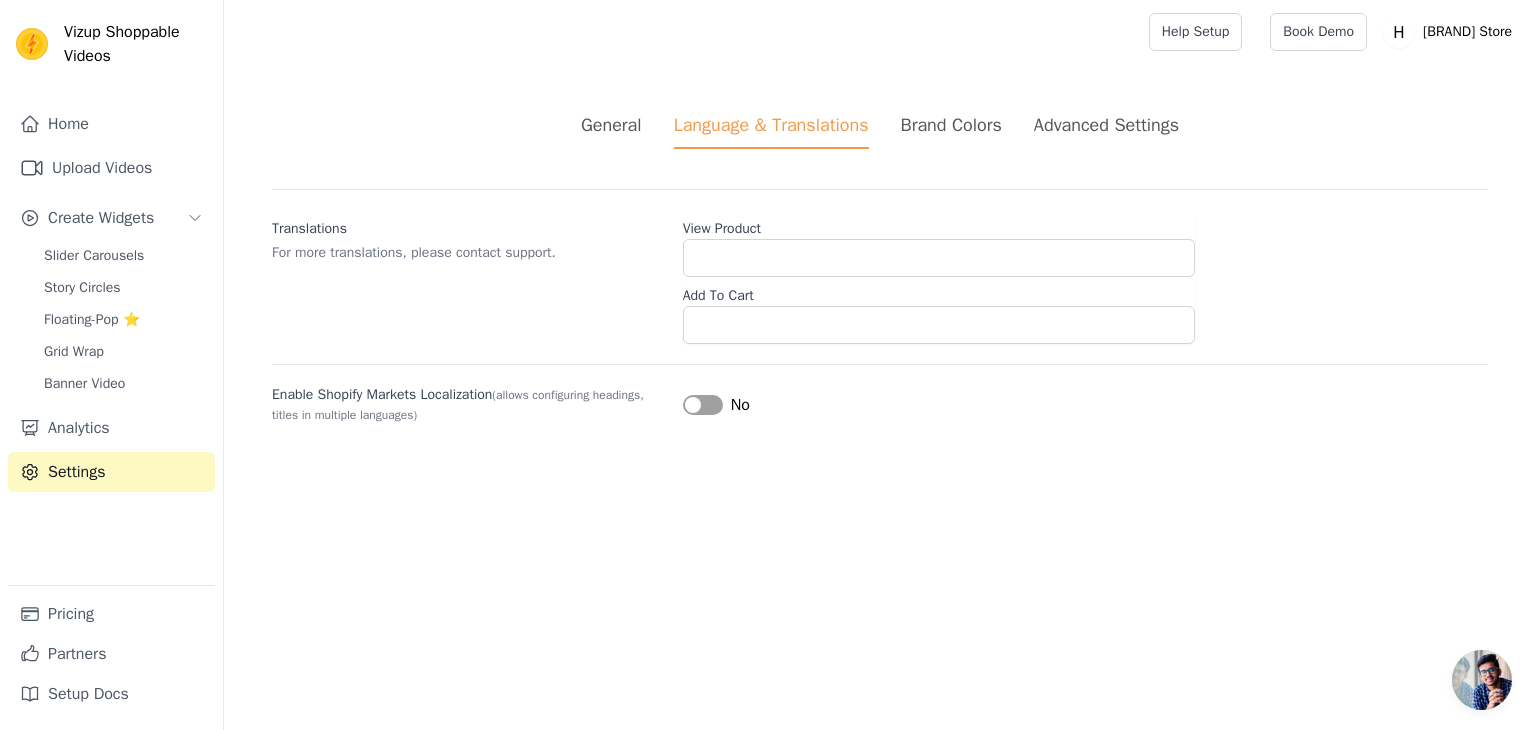click on "Label" at bounding box center (703, 405) 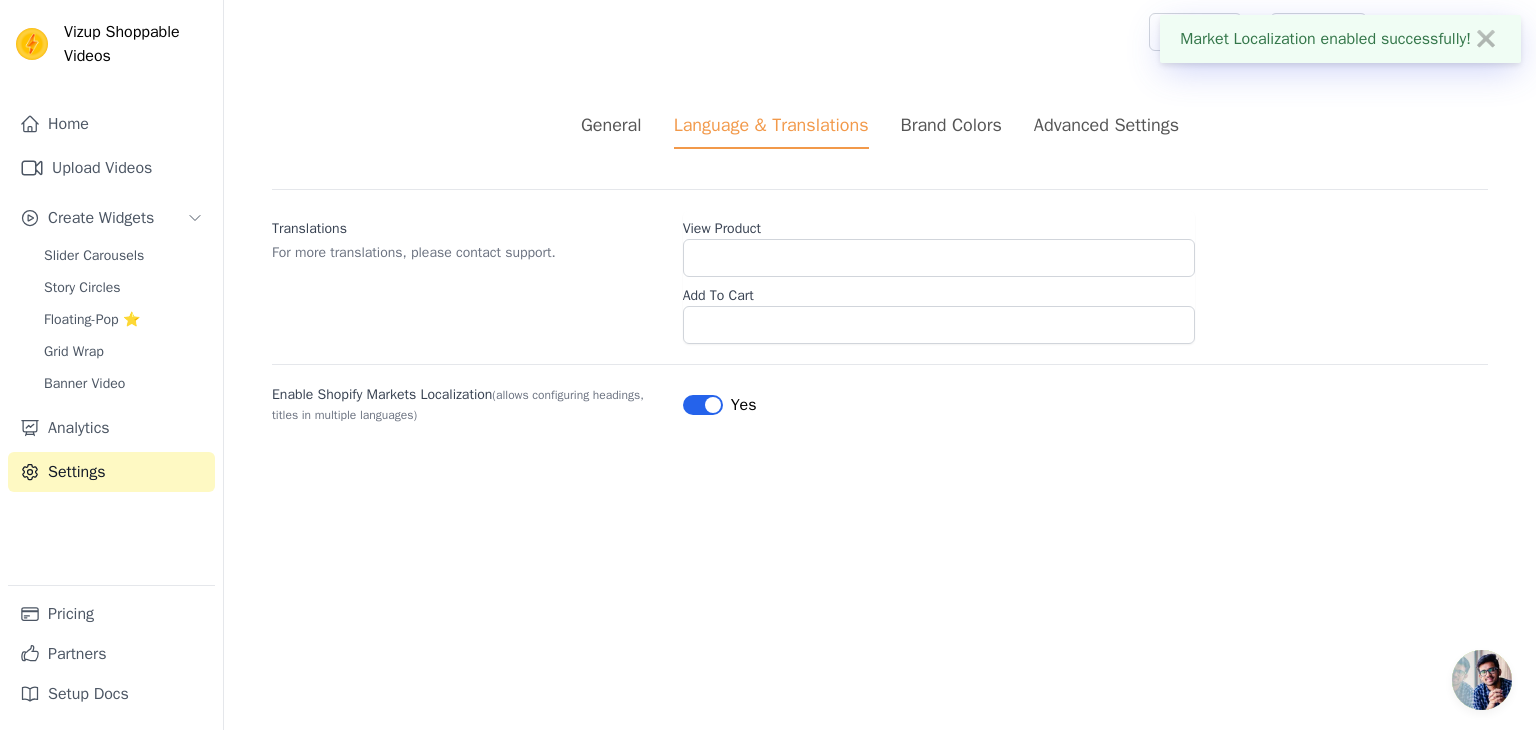 click on "✖" at bounding box center (1486, 39) 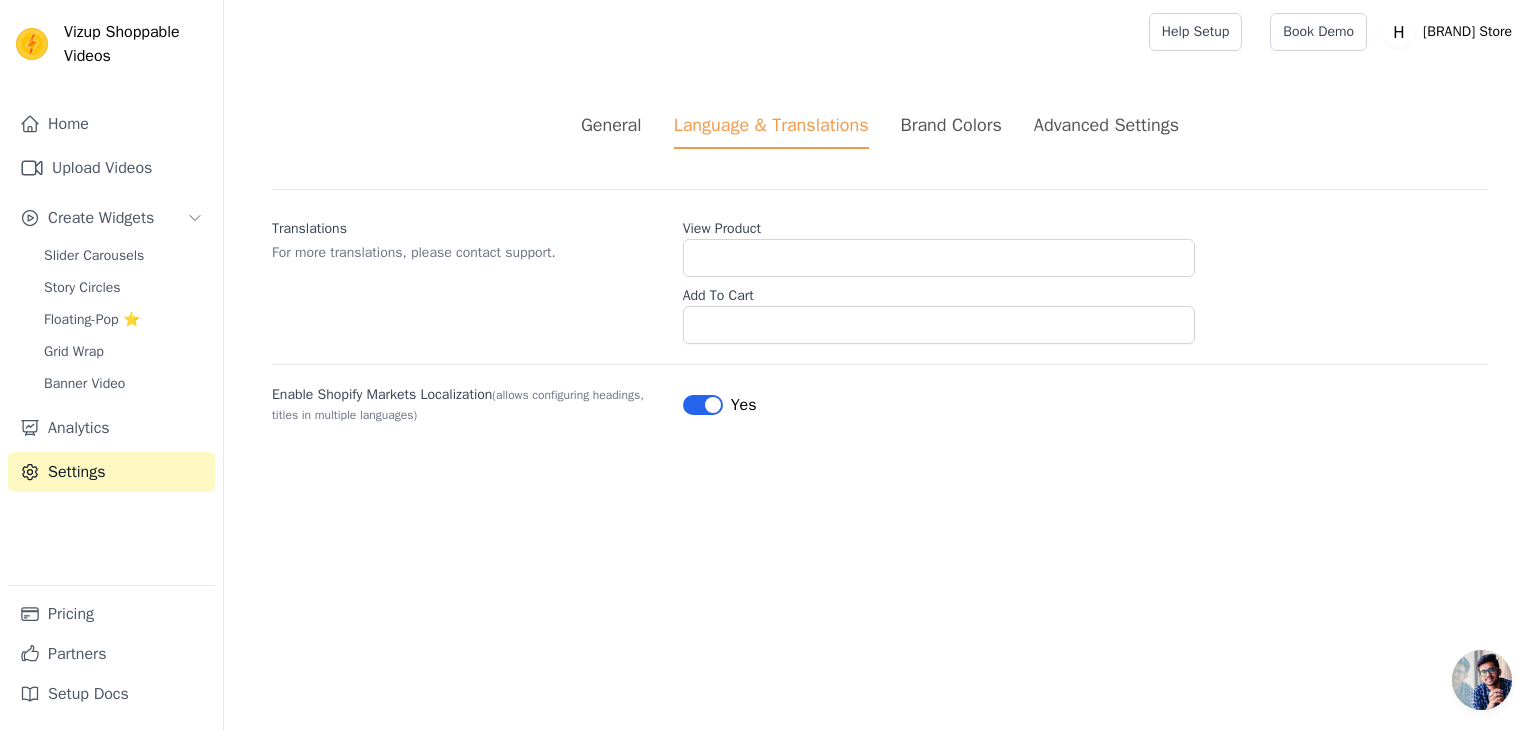 click on "Advanced Settings" at bounding box center [1106, 125] 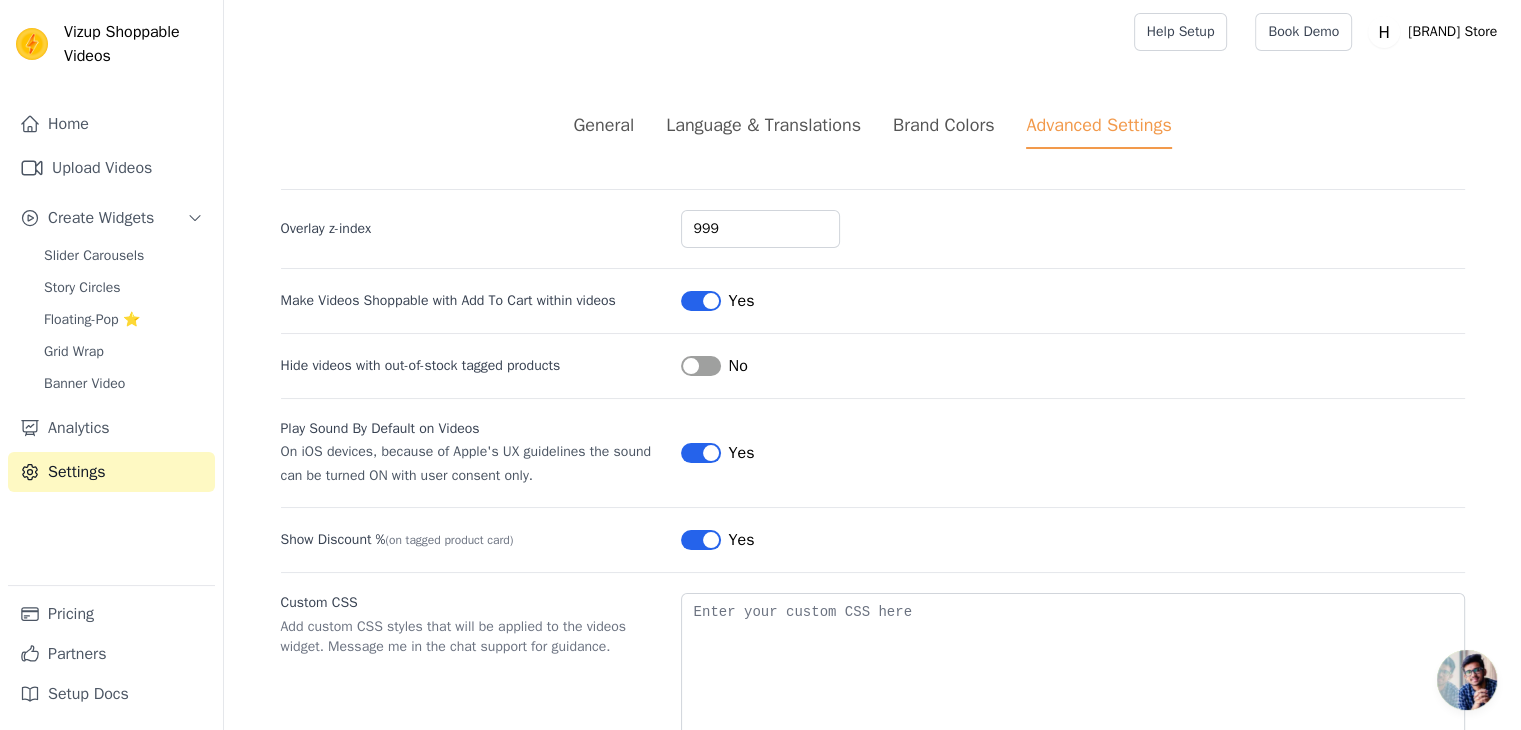 click on "Language & Translations" at bounding box center (763, 125) 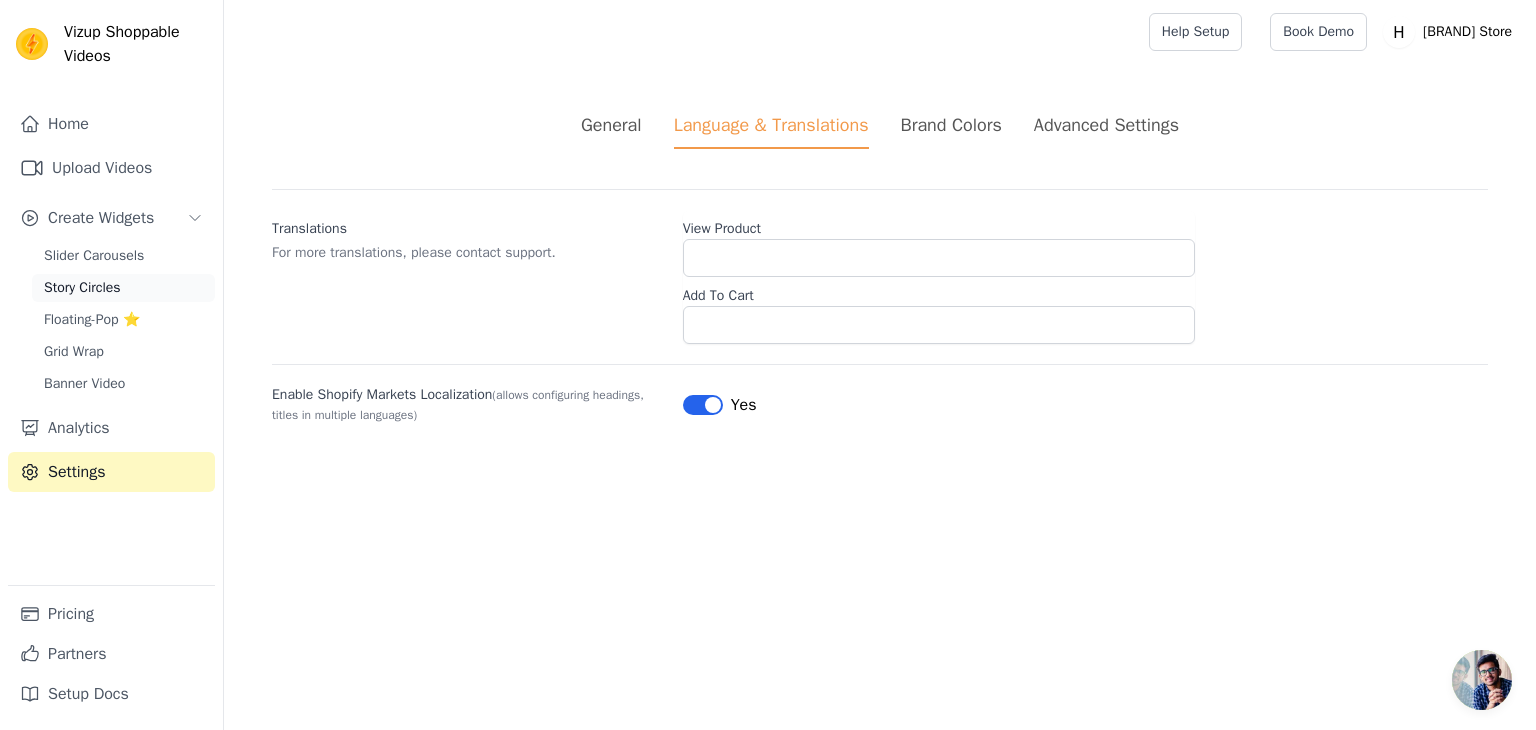click on "Story Circles" at bounding box center [82, 288] 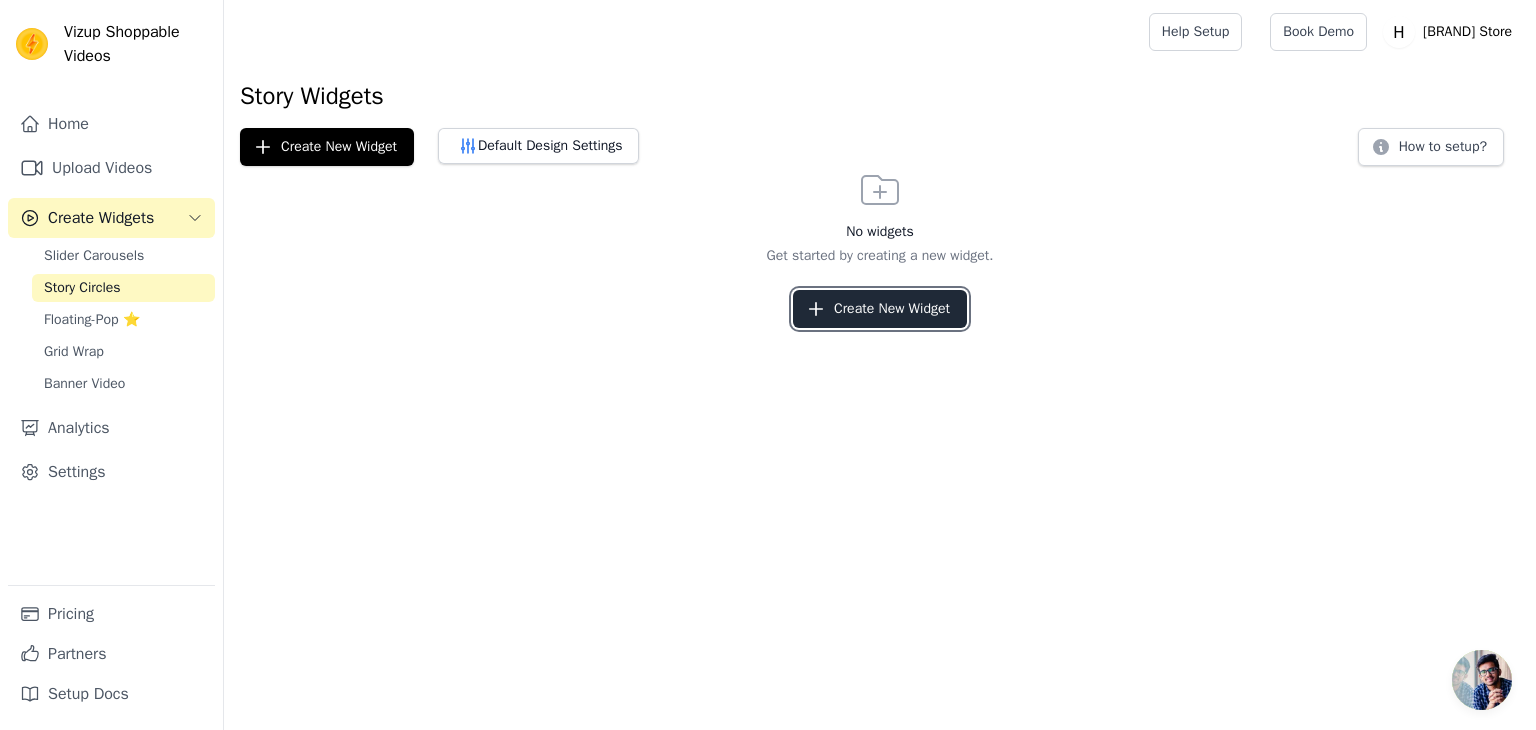 click on "Create New Widget" at bounding box center [880, 309] 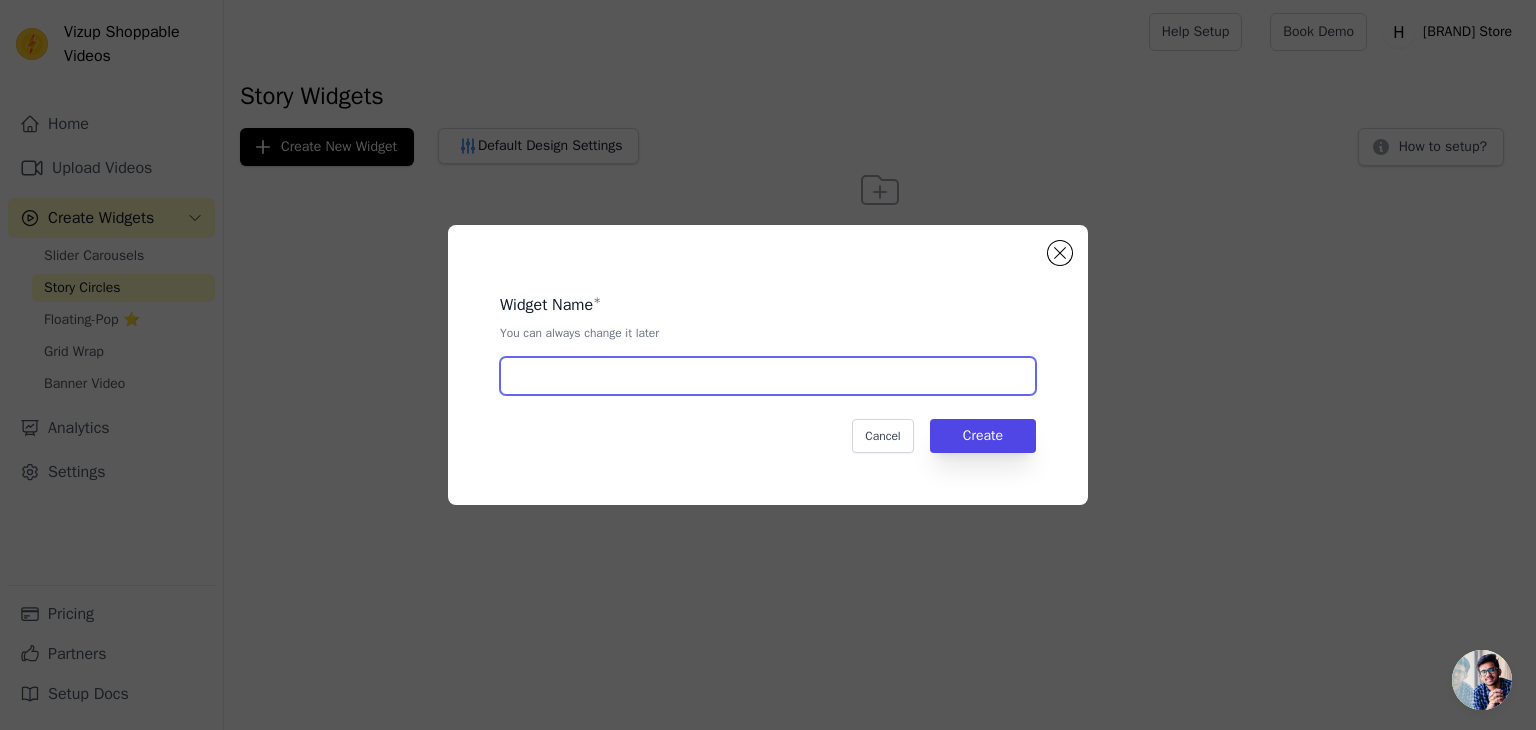 click at bounding box center (768, 376) 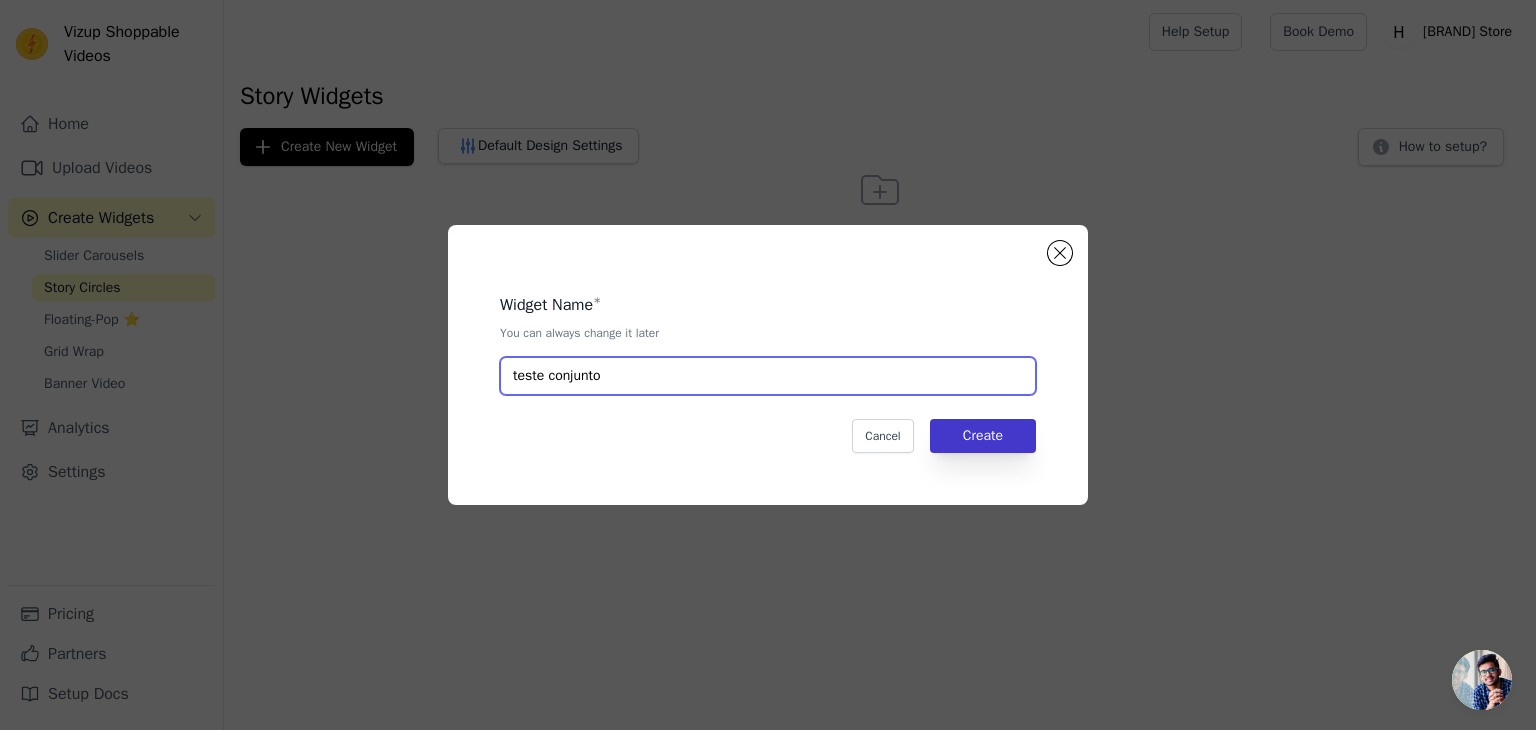 type on "teste conjunto" 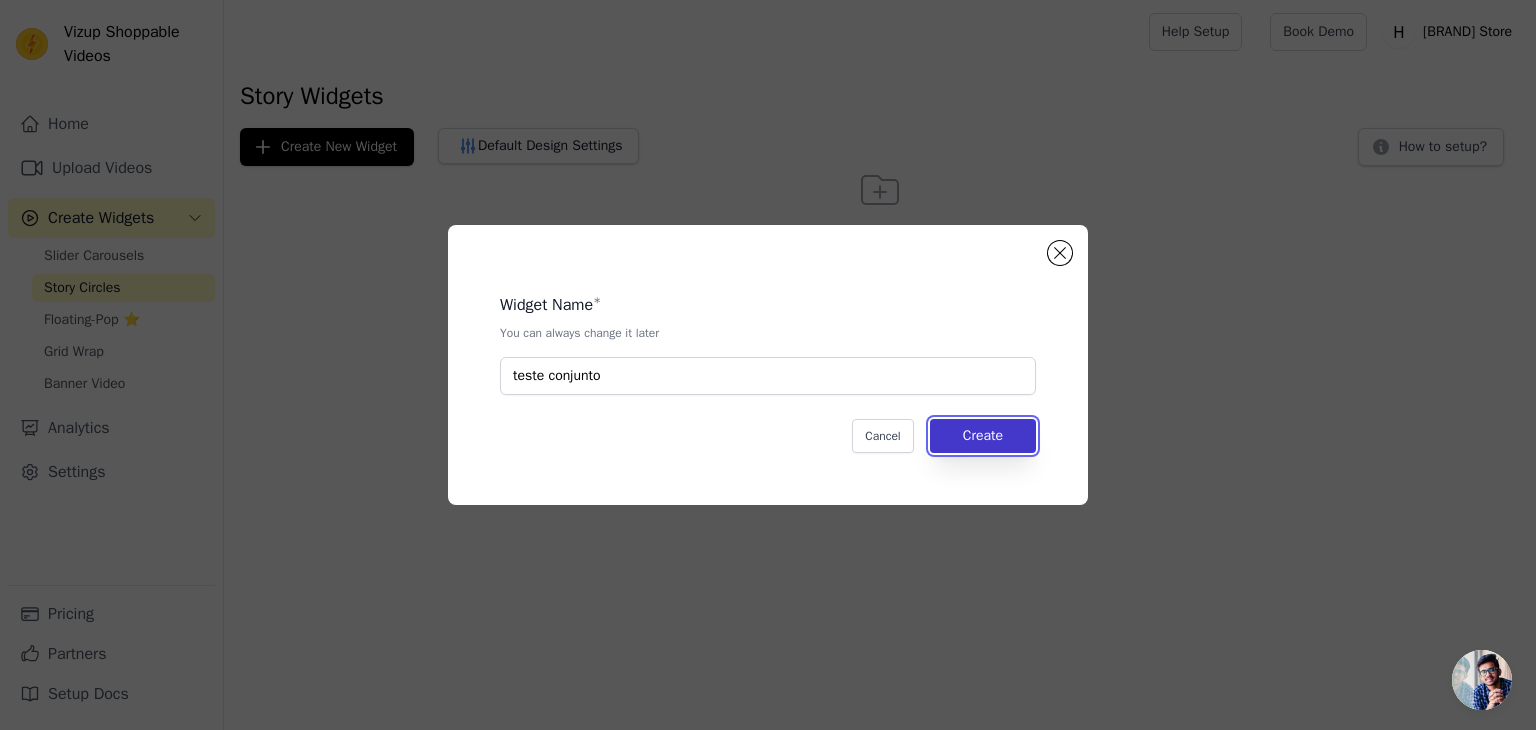 click on "Create" at bounding box center (983, 436) 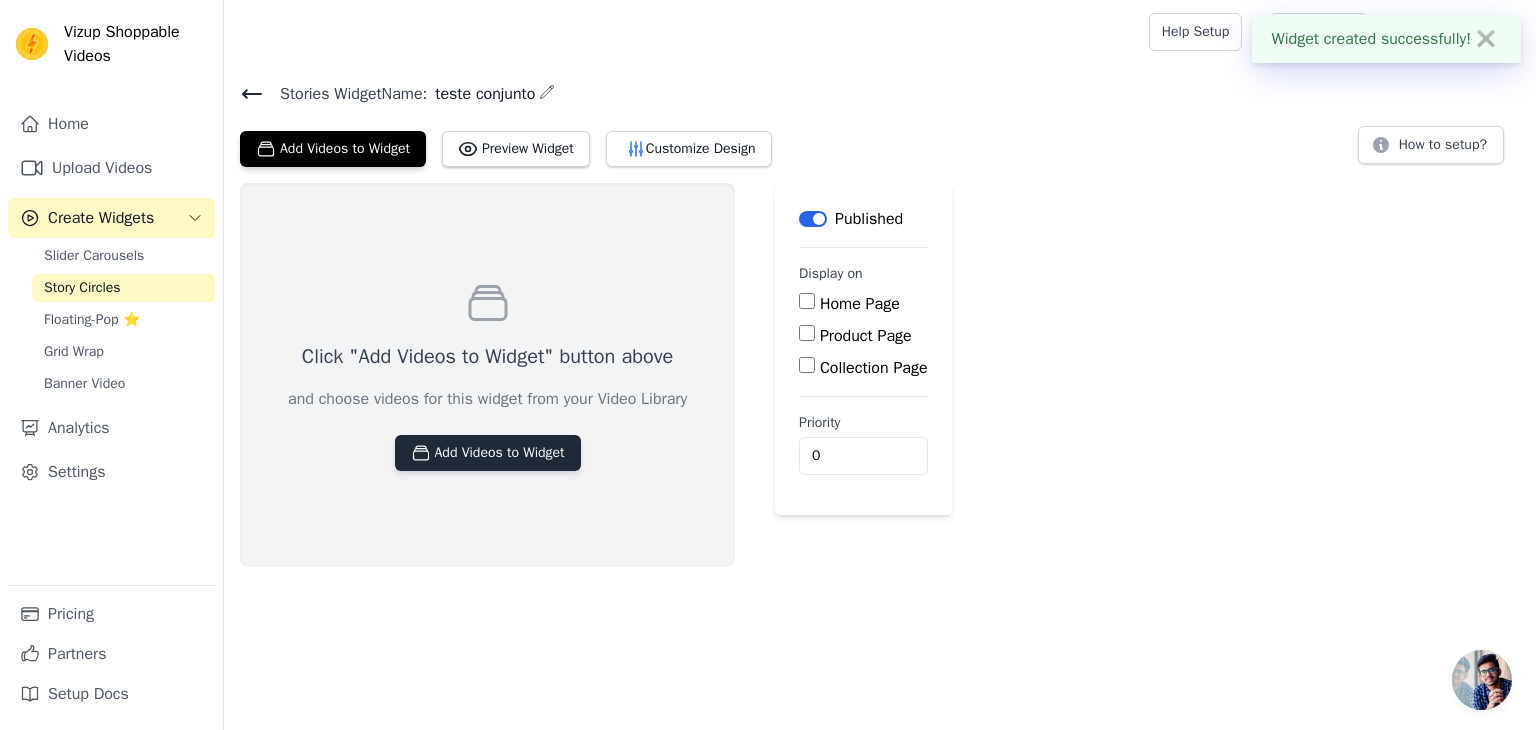 click on "Add Videos to Widget" at bounding box center [488, 453] 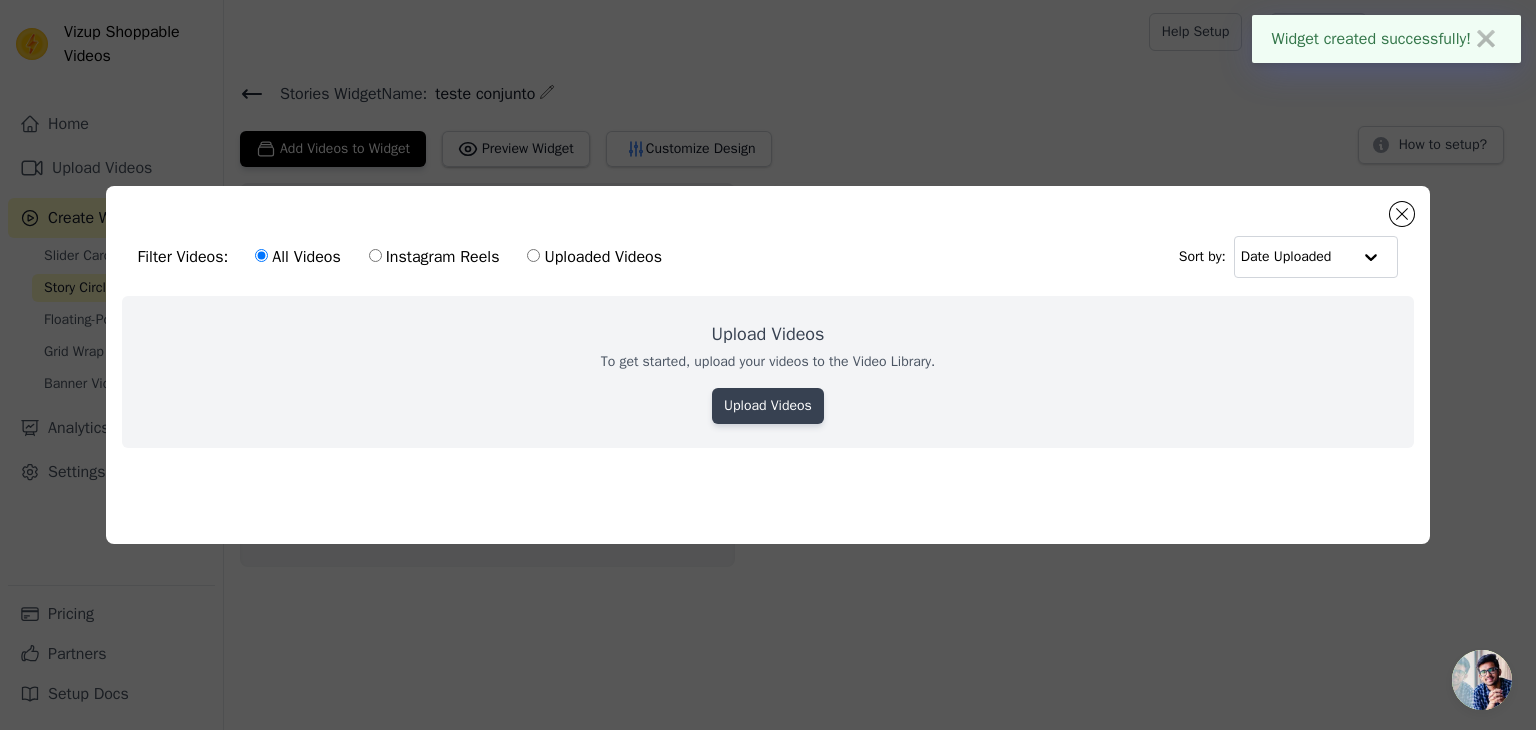 click on "Upload Videos" at bounding box center [768, 406] 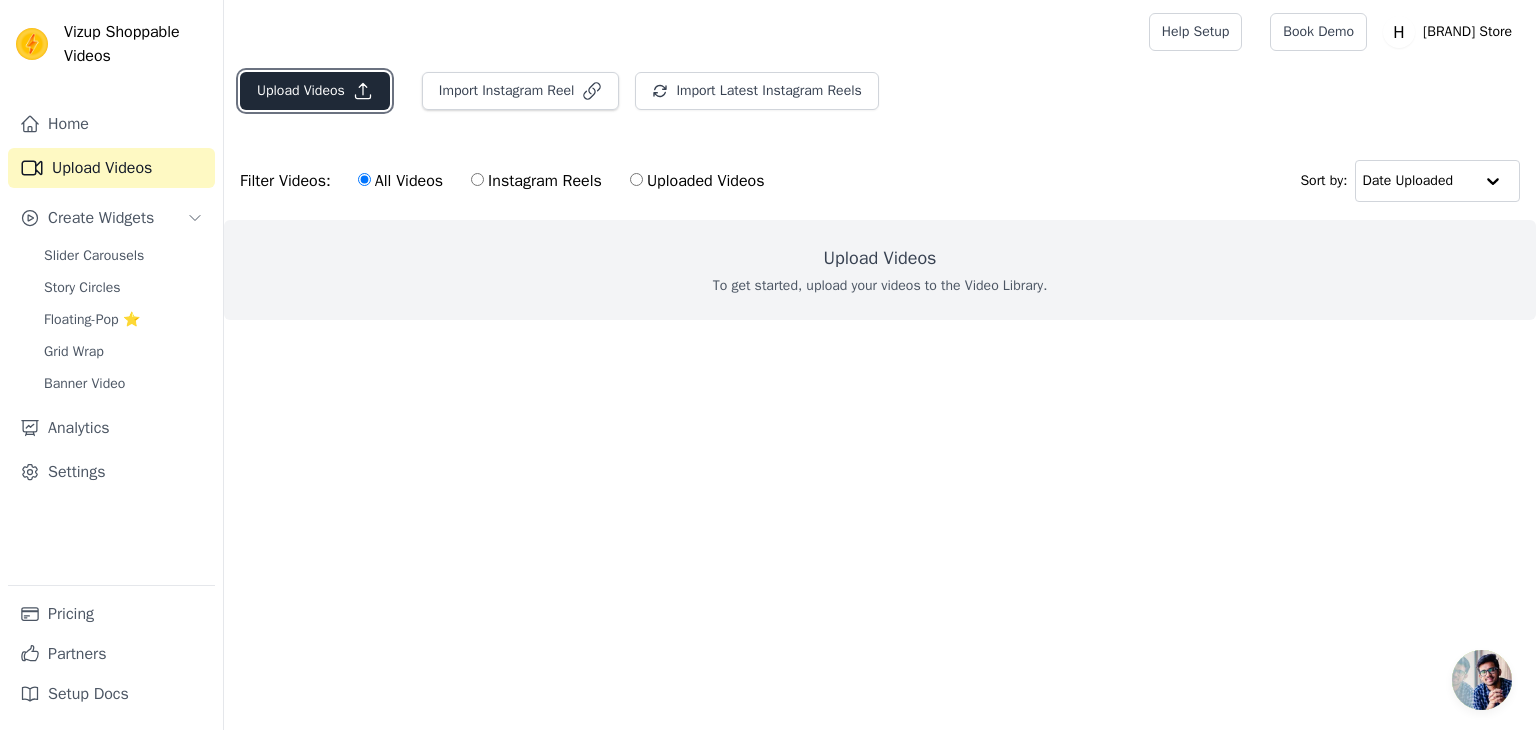 click on "Upload Videos" at bounding box center [315, 91] 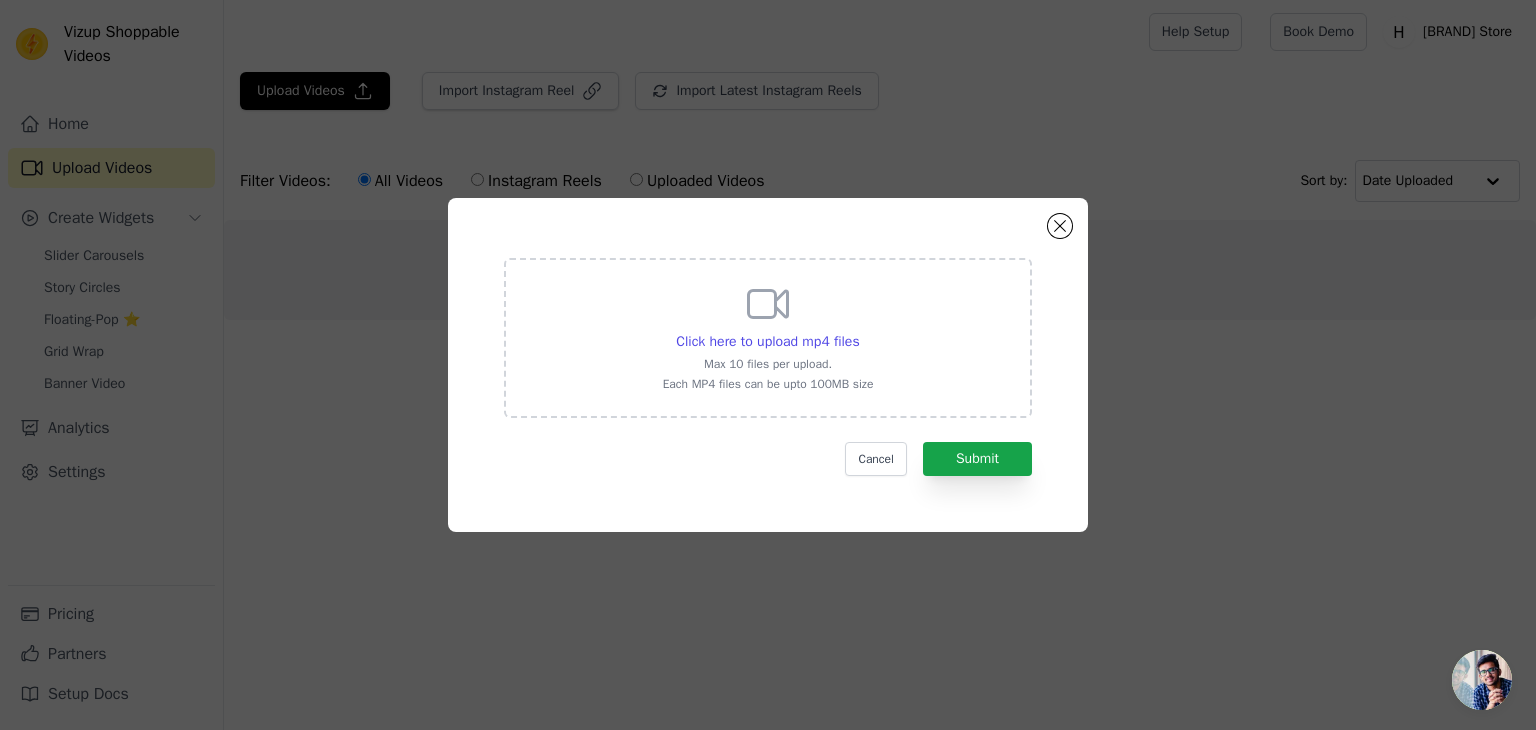 click on "Click here to upload mp4 files     Max 10 files per upload.   Each MP4 files can be upto 100MB size" at bounding box center (768, 336) 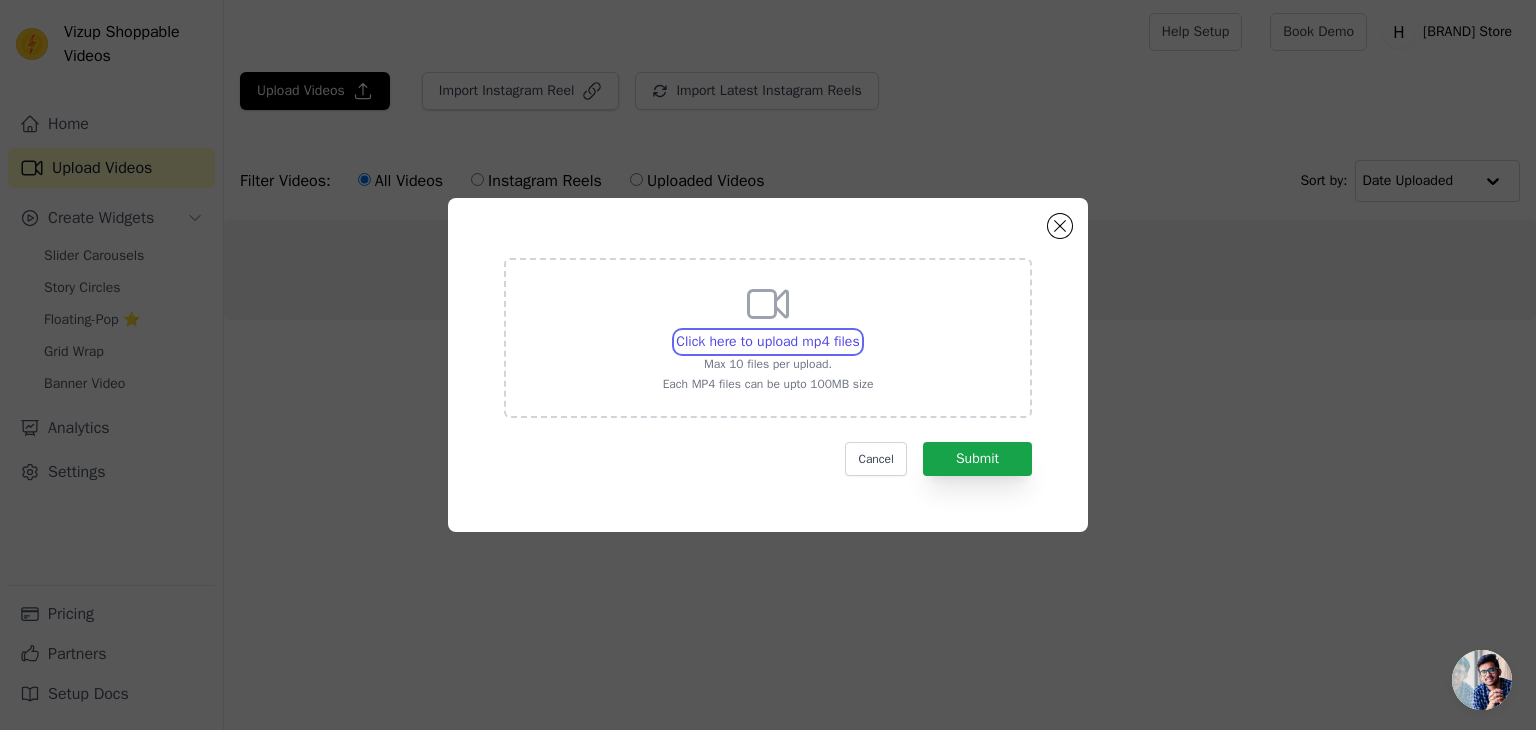 click on "Click here to upload mp4 files     Max 10 files per upload.   Each MP4 files can be upto 100MB size" at bounding box center [859, 331] 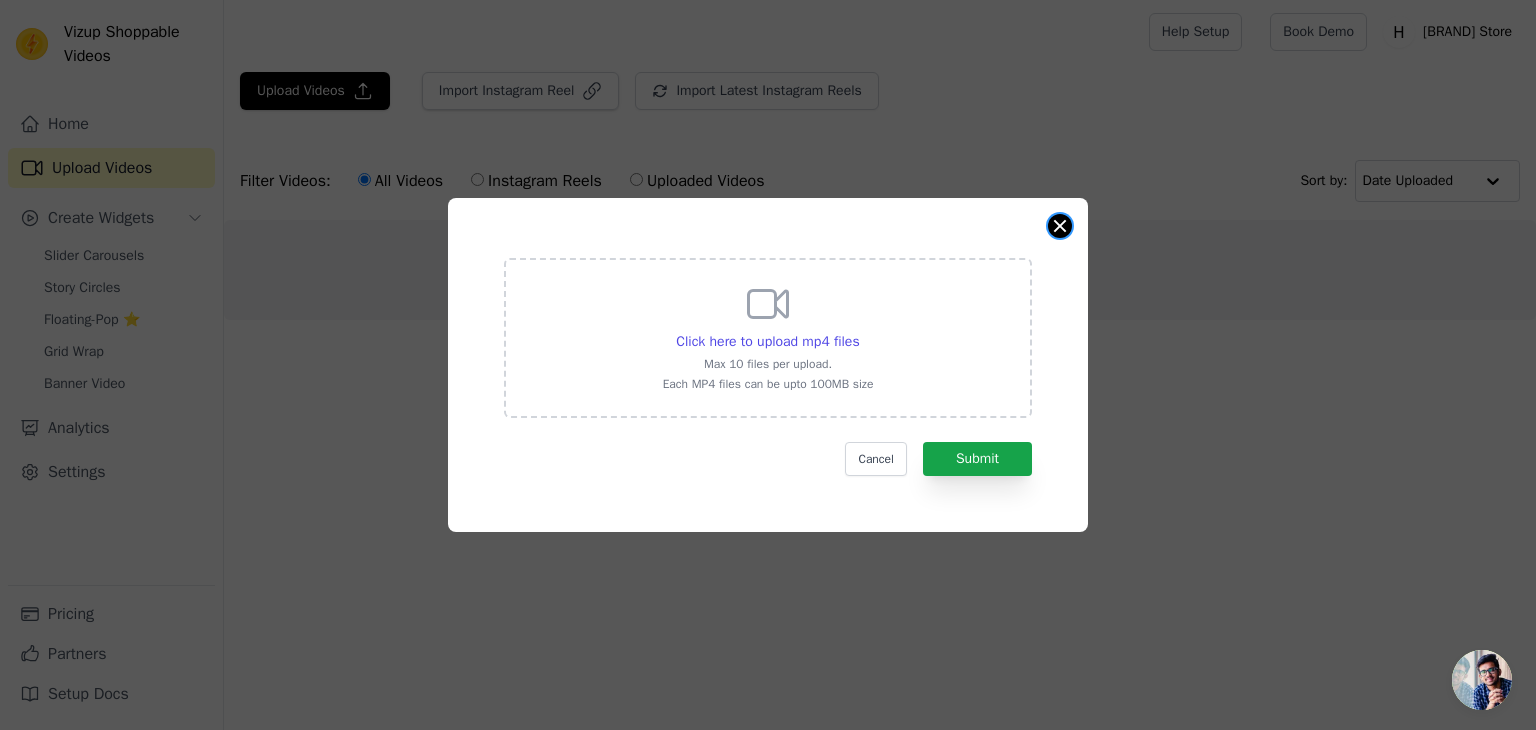 click on "Click here to upload mp4 files     Max 10 files per upload.   Each MP4 files can be upto 100MB size     Cancel   Submit" at bounding box center [768, 365] 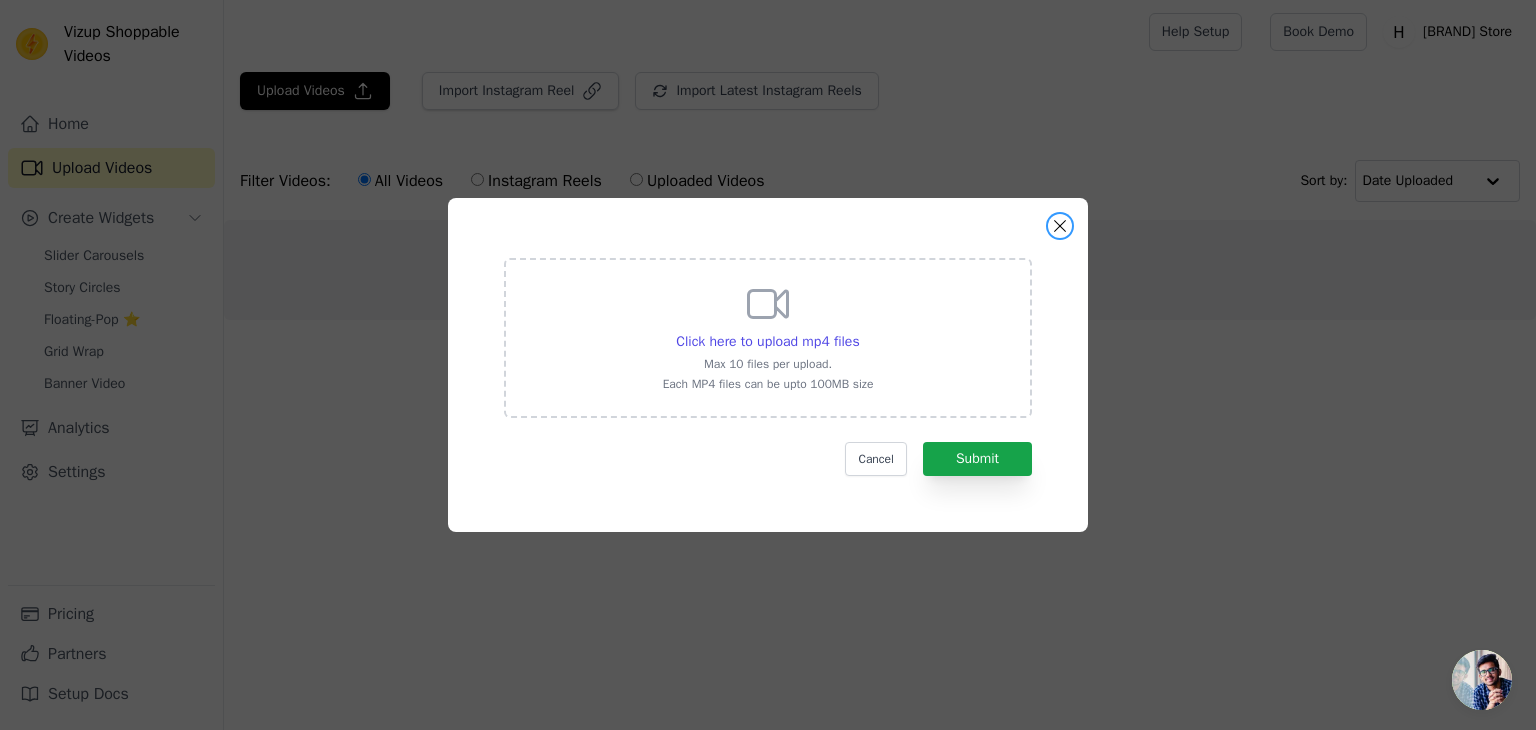 click at bounding box center (1060, 226) 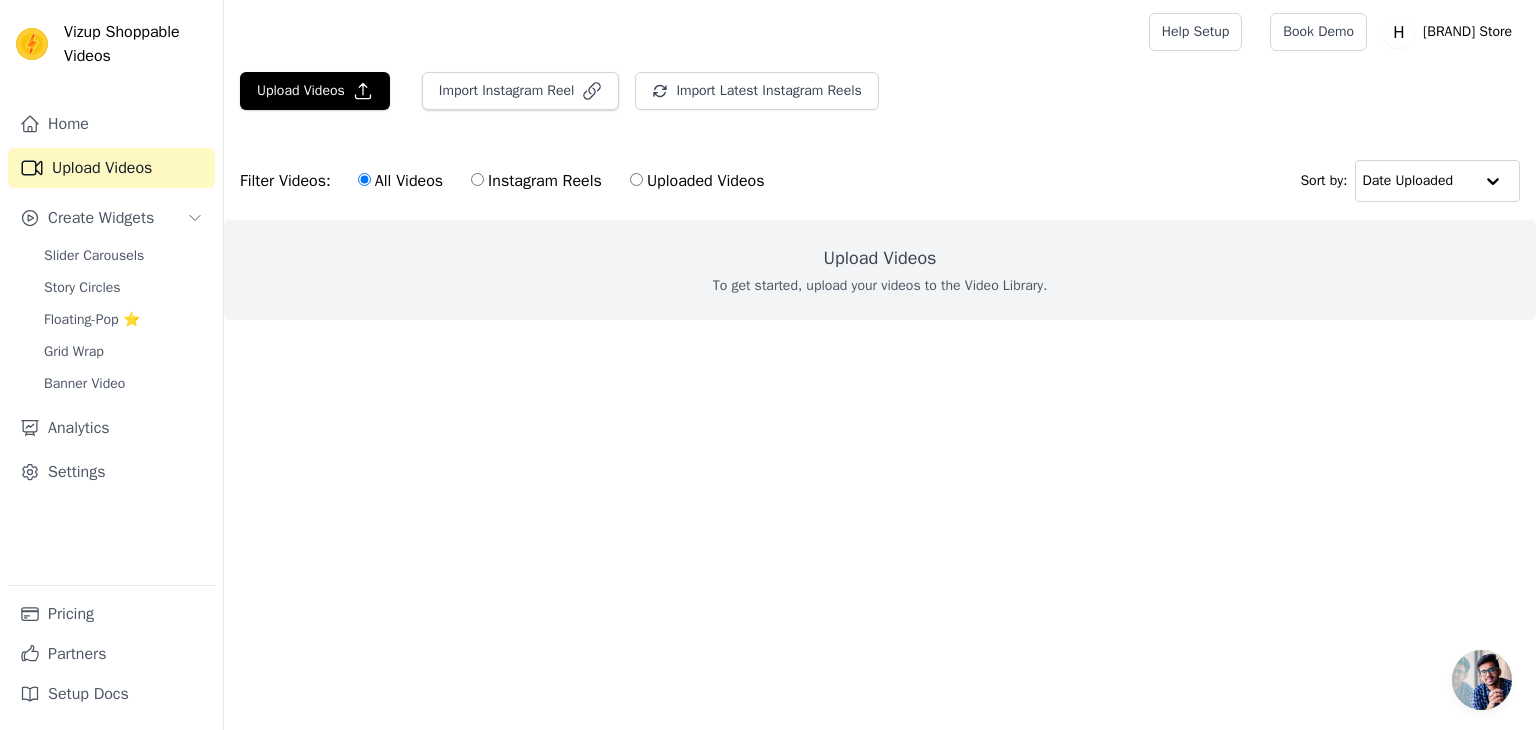 click on "Uploaded Videos" at bounding box center (636, 179) 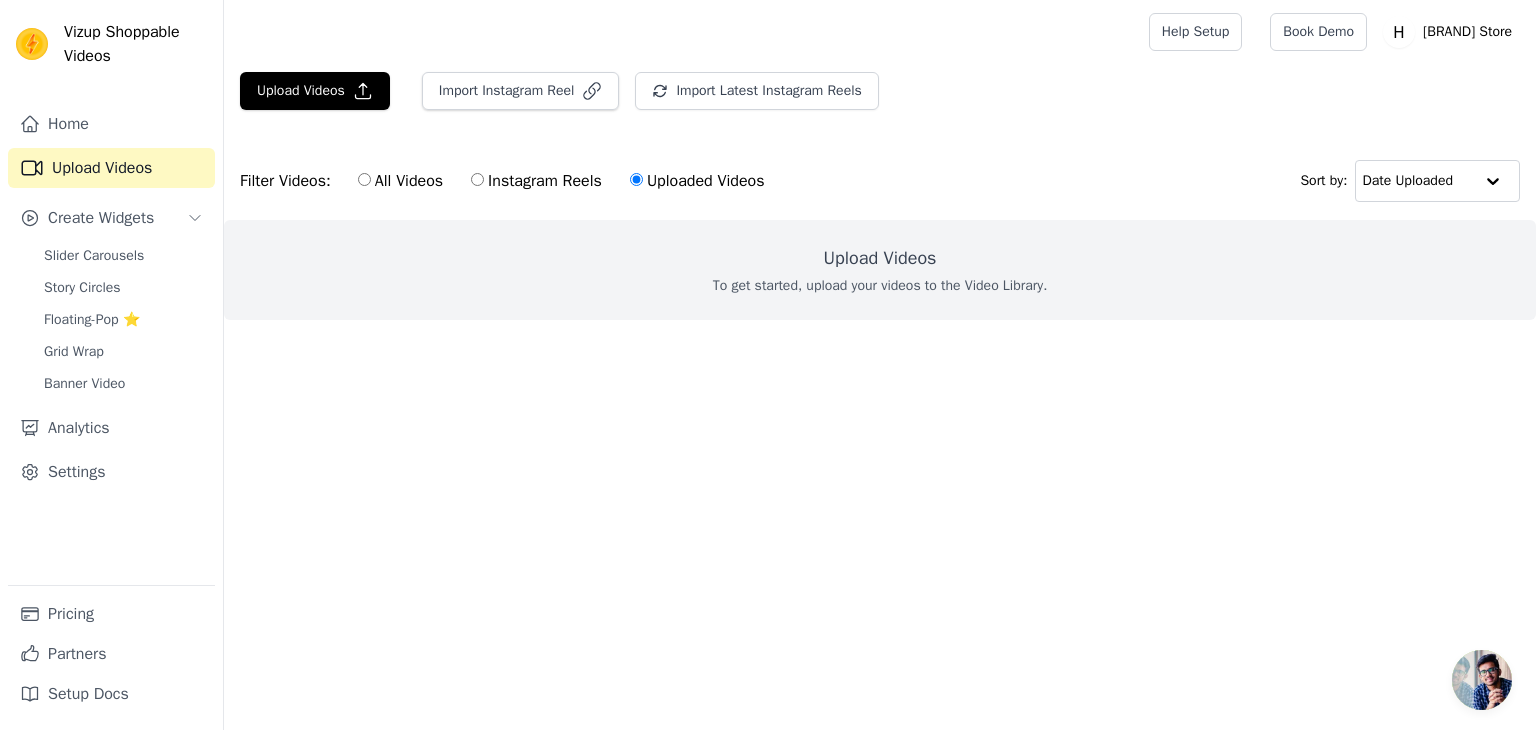 click on "Upload Videos   To get started, upload your videos to the Video Library." at bounding box center (880, 270) 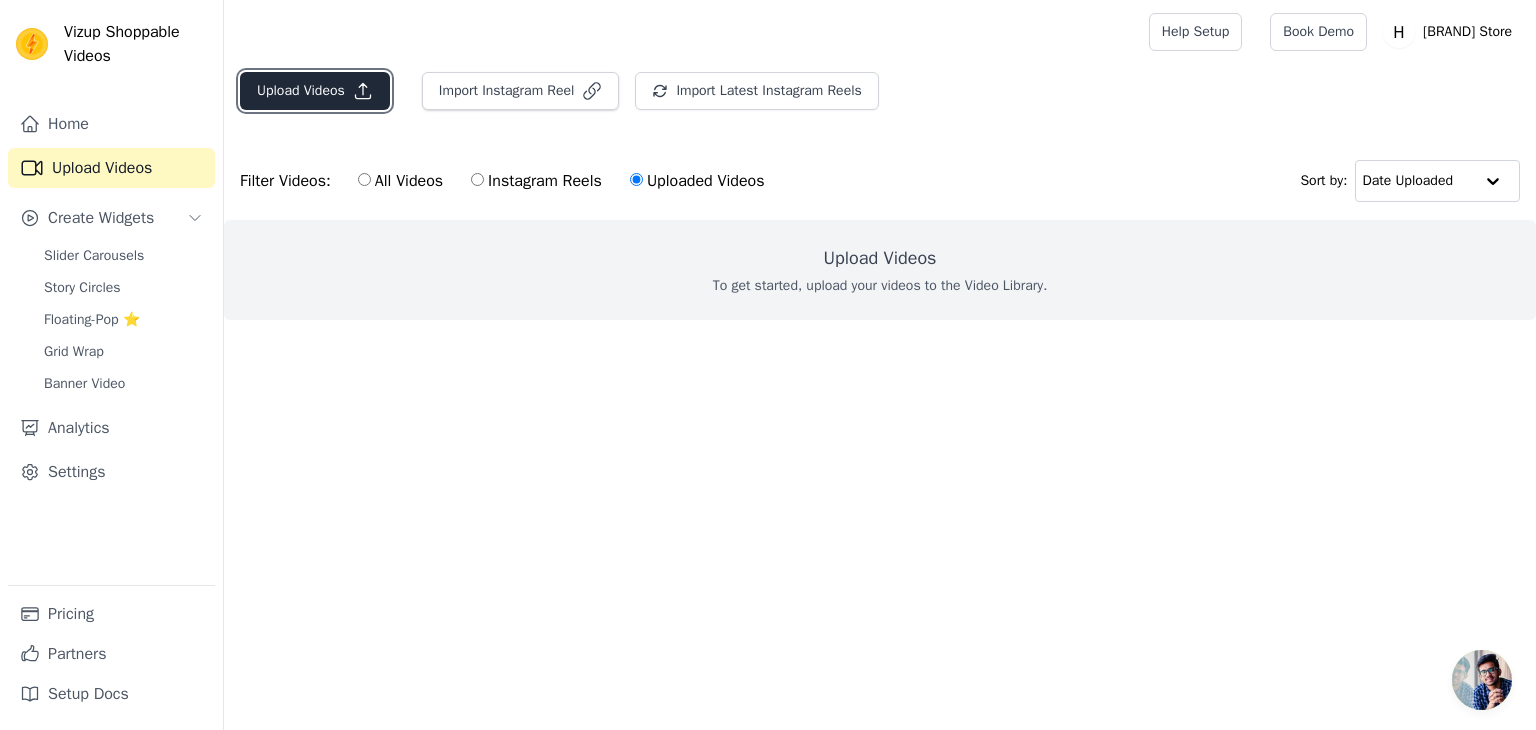 click on "Upload Videos" at bounding box center (315, 91) 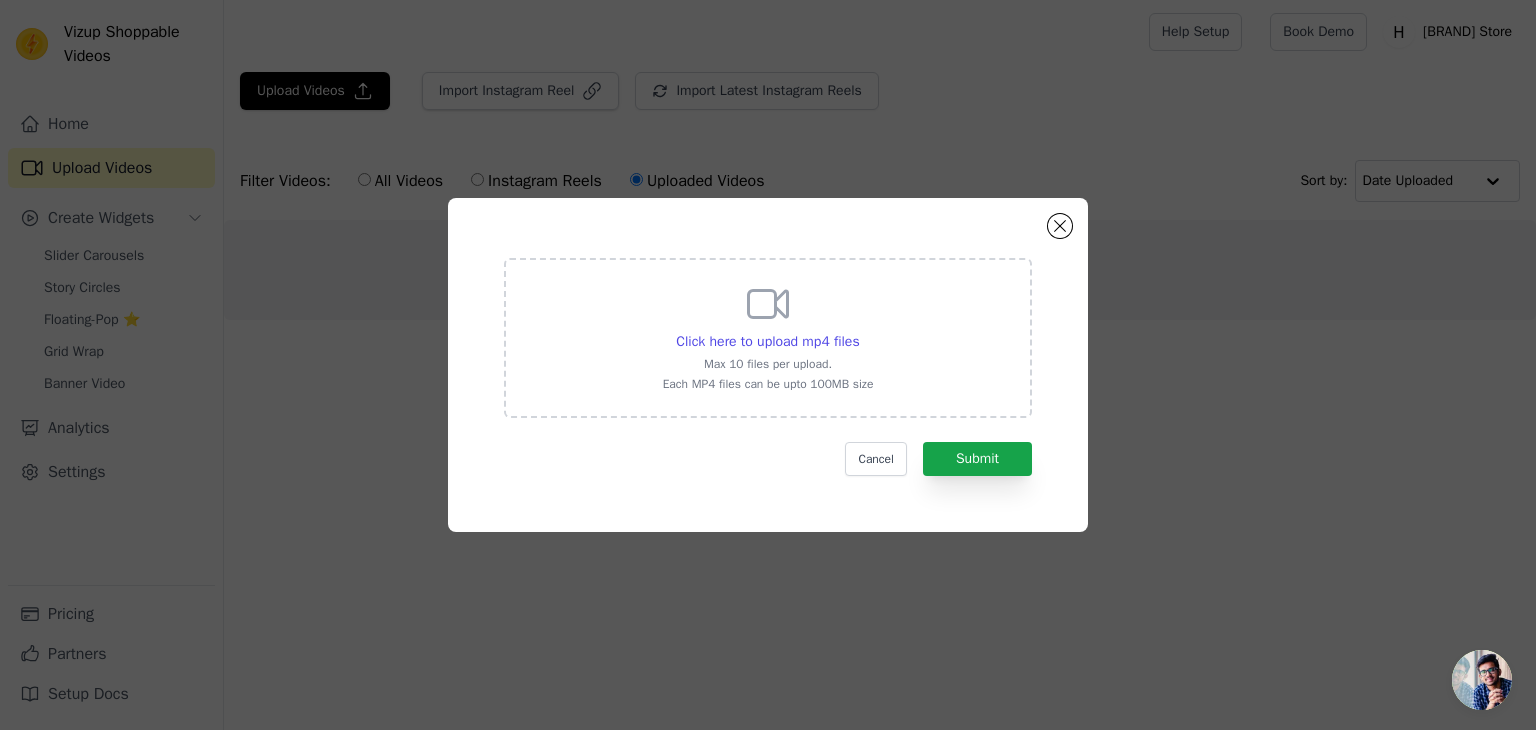click on "Click here to upload mp4 files     Max 10 files per upload.   Each MP4 files can be upto 100MB size" at bounding box center [768, 336] 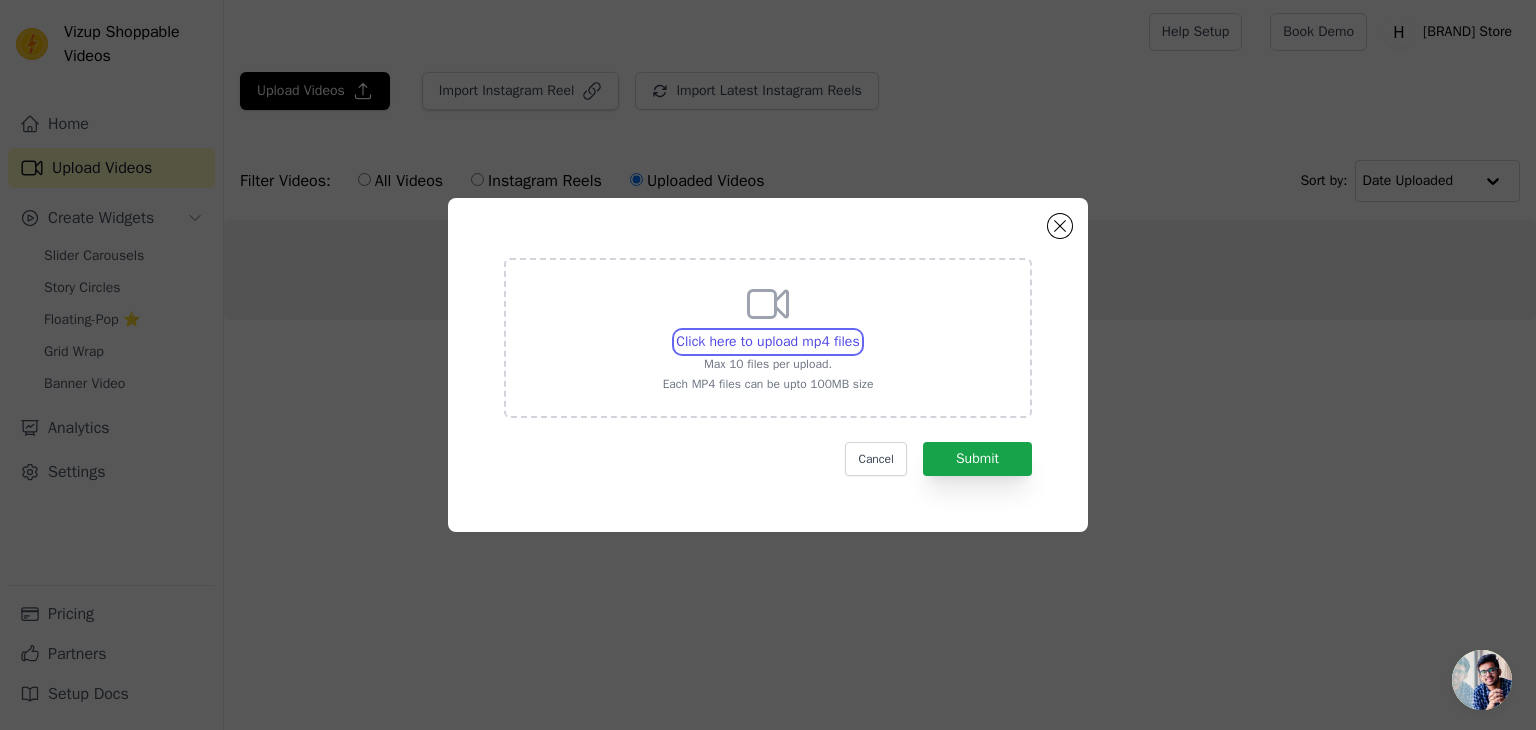 click on "Click here to upload mp4 files     Max 10 files per upload.   Each MP4 files can be upto 100MB size" at bounding box center [859, 331] 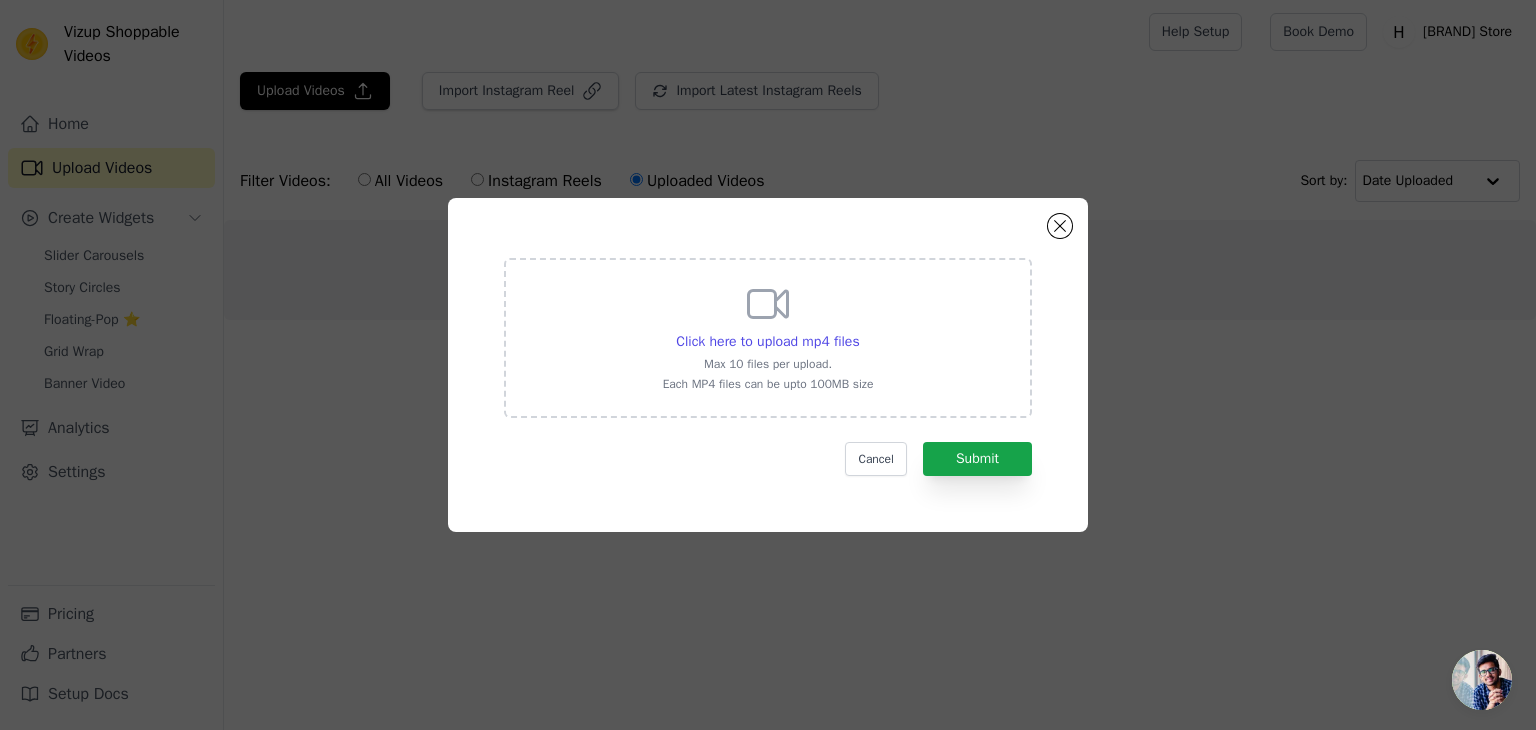 click on "Click here to upload mp4 files     Max 10 files per upload.   Each MP4 files can be upto 100MB size     Cancel   Submit" at bounding box center (768, 365) 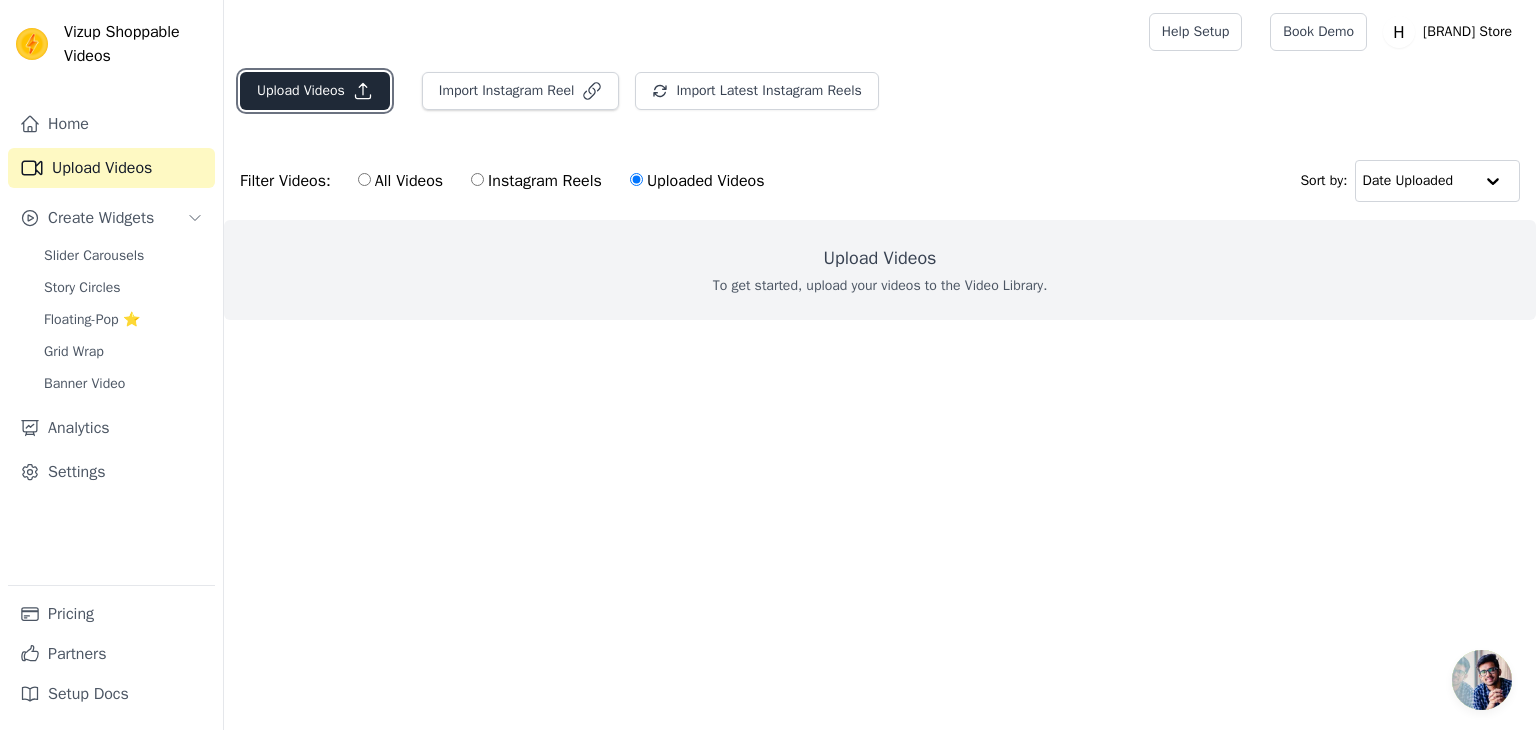 click on "Upload Videos" at bounding box center (315, 91) 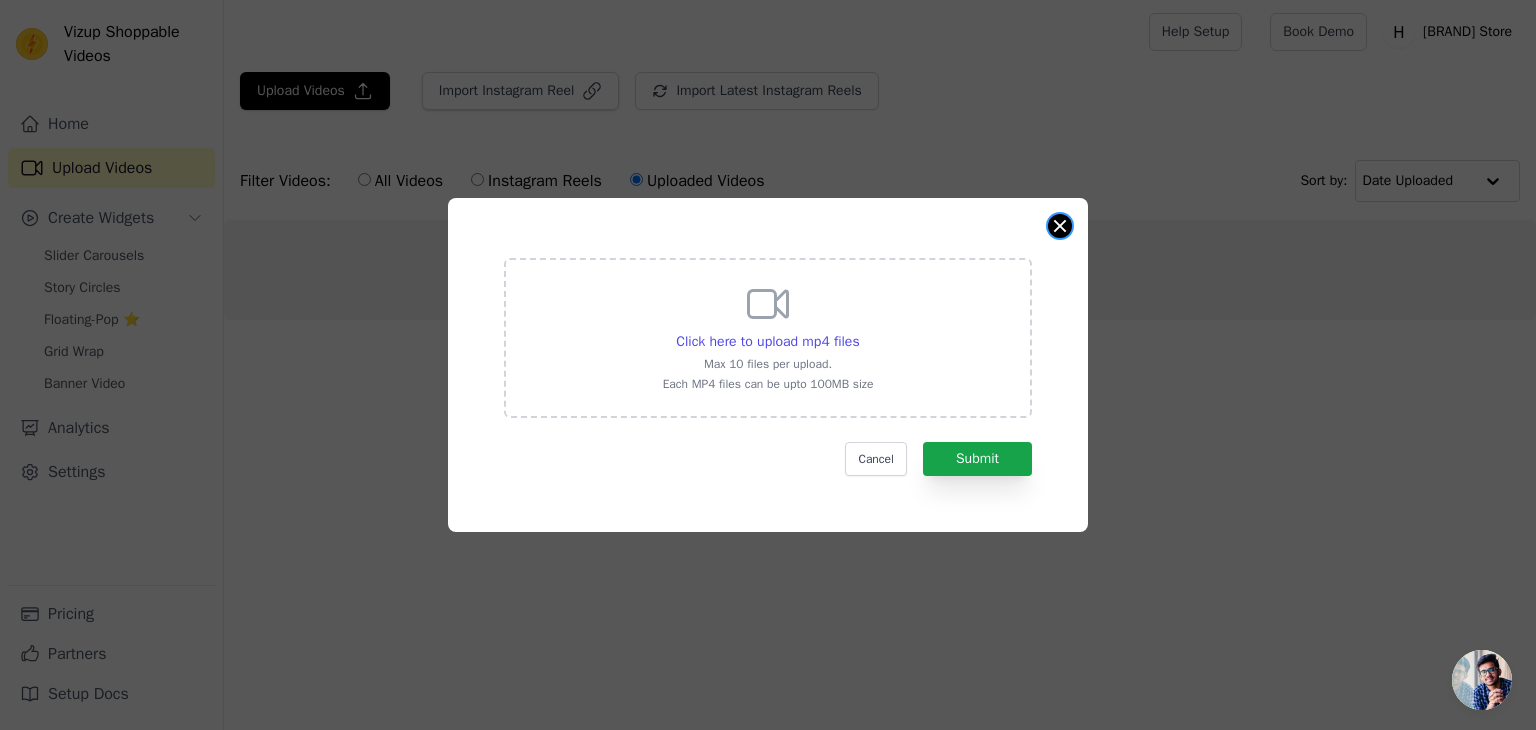 click at bounding box center [1060, 226] 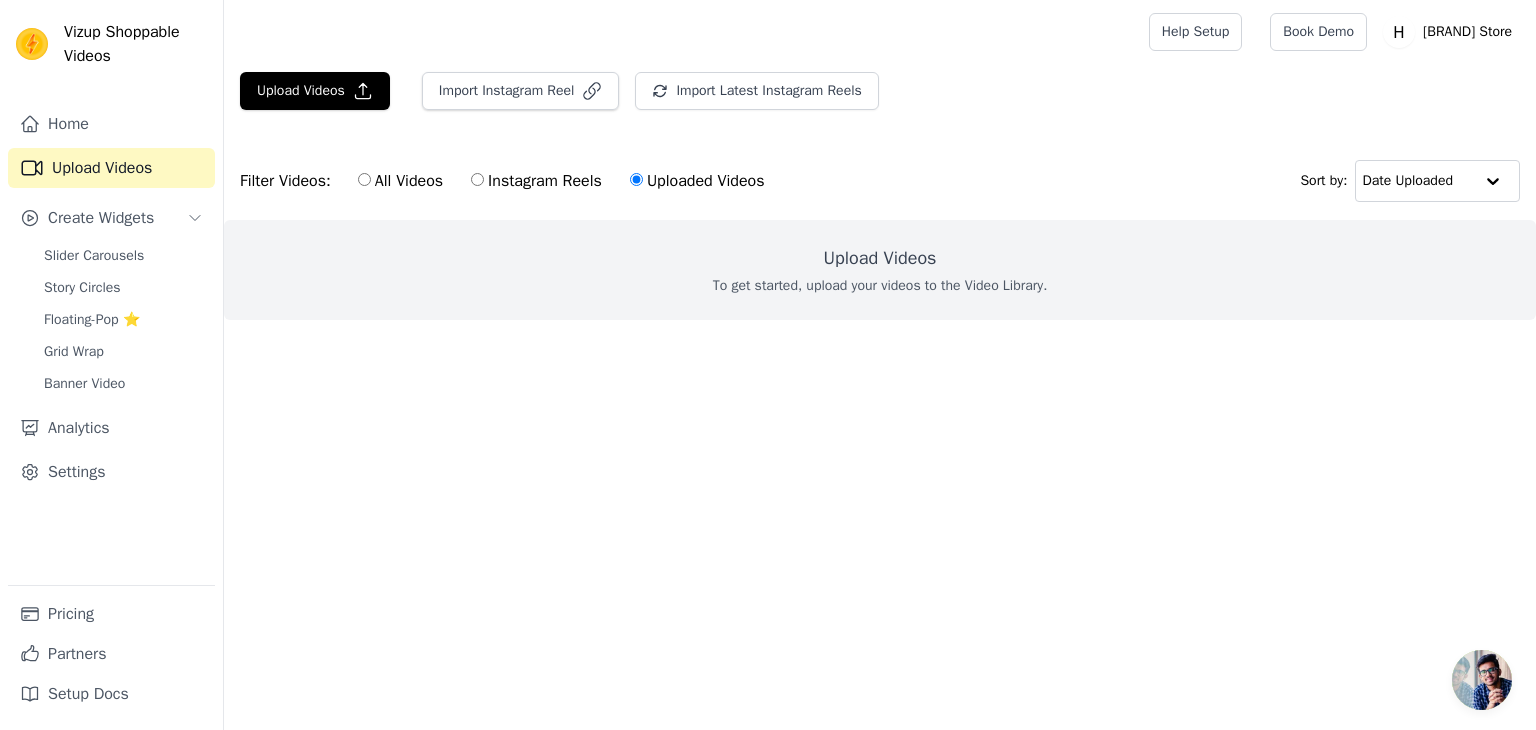 click on "Instagram Reels" at bounding box center (536, 181) 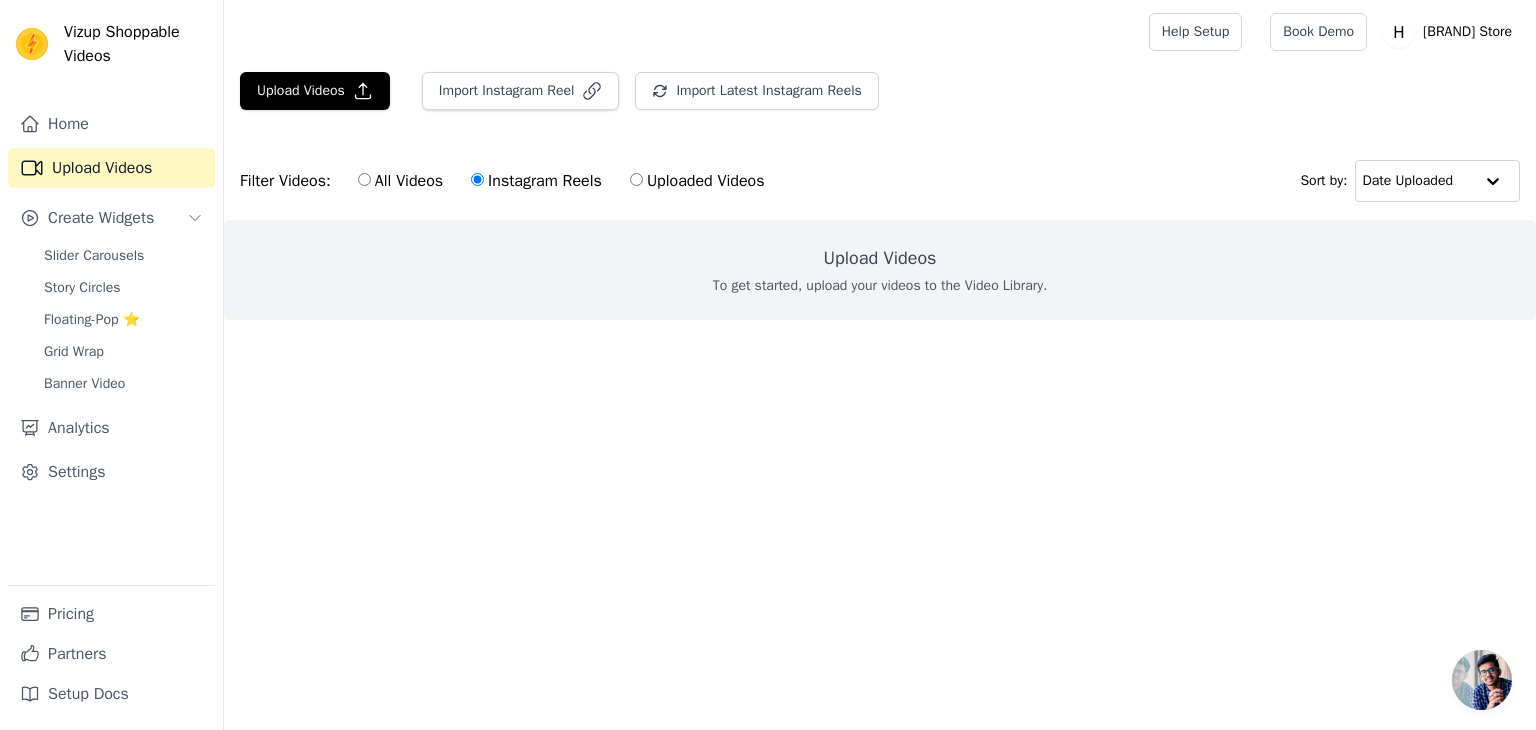 click on "Uploaded Videos" at bounding box center (636, 179) 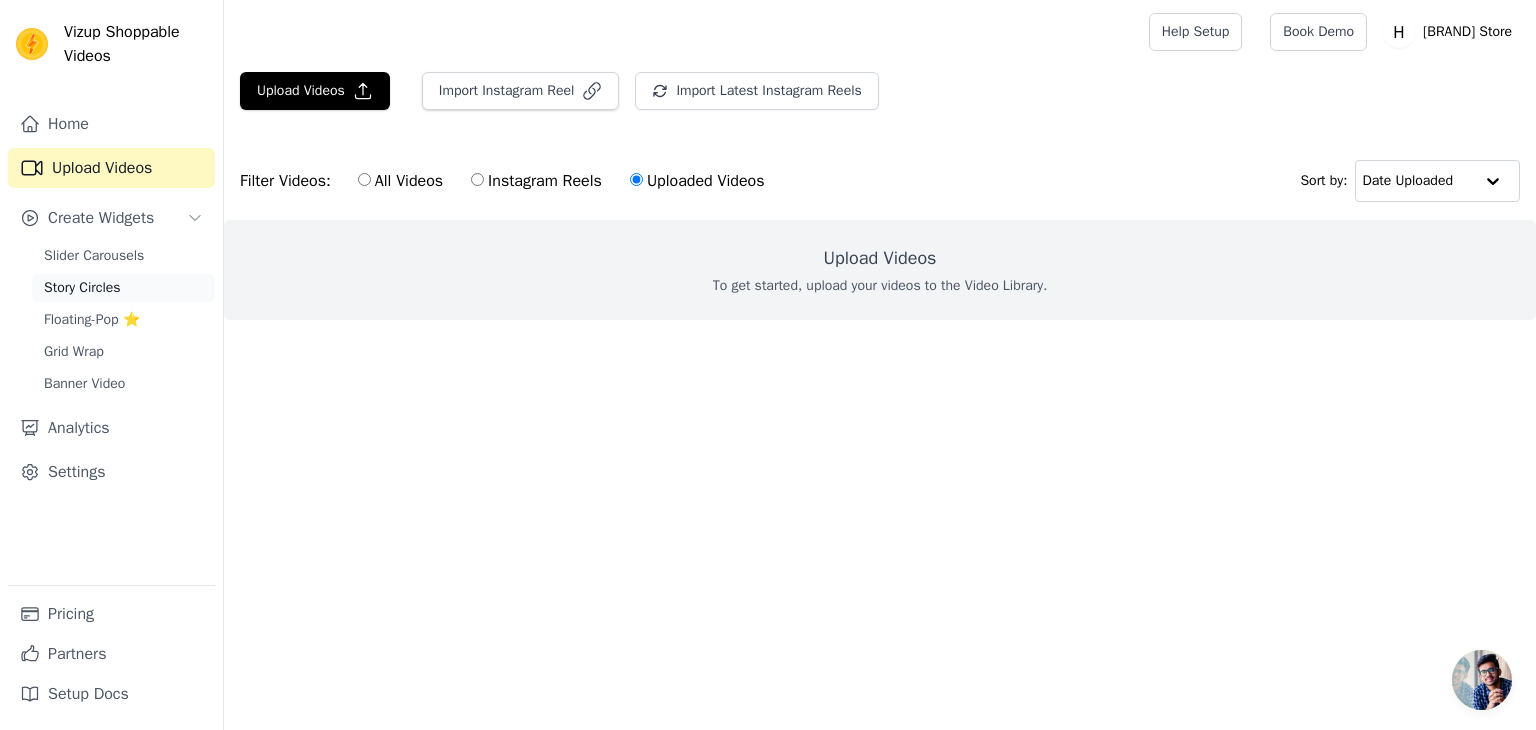 click on "Story Circles" at bounding box center [82, 288] 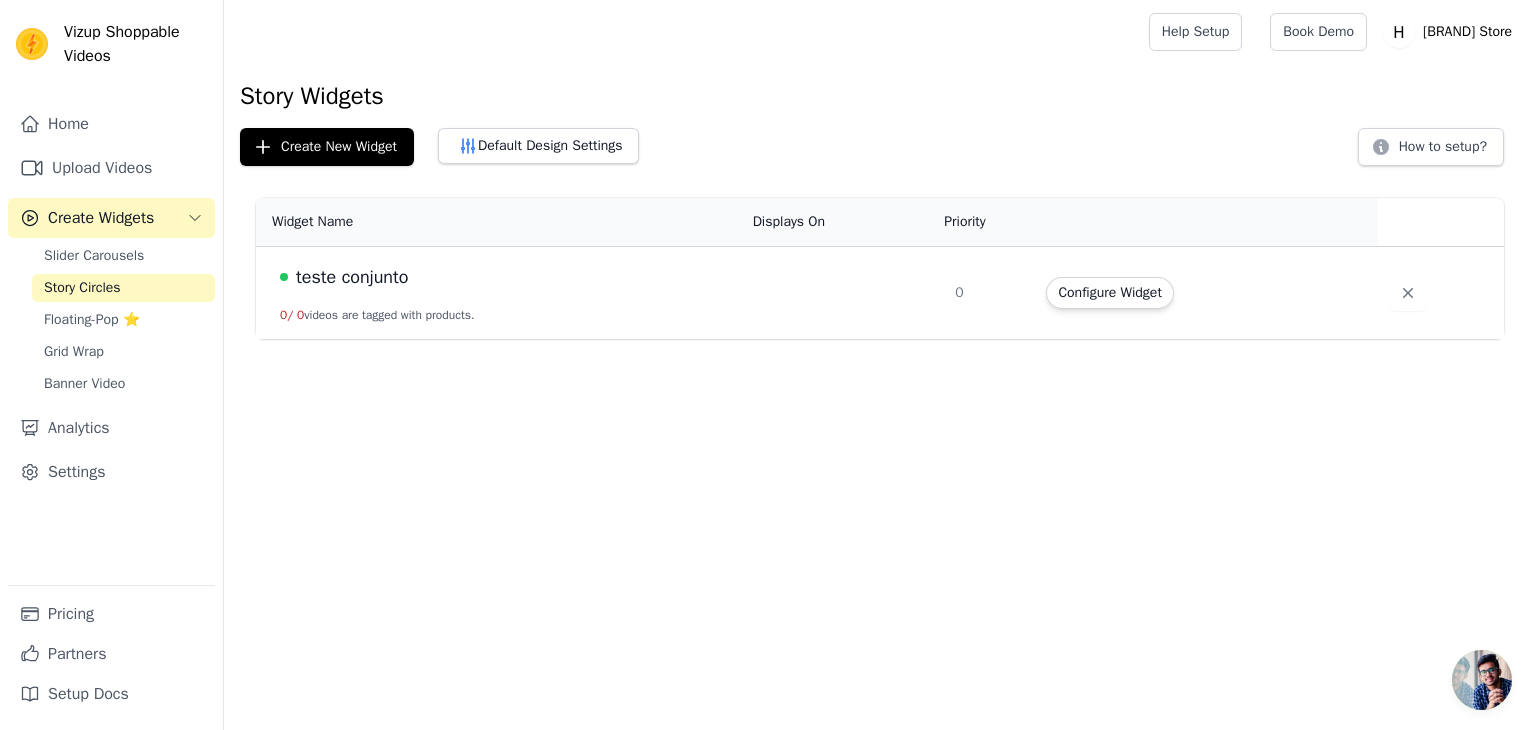 click on "Configure Widget" at bounding box center [1109, 293] 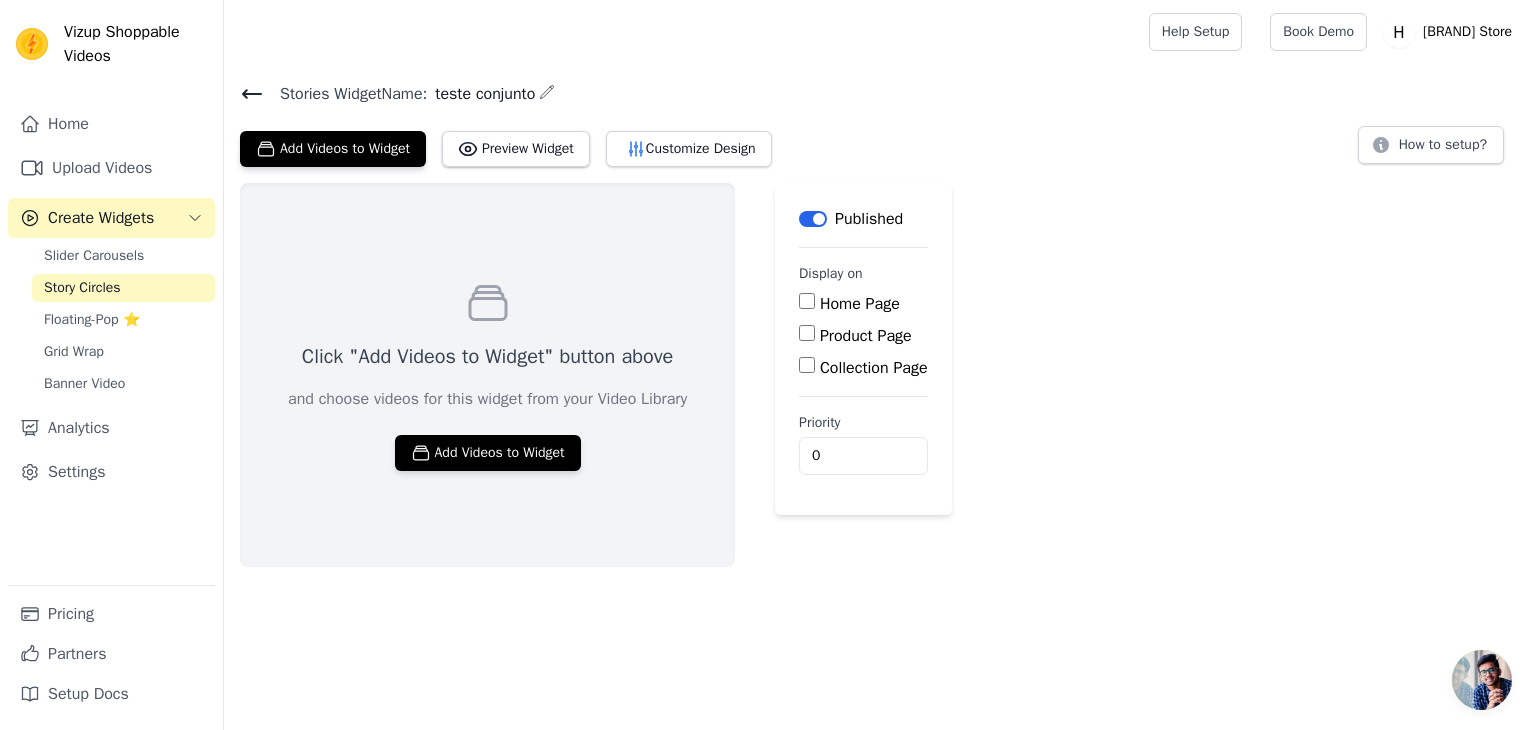 click on "Product Page" at bounding box center (807, 333) 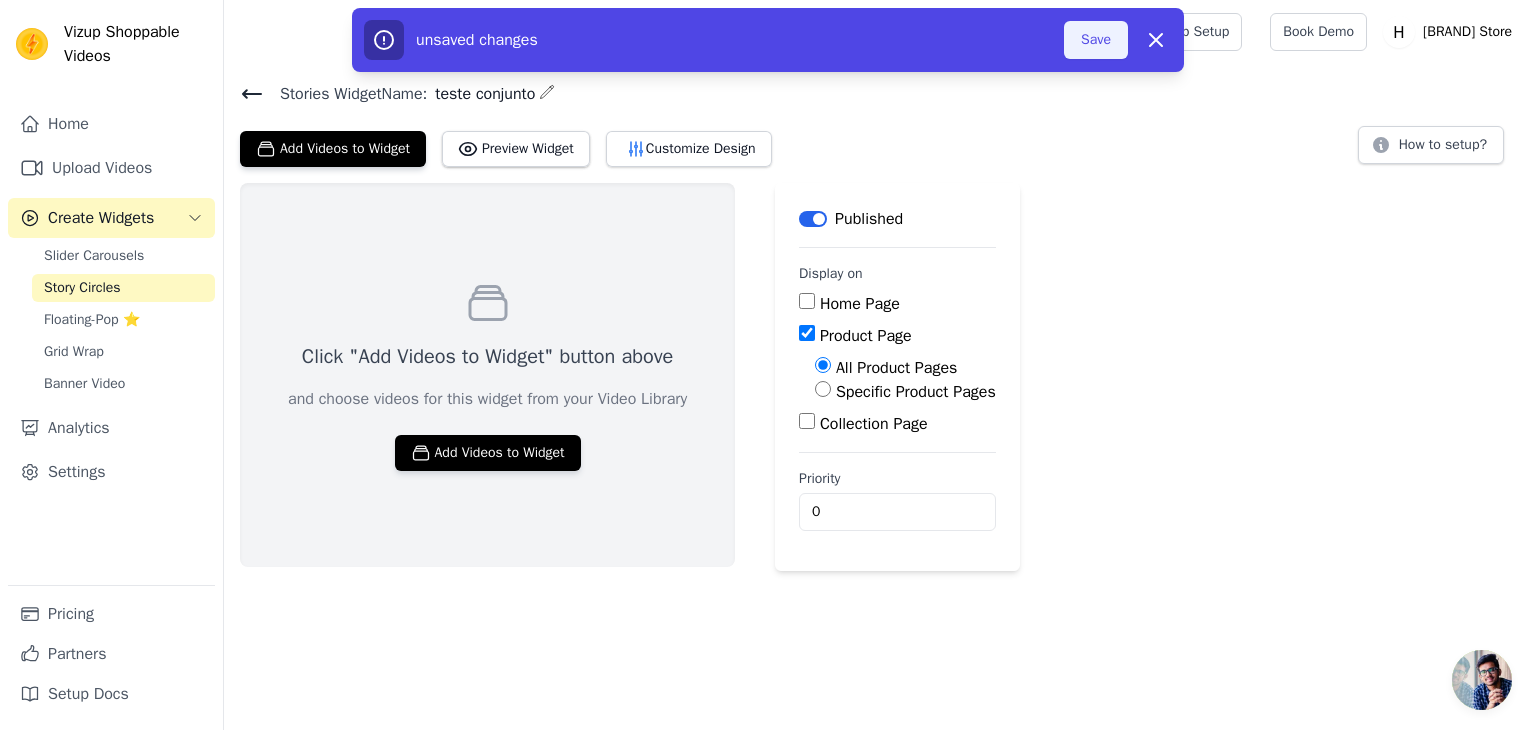 click on "Save" at bounding box center (1096, 40) 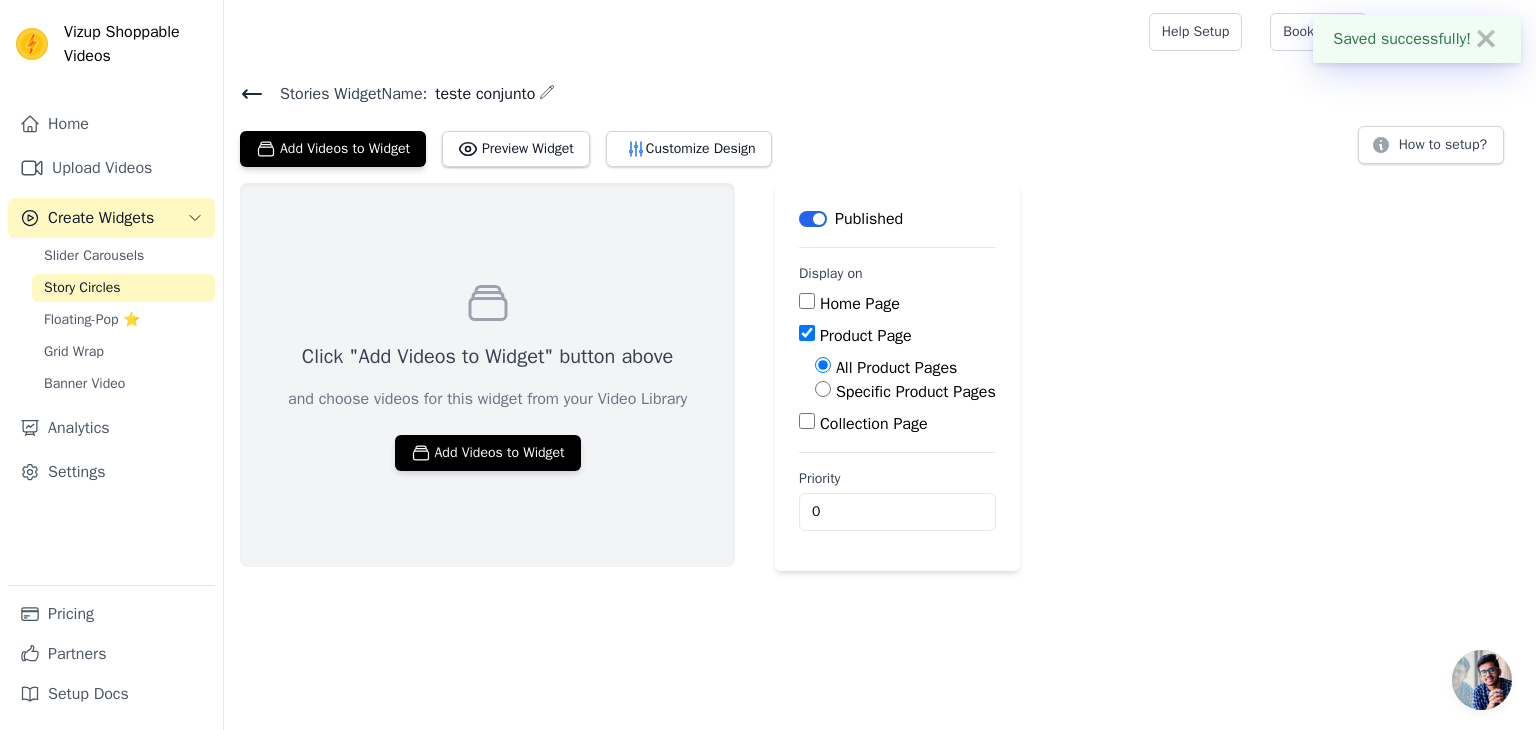 click on "Specific Product Pages" at bounding box center (823, 389) 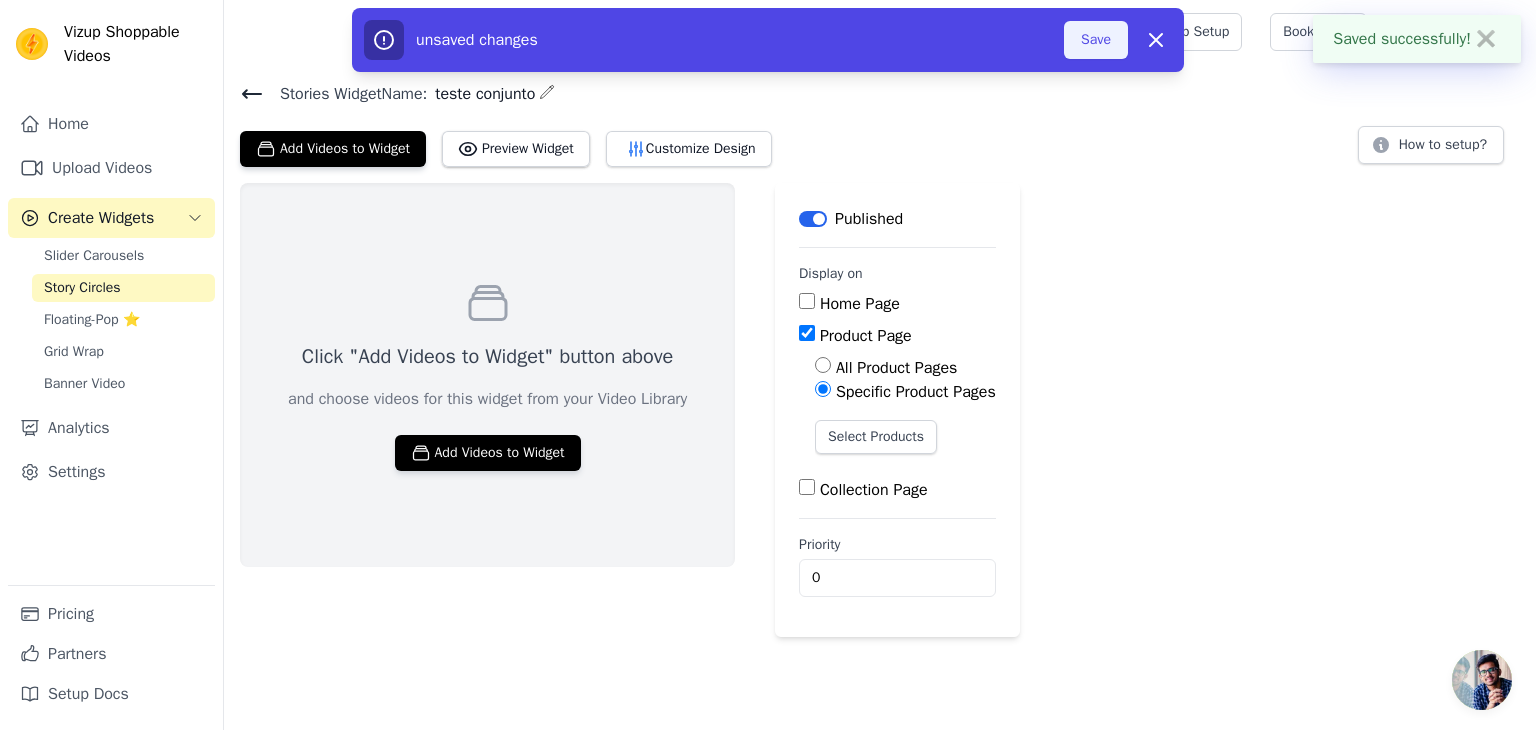 click on "Save" at bounding box center (1096, 40) 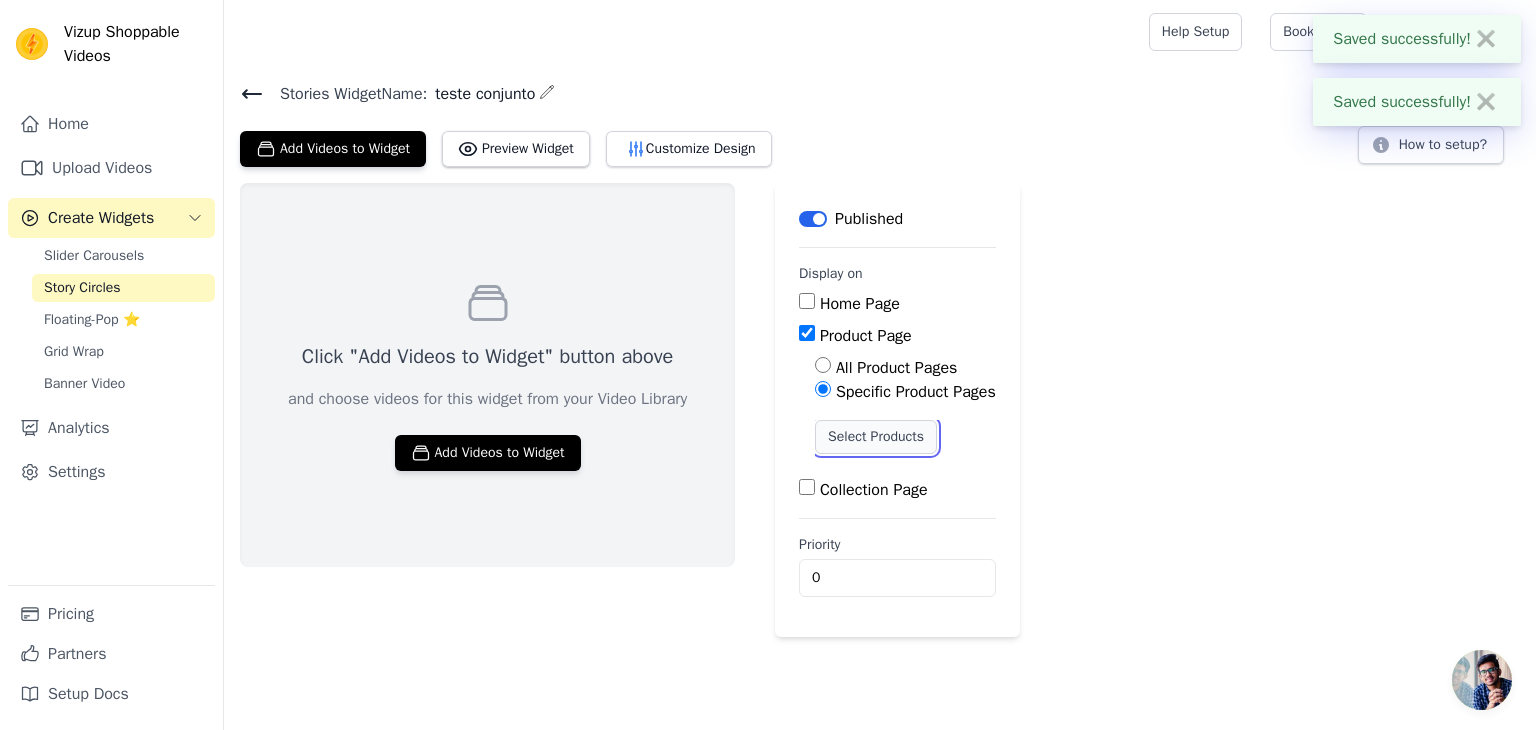 click on "Select Products" at bounding box center (876, 437) 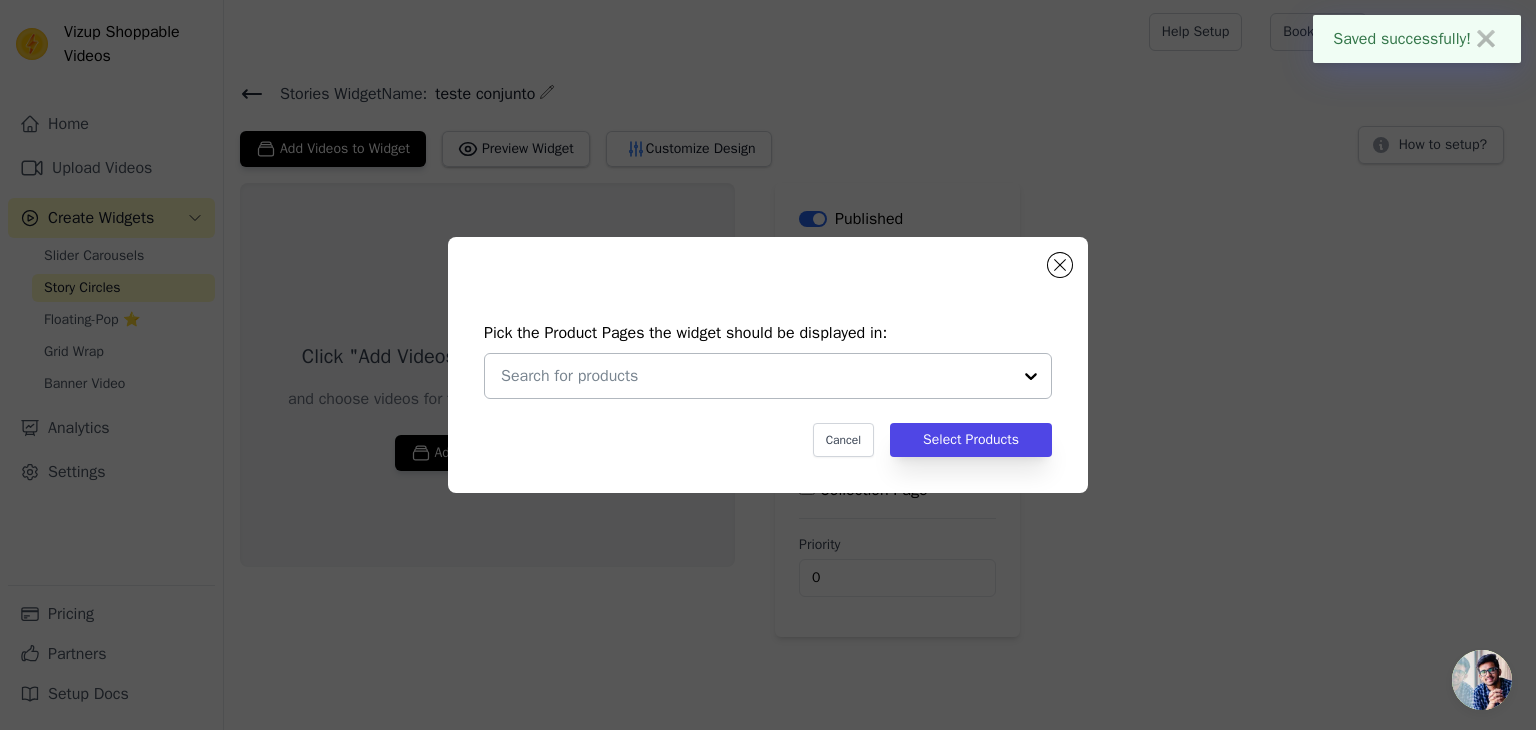 click at bounding box center [756, 376] 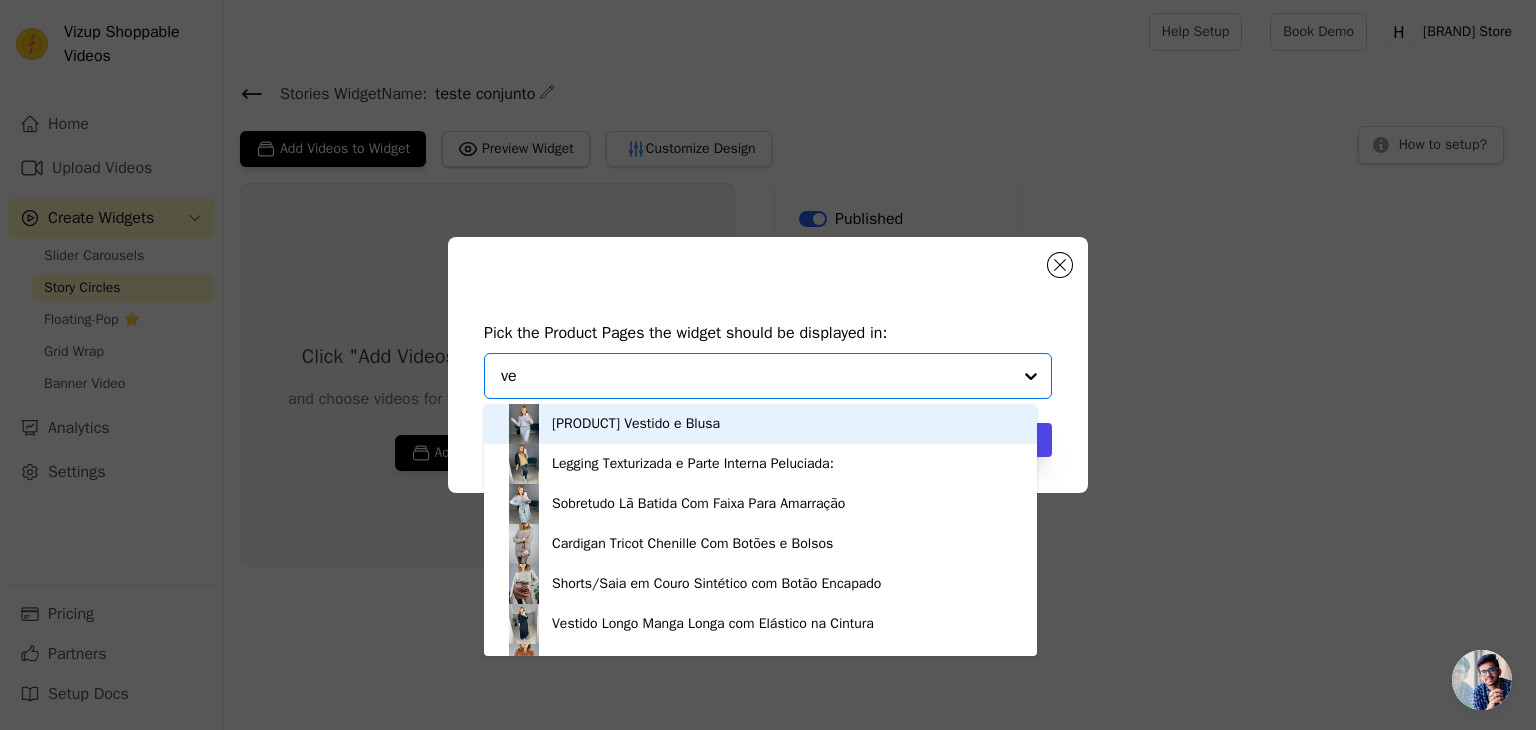 type on "v" 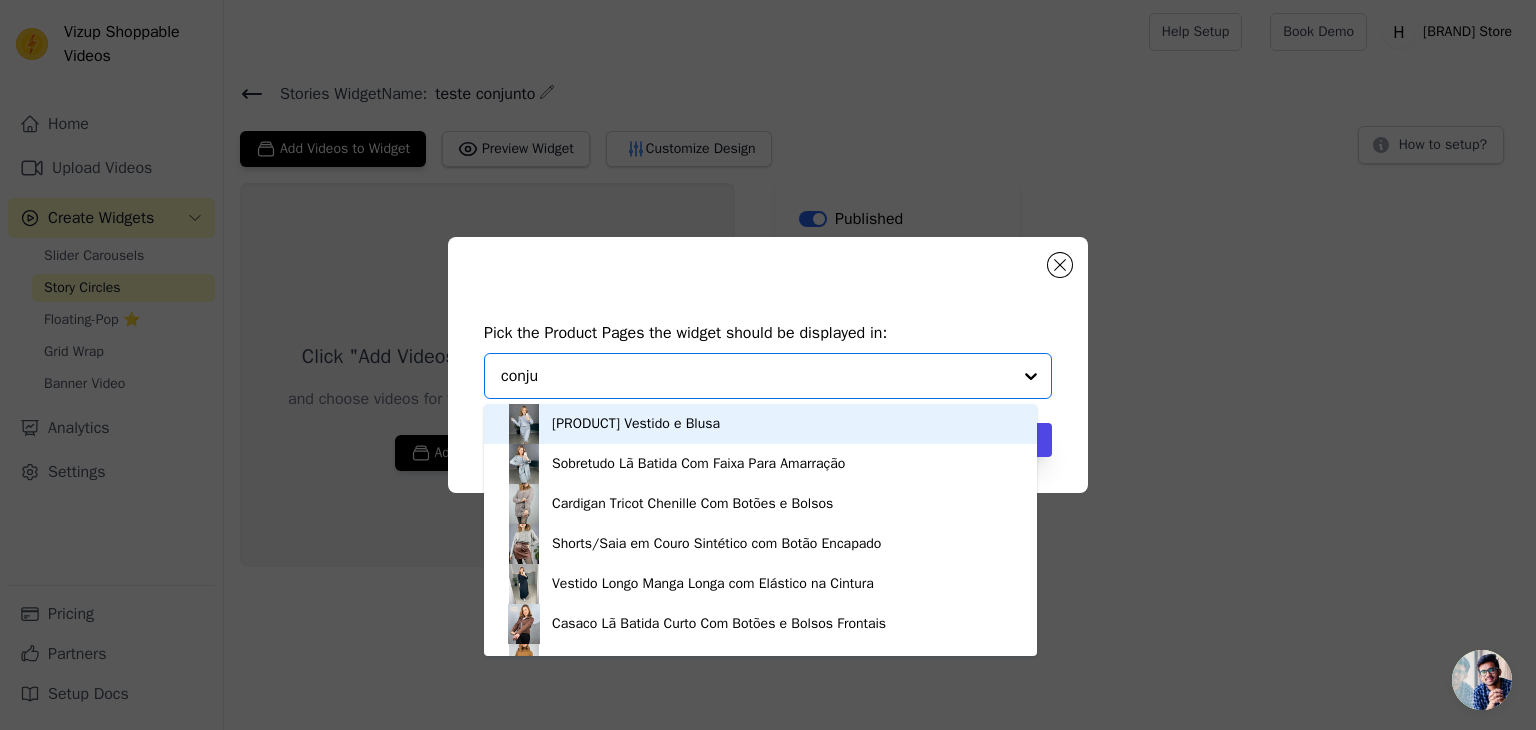 type on "conjun" 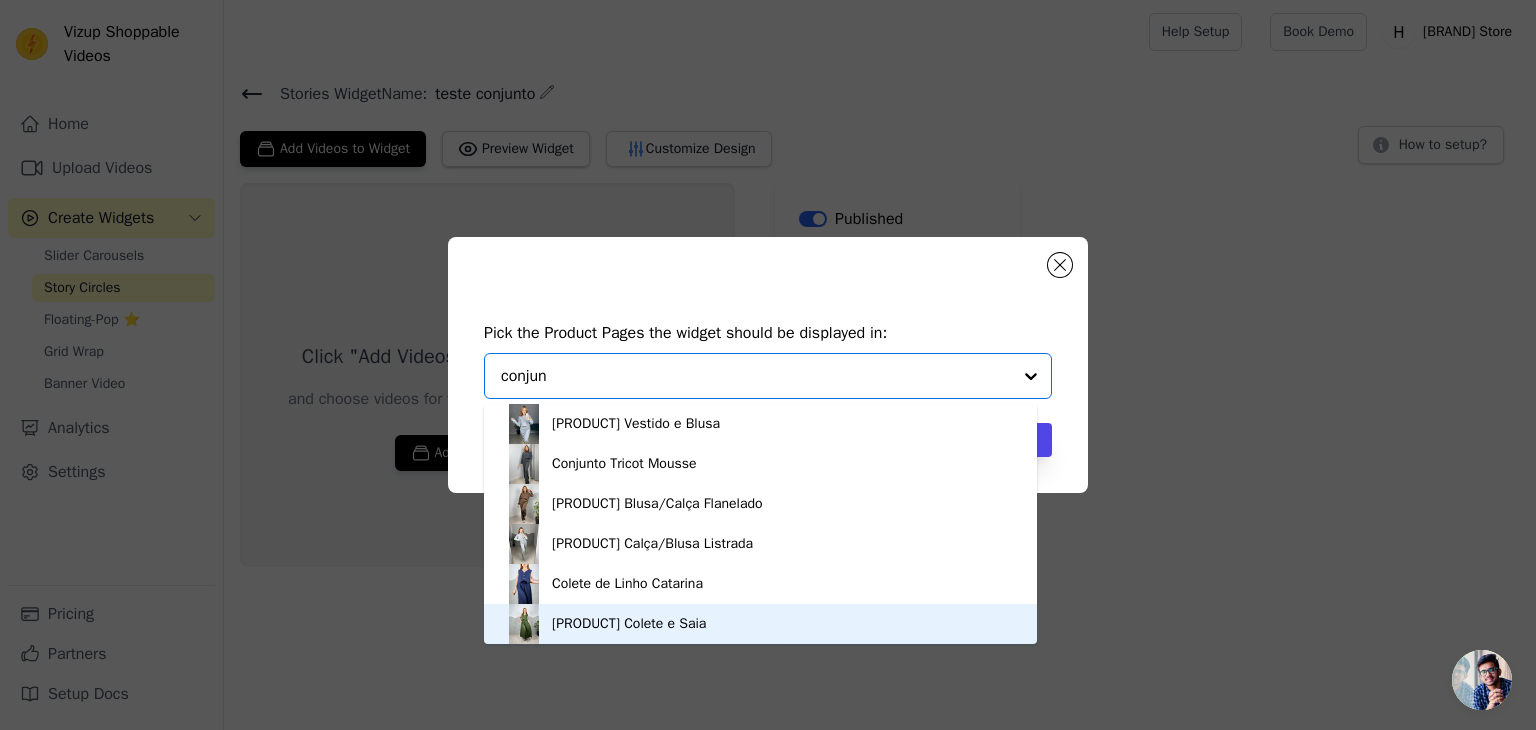 click on "Conjunto de Linho Catarina Colete e Saia" at bounding box center (629, 624) 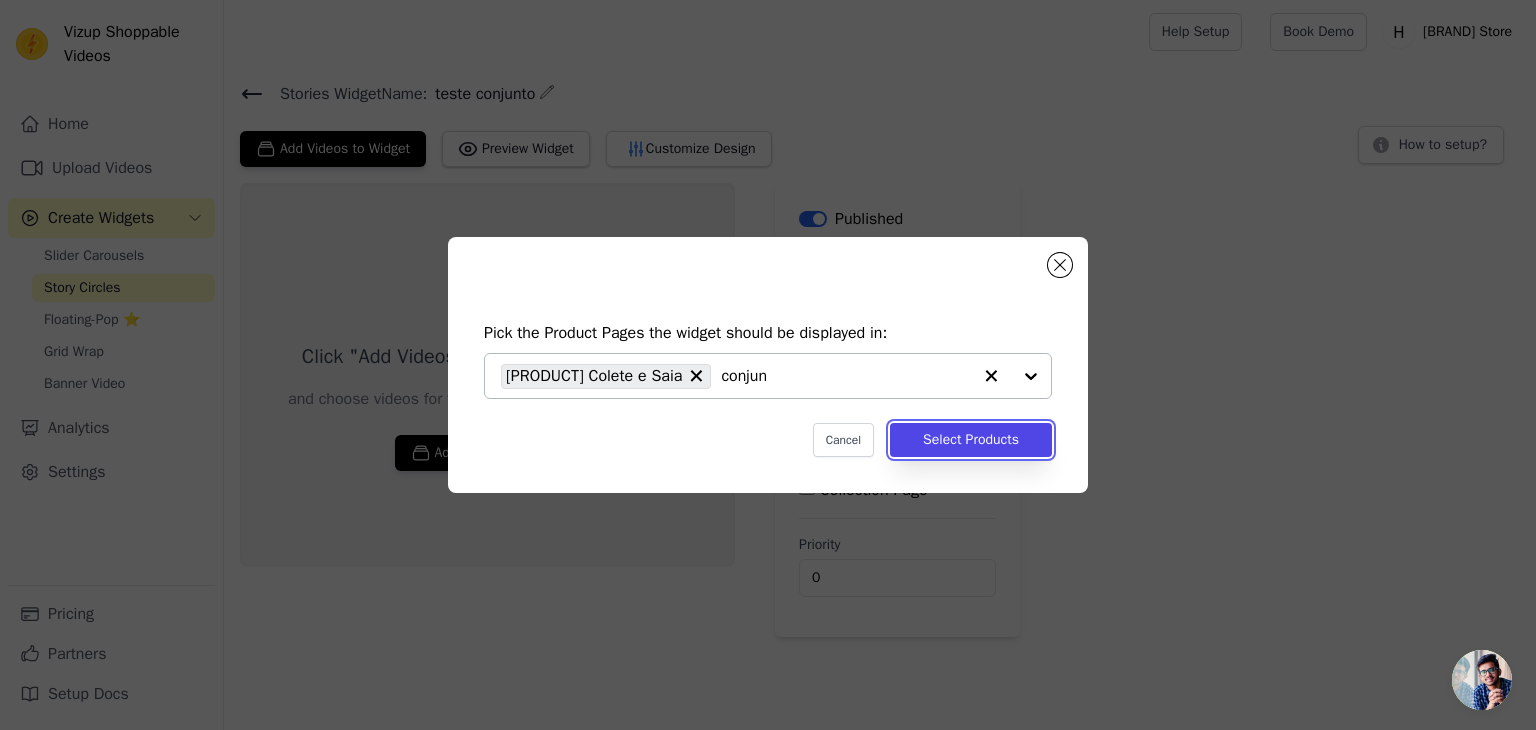 click on "Select Products" at bounding box center (971, 440) 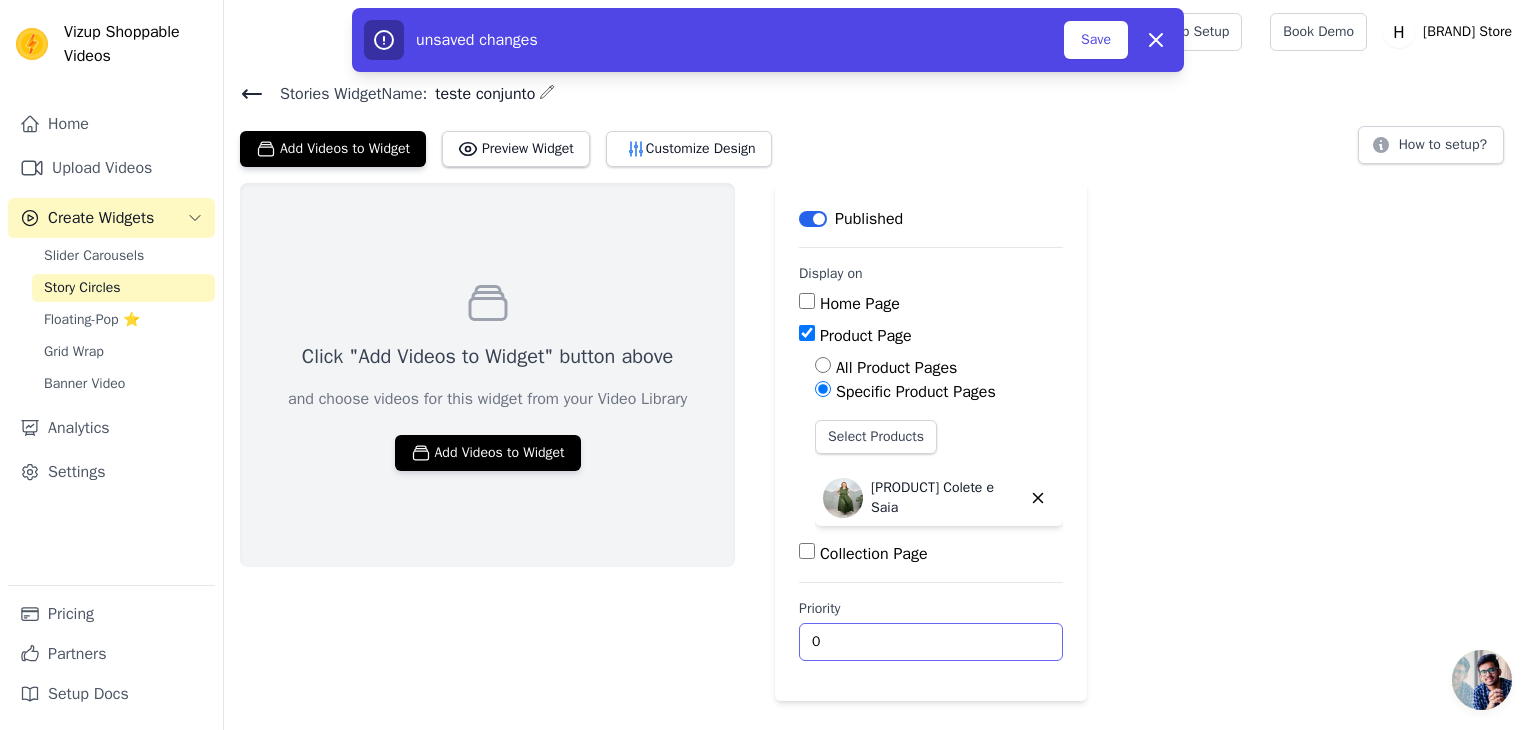 click on "0" at bounding box center (931, 642) 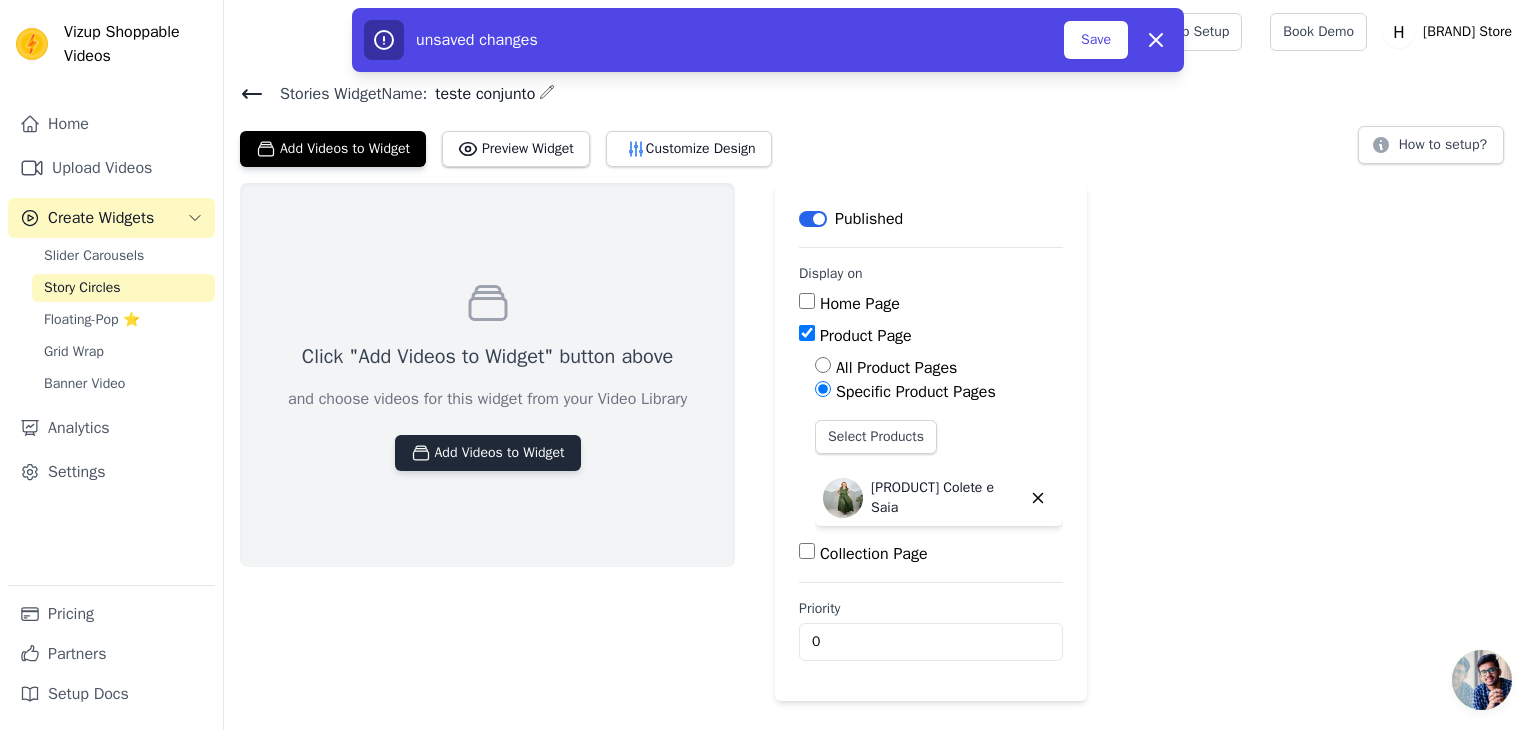 click on "Add Videos to Widget" at bounding box center (488, 453) 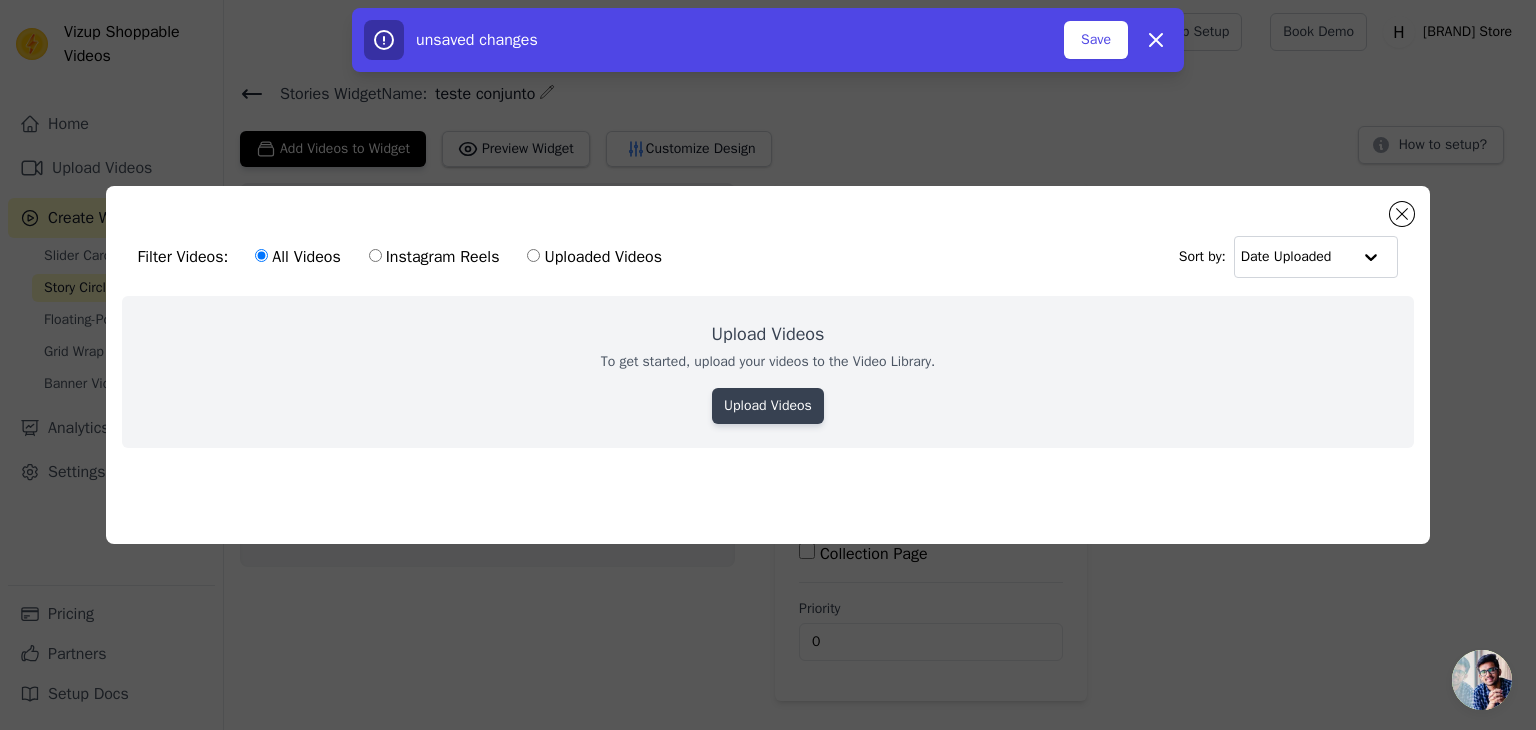 click on "Upload Videos" at bounding box center (768, 406) 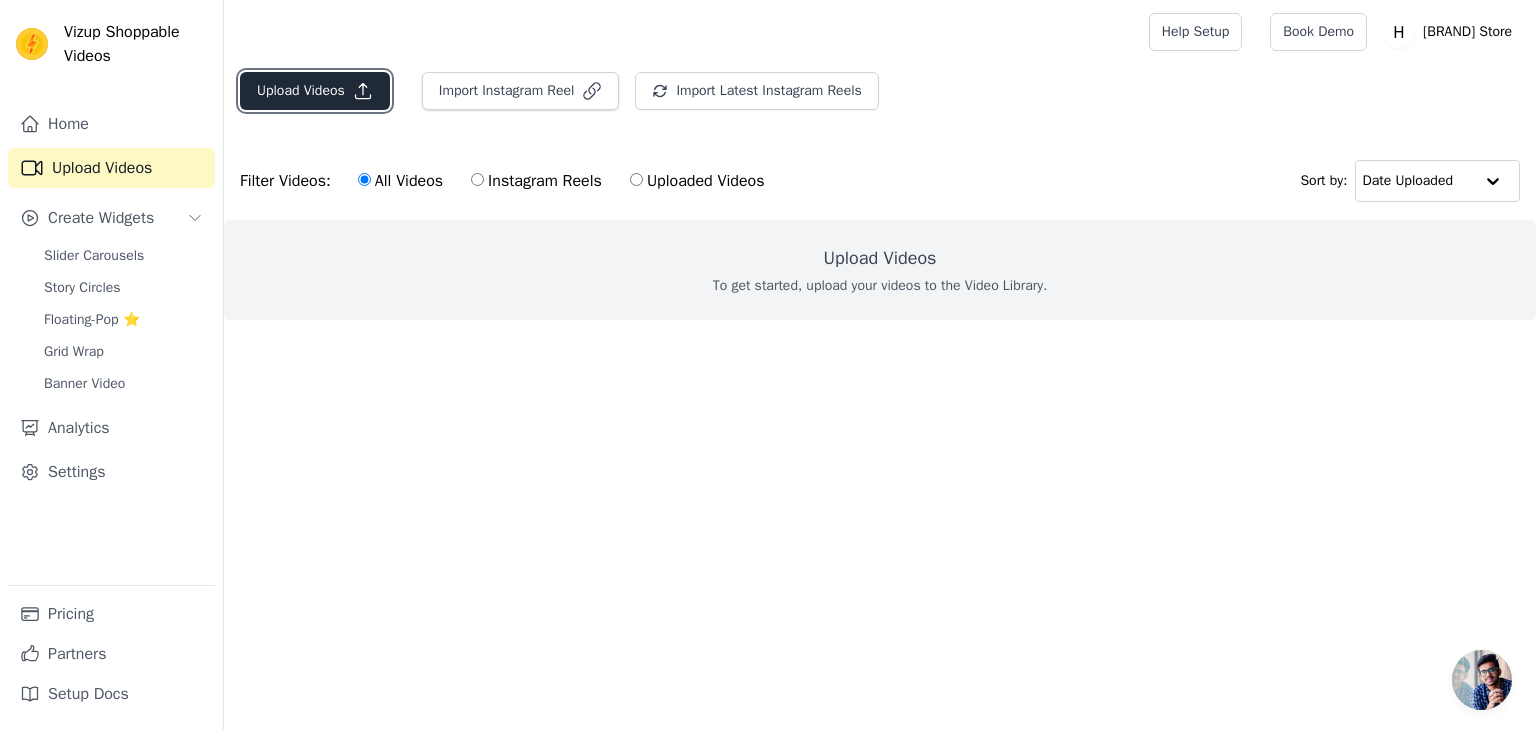 click on "Upload Videos" at bounding box center [315, 91] 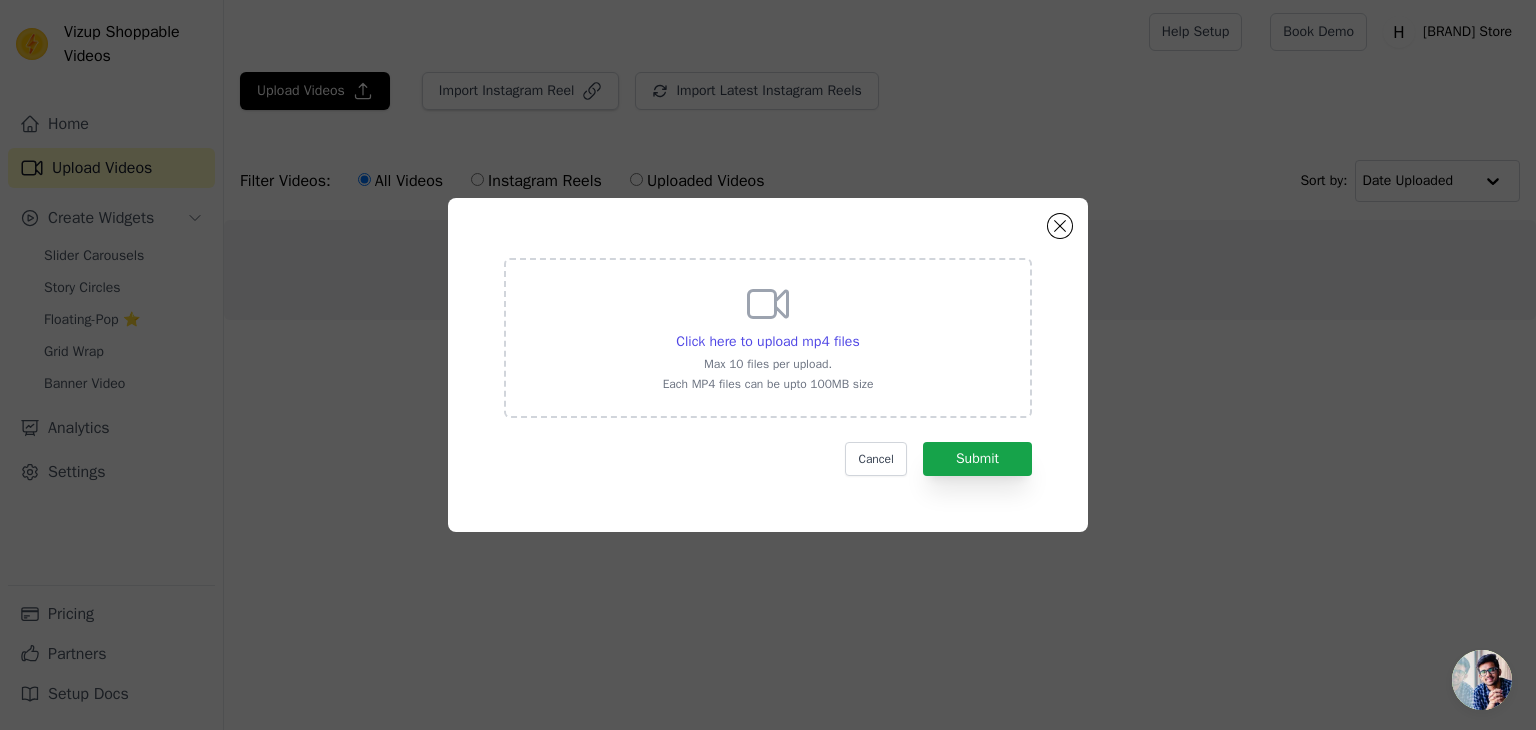 click 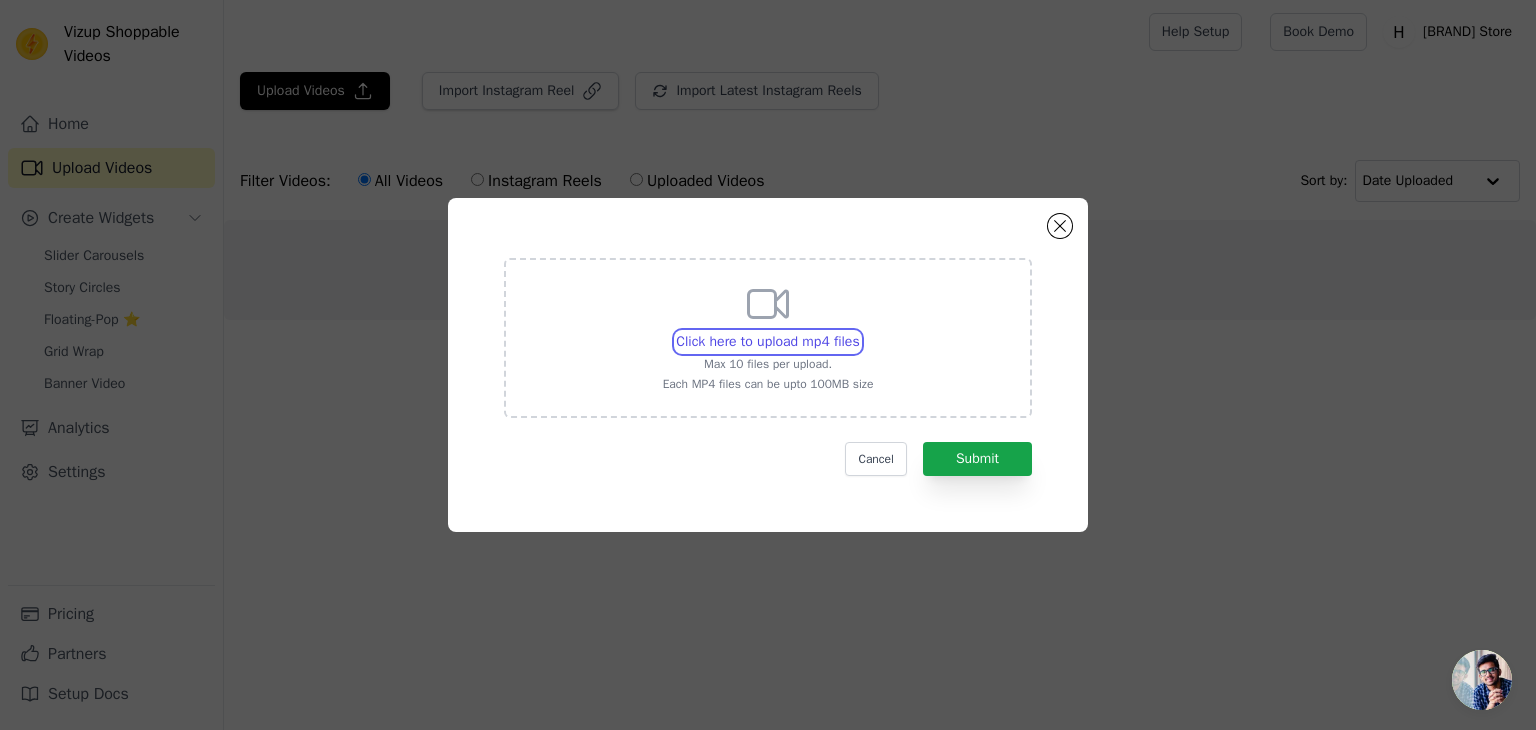 click on "Click here to upload mp4 files     Max 10 files per upload.   Each MP4 files can be upto 100MB size" at bounding box center (859, 331) 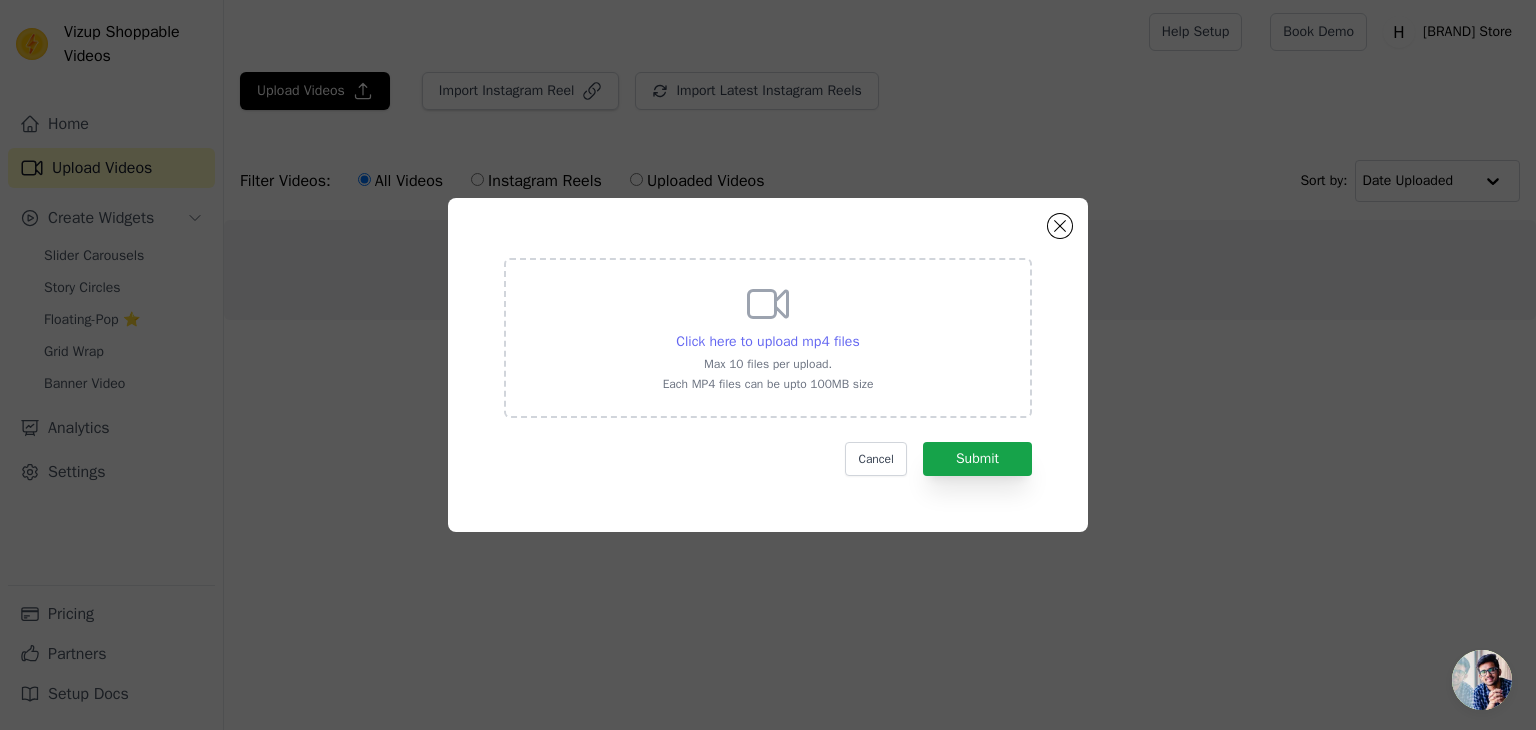 click on "Click here to upload mp4 files" at bounding box center (767, 341) 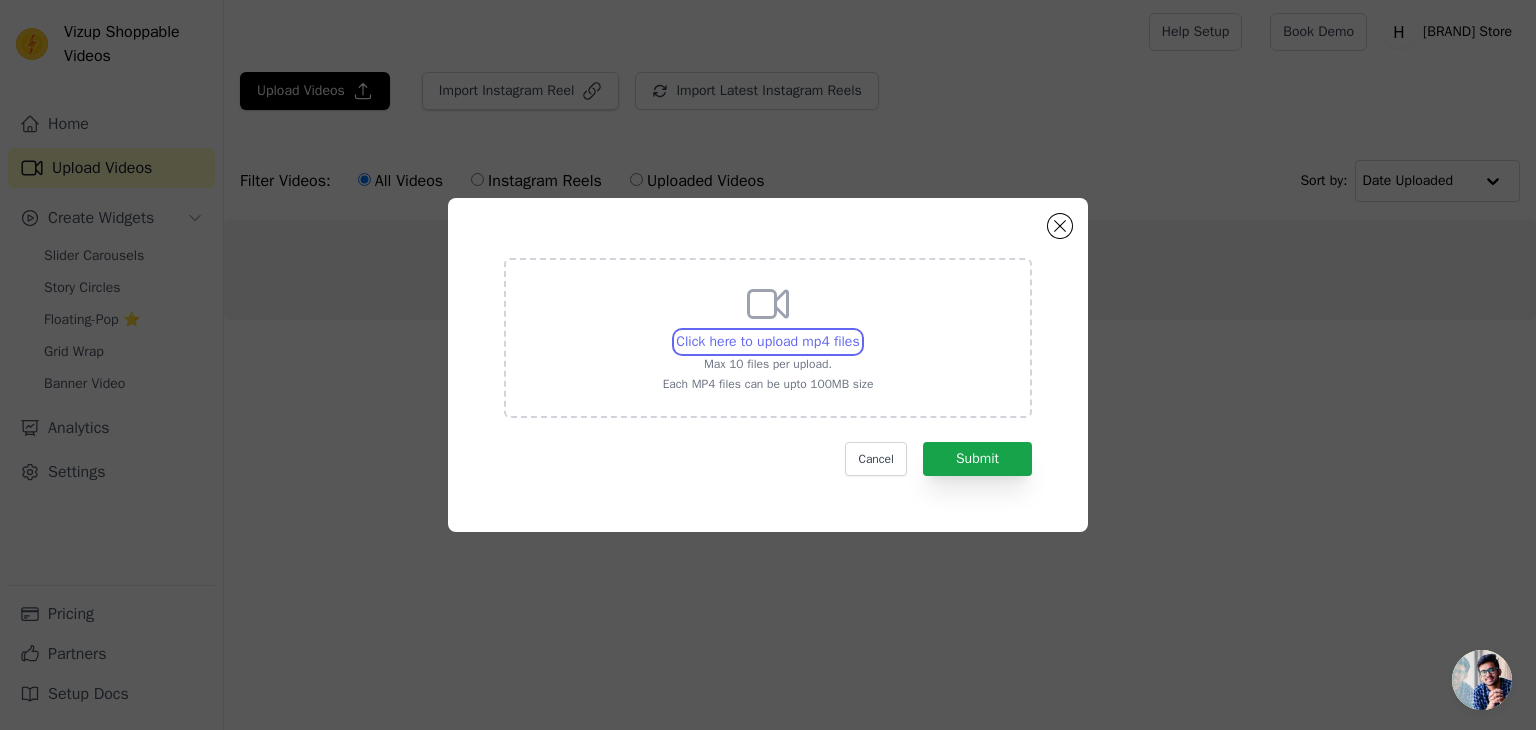 type on "C:\fakepath\copy_BD04A95C-FD0D-42D6-8212-2E0C20AF6164.mp4" 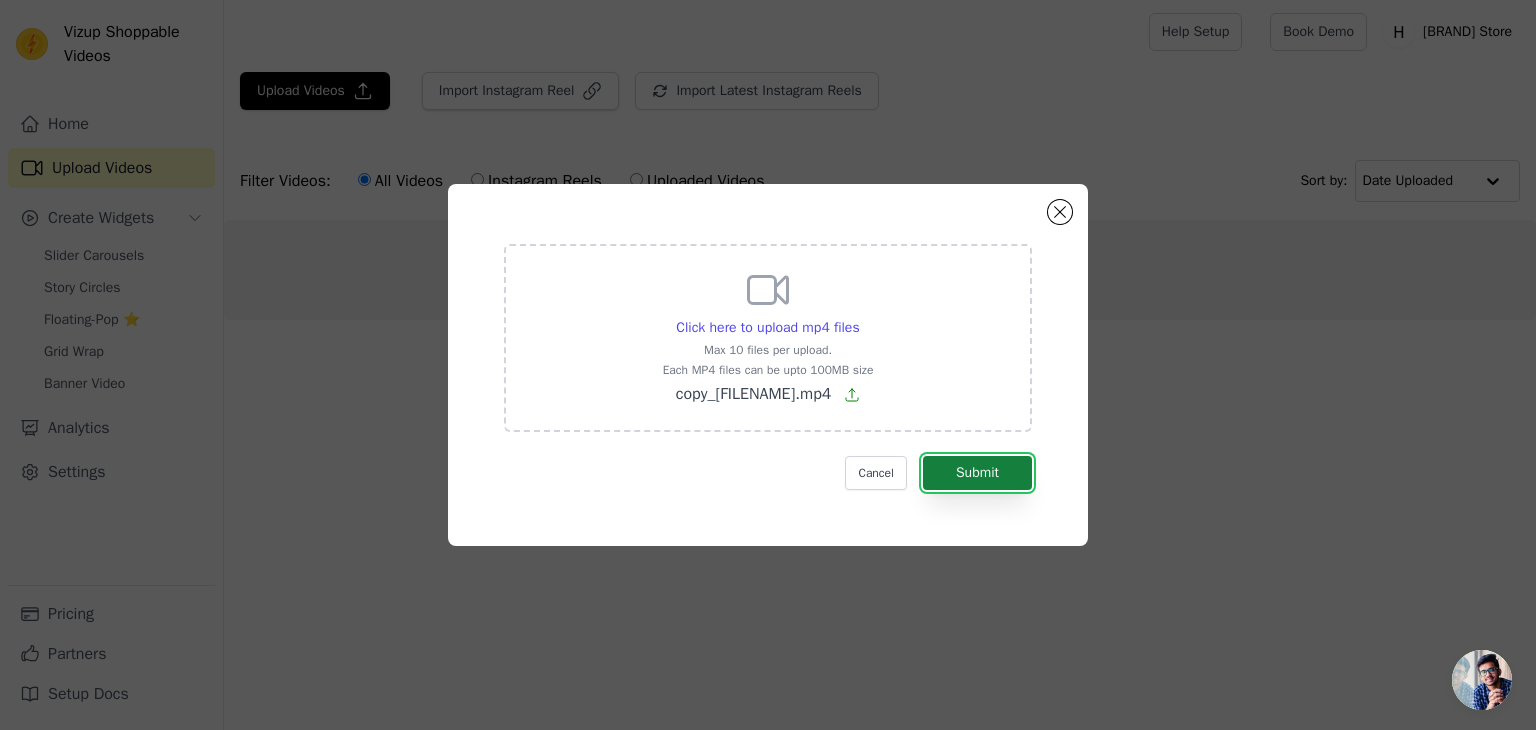 click on "Submit" at bounding box center [977, 473] 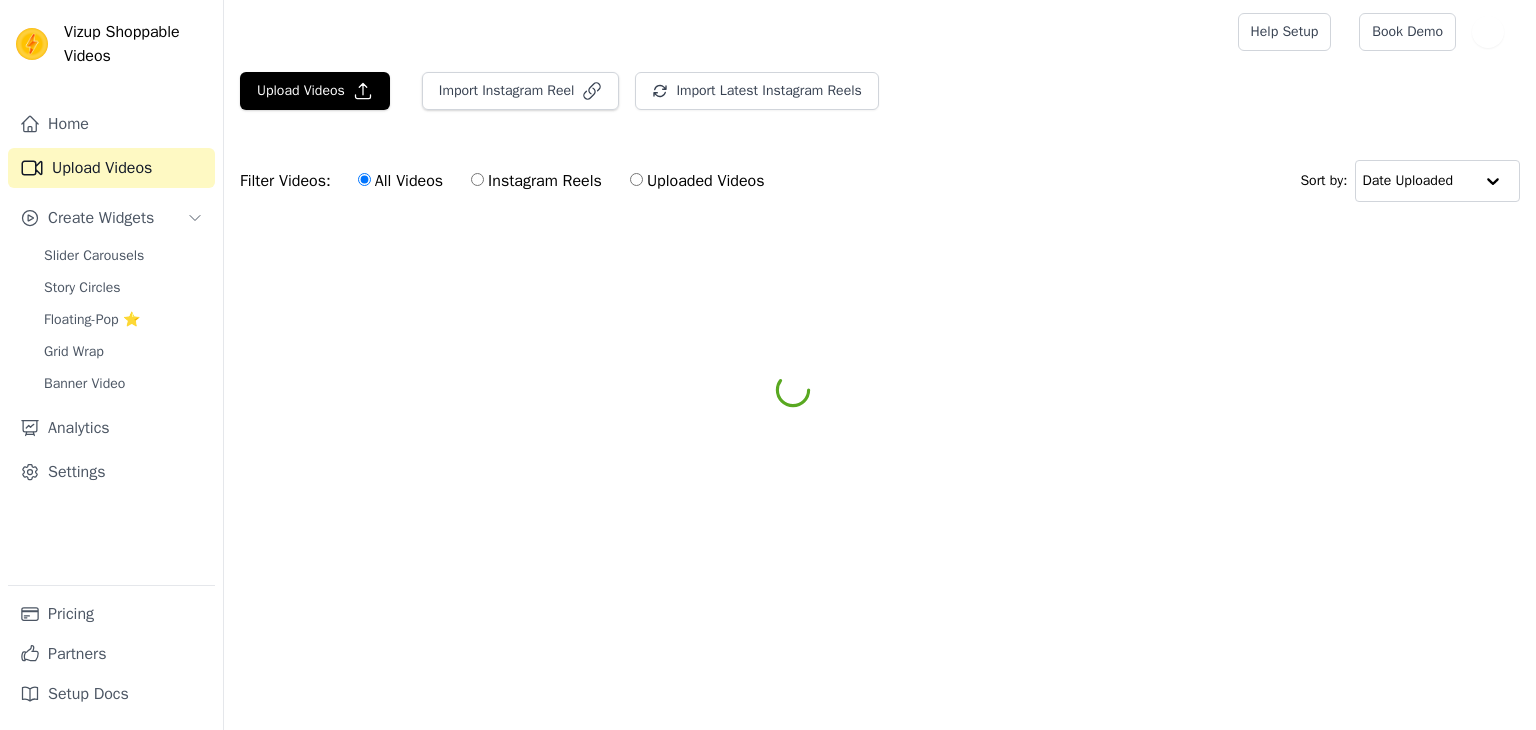 scroll, scrollTop: 0, scrollLeft: 0, axis: both 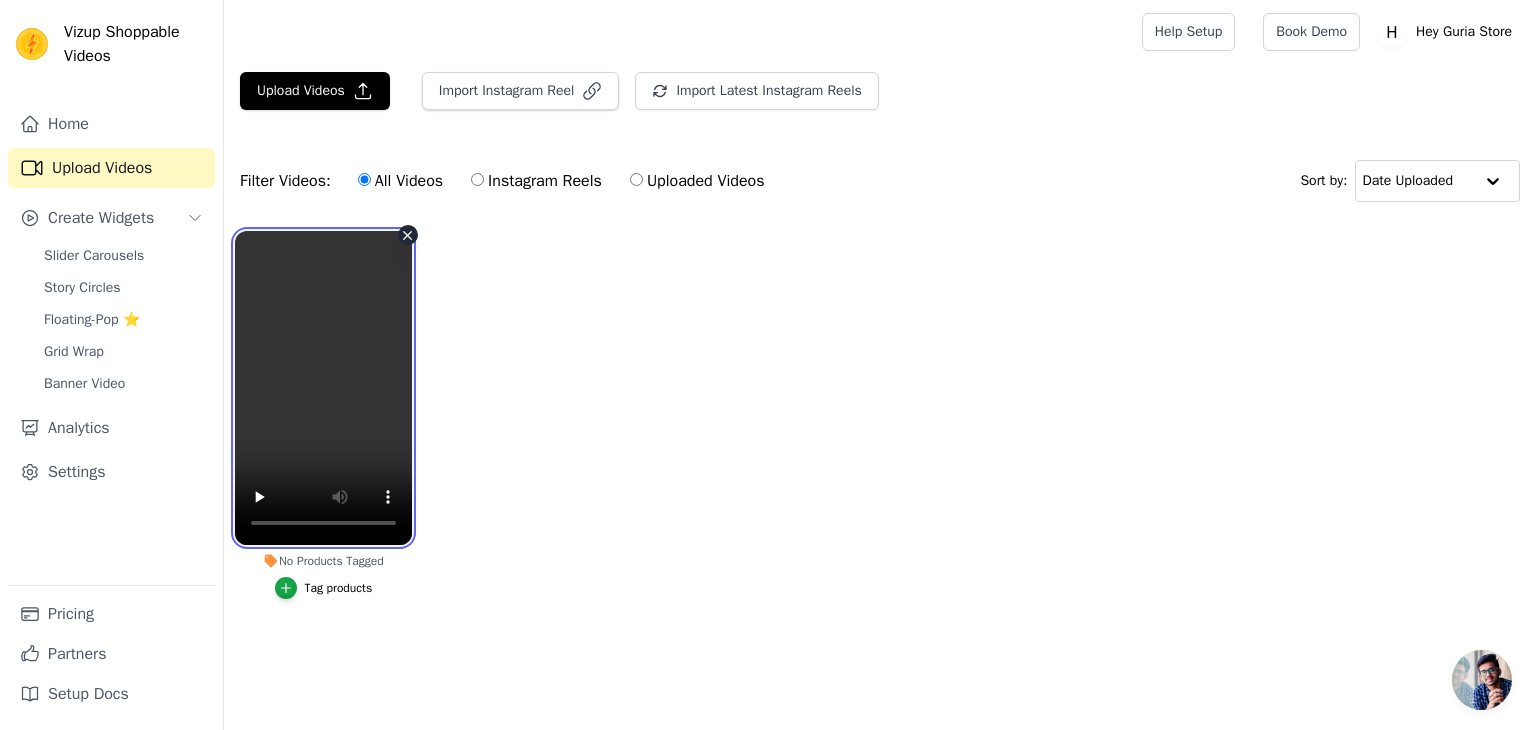 click at bounding box center [323, 388] 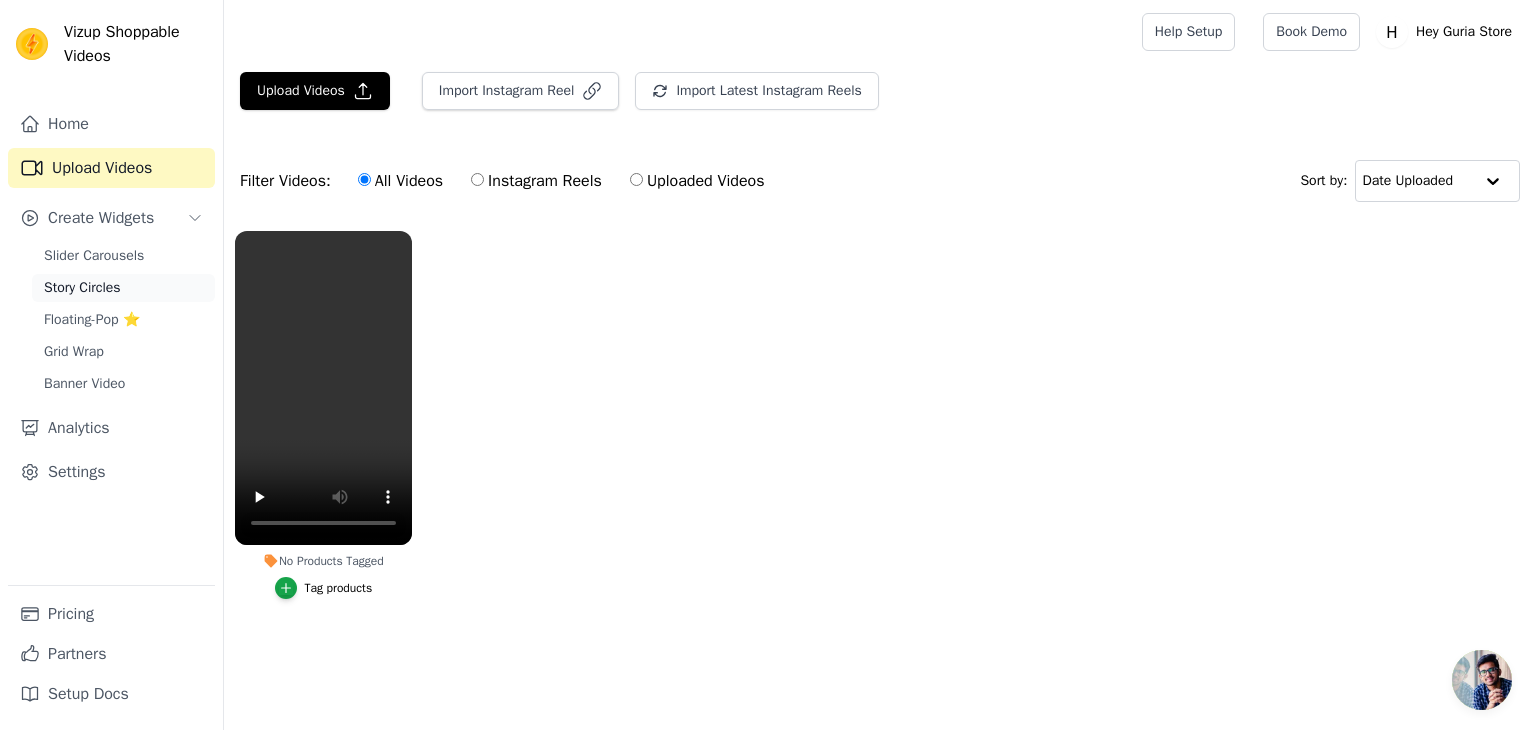 click on "Story Circles" at bounding box center [82, 288] 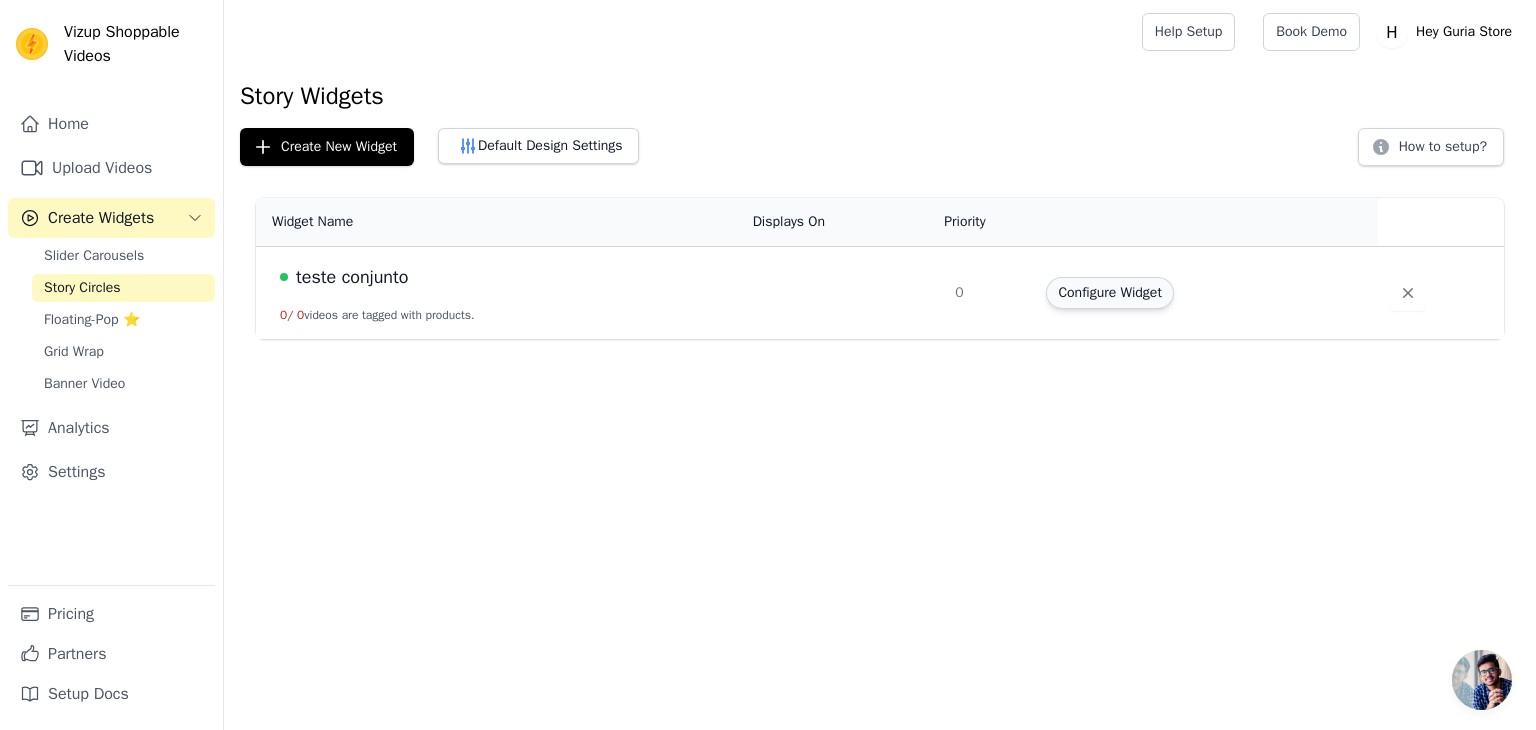 click on "Configure Widget" at bounding box center (1109, 293) 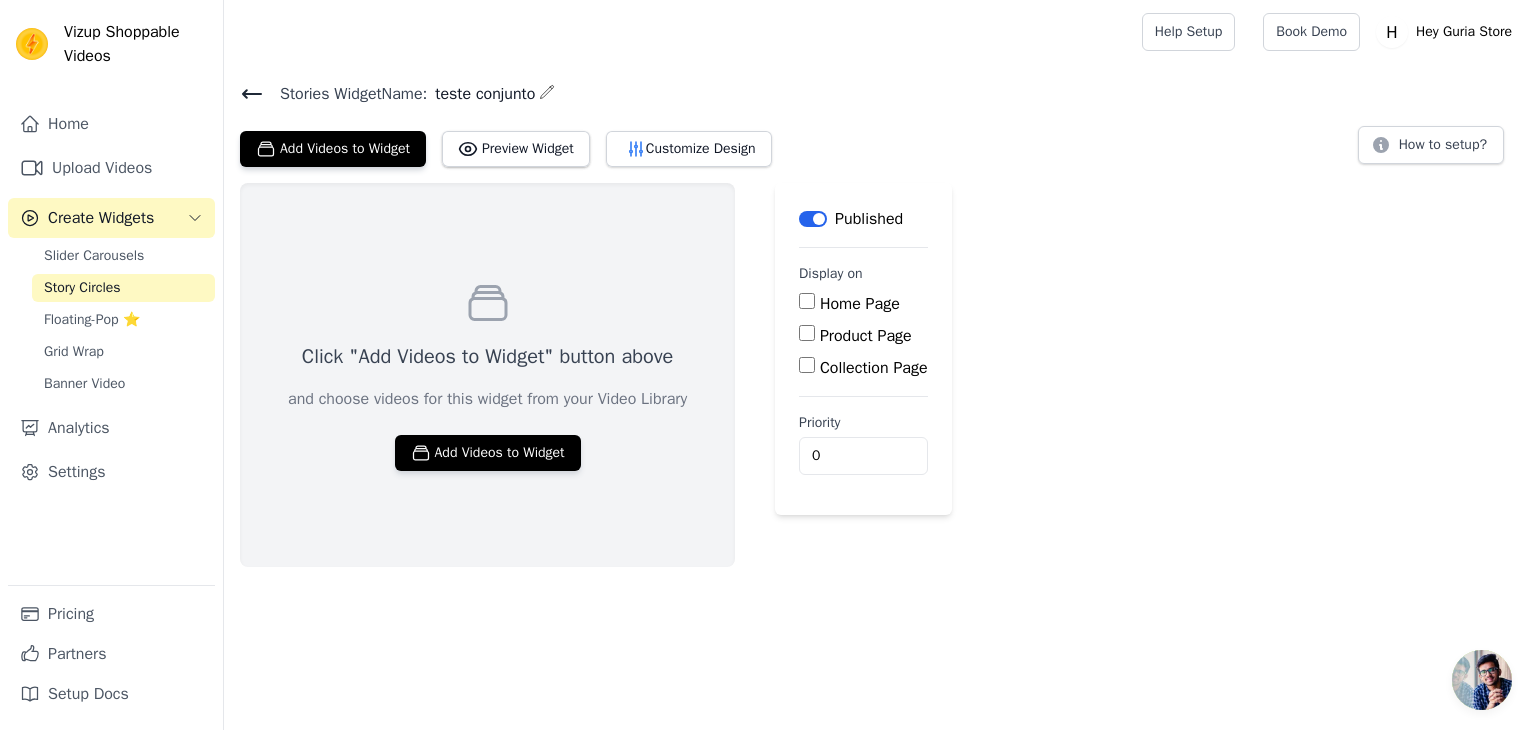click 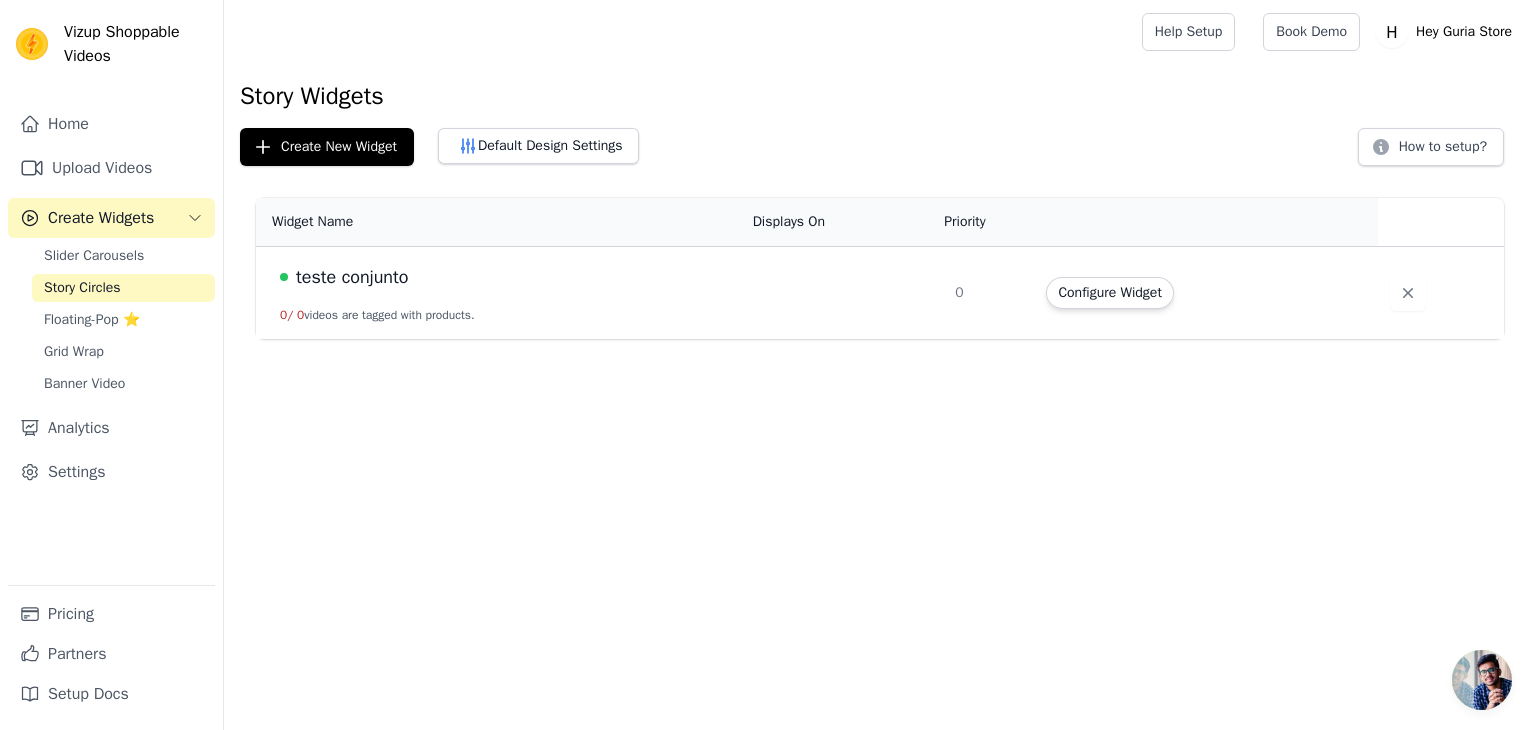 click on "teste conjunto" at bounding box center (352, 277) 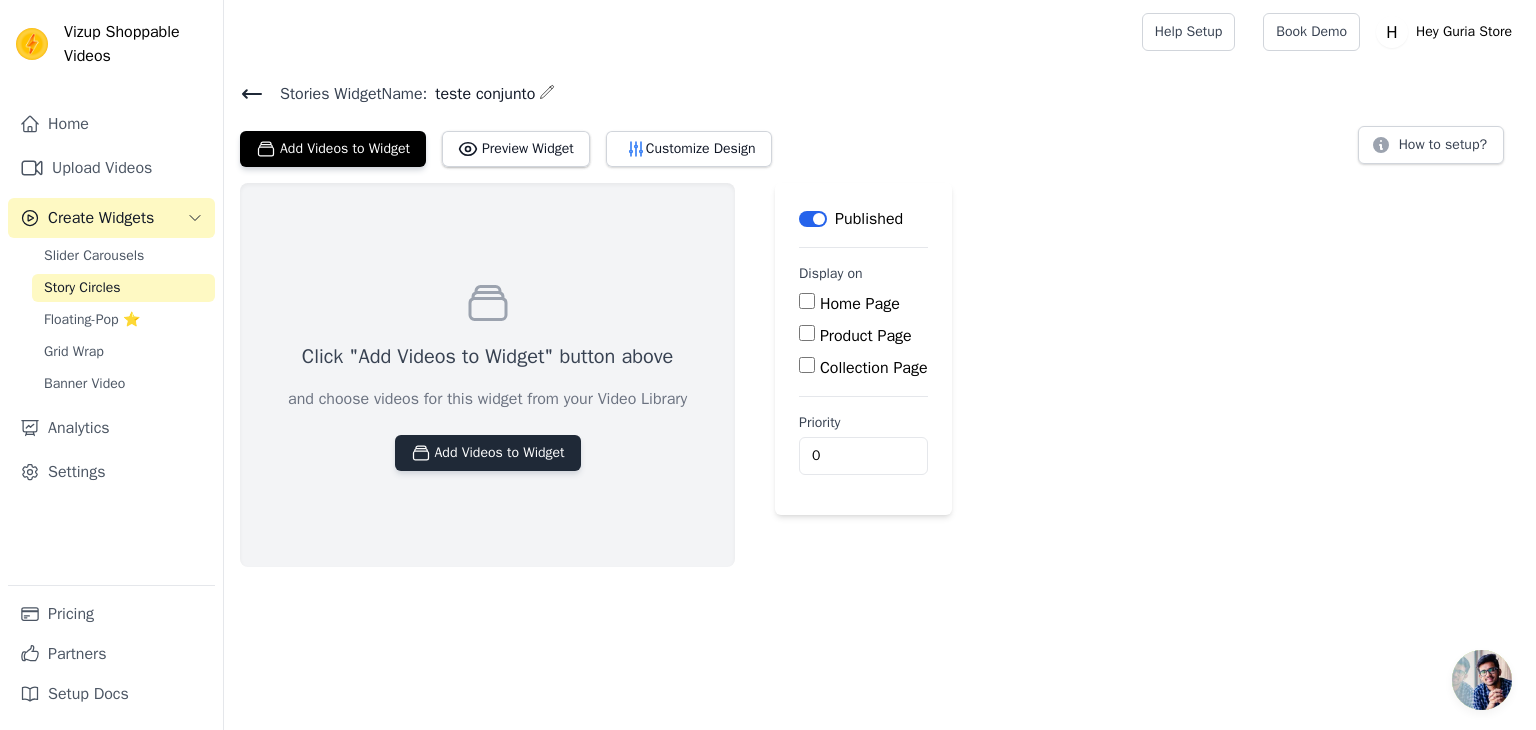 click on "Add Videos to Widget" at bounding box center [488, 453] 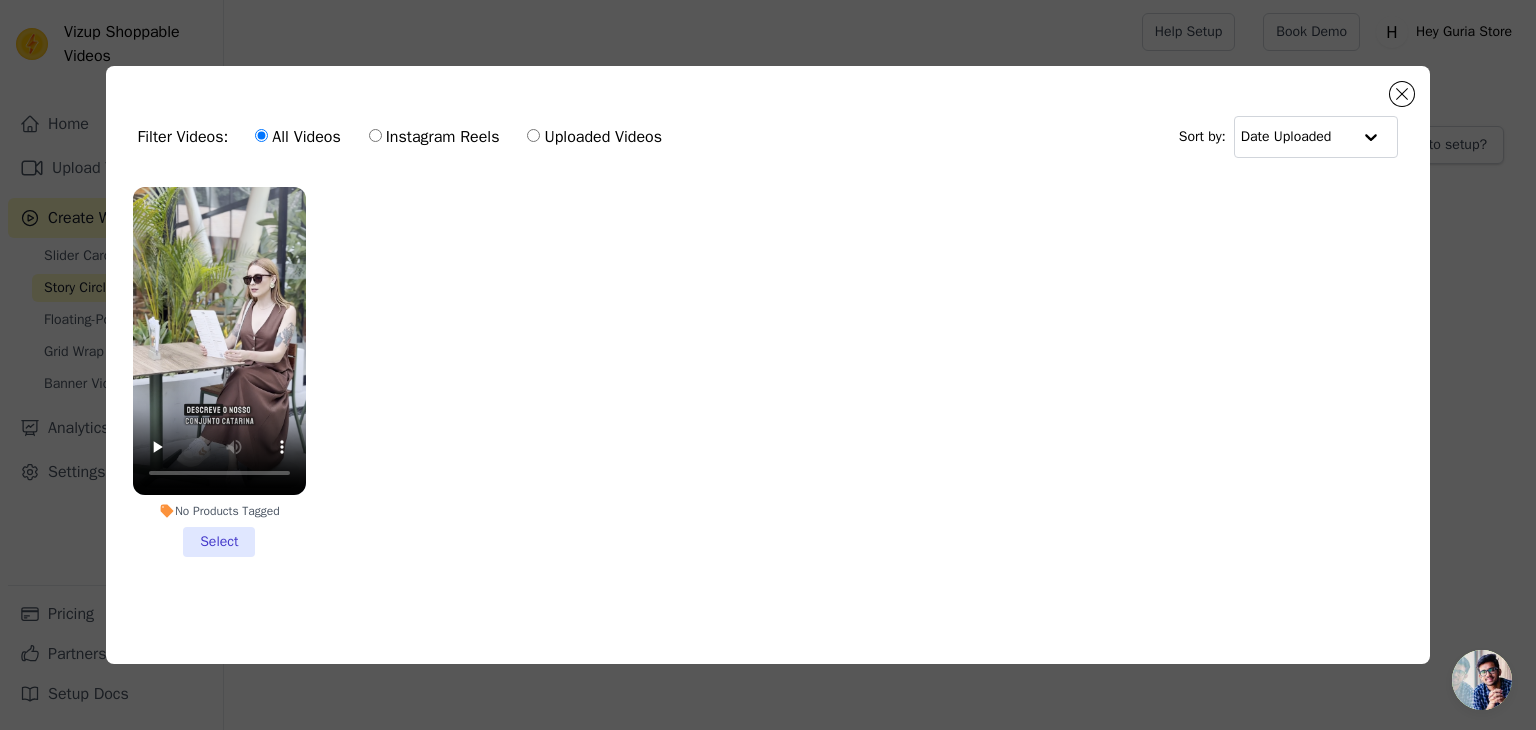 click on "No Products Tagged     Select" at bounding box center (219, 372) 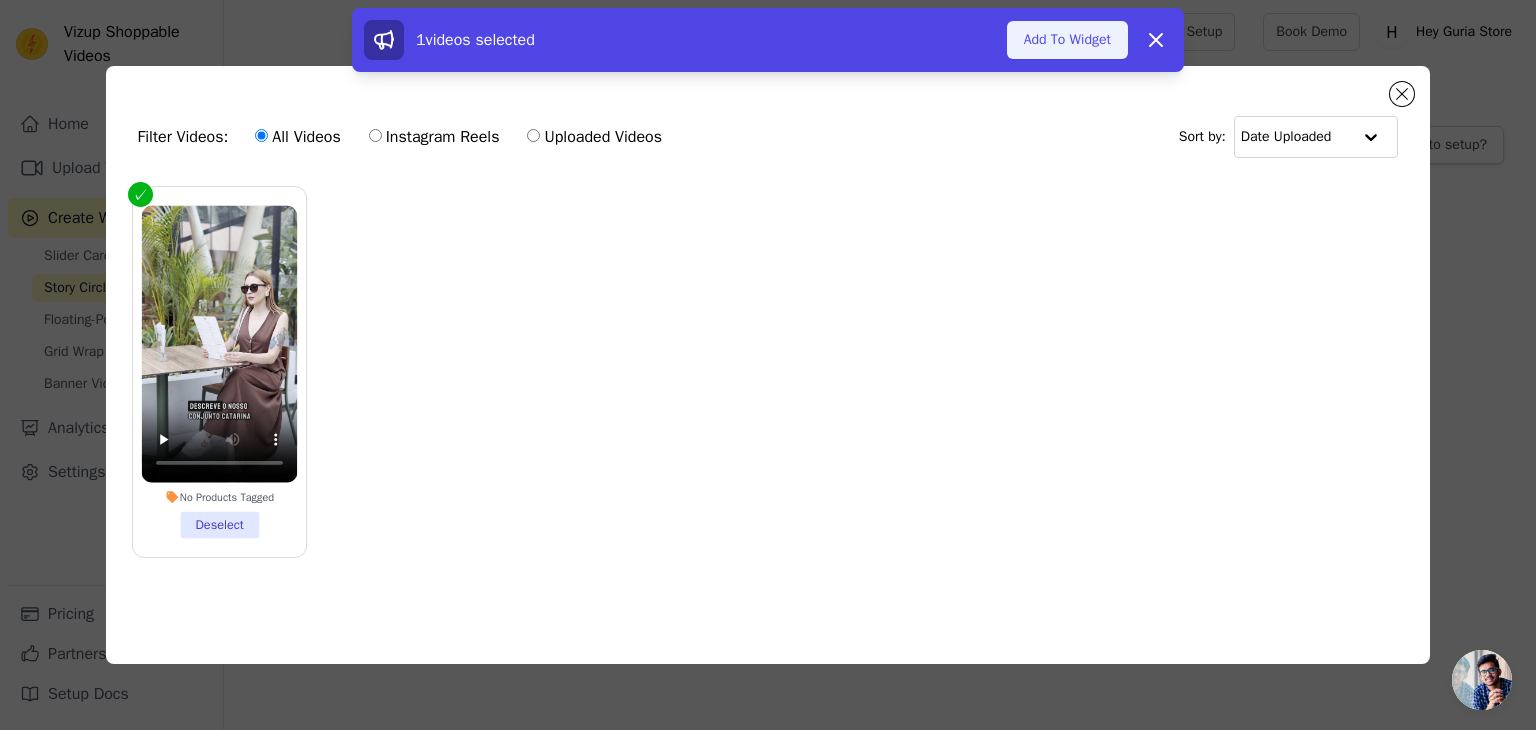 click on "Add To Widget" at bounding box center [1067, 40] 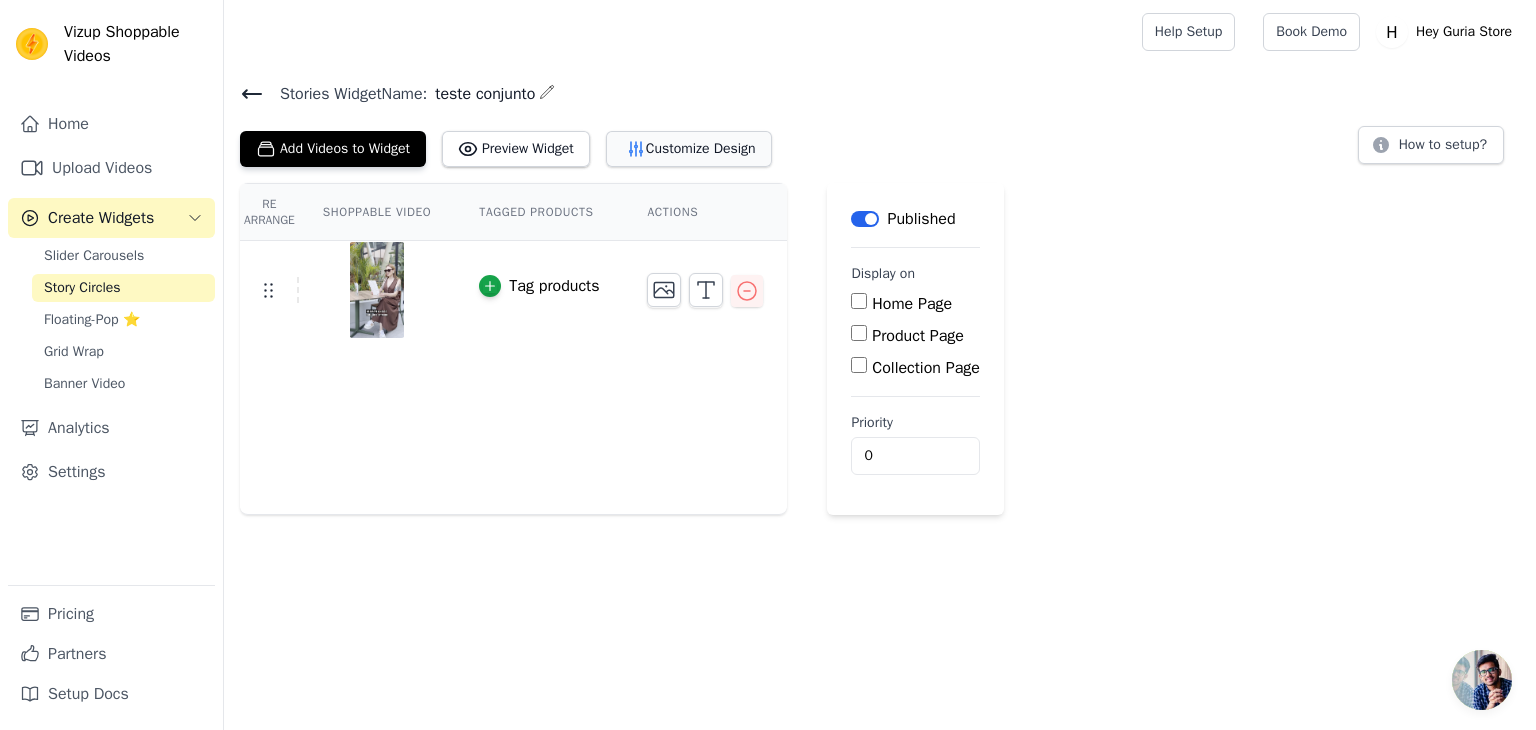 click on "Customize Design" at bounding box center [689, 149] 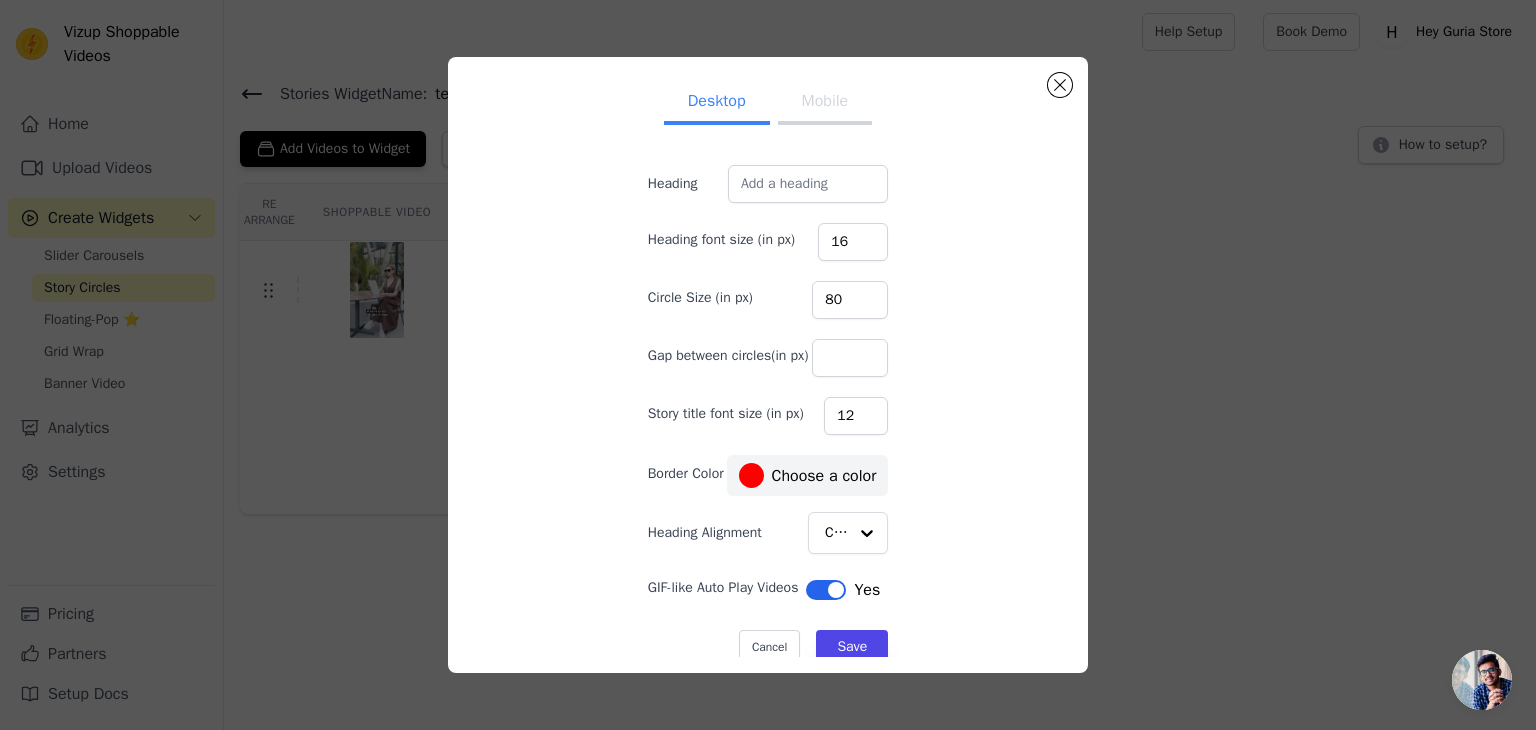 click on "Mobile" at bounding box center (825, 103) 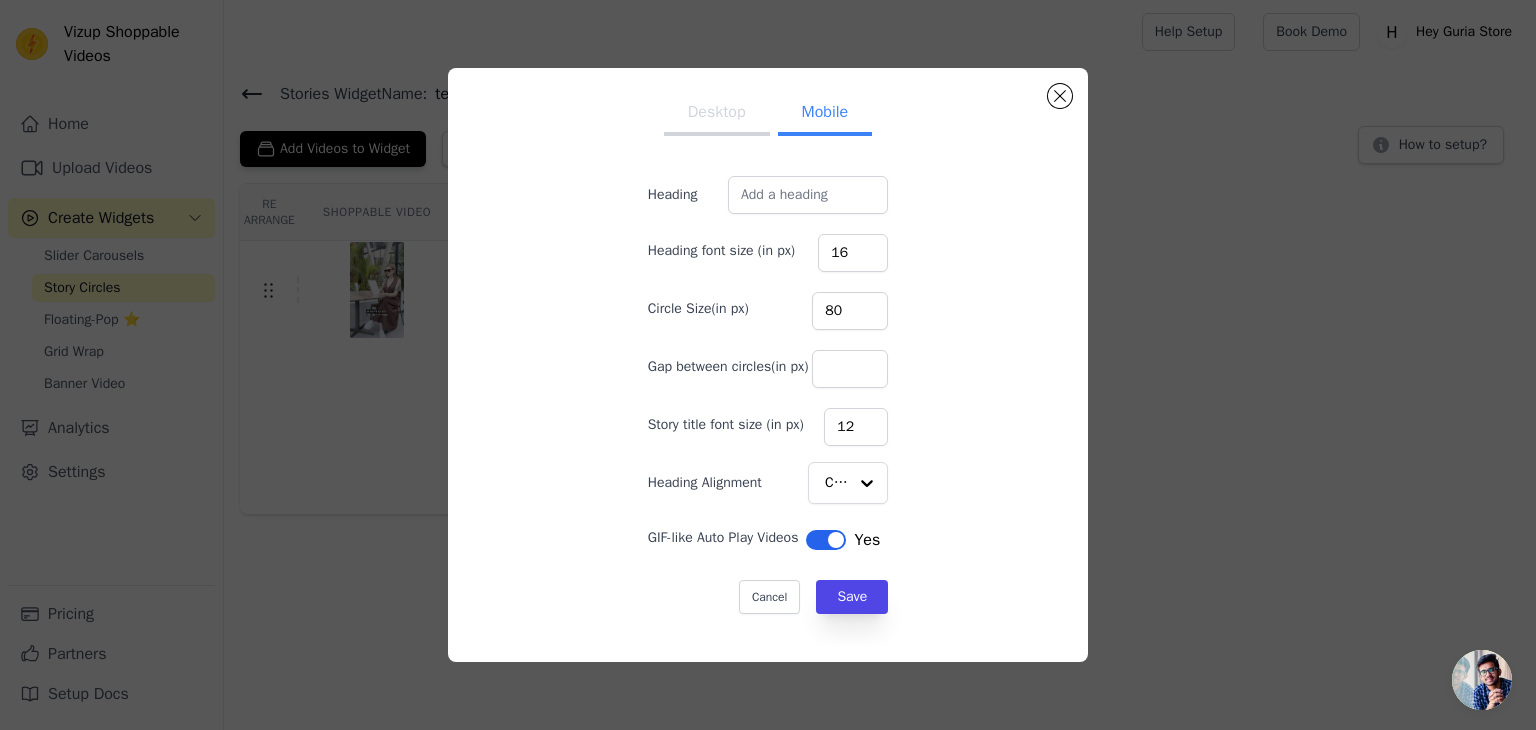 click on "Desktop" at bounding box center (717, 114) 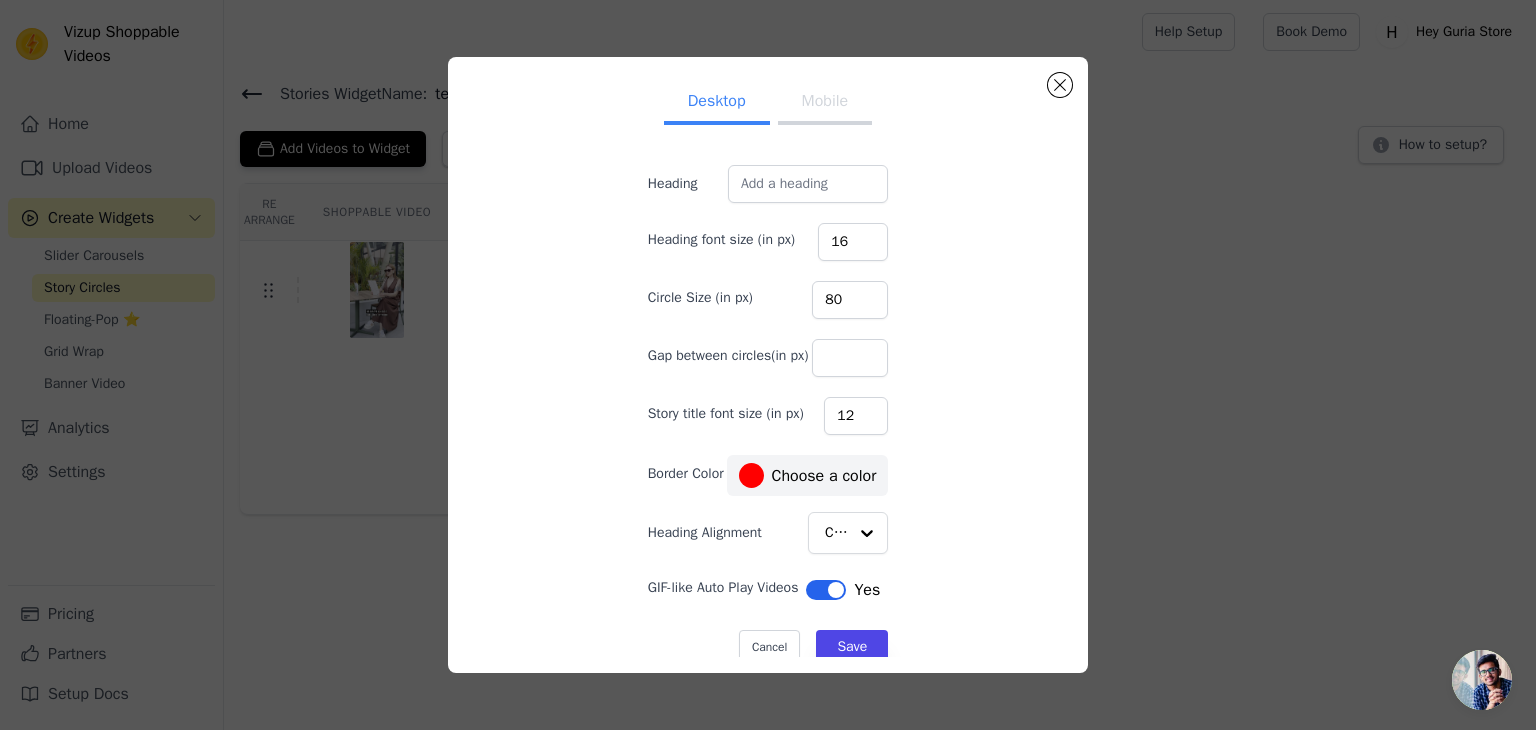 click on "Mobile" at bounding box center (825, 103) 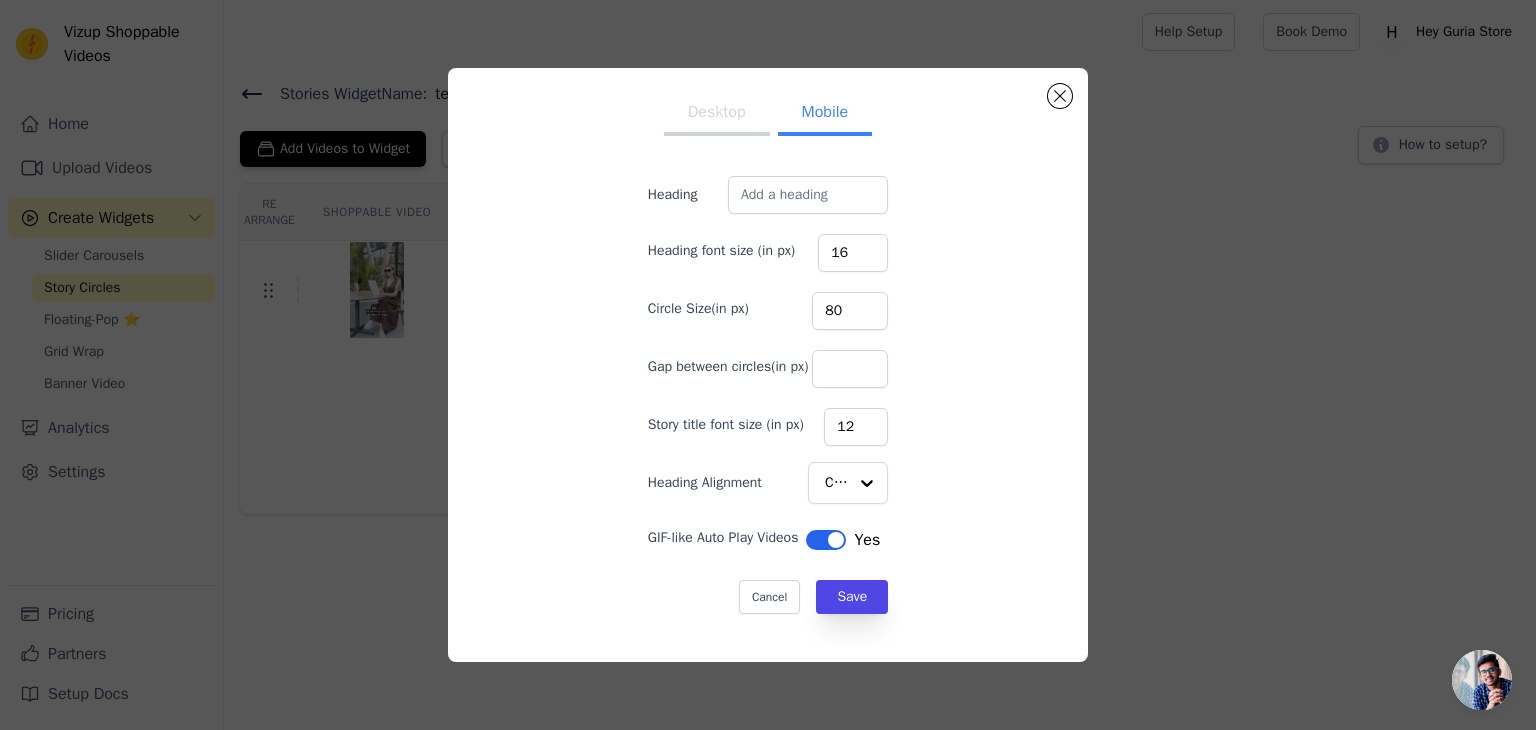click on "Desktop" at bounding box center [717, 114] 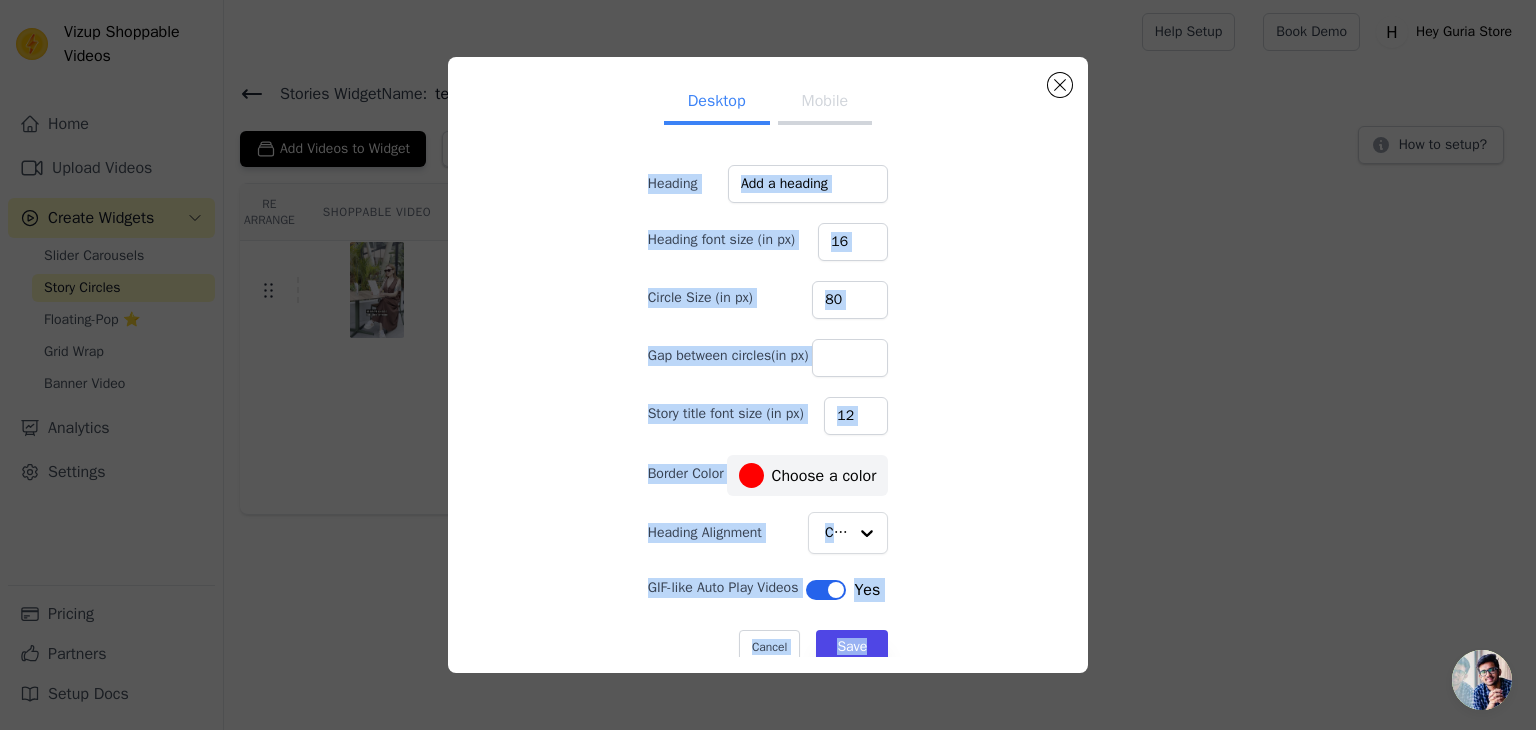 scroll, scrollTop: 20, scrollLeft: 0, axis: vertical 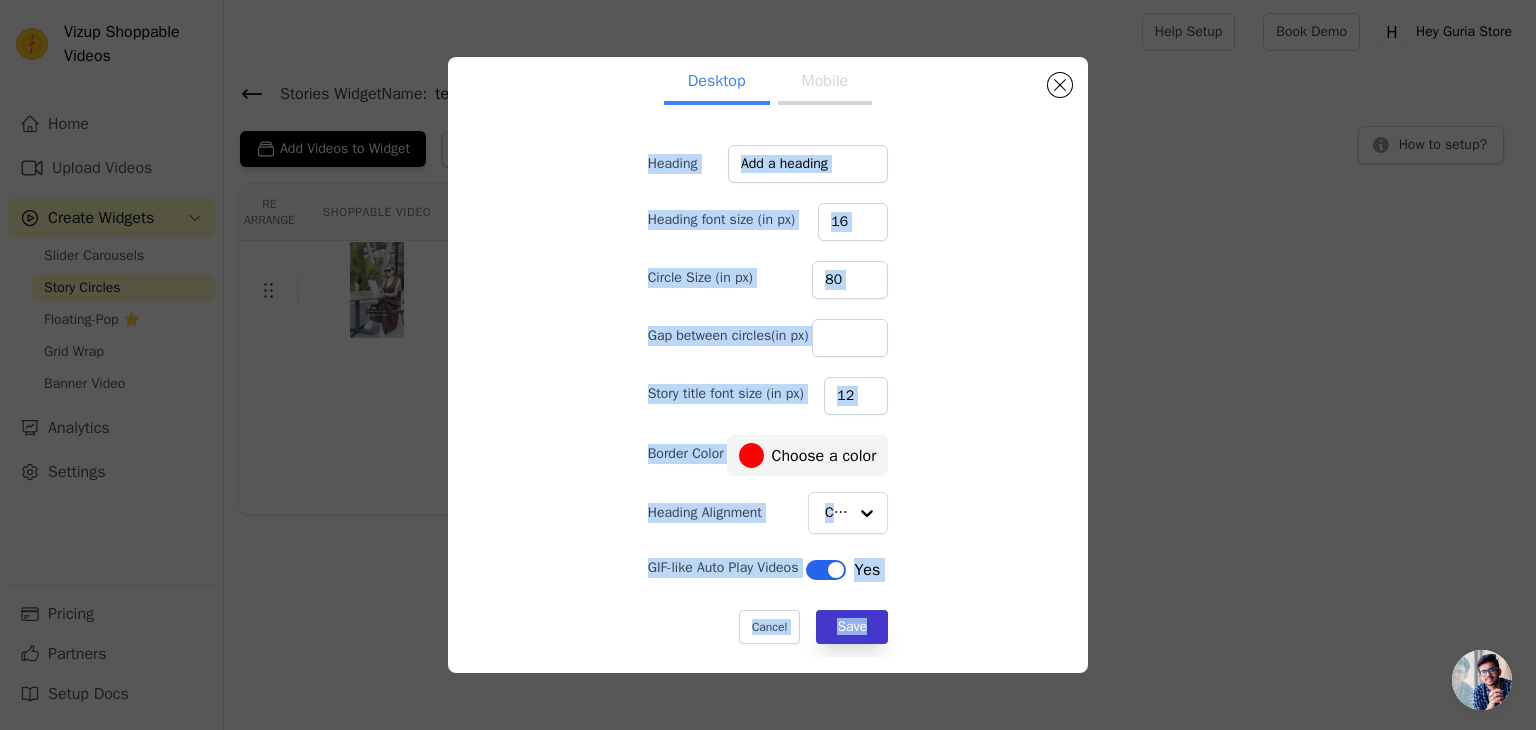 drag, startPoint x: 626, startPoint y: 173, endPoint x: 886, endPoint y: 637, distance: 531.8797 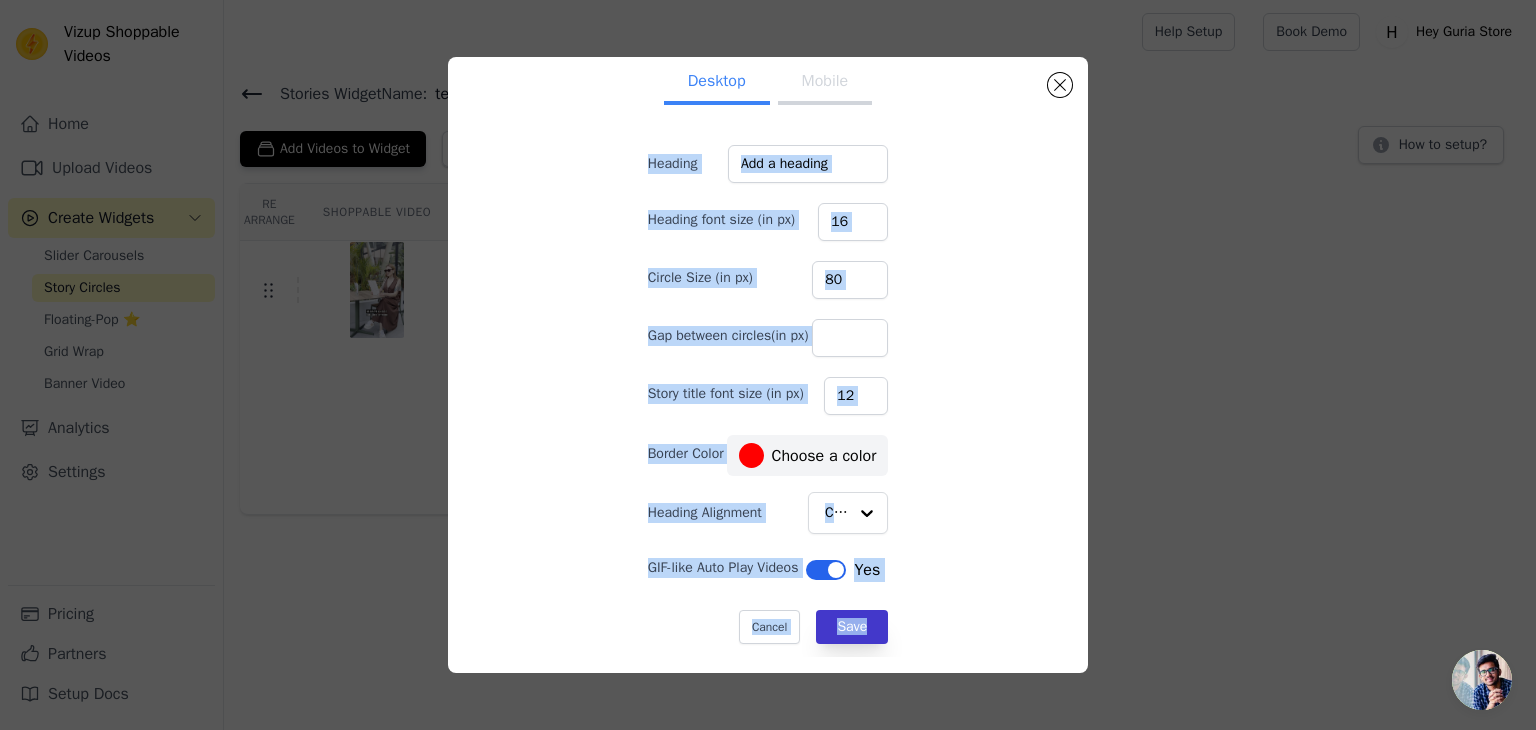 click on "Heading     Heading font size (in px)   16   Circle Size (in px)   80   Gap between circles(in px)     Story title font size (in px)   12   Border Color   #ff0000       Choose a color     Heading Alignment         Center               GIF-like Auto Play Videos   Label     Yes   Cancel     Save" at bounding box center (768, 394) 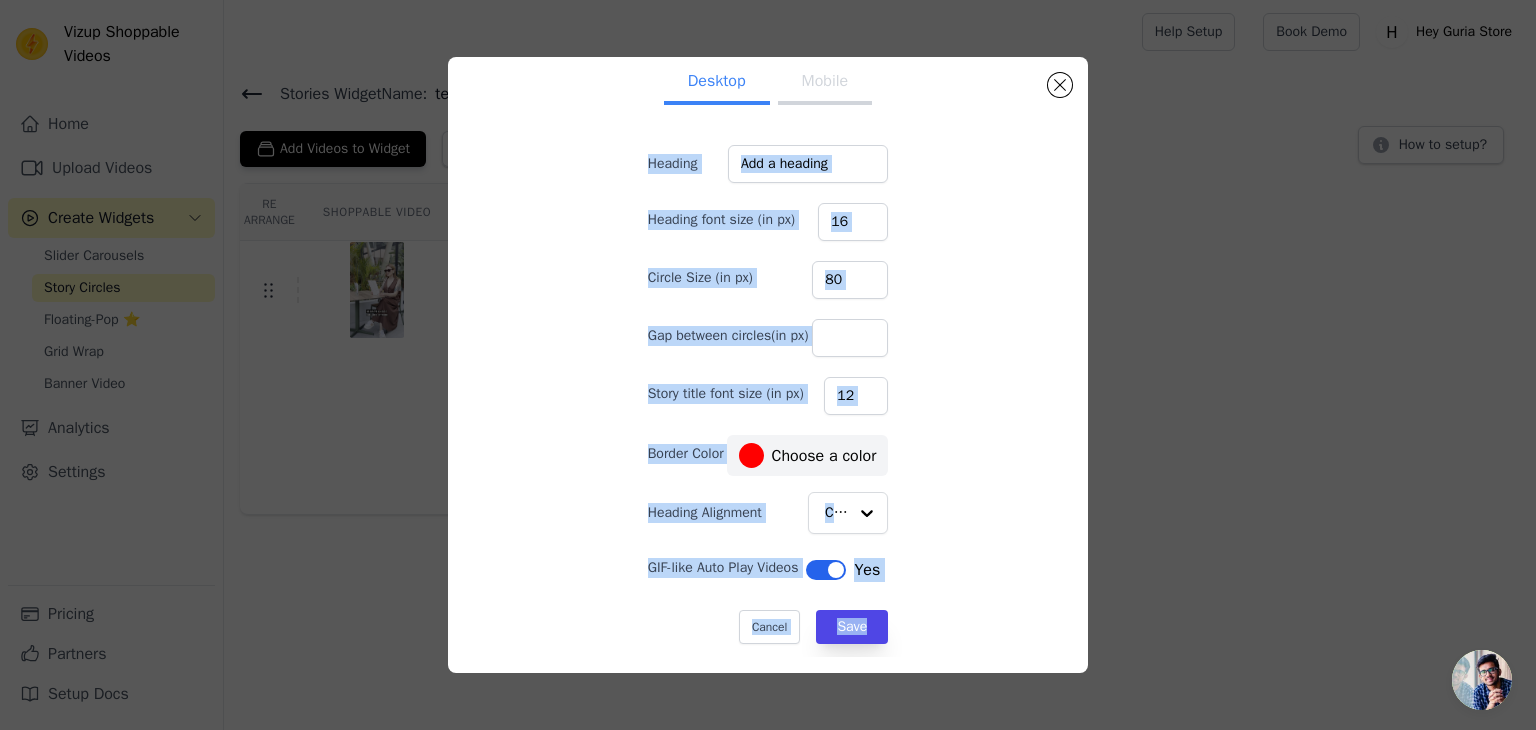 drag, startPoint x: 969, startPoint y: 448, endPoint x: 900, endPoint y: 445, distance: 69.065186 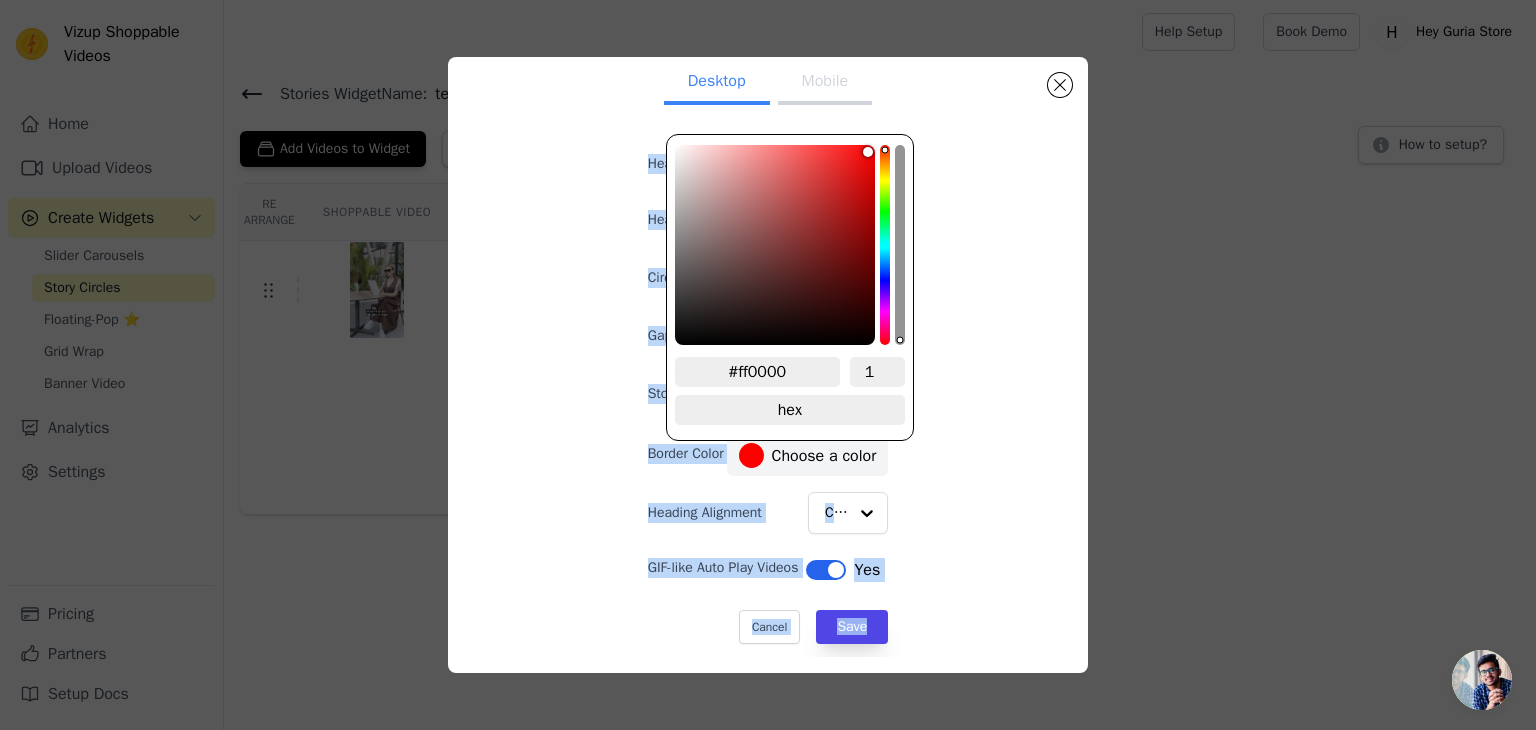 click on "#ff0000       Choose a color" at bounding box center [808, 455] 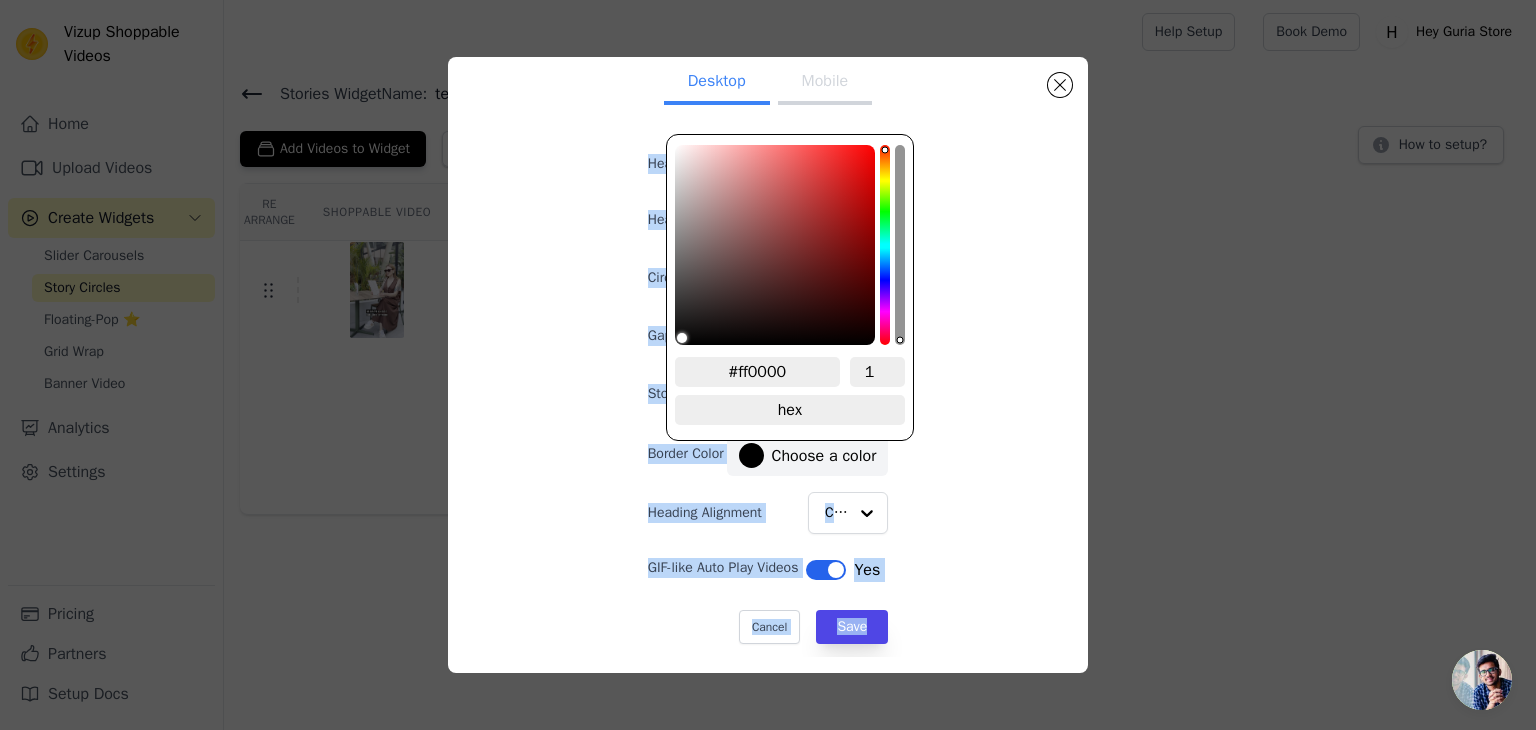 drag, startPoint x: 868, startPoint y: 145, endPoint x: 623, endPoint y: 406, distance: 357.97485 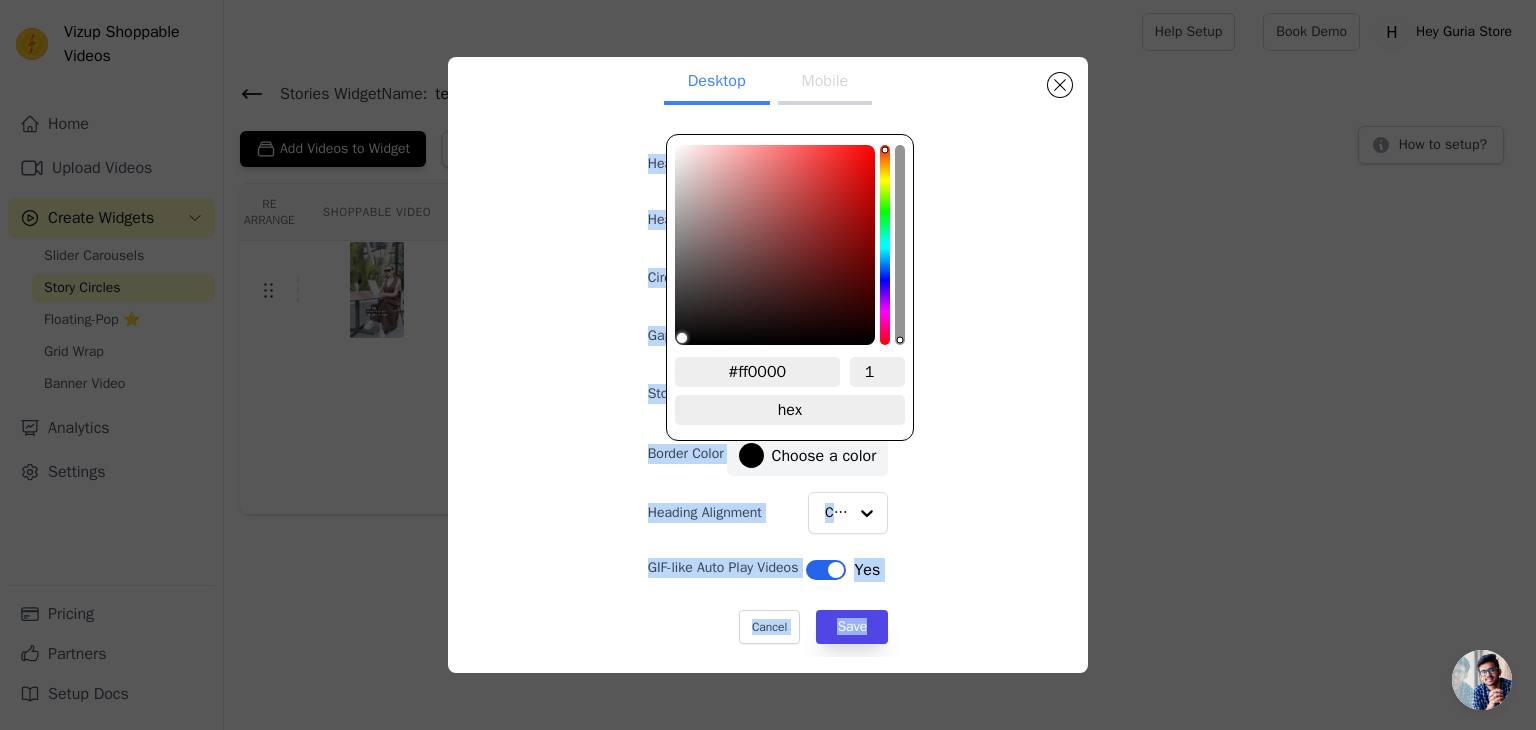 click on "Desktop Mobile   Heading     Heading font size (in px)   16   Circle Size (in px)   80   Gap between circles(in px)     Story title font size (in px)   12   Border Color   #ff0000       Choose a color     Heading Alignment         Center               GIF-like Auto Play Videos   Label     Yes   Cancel     Save                               #ff0000   1   hex   change to    rgb" at bounding box center [768, 345] 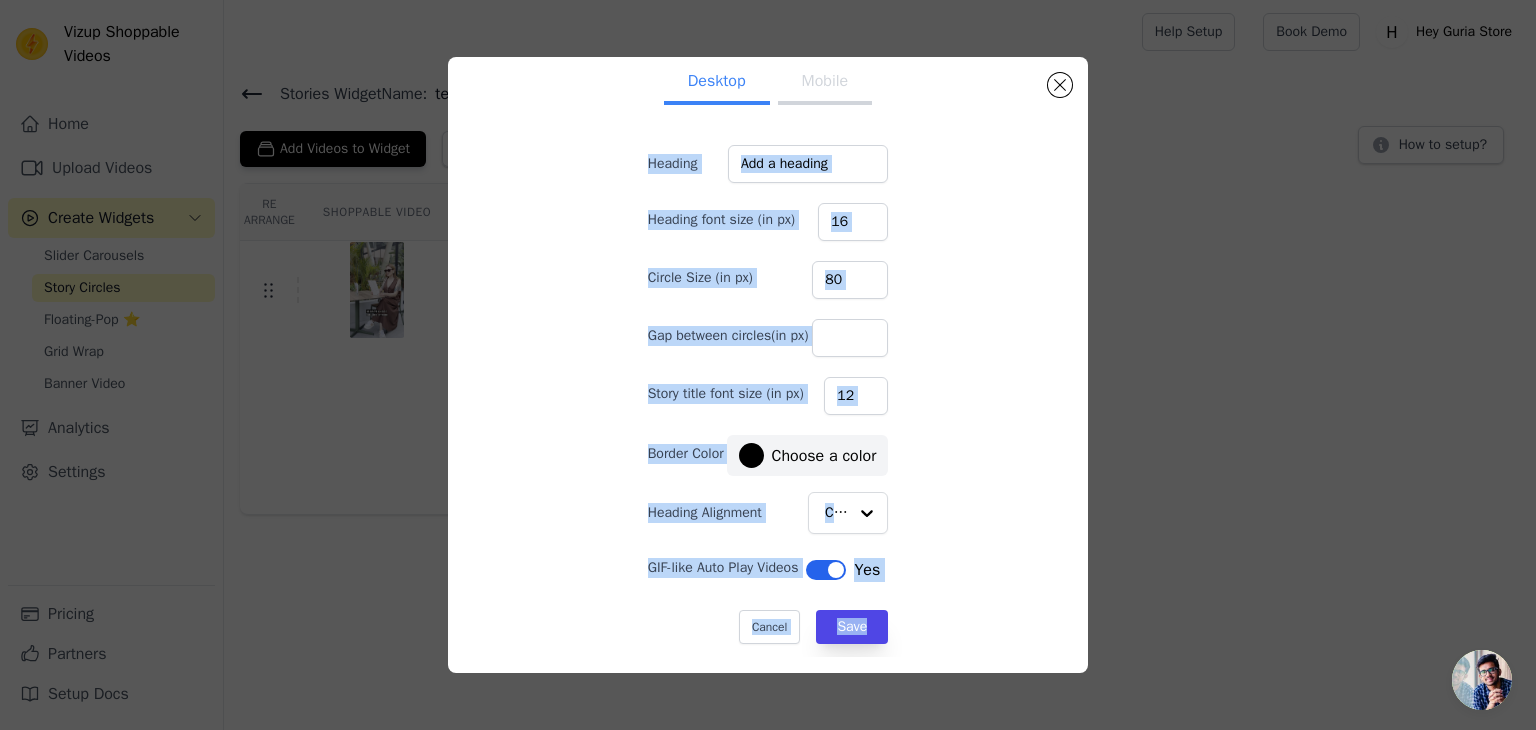 click on "Desktop Mobile   Heading     Heading font size (in px)   16   Circle Size (in px)   80   Gap between circles(in px)     Story title font size (in px)   12   Border Color   #ff0000       Choose a color     Heading Alignment         Center               GIF-like Auto Play Videos   Label     Yes   Cancel     Save                               #ff0000   1   hex   change to    rgb" at bounding box center (768, 365) 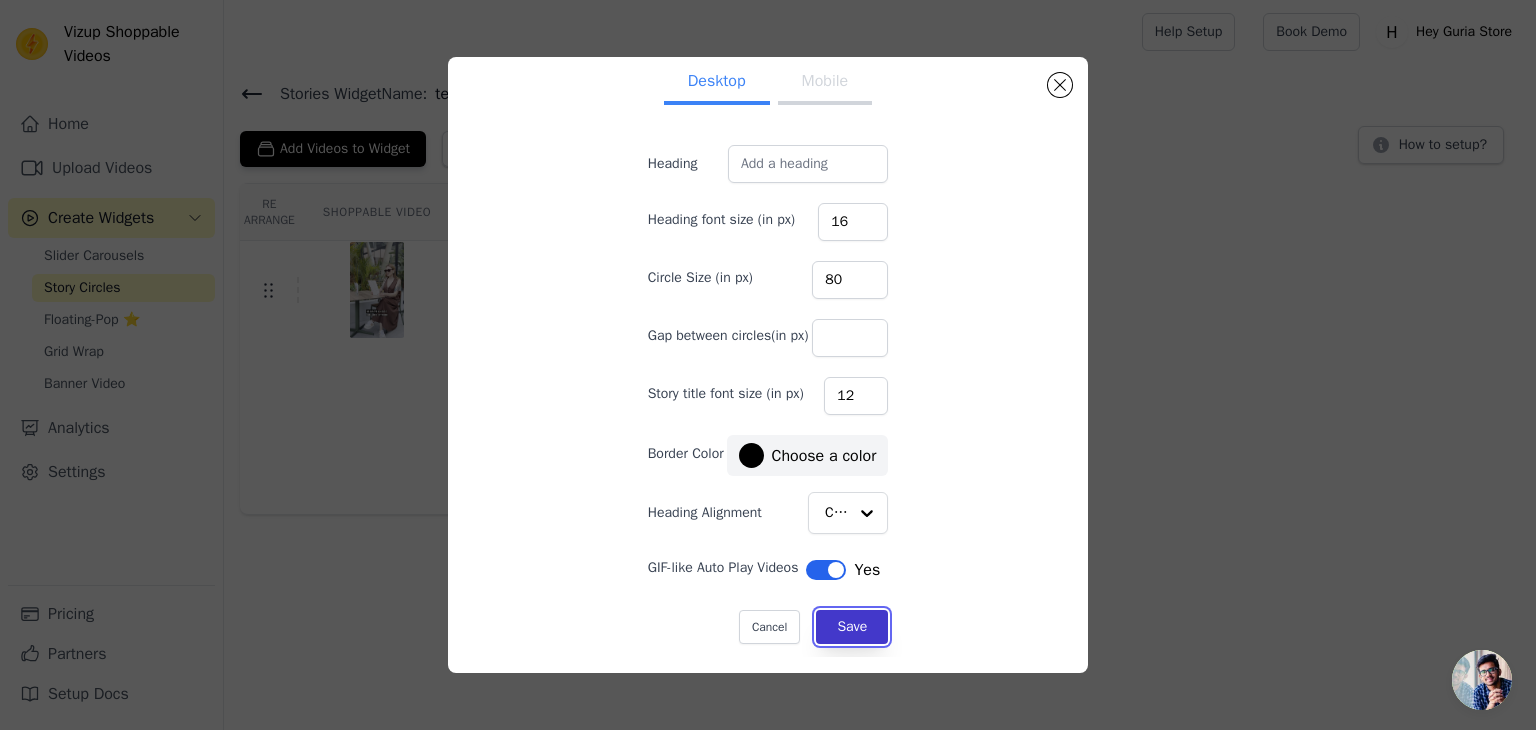 click on "Save" at bounding box center (852, 627) 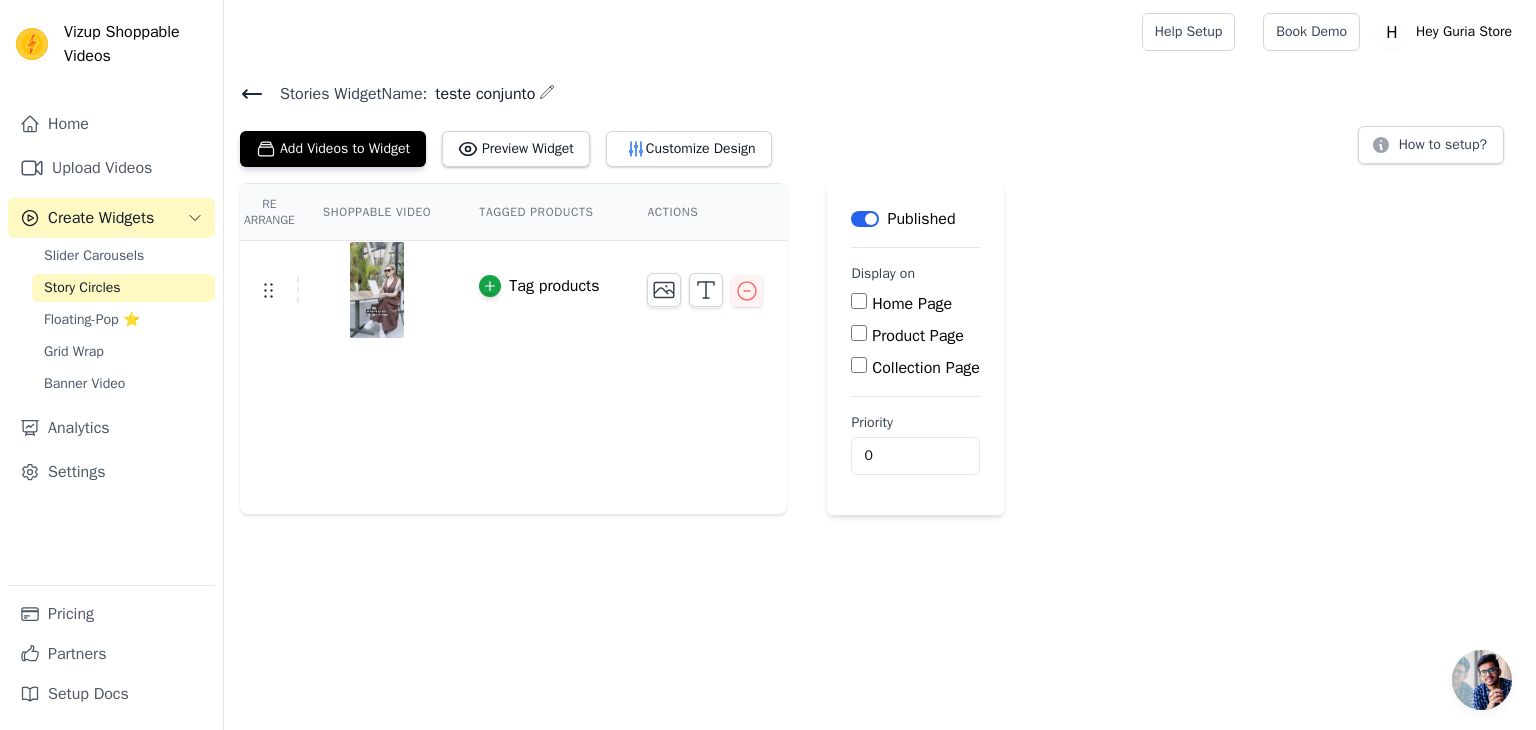 click on "Product Page" at bounding box center (859, 333) 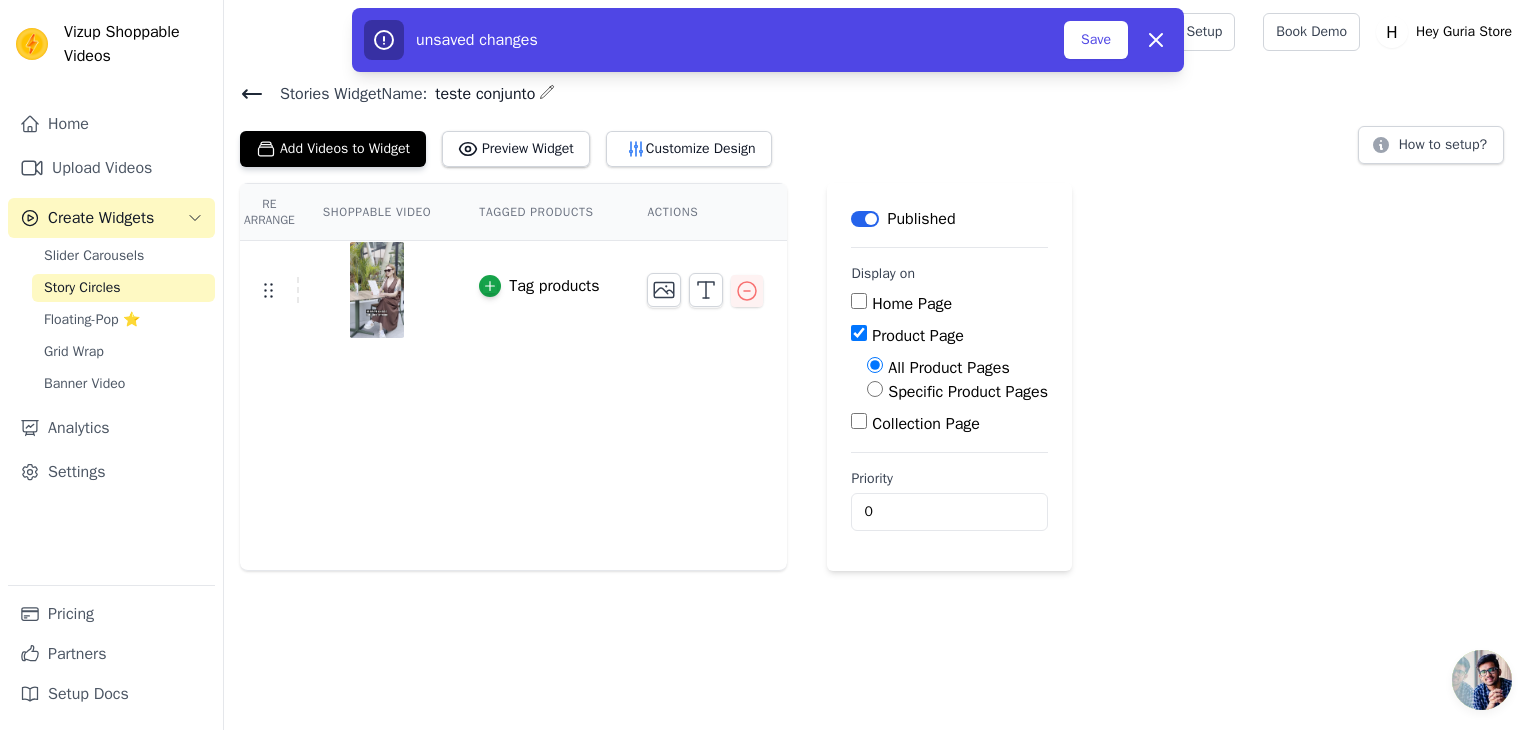 click on "Specific Product Pages" at bounding box center [875, 389] 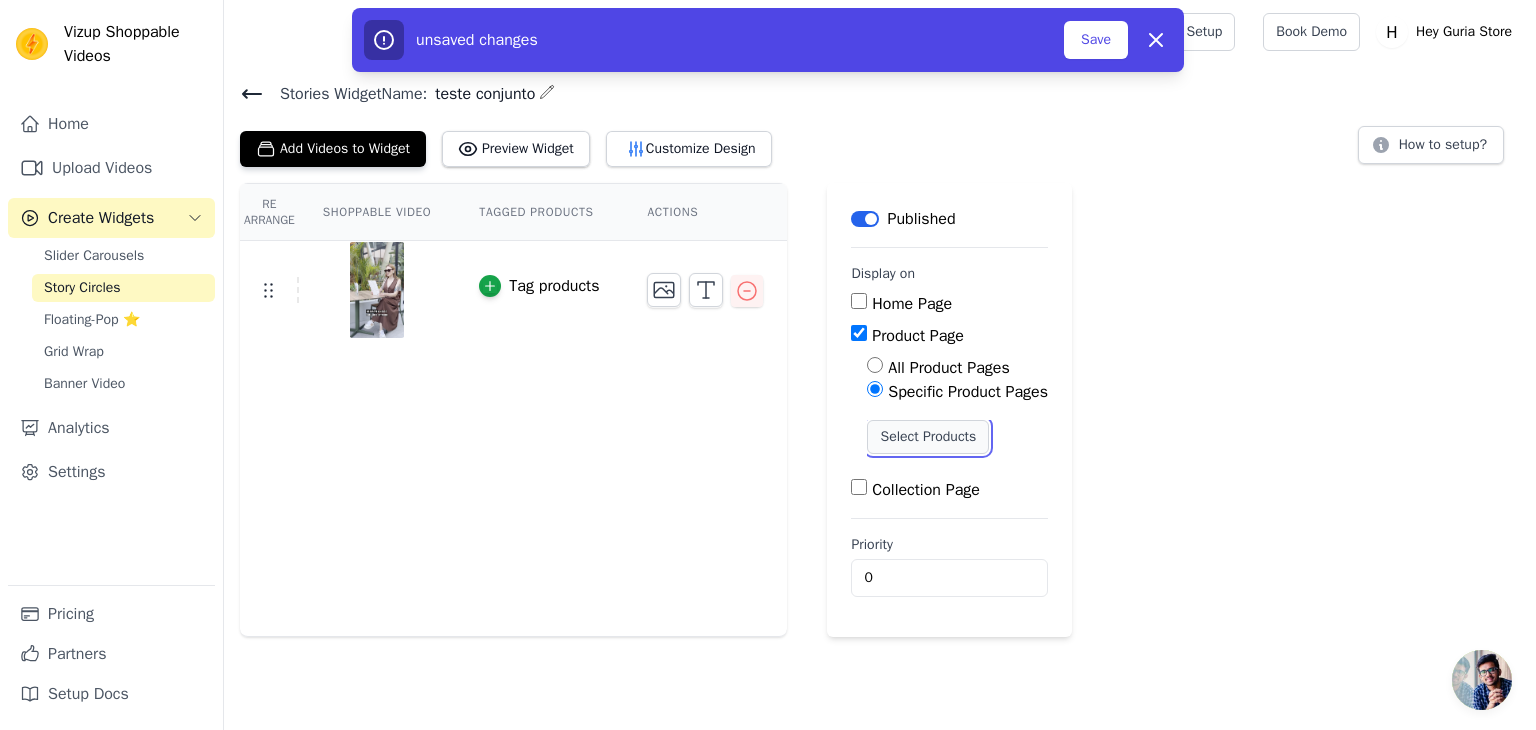 click on "Select Products" at bounding box center (928, 437) 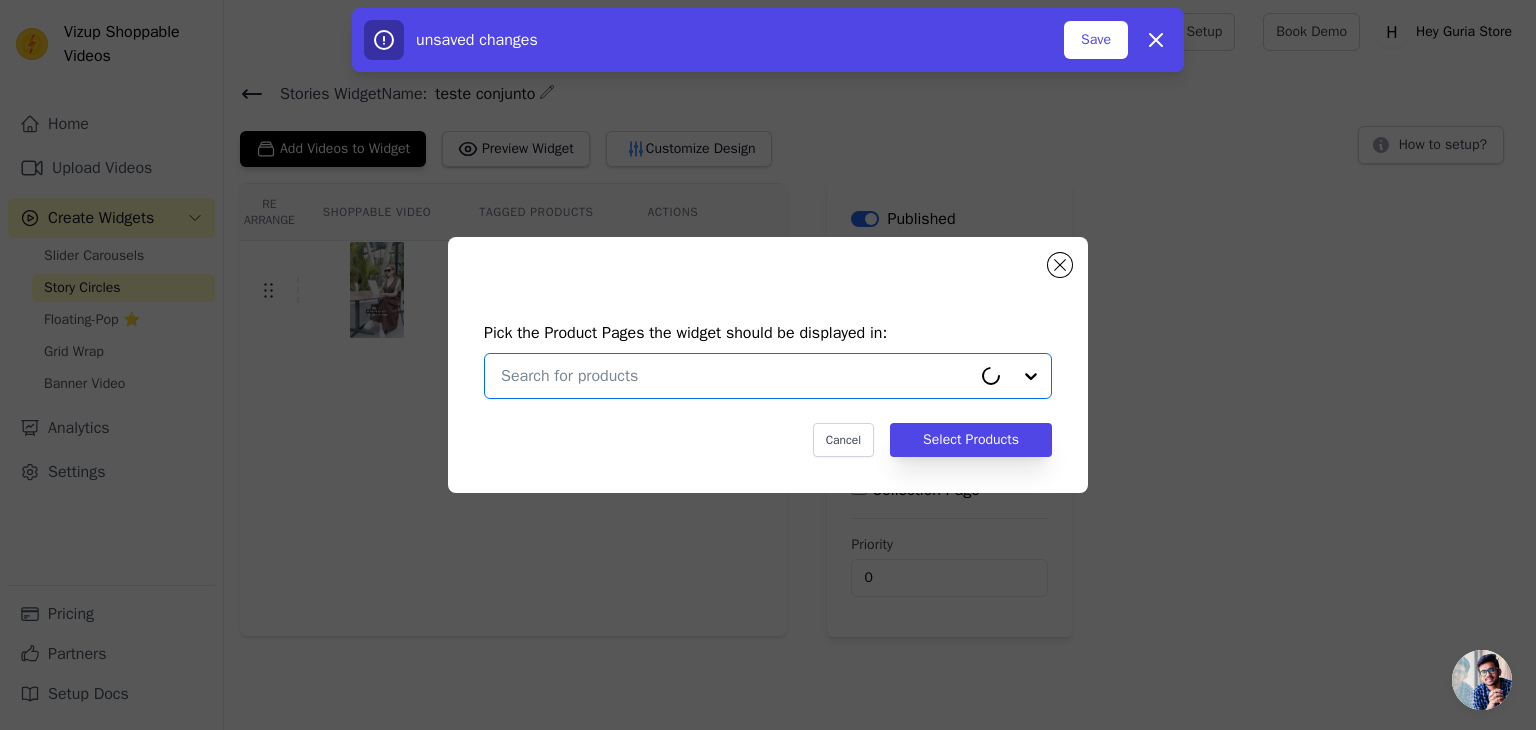 click at bounding box center [736, 376] 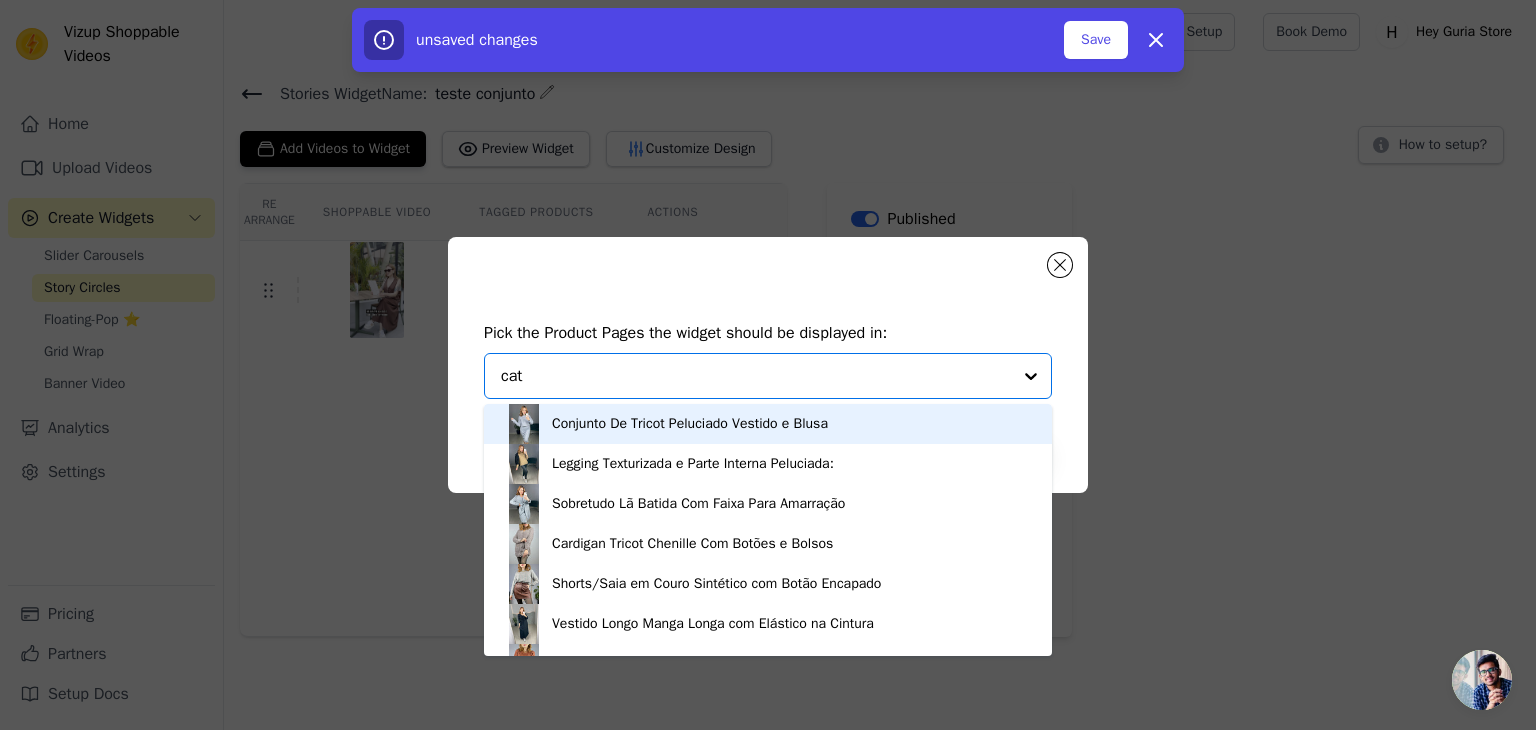 type on "cata" 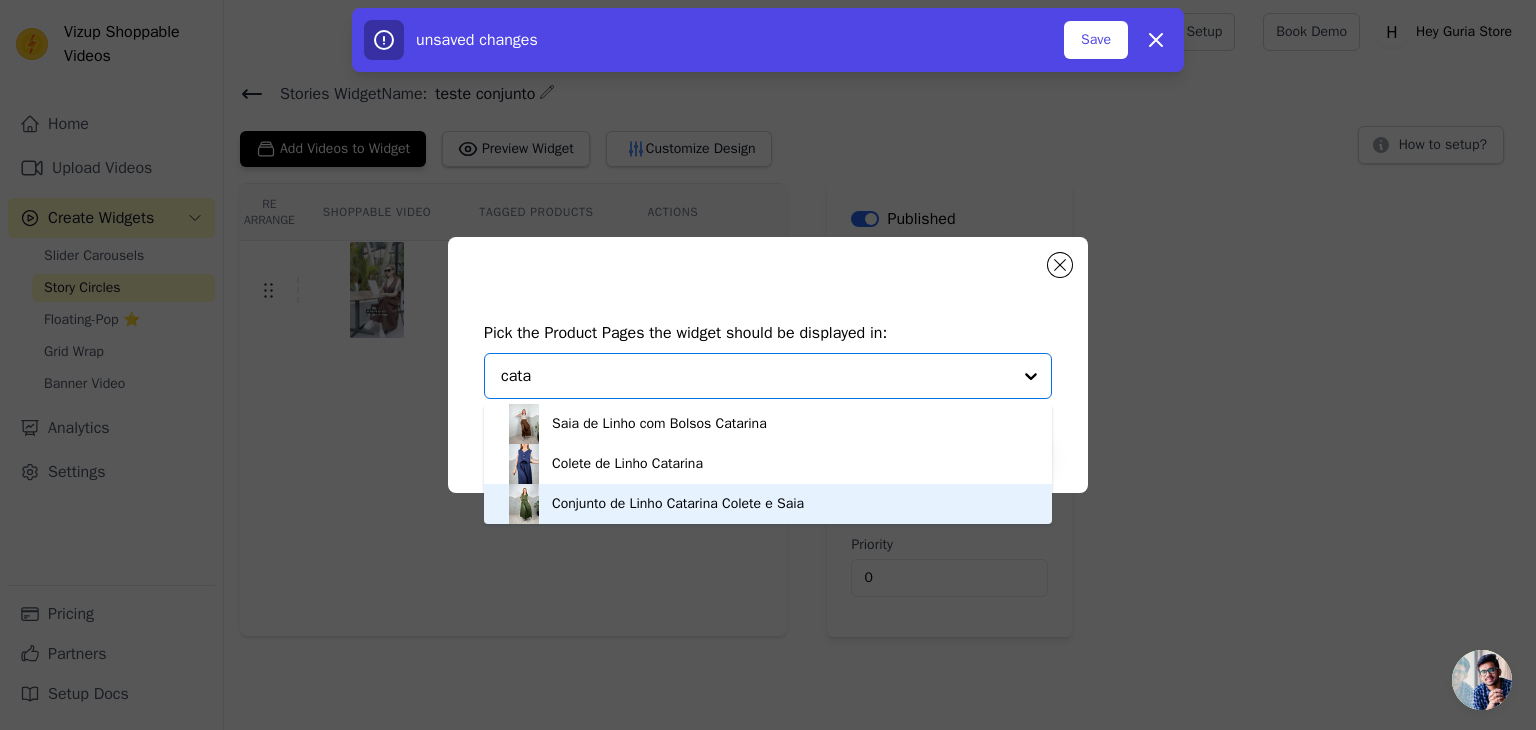 click on "Conjunto de Linho Catarina Colete e Saia" at bounding box center (678, 504) 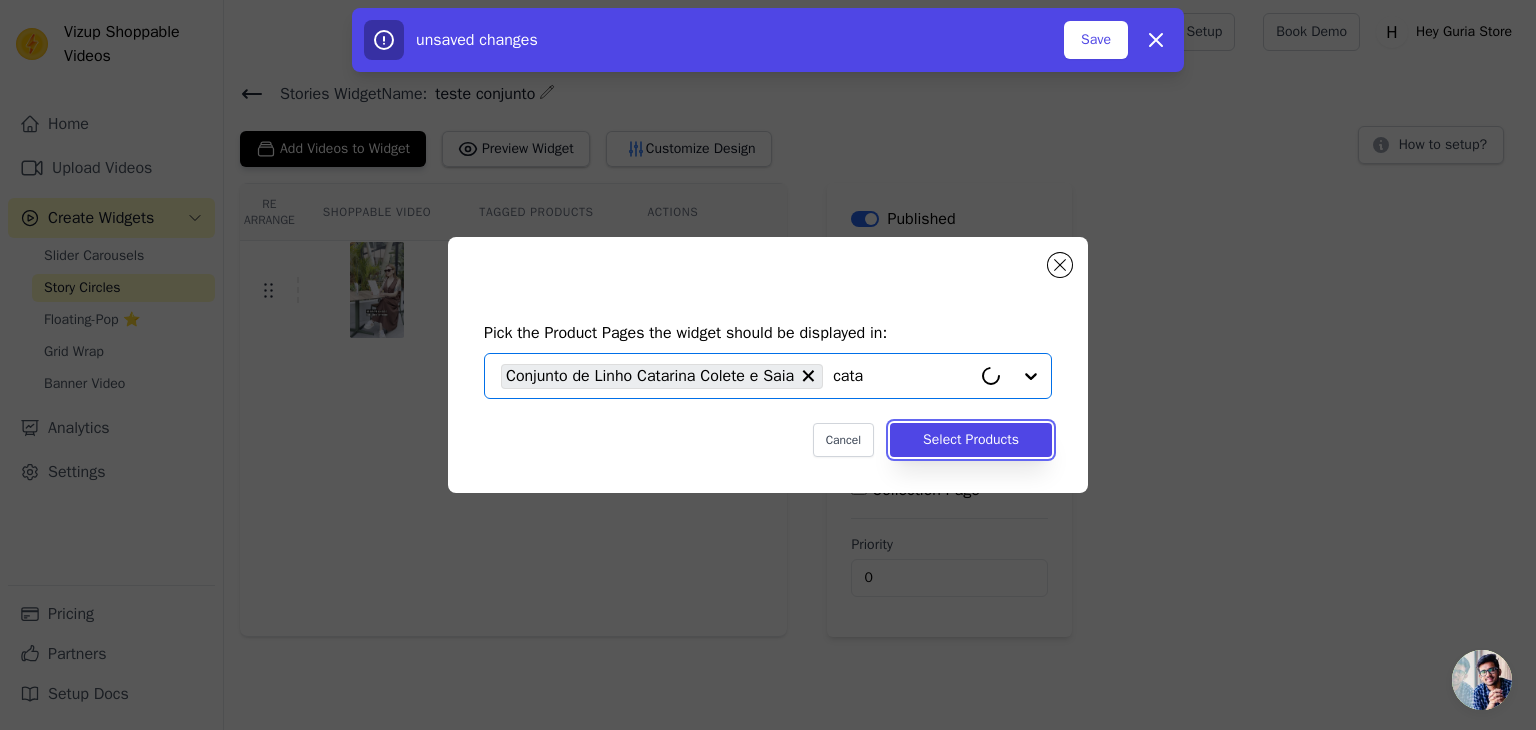click on "Select Products" at bounding box center [971, 440] 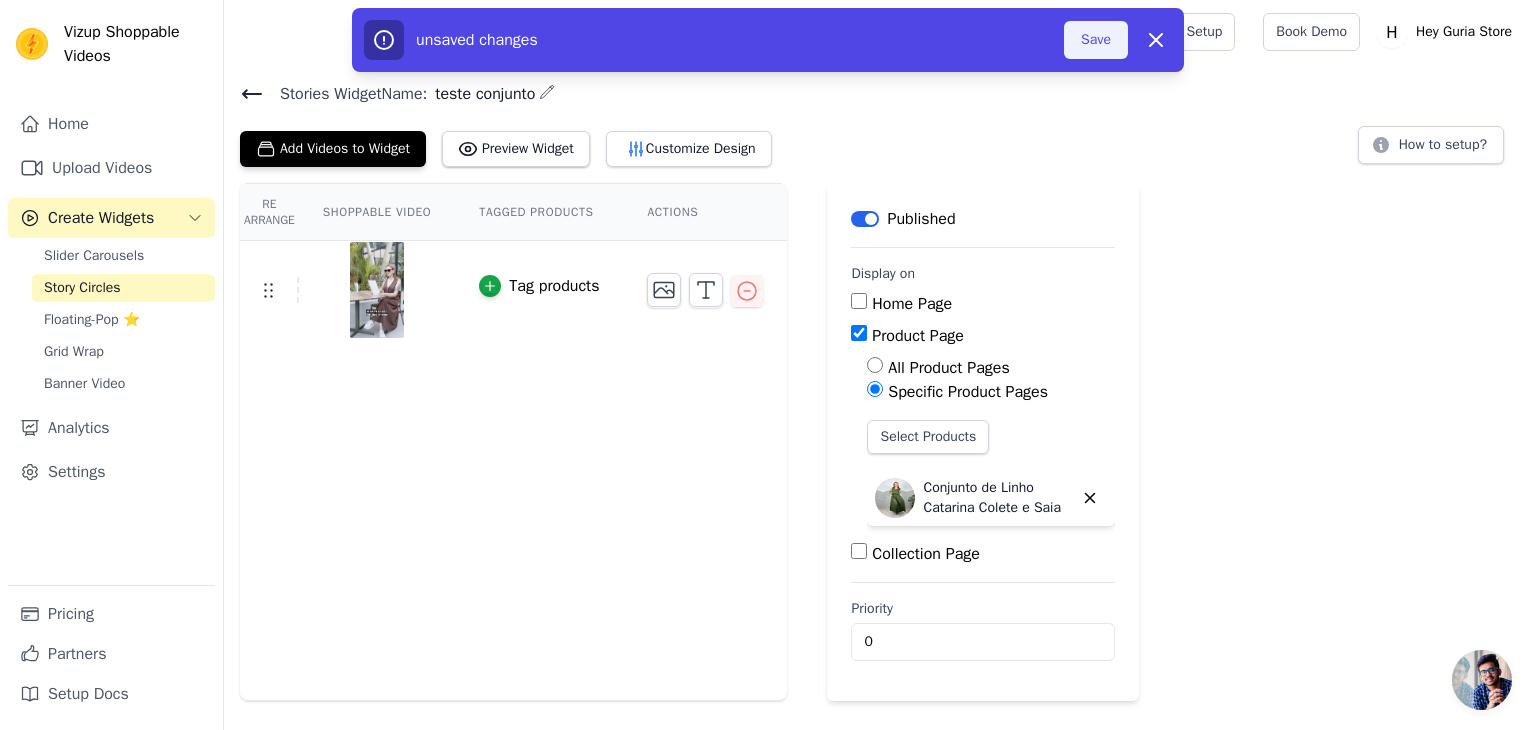 click on "Save" at bounding box center (1096, 40) 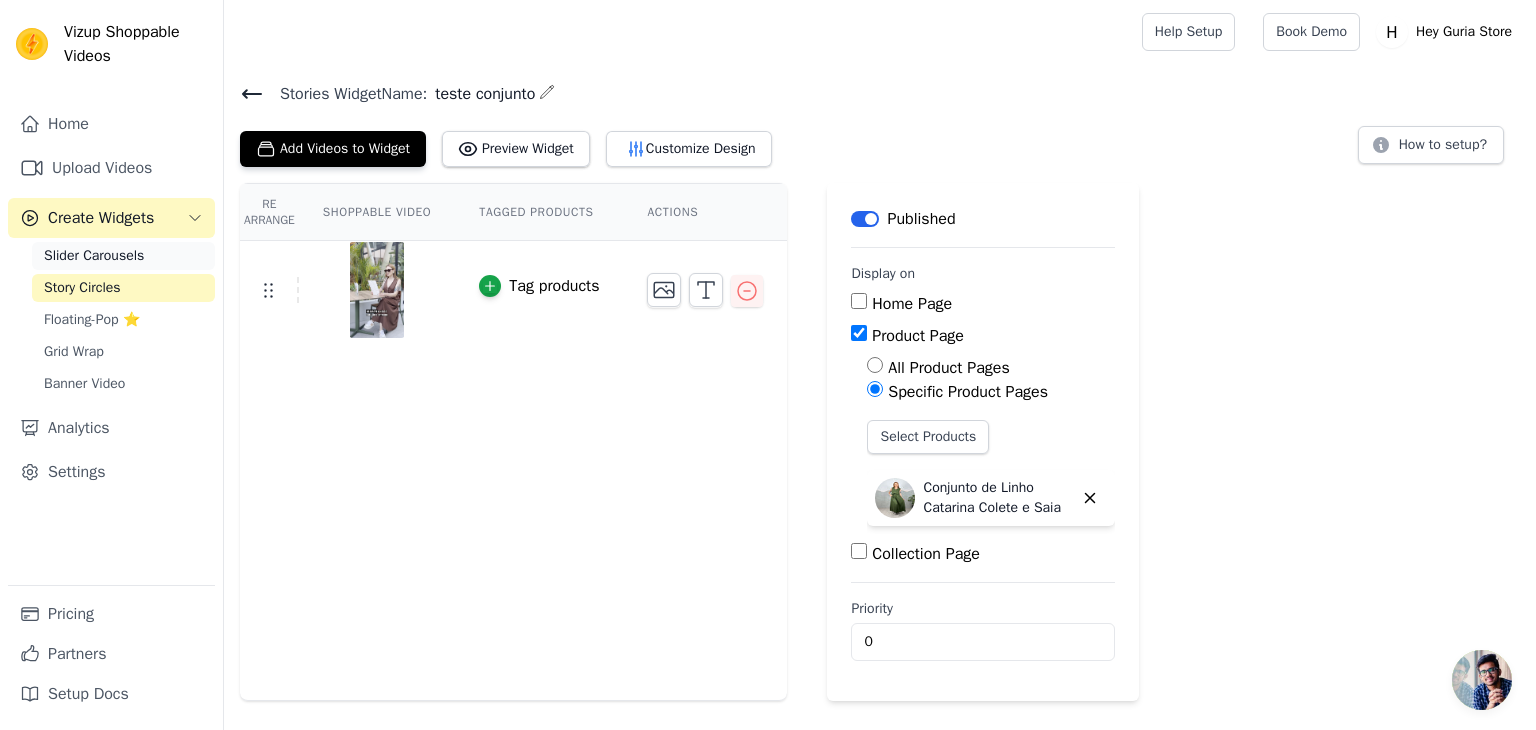click on "Slider Carousels" at bounding box center [94, 256] 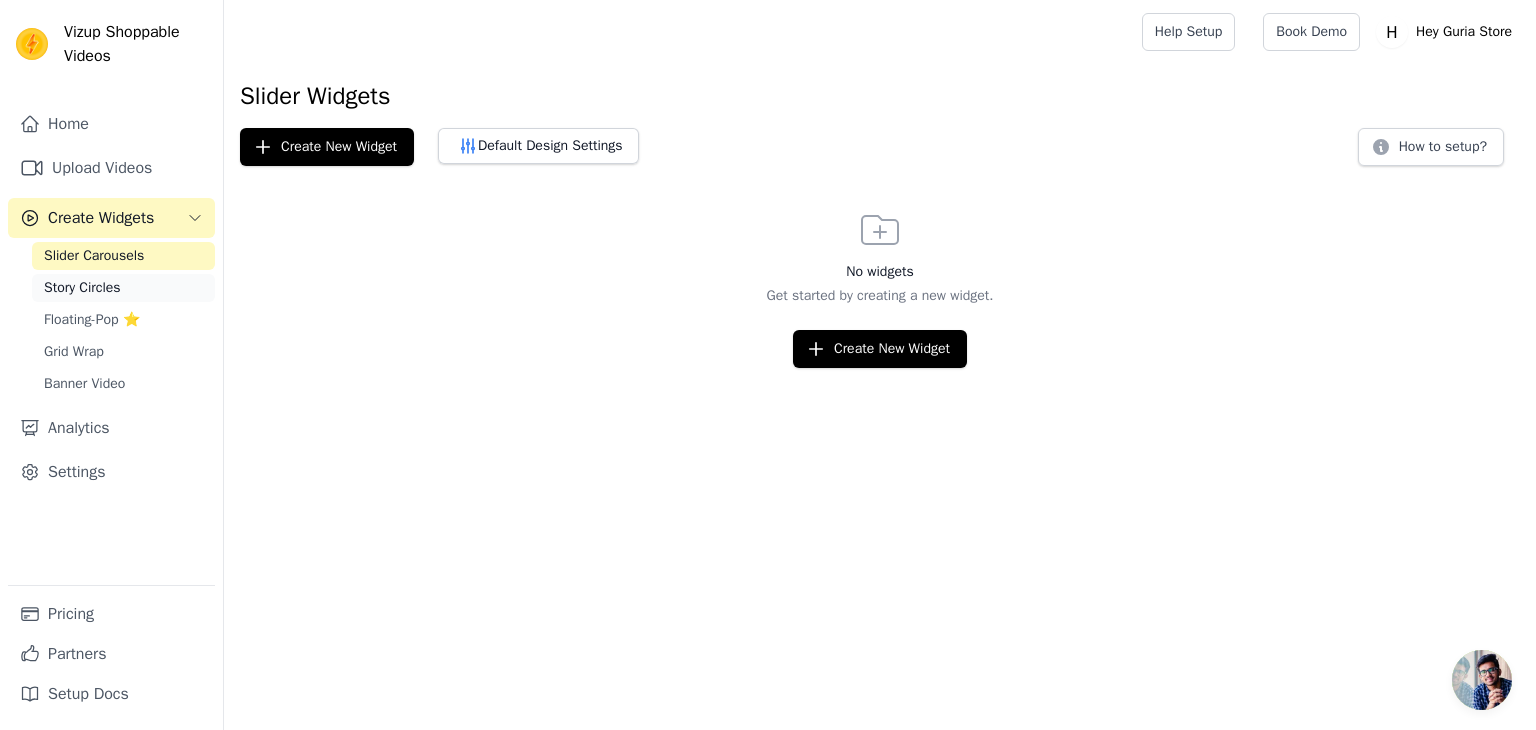 click on "Story Circles" at bounding box center (123, 288) 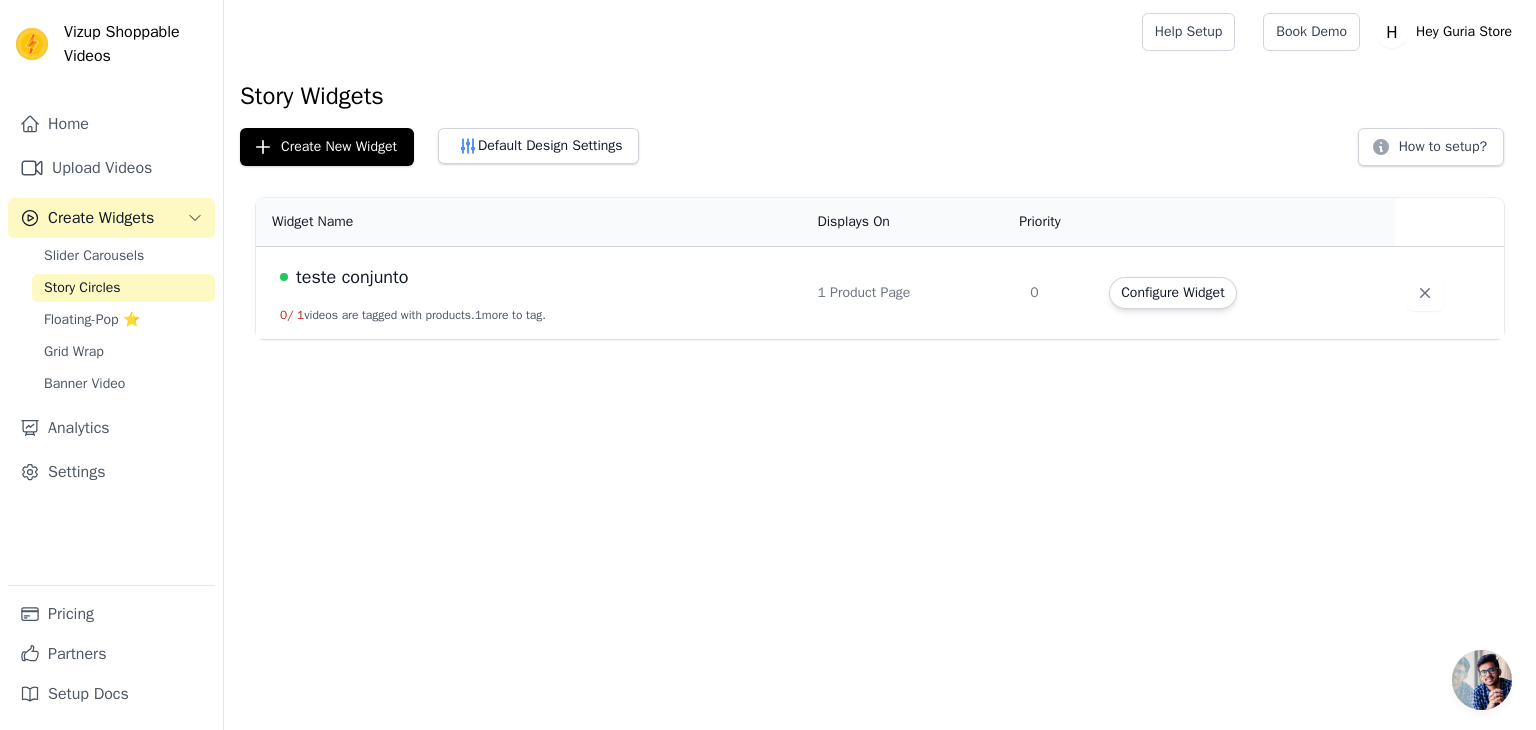 click on "teste conjunto   0  /   1  videos are tagged with products.
1  more to tag." at bounding box center (530, 293) 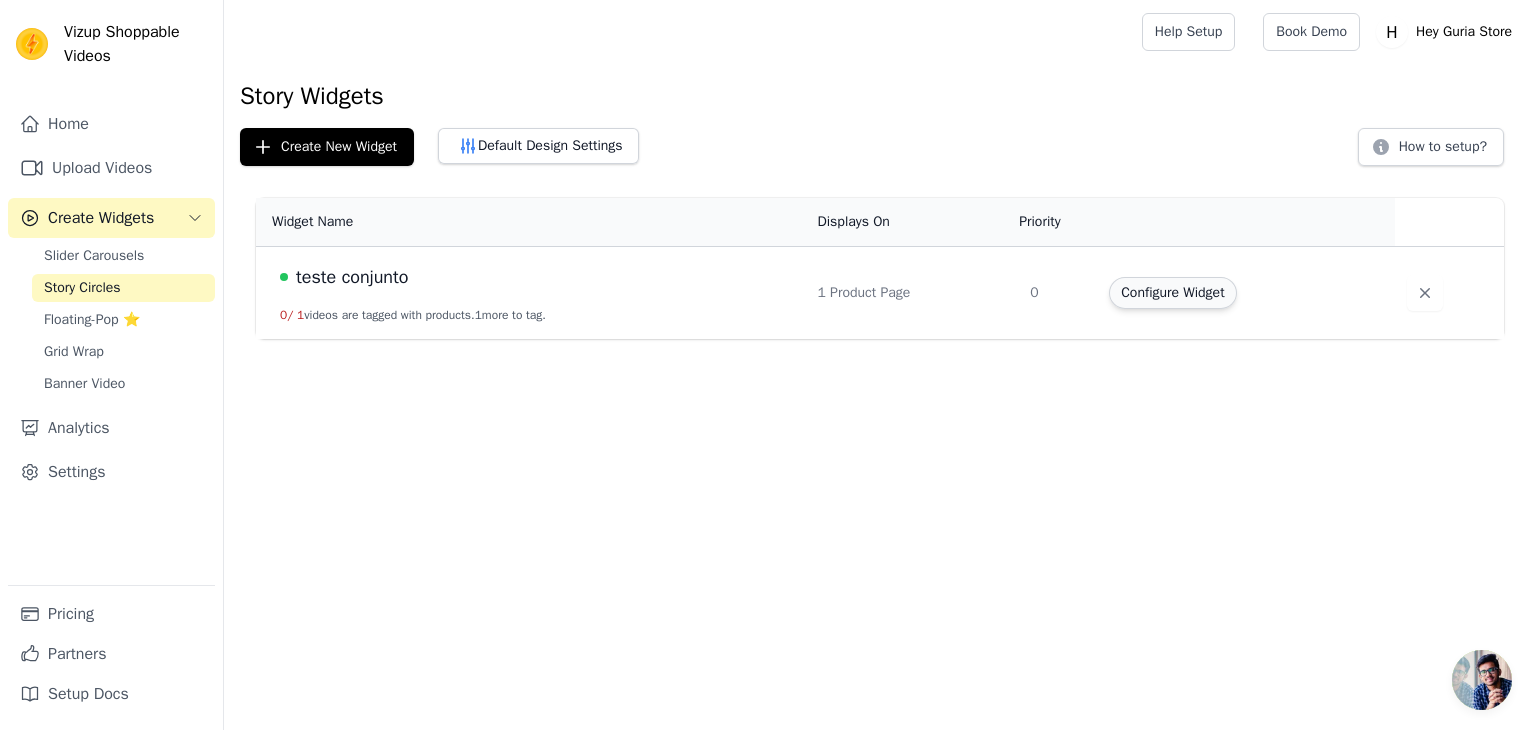 click on "Configure Widget" at bounding box center (1172, 293) 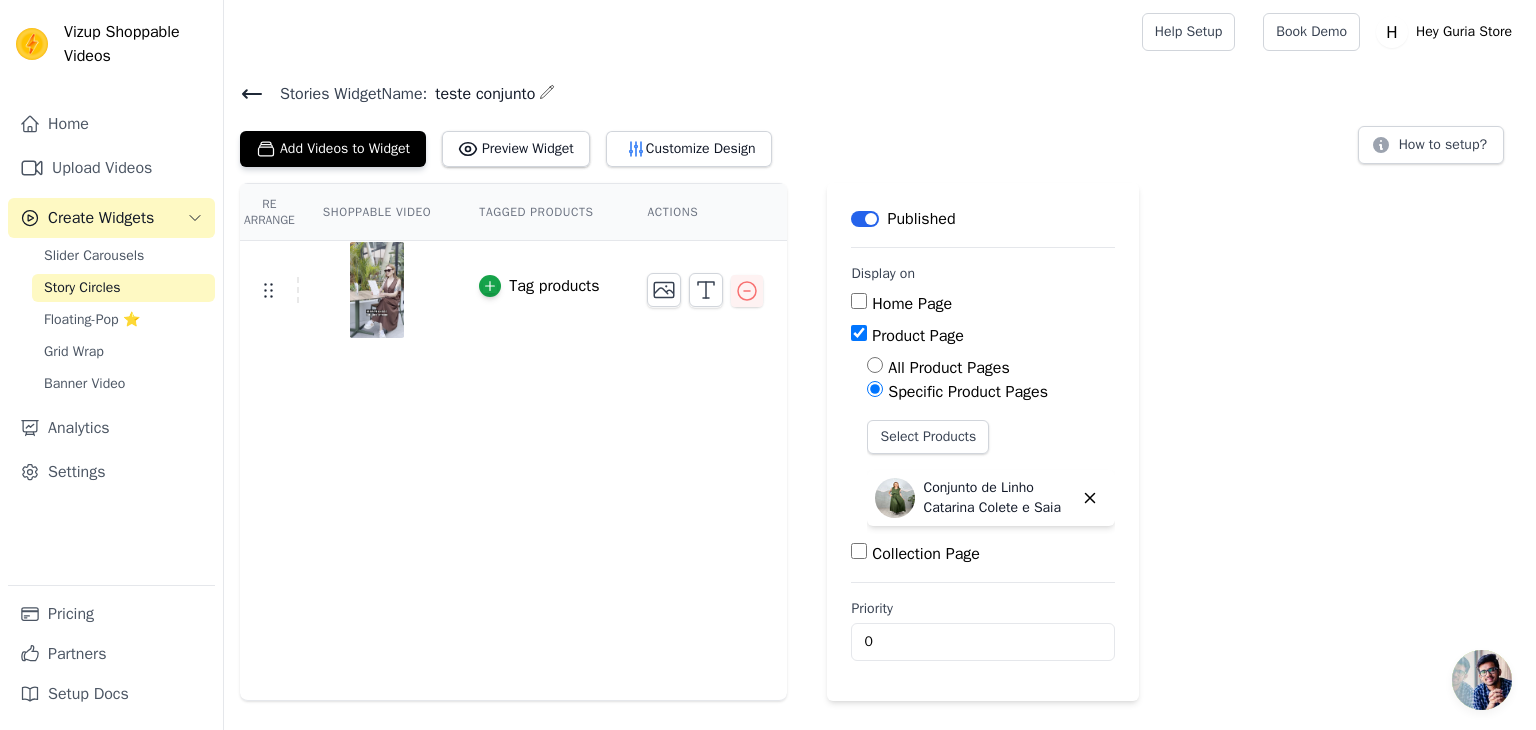 click on "Label     Published     Display on     Home Page     Product Page     All Product Pages     Specific Product Pages     Select Products       Conjunto de Linho Catarina Colete e Saia         Collection Page       Priority   0" at bounding box center (983, 442) 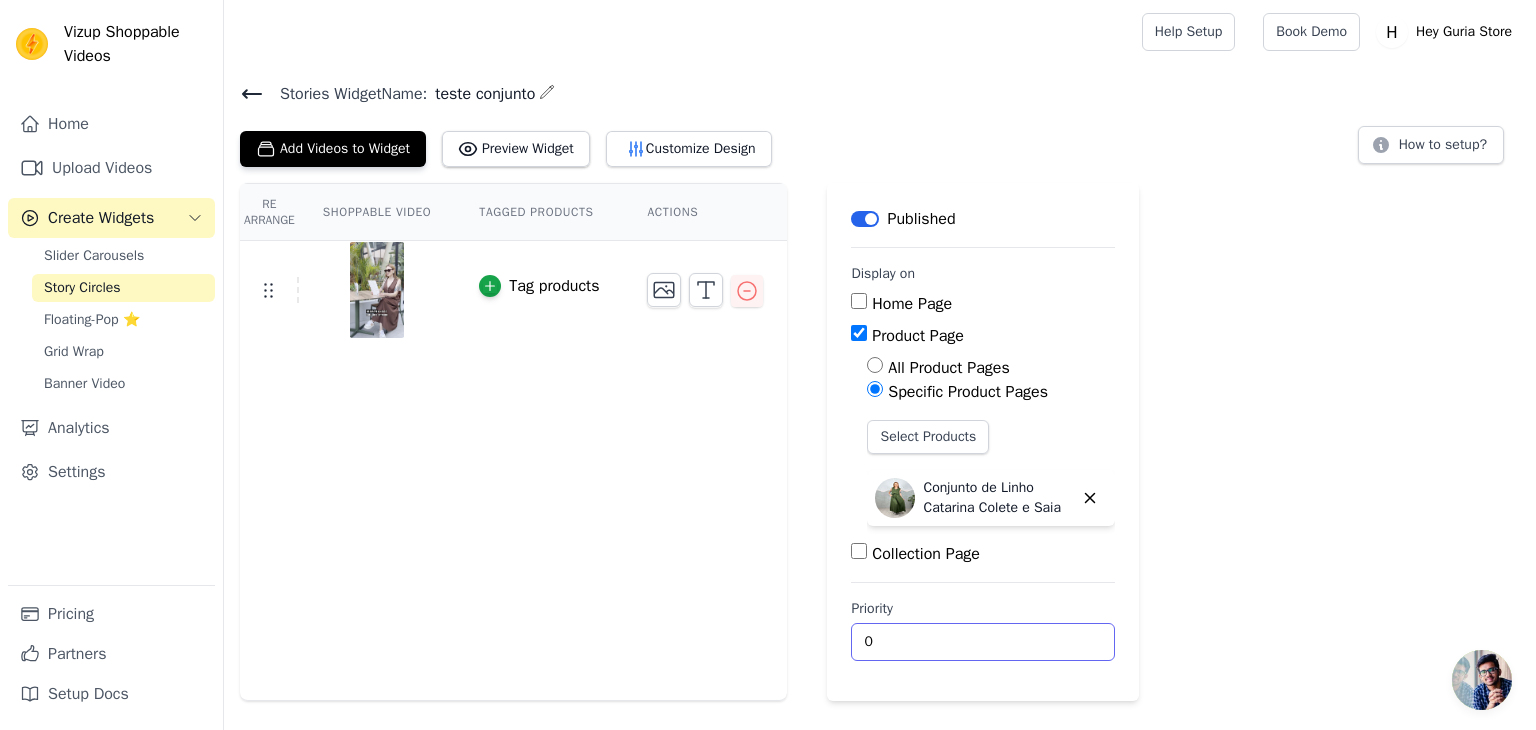 click on "0" at bounding box center (983, 642) 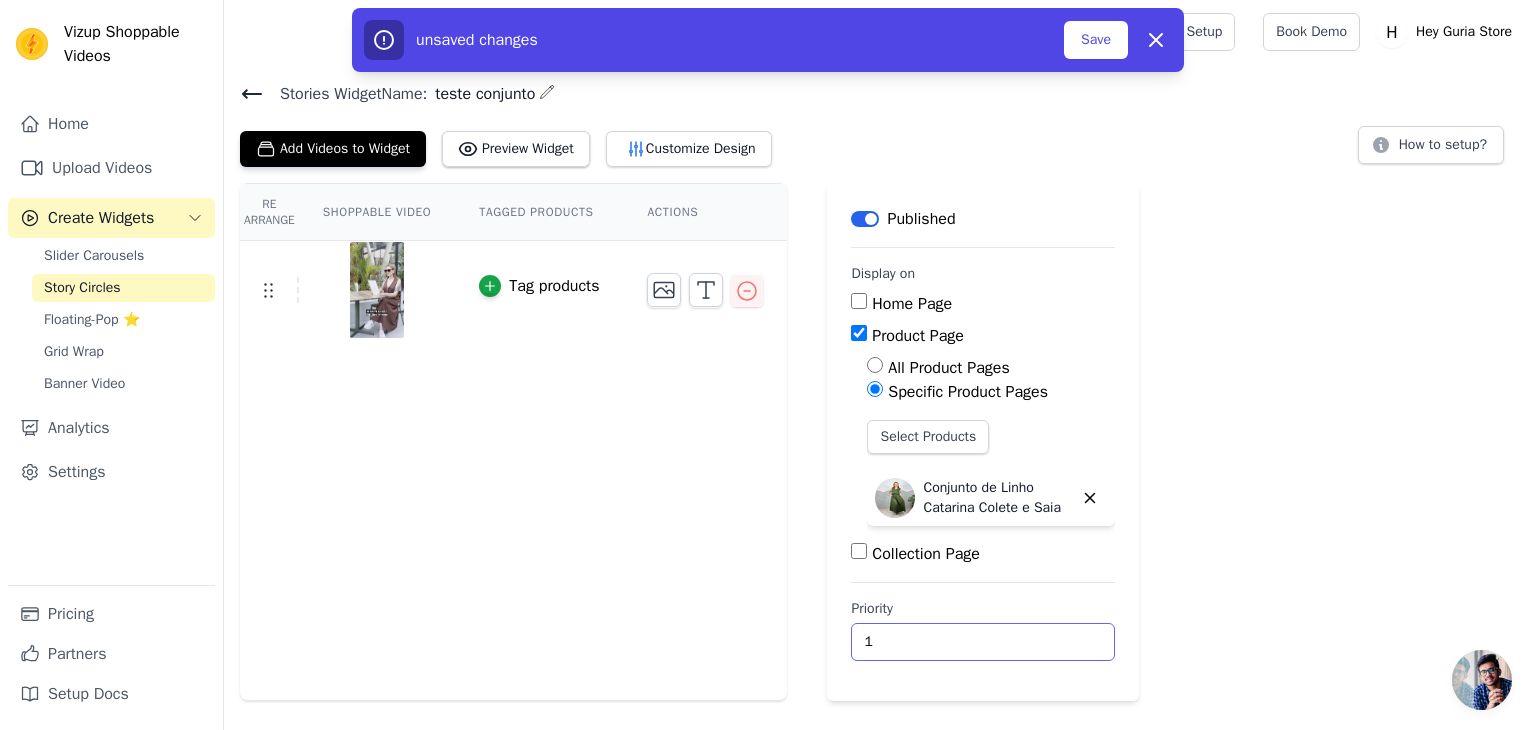 type on "1" 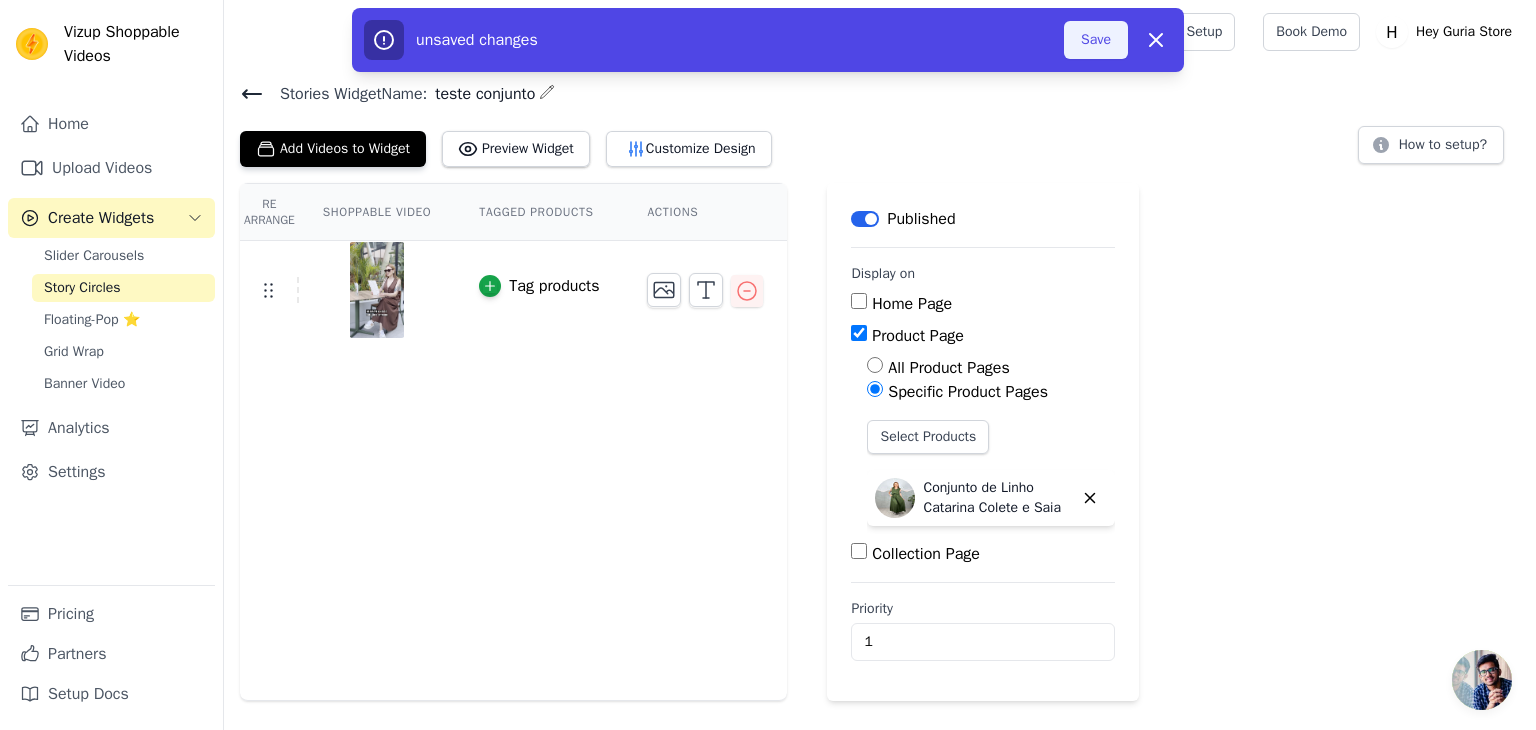click on "Save" at bounding box center [1096, 40] 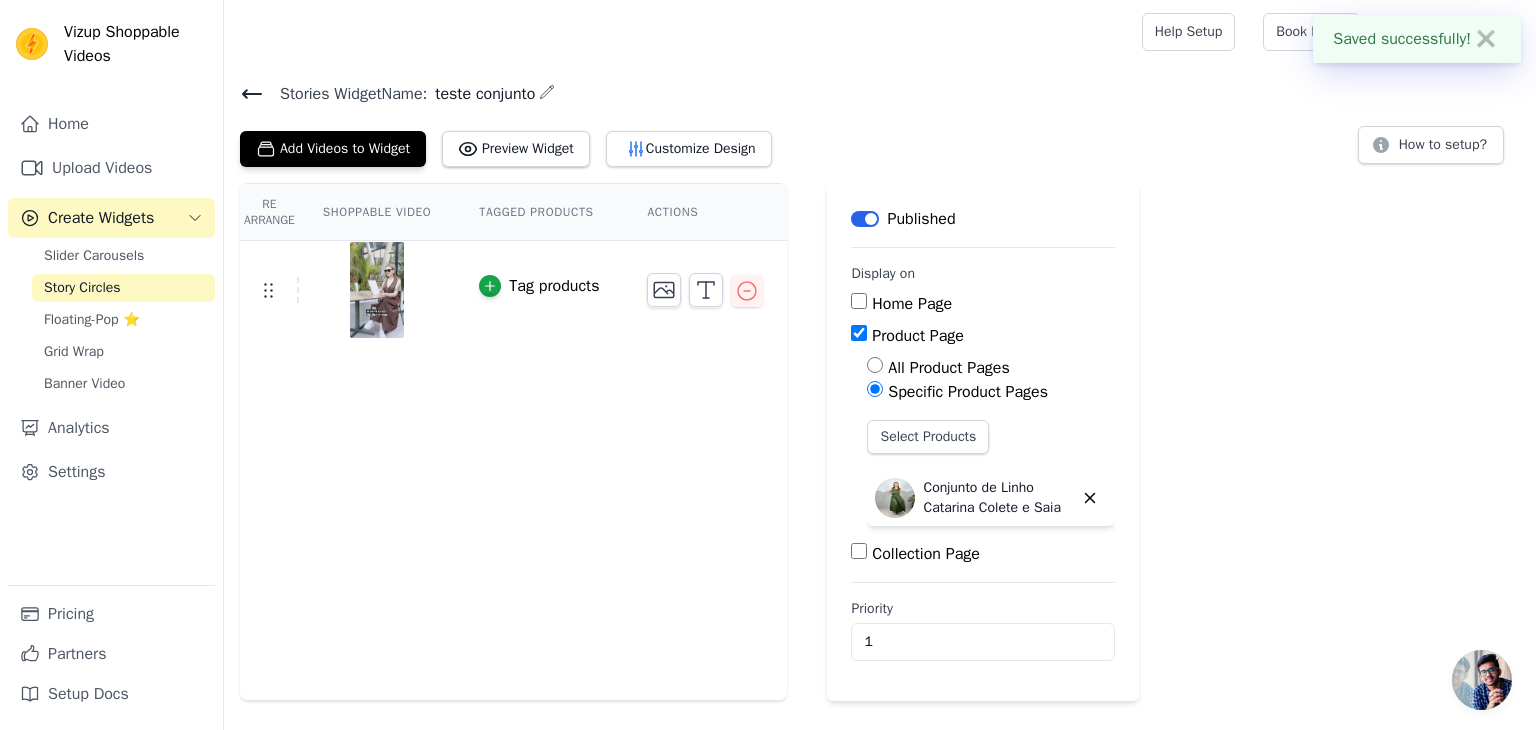 click 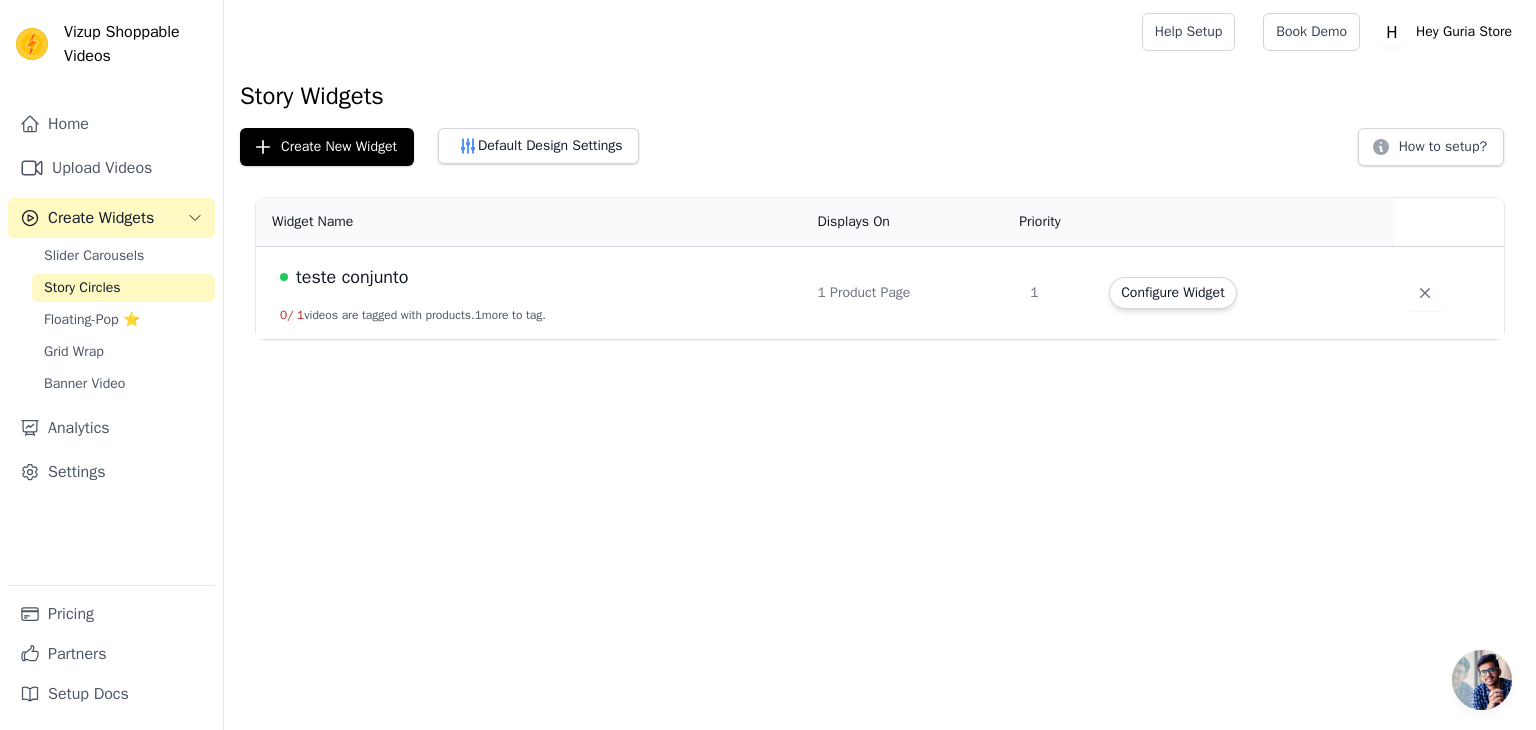 click on "0  /   1  videos are tagged with products.
1  more to tag." at bounding box center [413, 315] 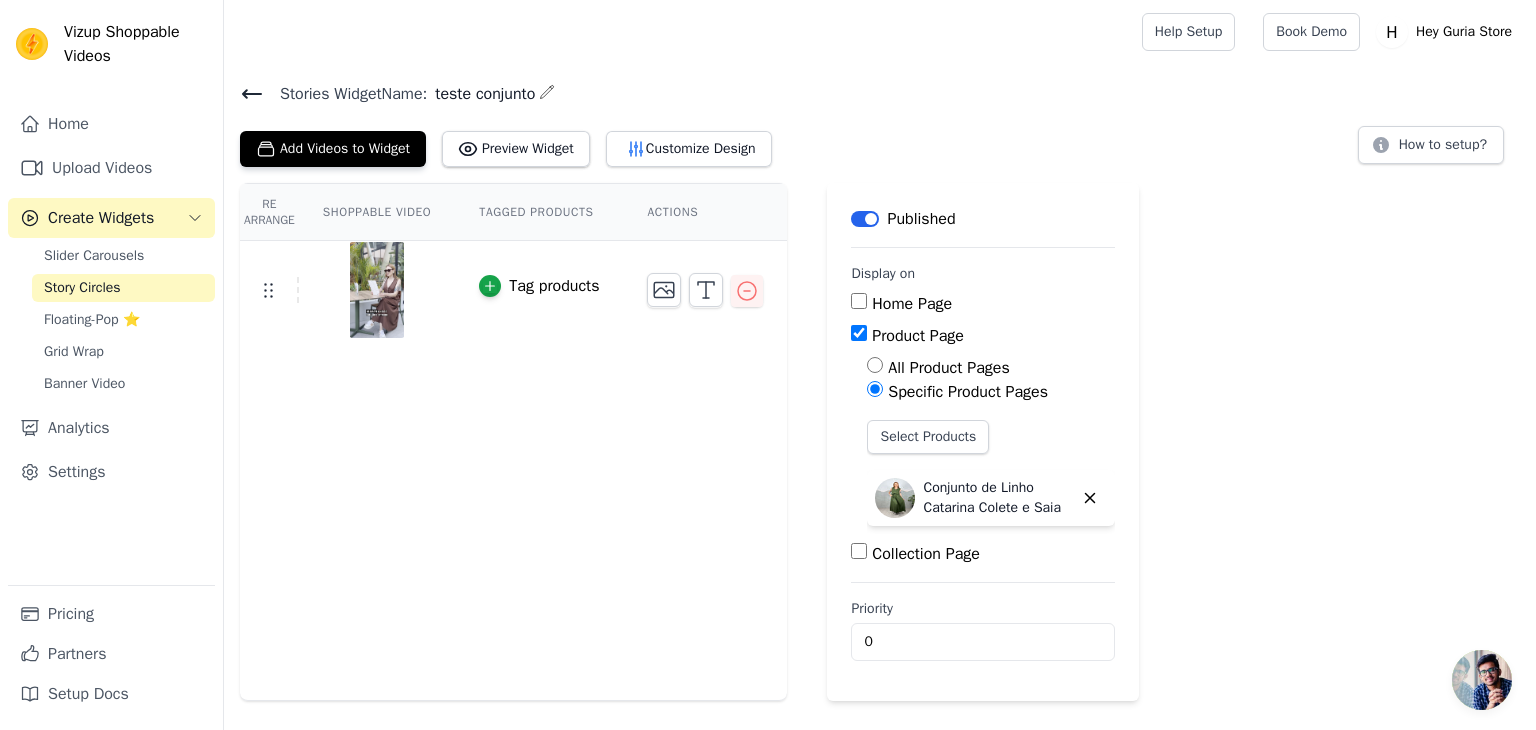 click on "Stories Widget  Name:   teste conjunto
Add Videos to Widget
Preview Widget       Customize Design
How to setup?         Re Arrange   Shoppable Video   Tagged Products   Actions             Tag products                   Save Videos In This New Order   Save   Dismiss     Label     Published     Display on     Home Page     Product Page     All Product Pages     Specific Product Pages     Select Products       Conjunto de Linho Catarina Colete e Saia         Collection Page       Priority   0" at bounding box center (880, 390) 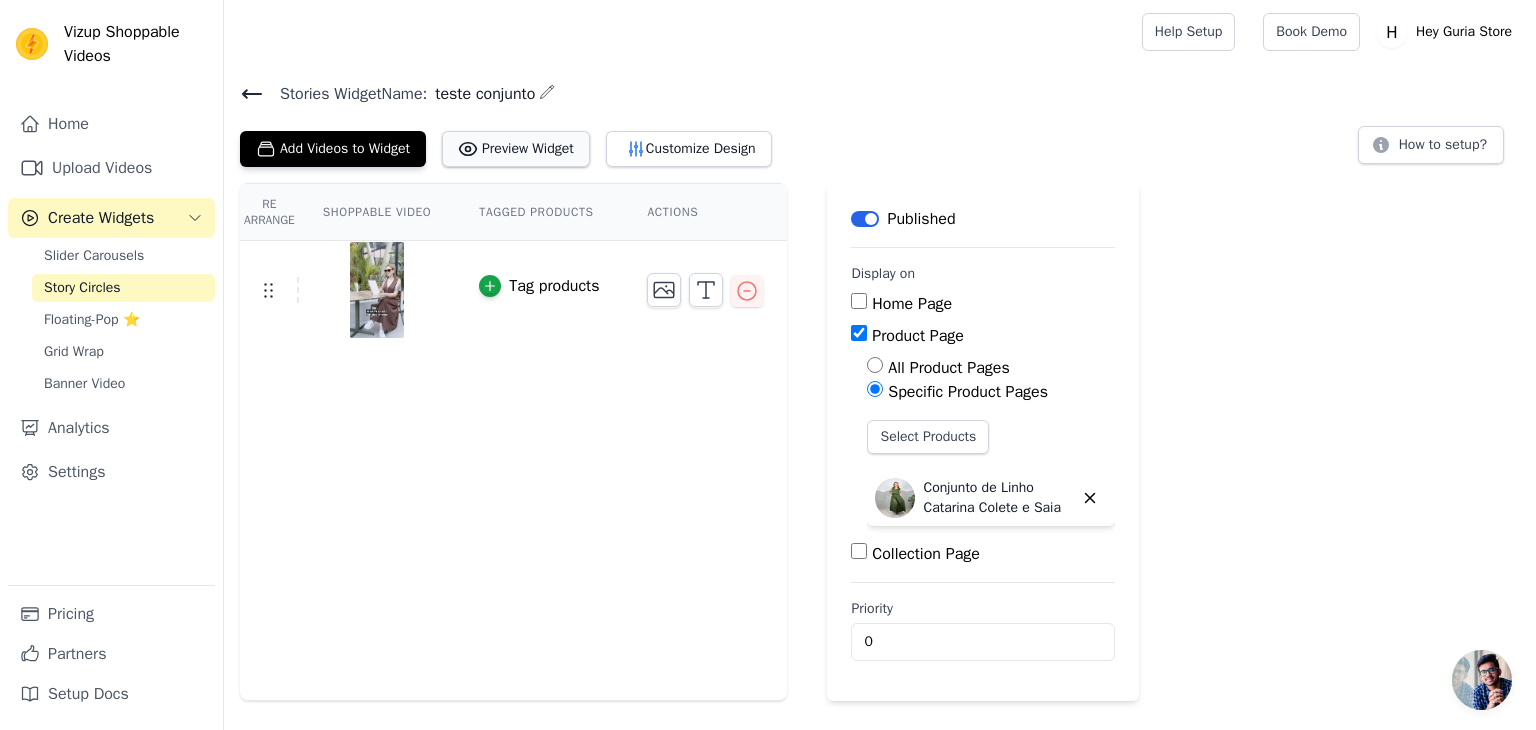 click 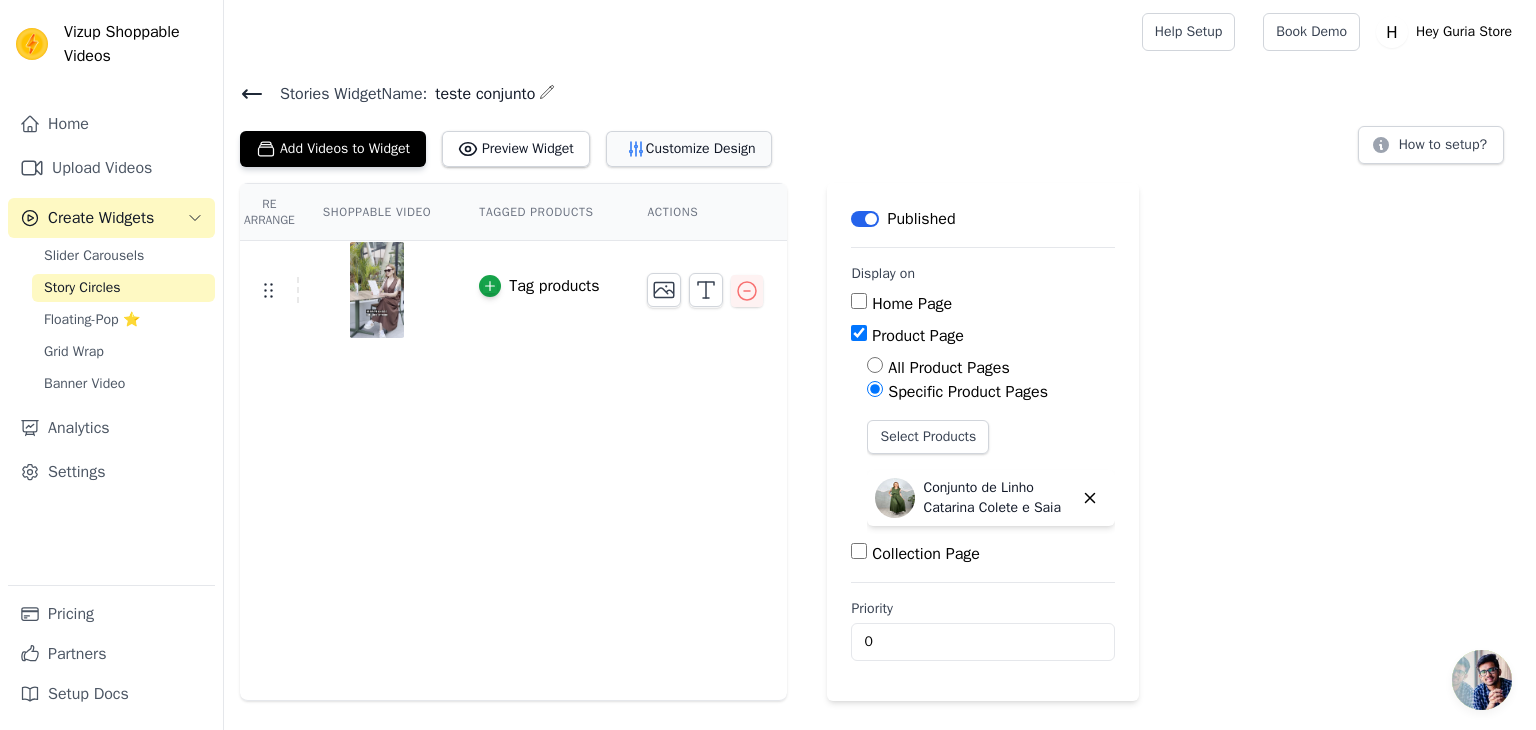 click on "Customize Design" at bounding box center [689, 149] 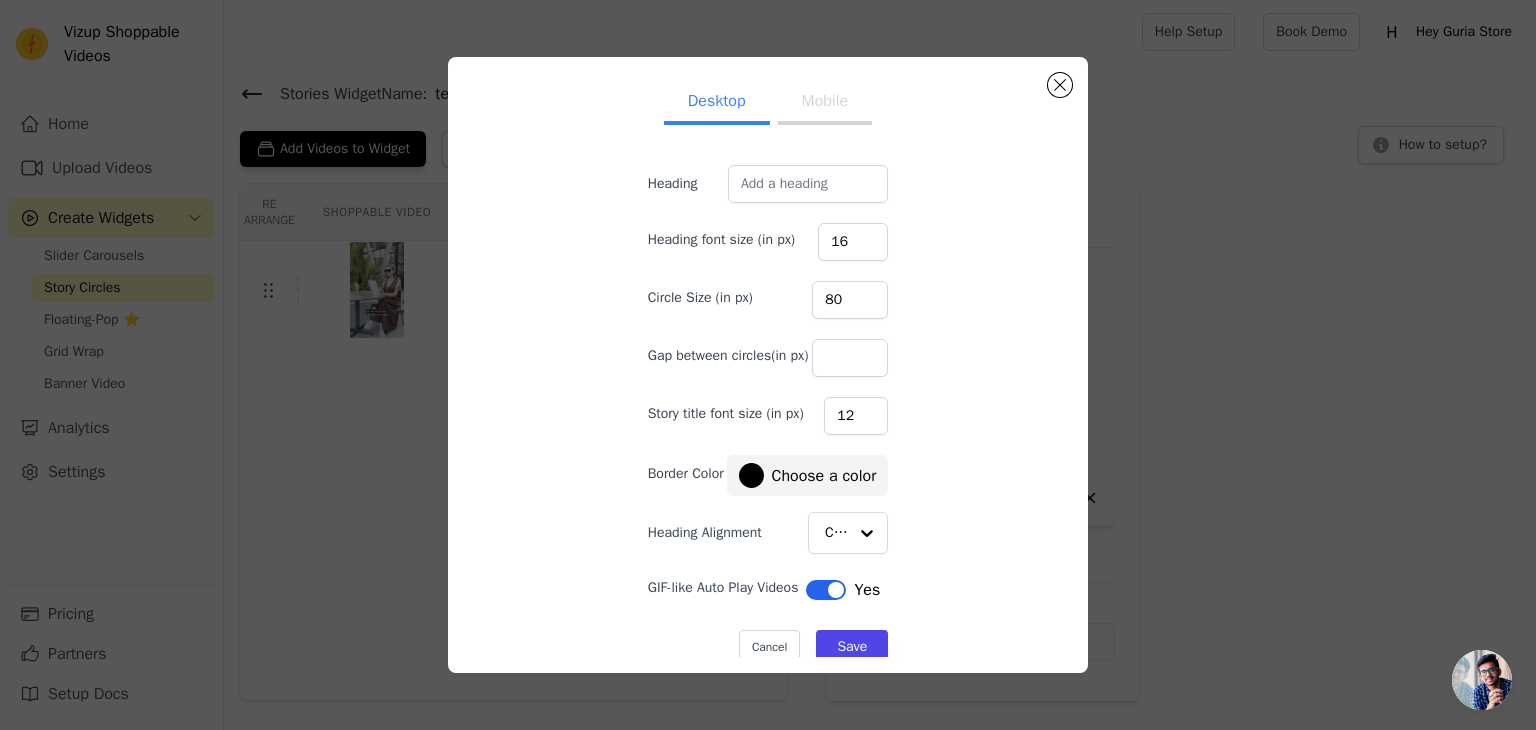 scroll, scrollTop: 20, scrollLeft: 0, axis: vertical 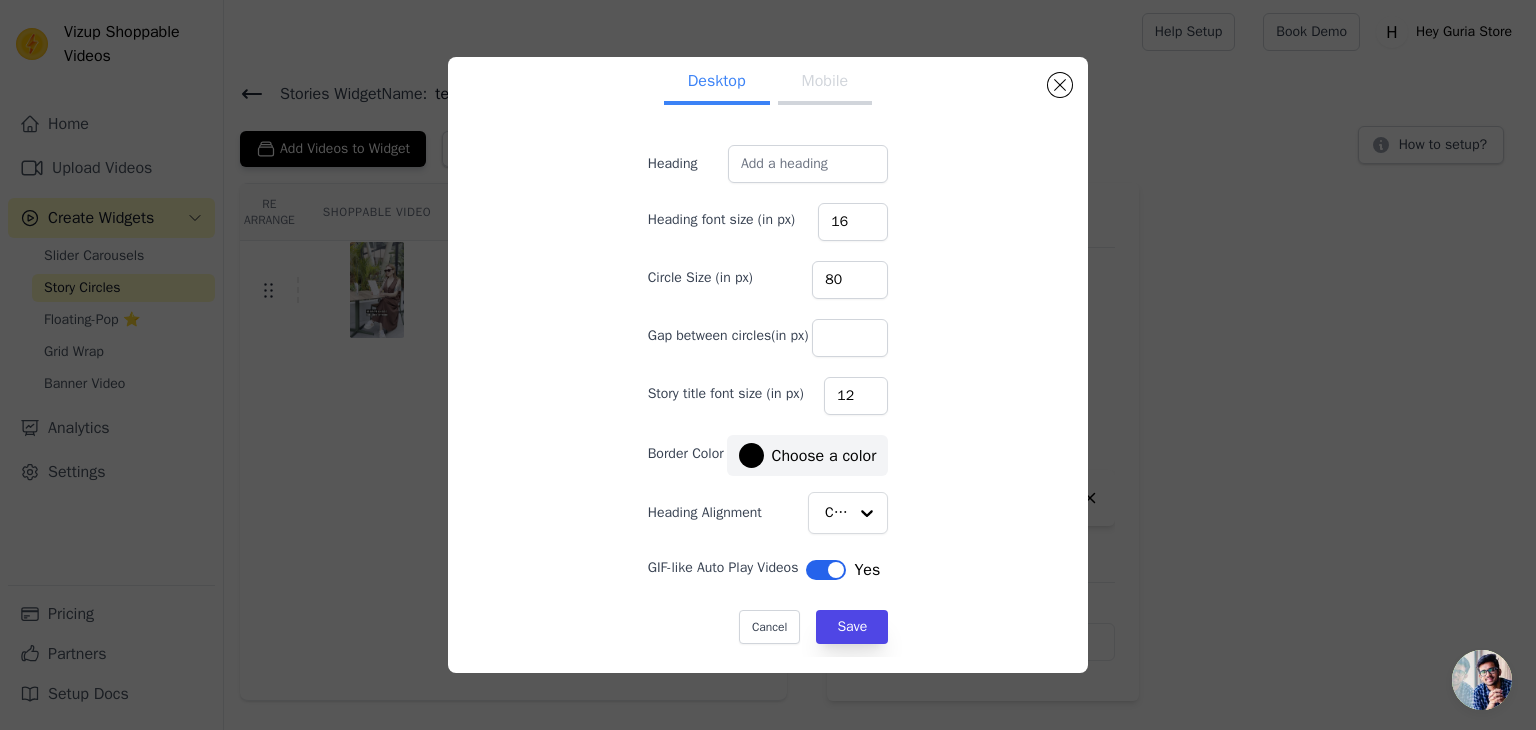 click on "Heading     Heading font size (in px)   16   Circle Size (in px)   80   Gap between circles(in px)     Story title font size (in px)   12   Border Color   #000000       Choose a color     Heading Alignment         Center               GIF-like Auto Play Videos   Label     Yes   Cancel     Save" at bounding box center (768, 394) 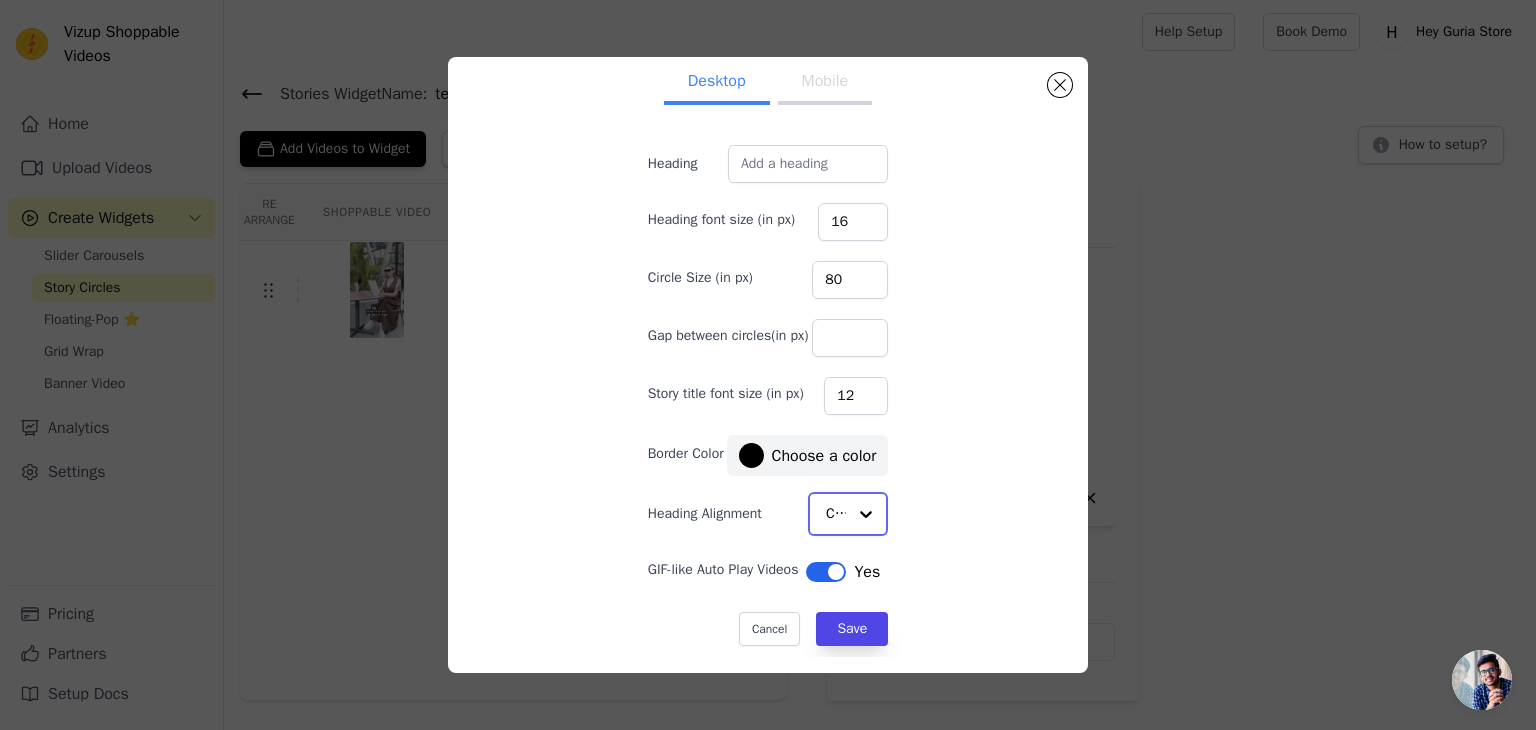 click at bounding box center (866, 514) 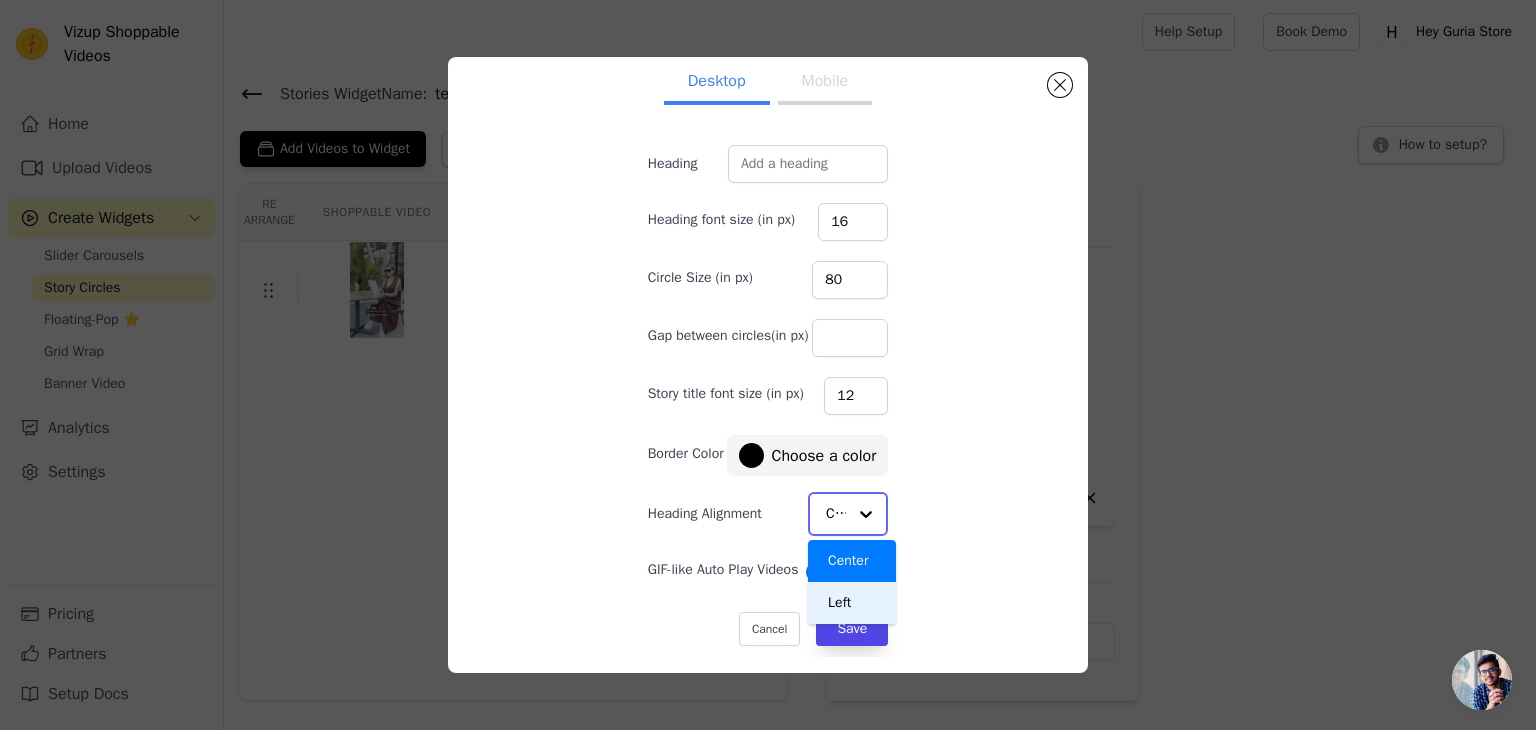 click on "Left" at bounding box center [852, 603] 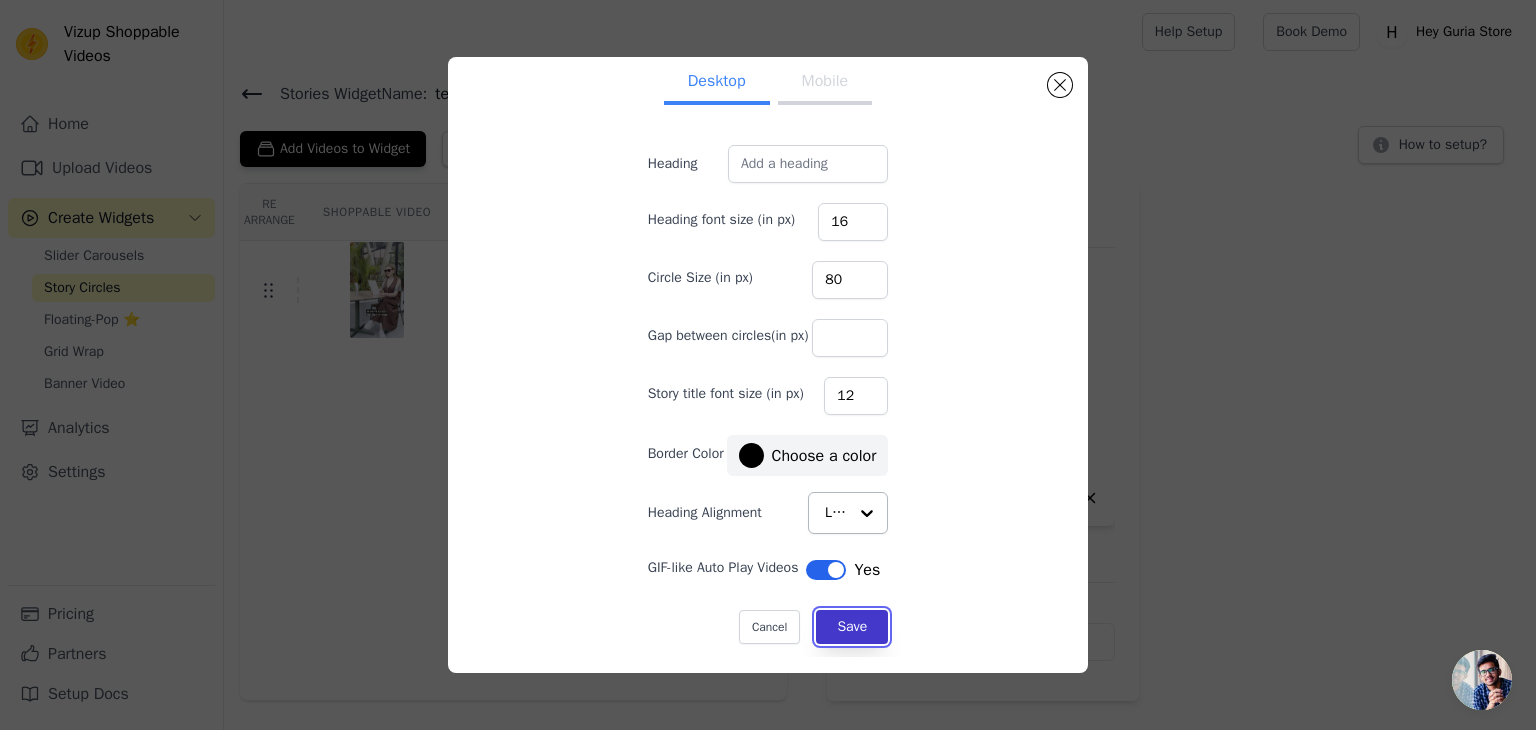 click on "Save" at bounding box center (852, 627) 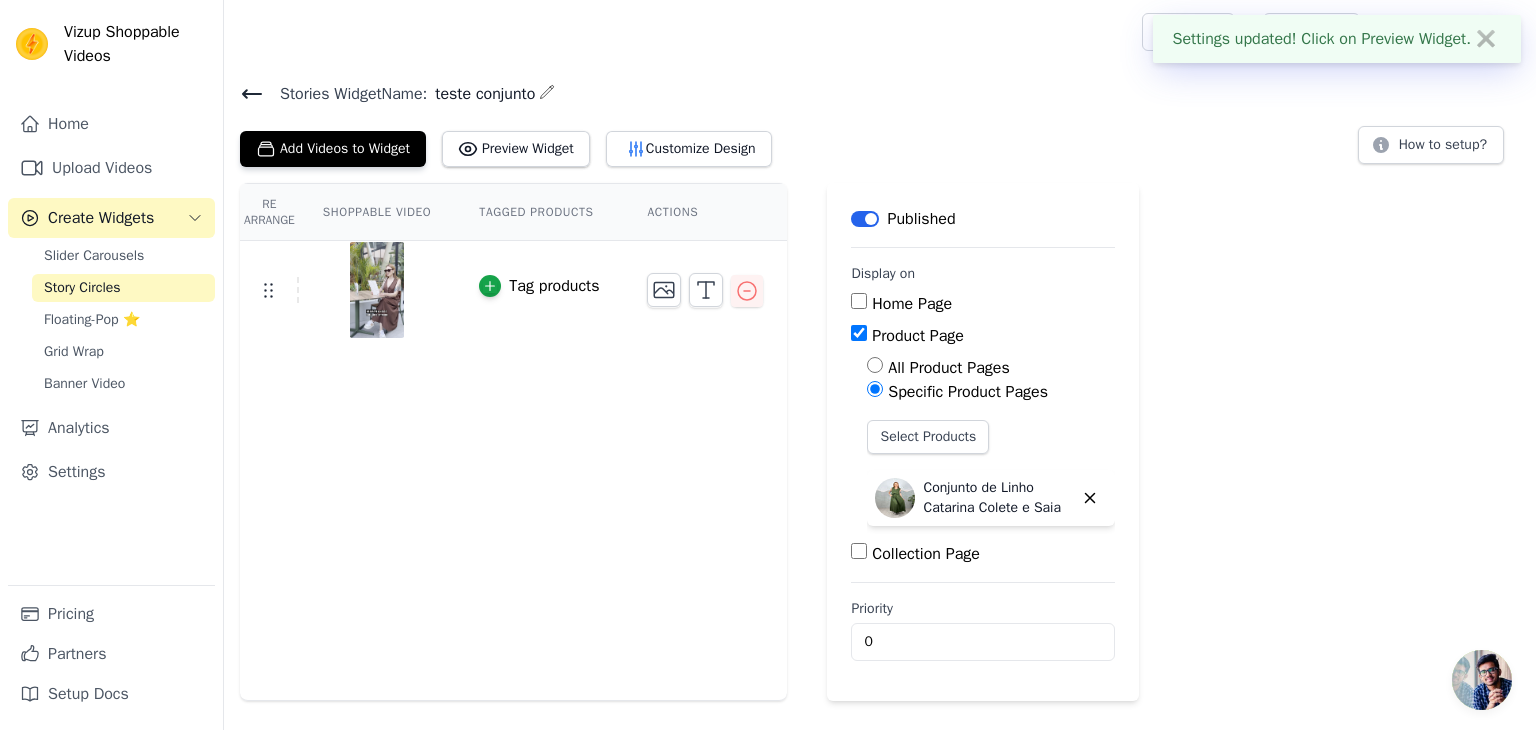 click on "Stories Widget  Name:   teste conjunto" at bounding box center [880, 93] 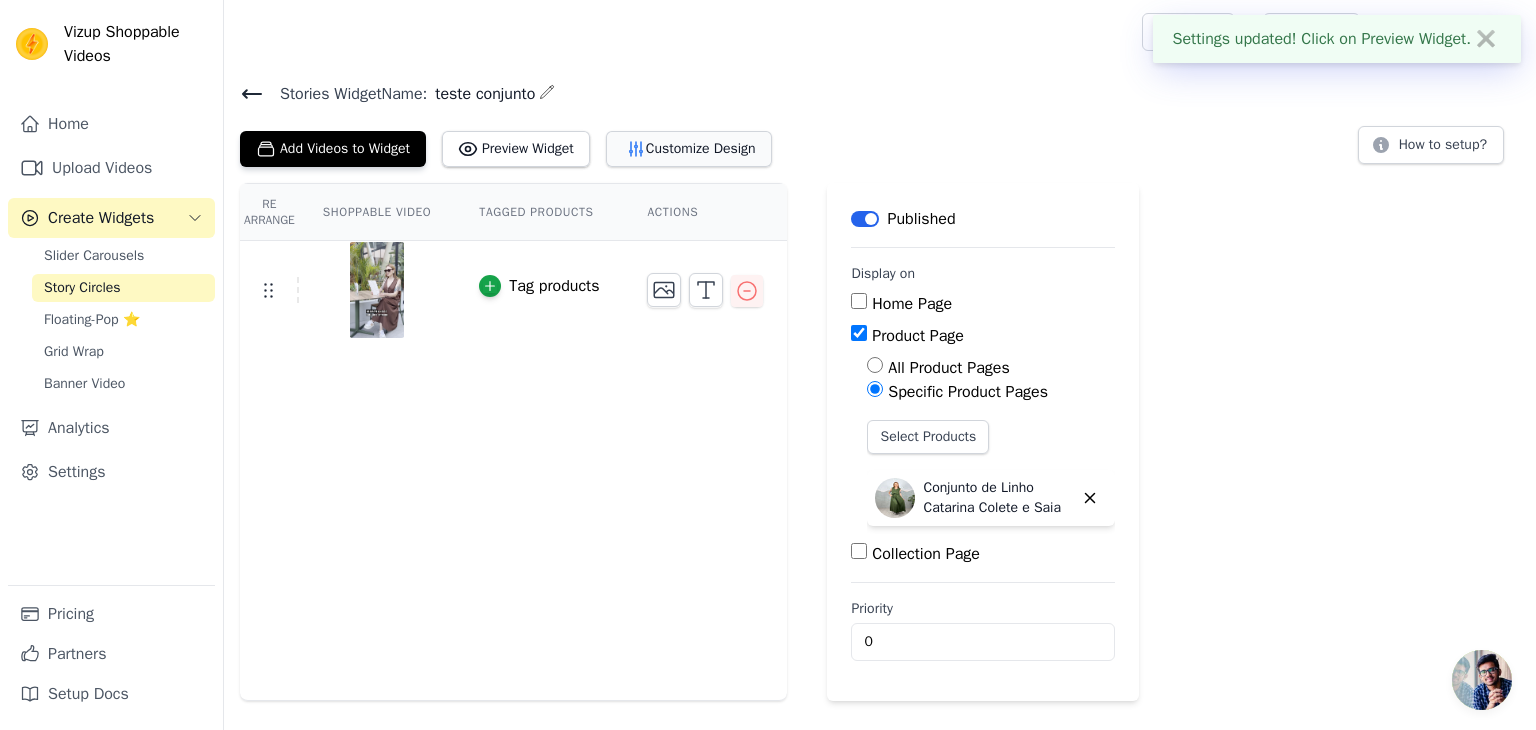 click on "Customize Design" at bounding box center [689, 149] 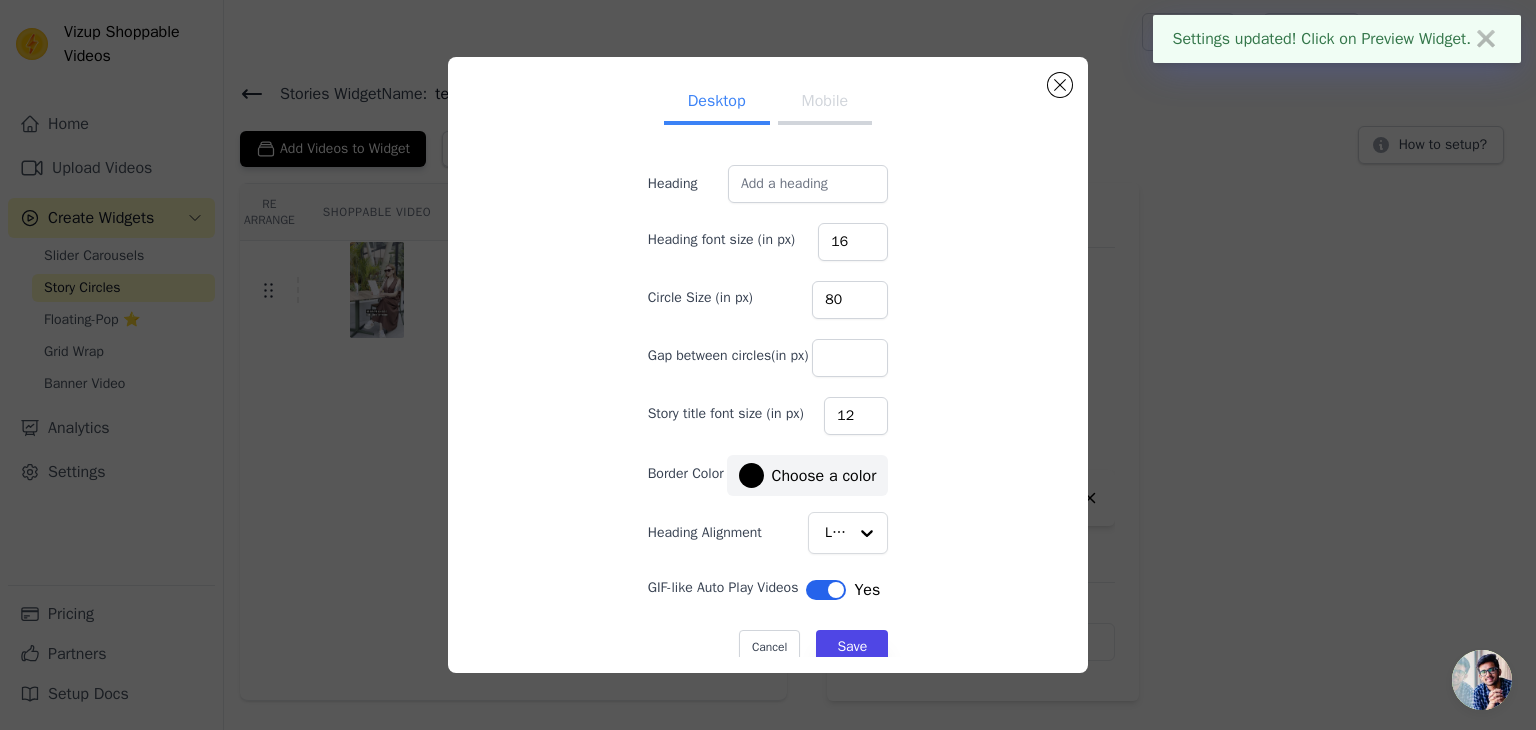 click on "Mobile" at bounding box center (825, 103) 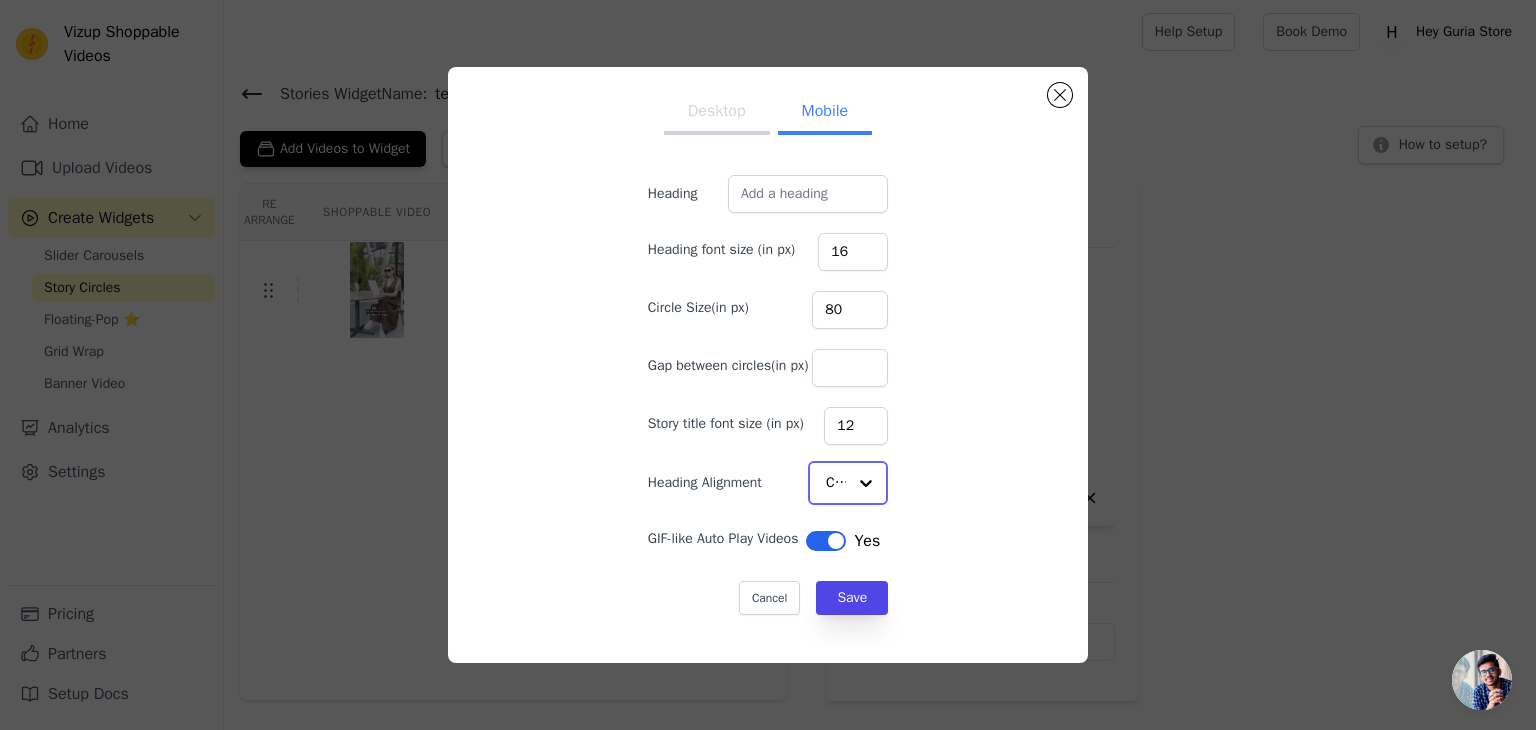 click on "Heading Alignment" 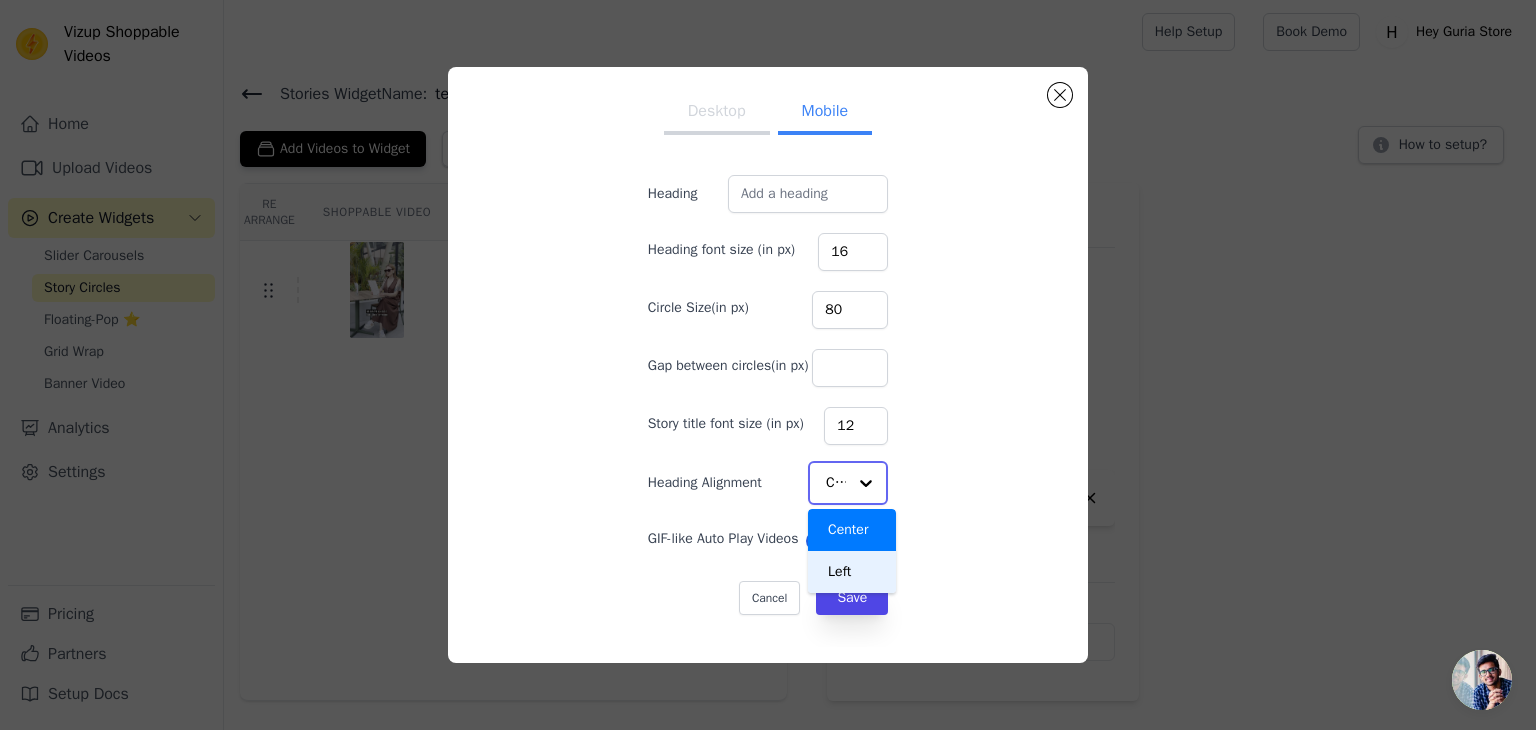 click on "Left" at bounding box center (852, 572) 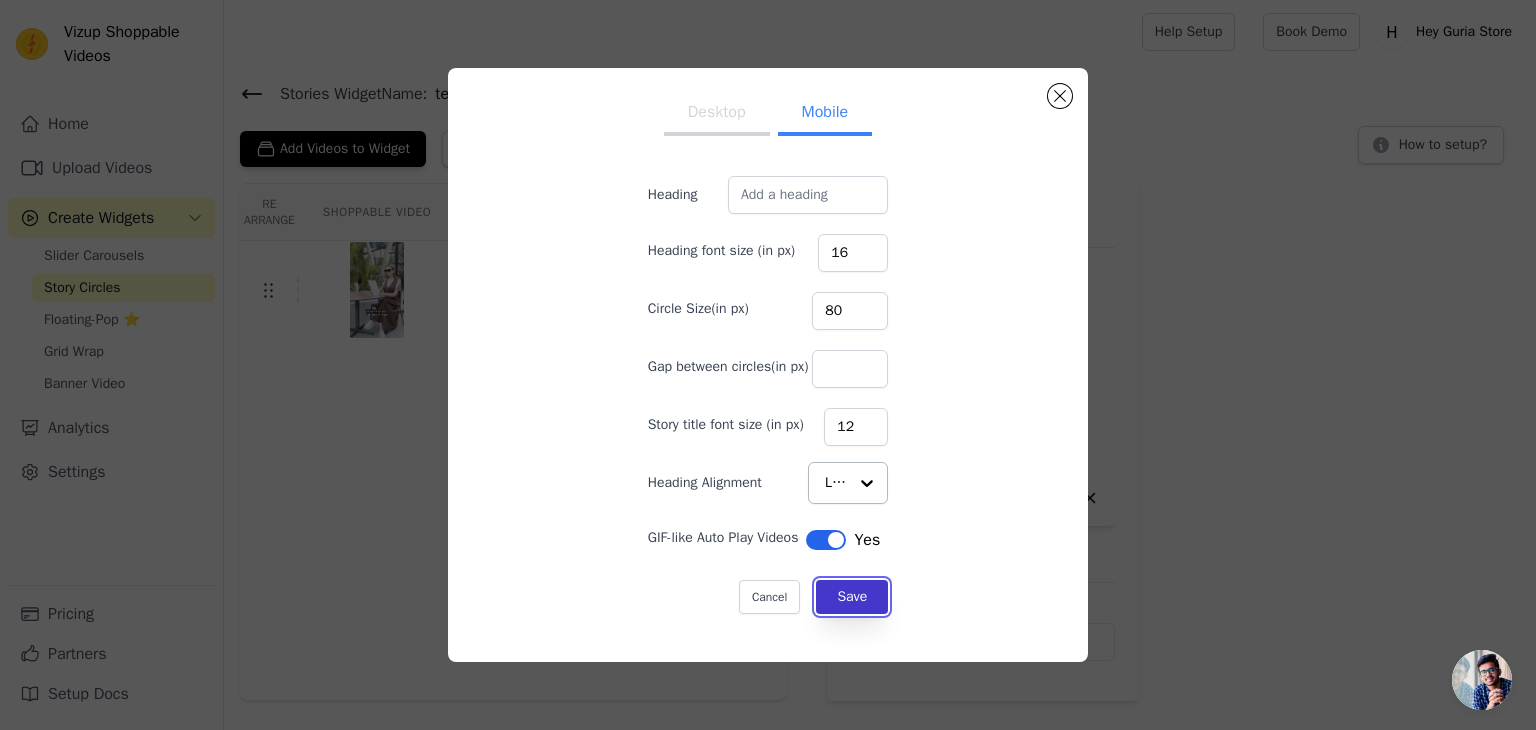 click on "Save" at bounding box center (852, 597) 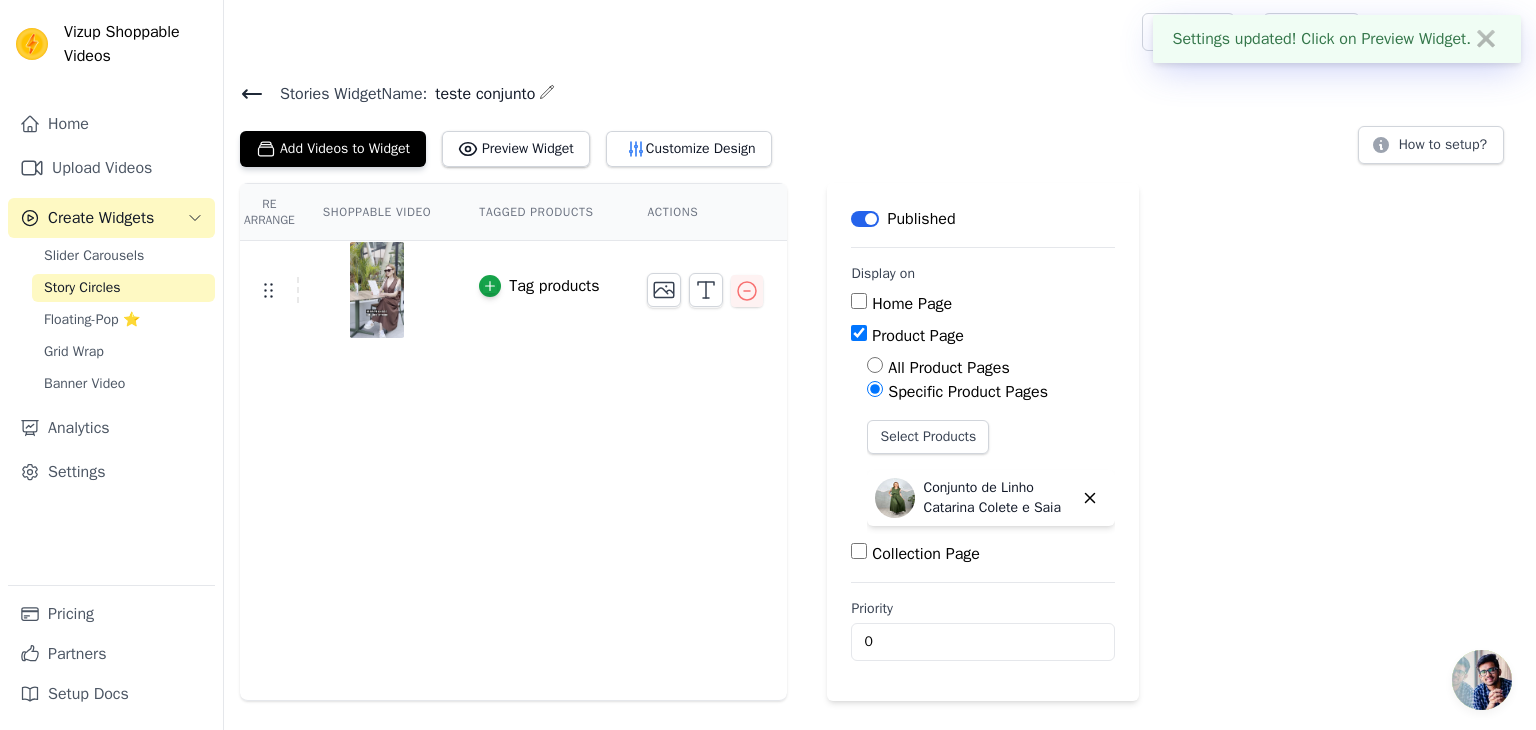 click on "Stories Widget  Name:   teste conjunto" at bounding box center [880, 93] 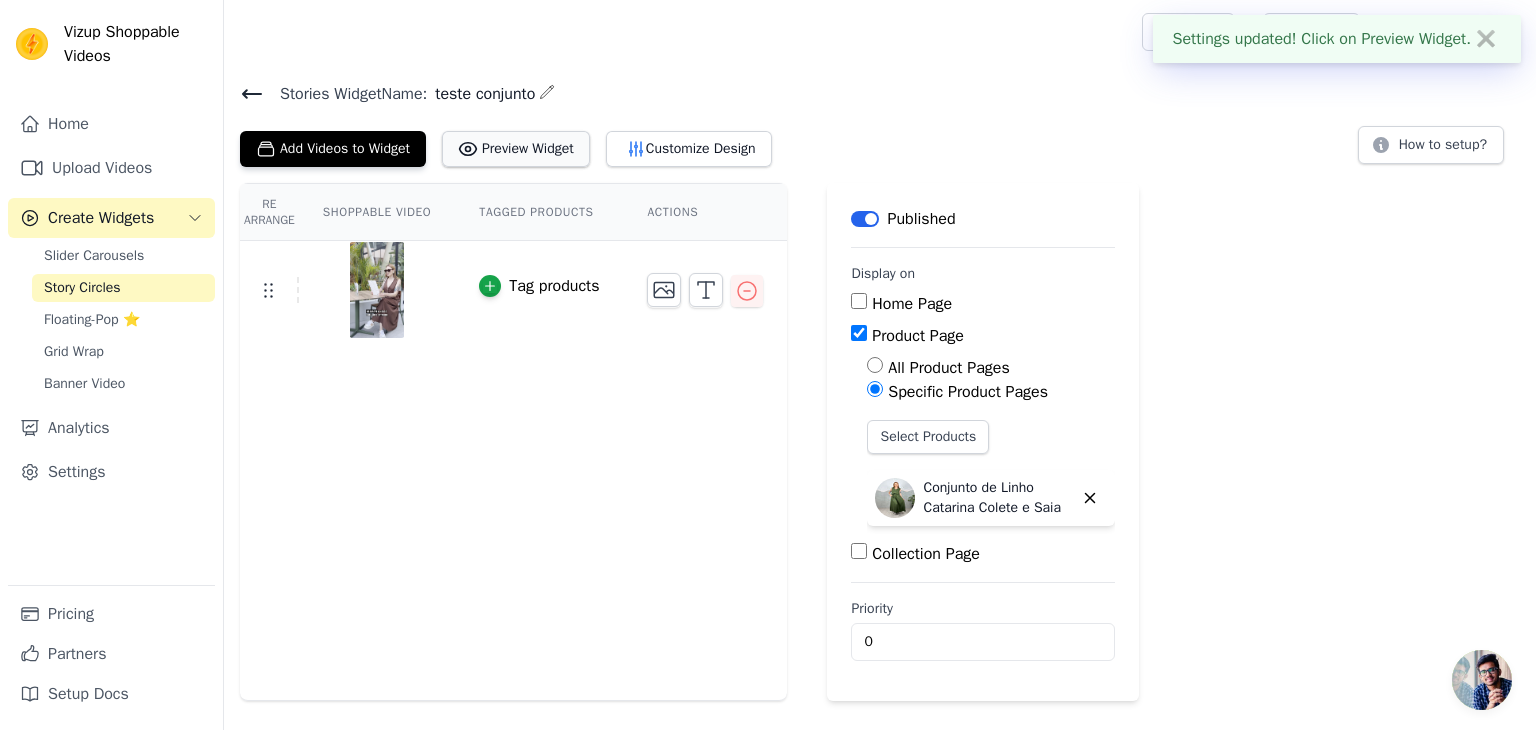click on "Preview Widget" at bounding box center [516, 149] 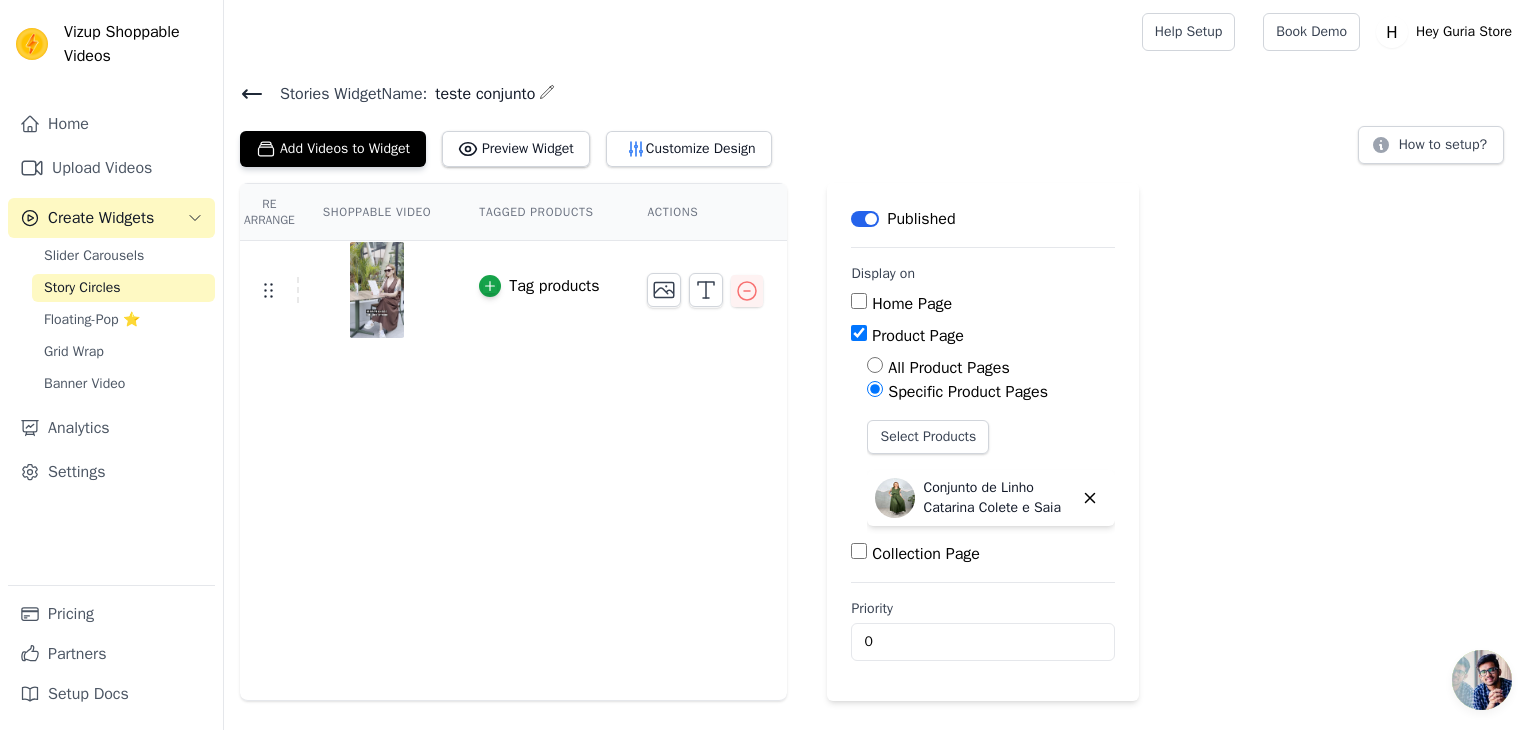 drag, startPoint x: 1397, startPoint y: 146, endPoint x: 820, endPoint y: 437, distance: 646.22754 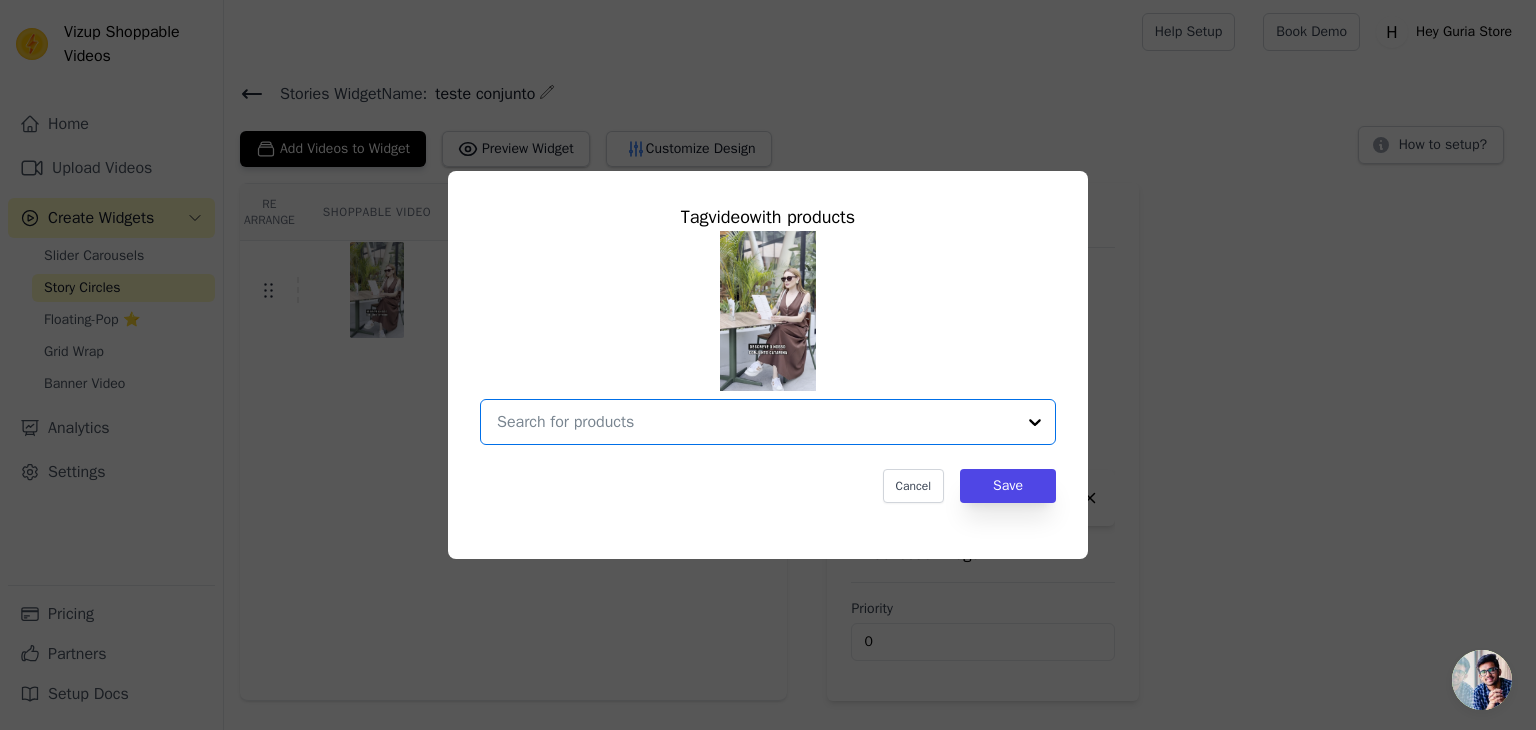 click at bounding box center [756, 422] 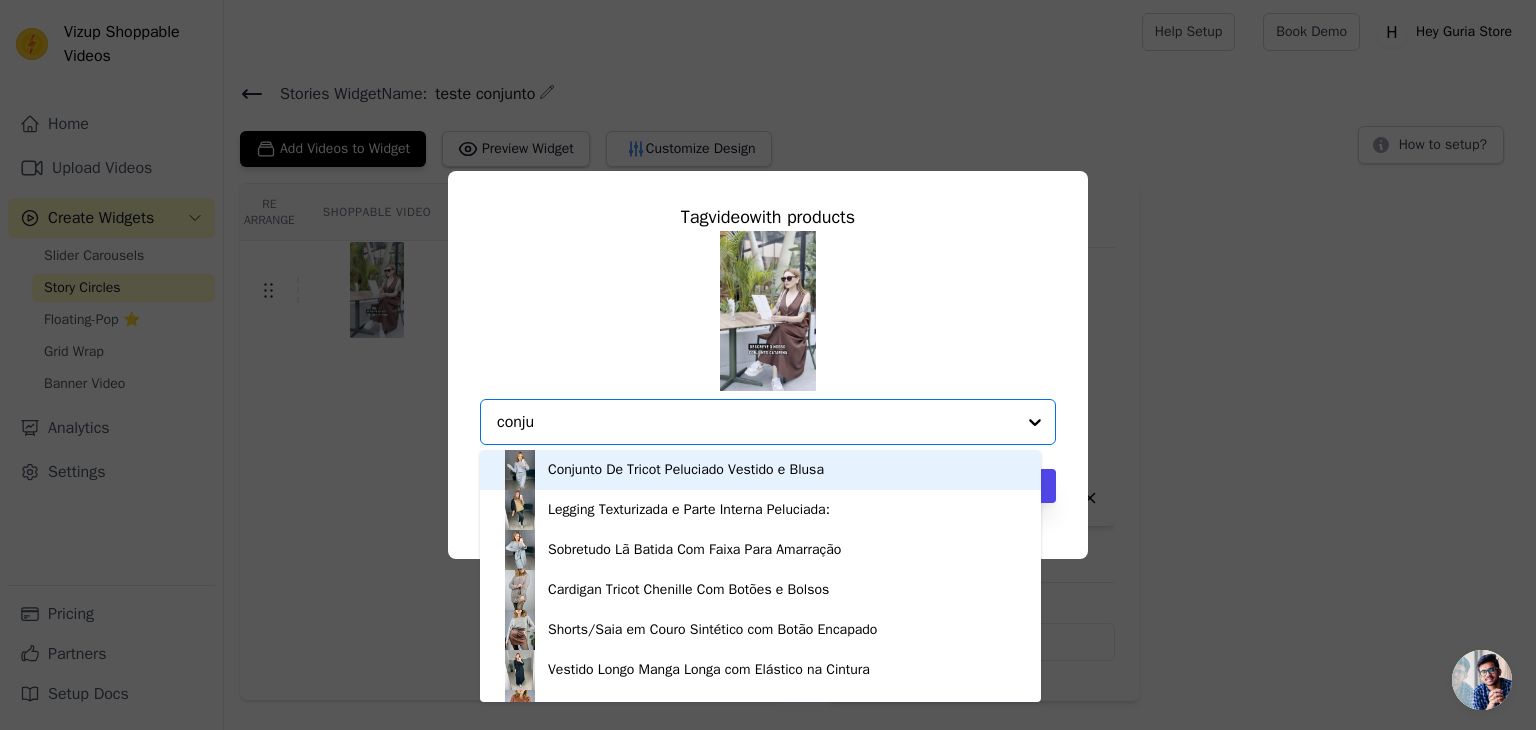 type on "conjun" 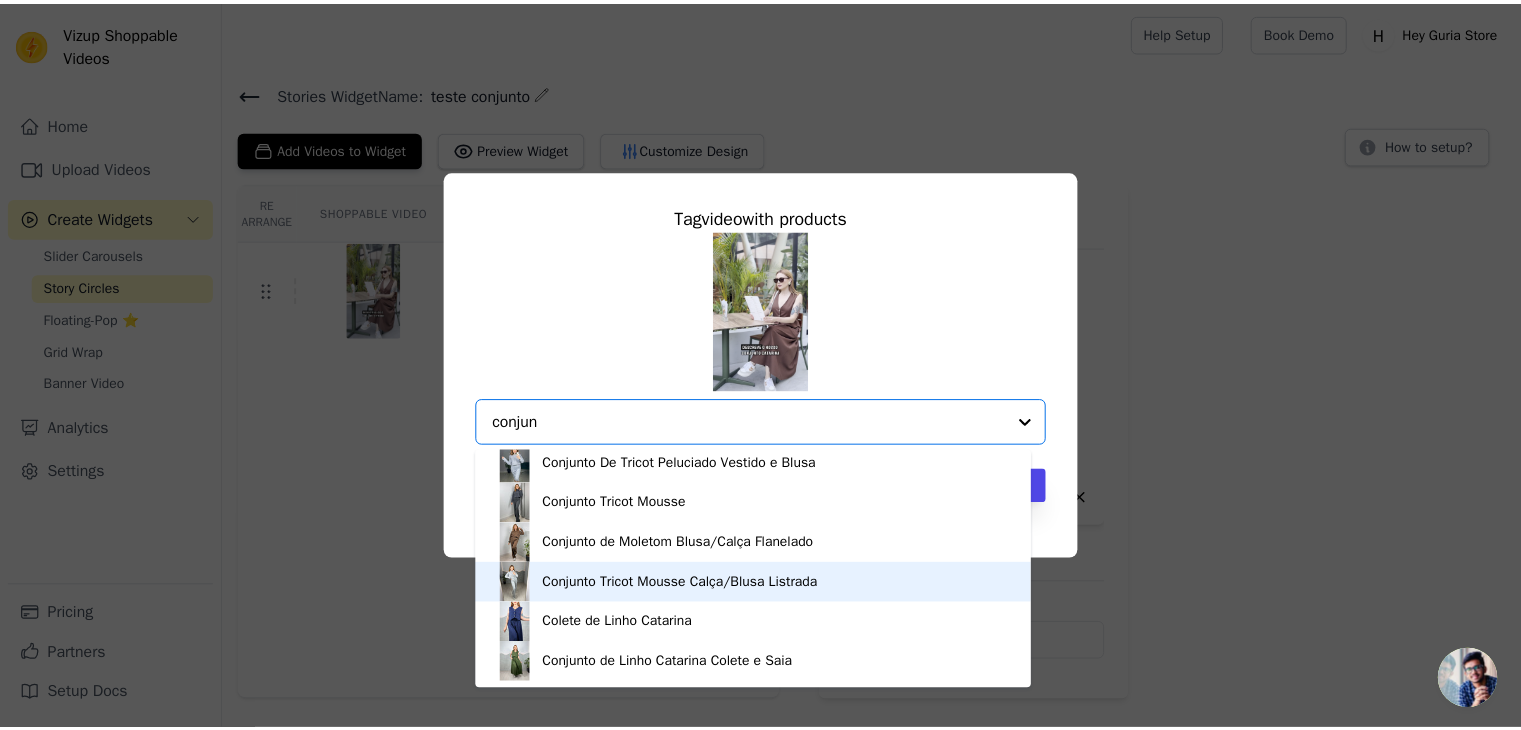 scroll, scrollTop: 5, scrollLeft: 0, axis: vertical 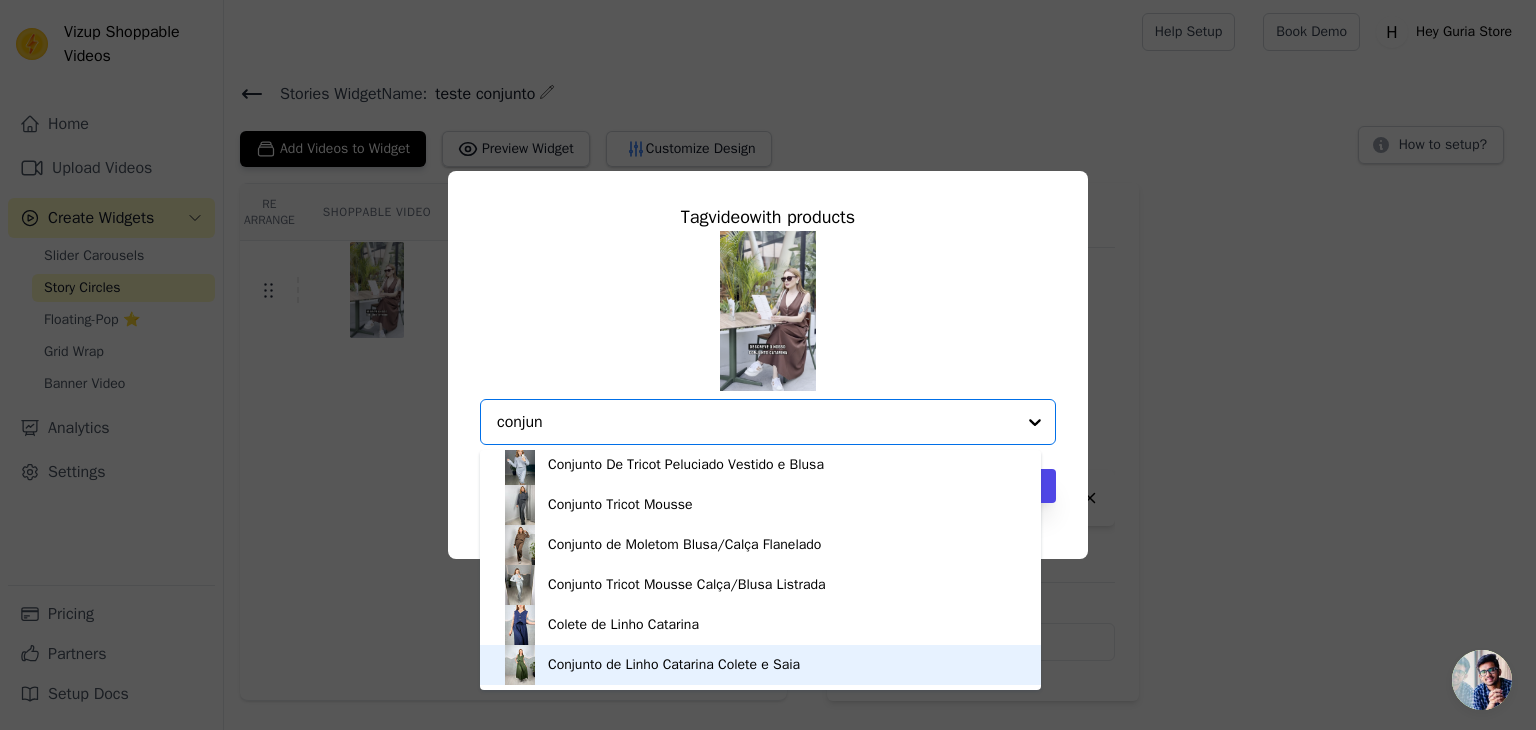 click on "Conjunto de Linho Catarina Colete e Saia" at bounding box center [674, 665] 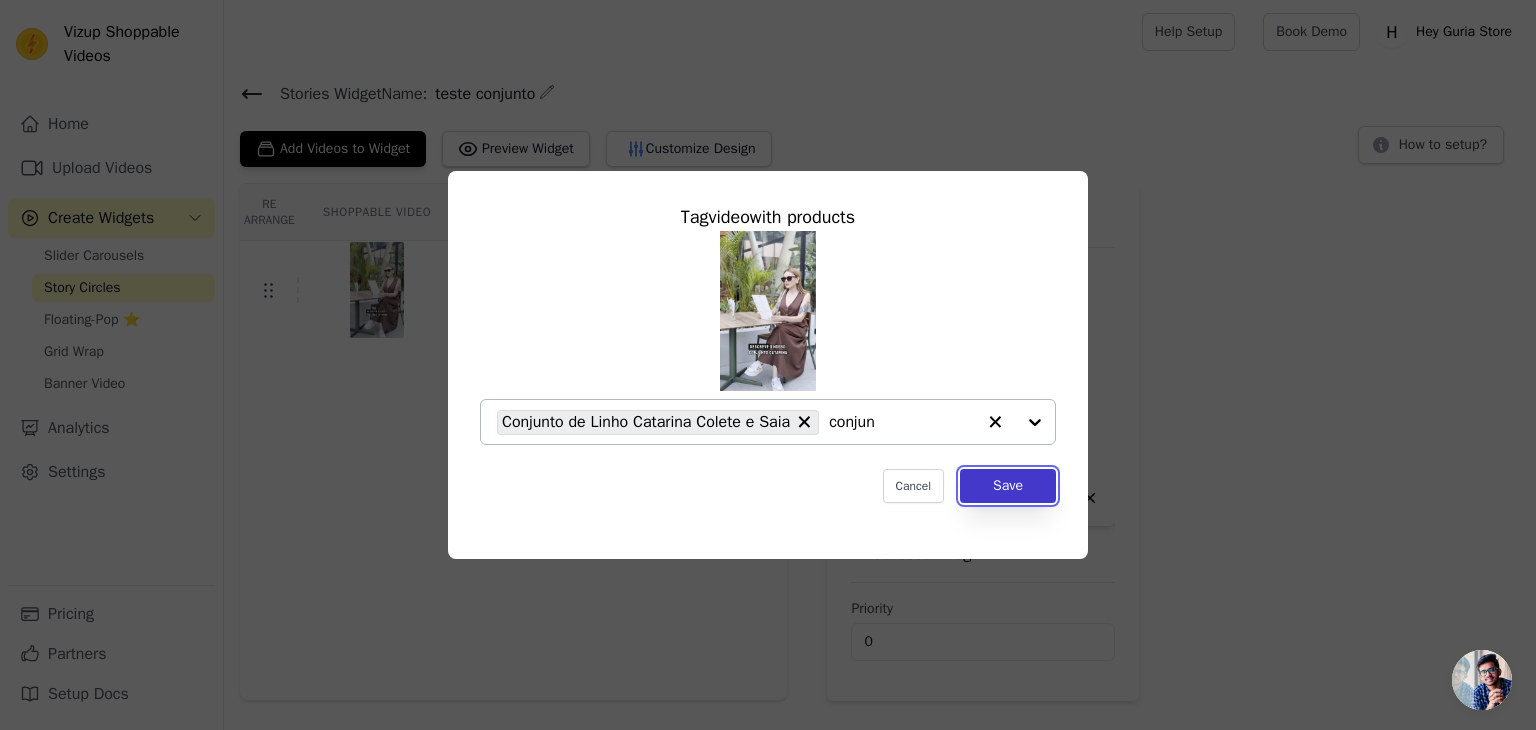 click on "Save" at bounding box center [1008, 486] 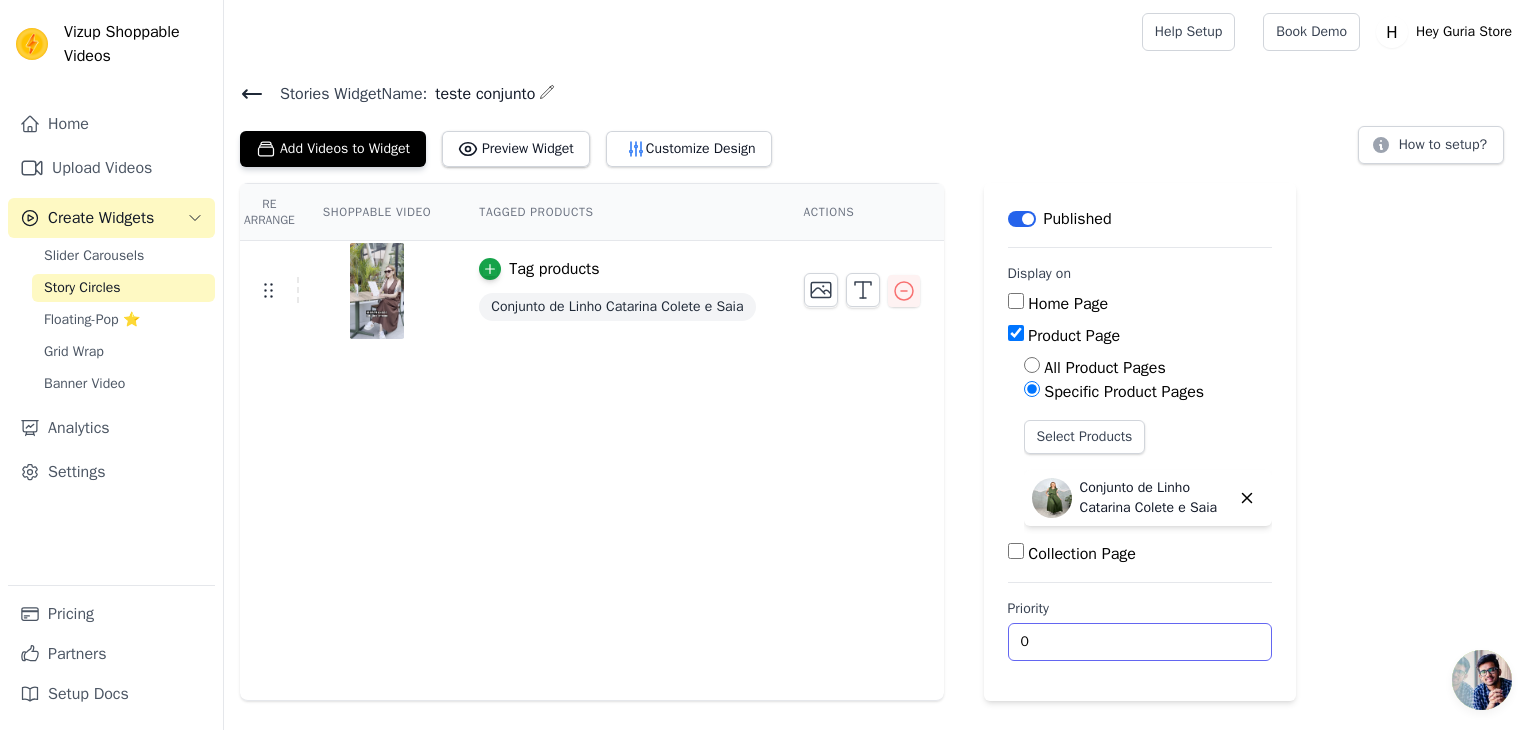 click on "0" at bounding box center (1140, 642) 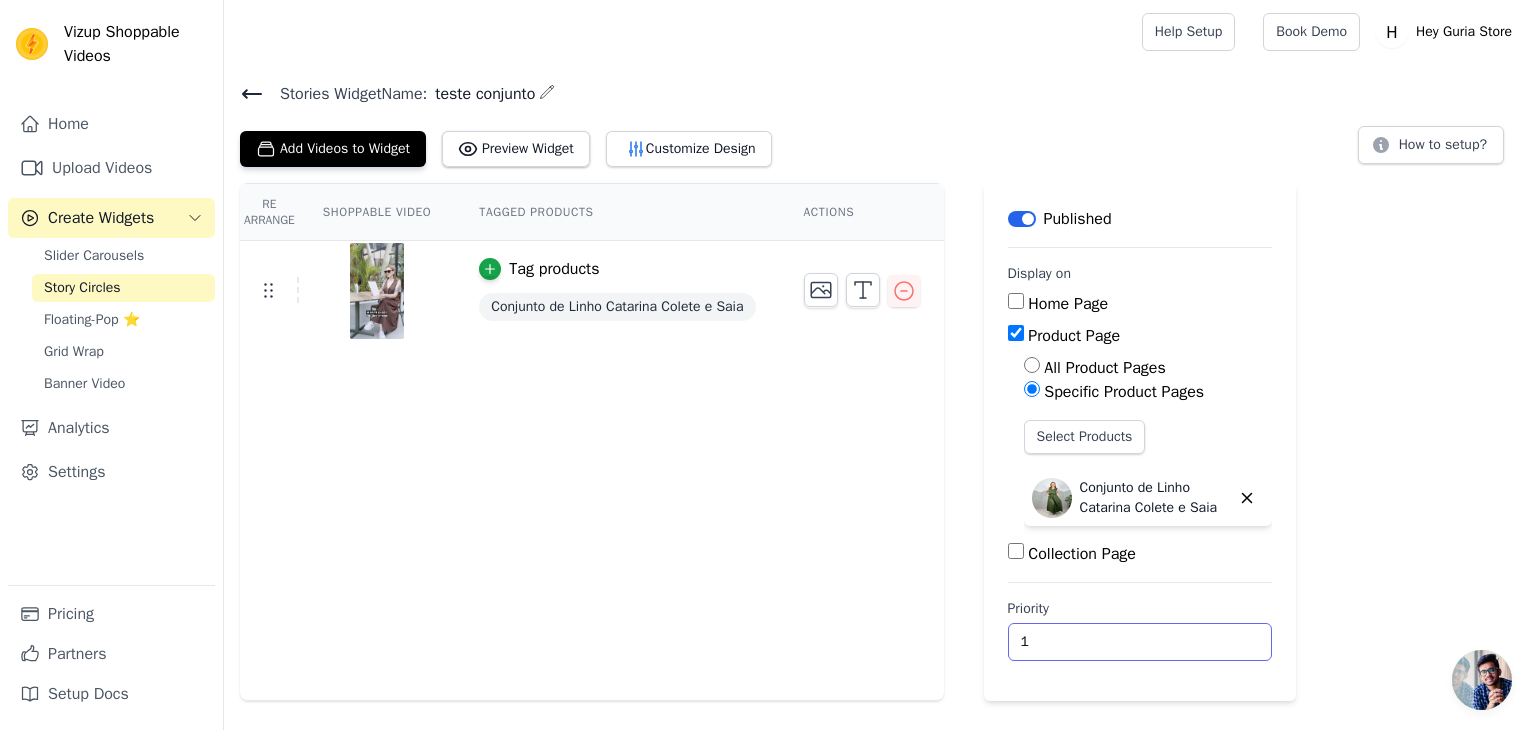 type on "1" 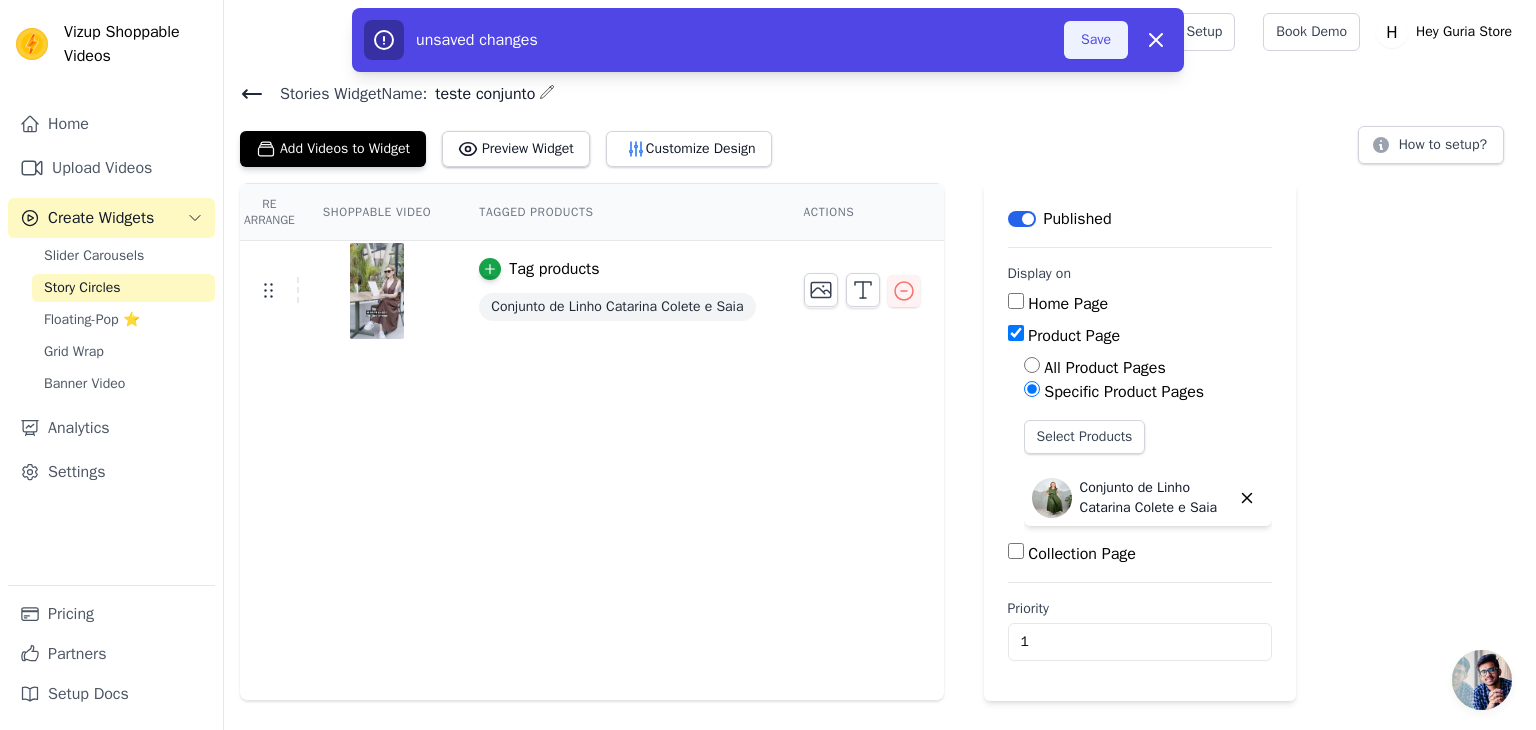 click on "Save" at bounding box center [1096, 40] 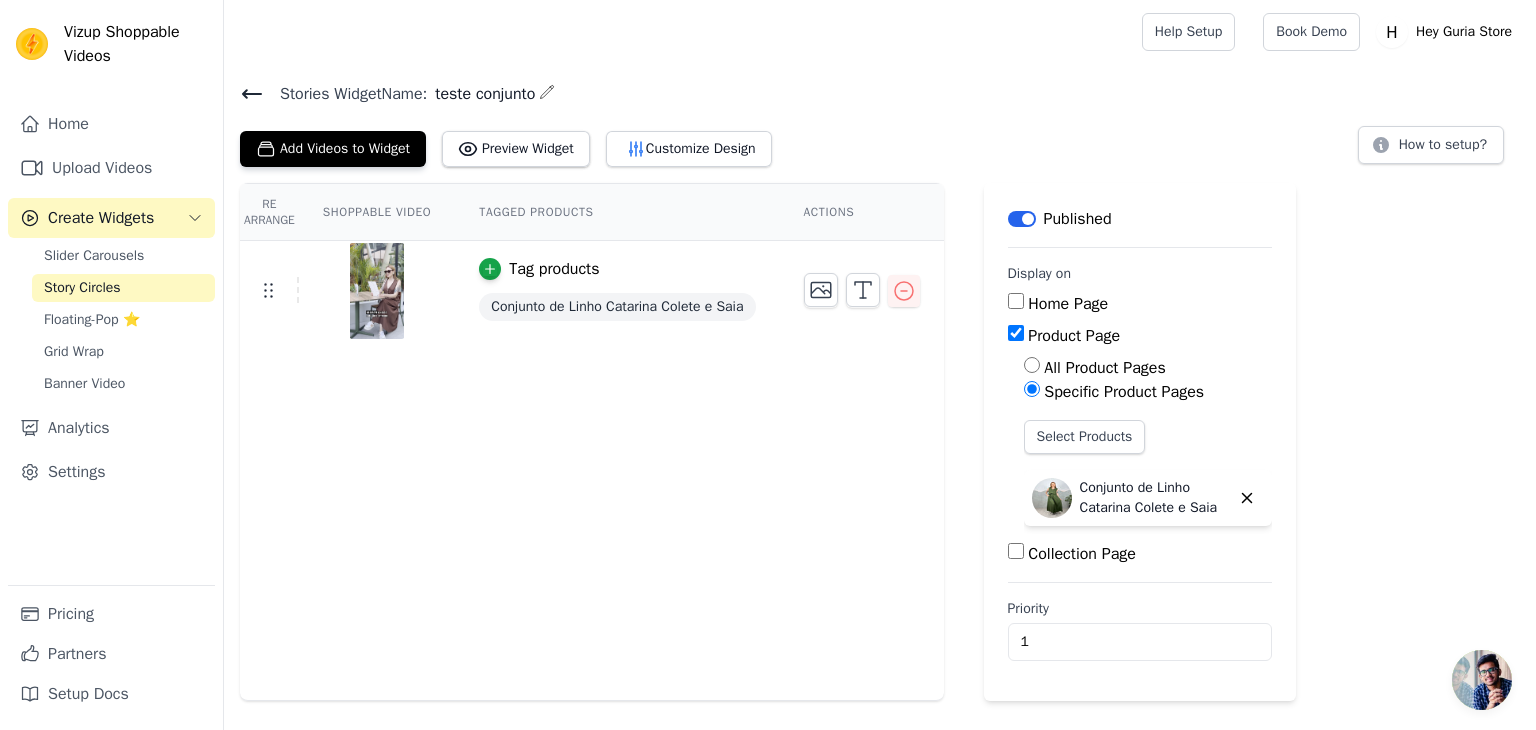 click 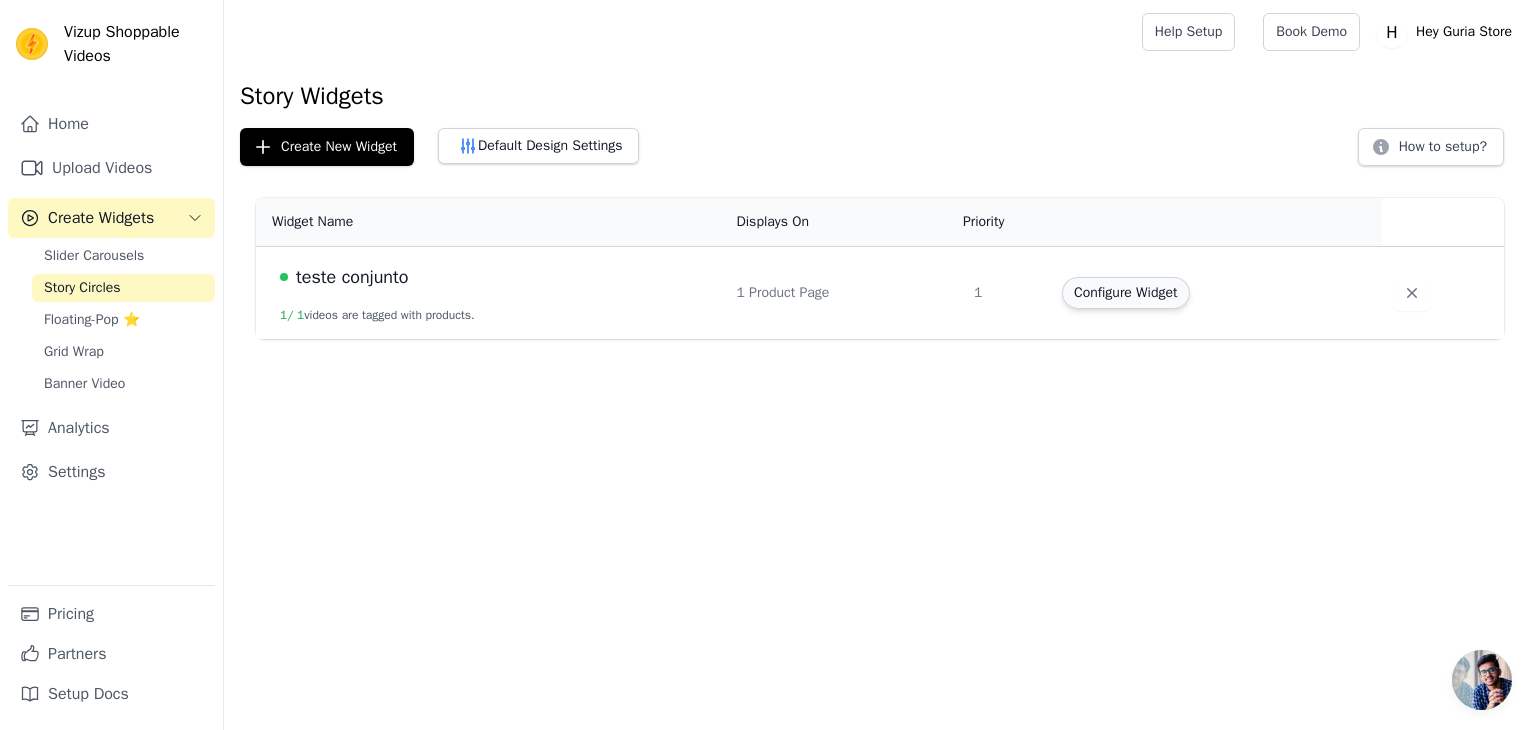 click on "Configure Widget" at bounding box center [1125, 293] 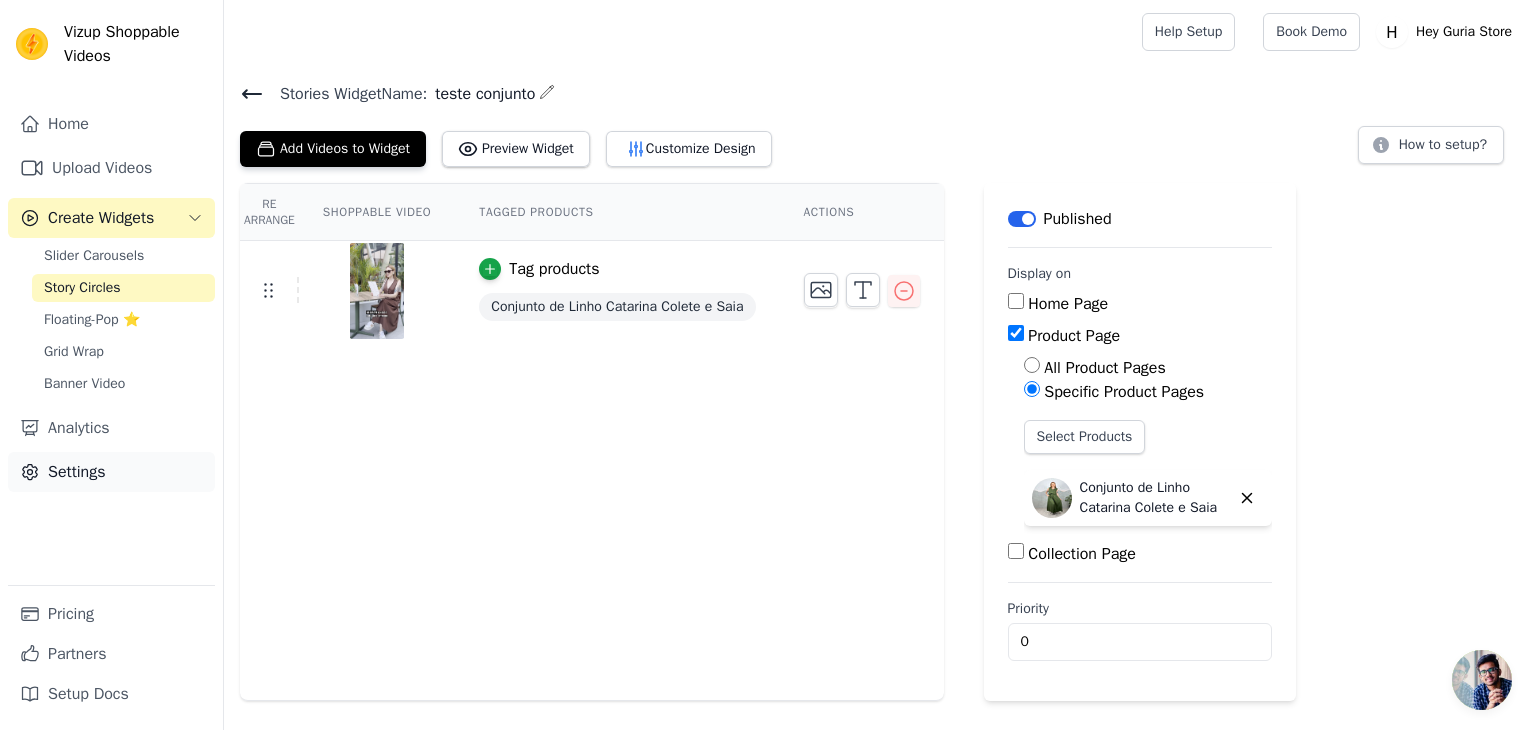click on "Settings" at bounding box center (111, 472) 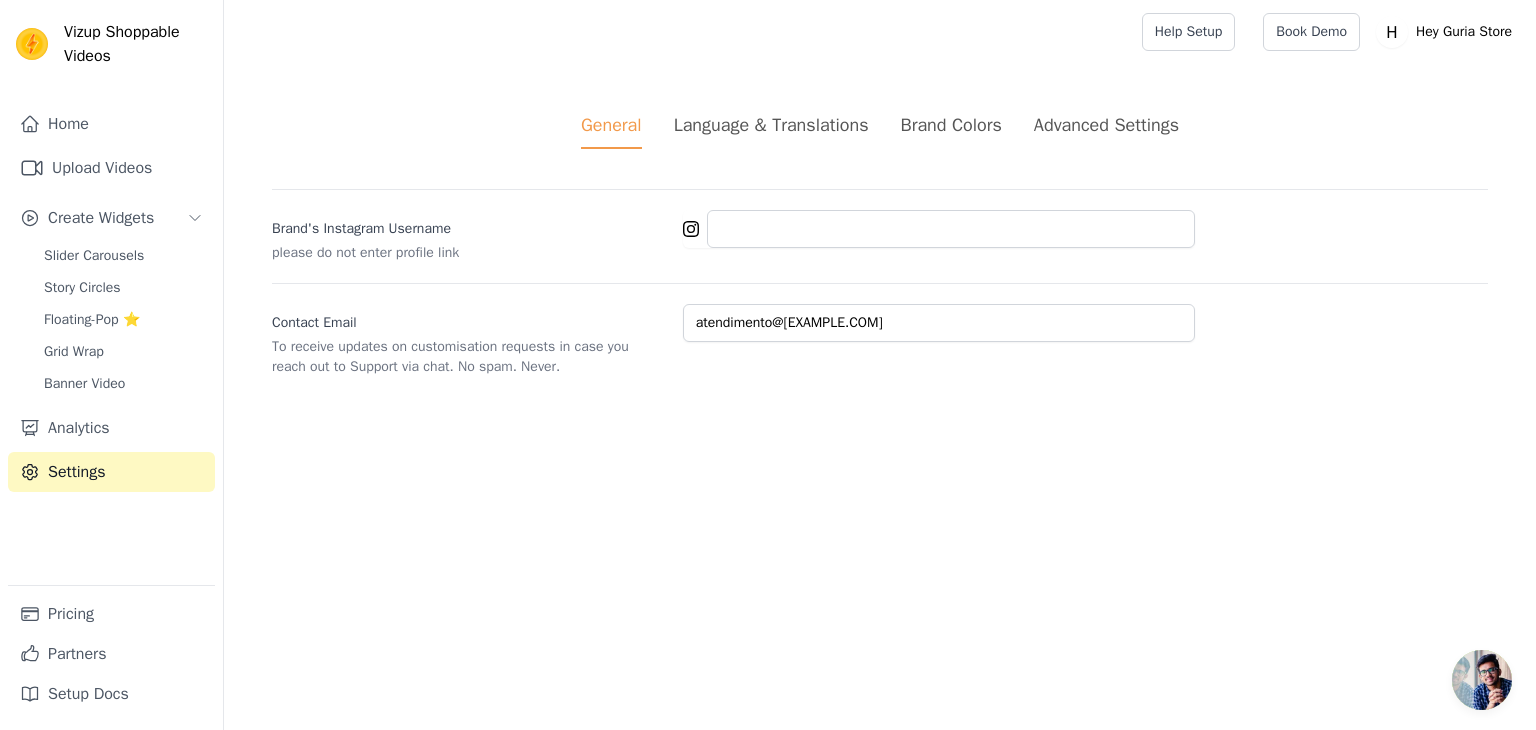 click on "Language & Translations" at bounding box center [771, 125] 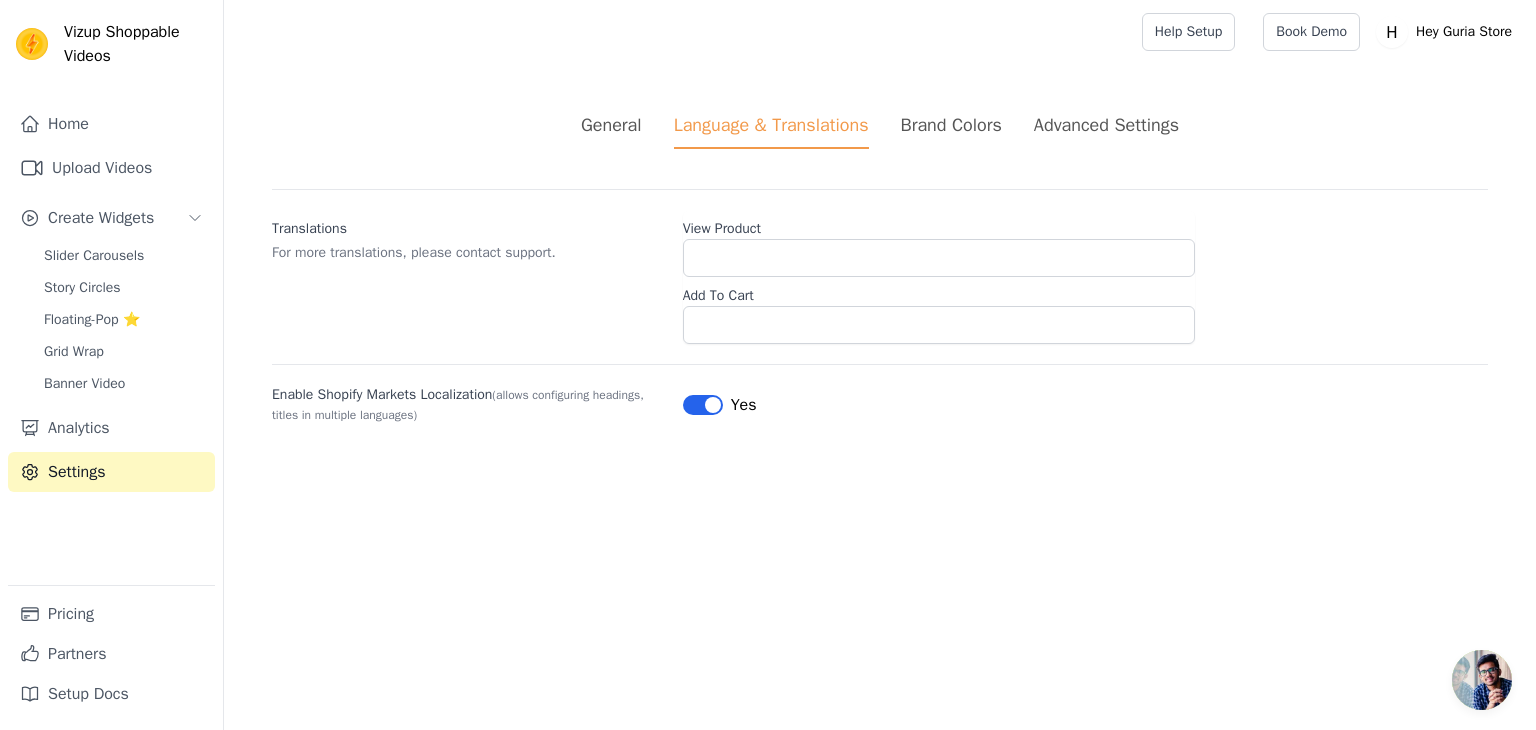 click on "Label" at bounding box center [703, 405] 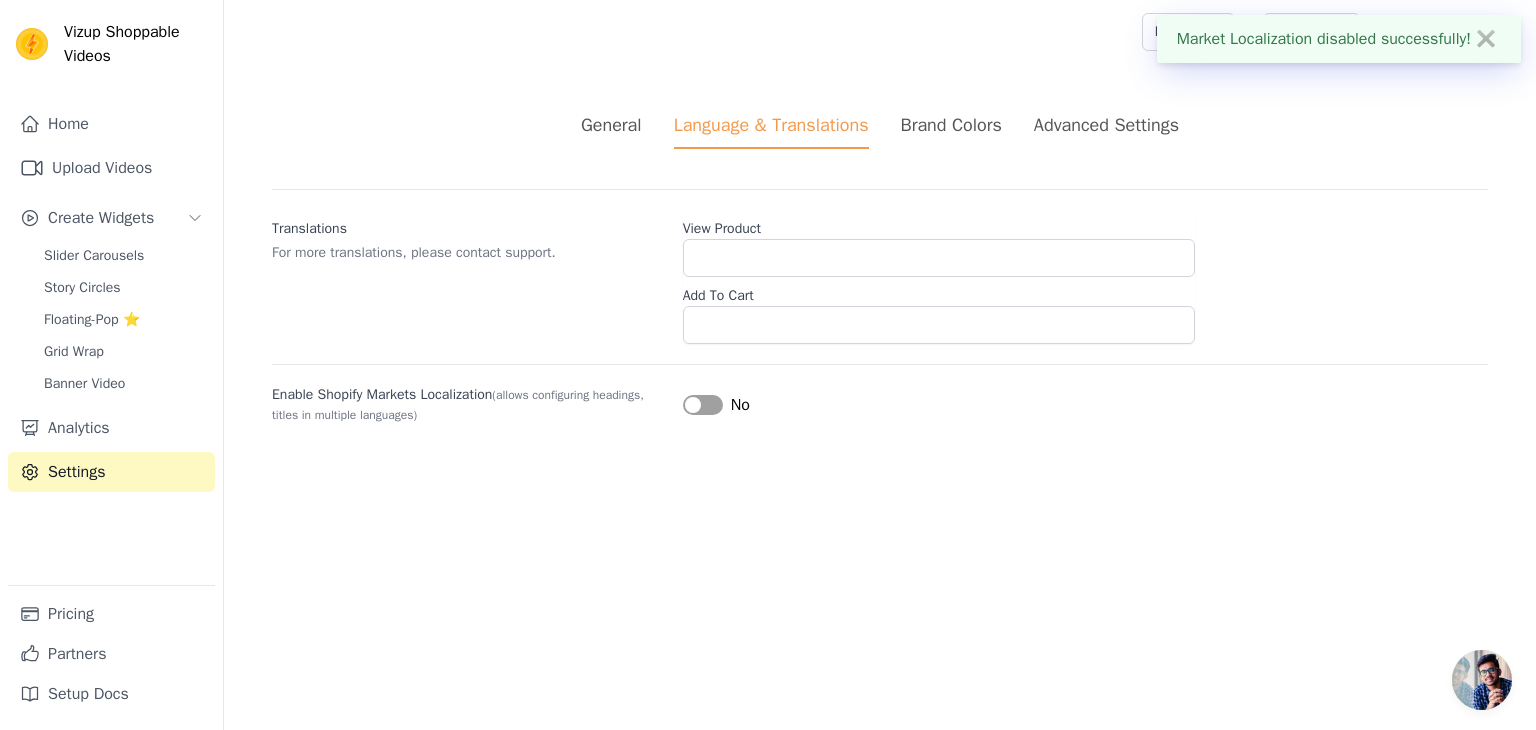 drag, startPoint x: 1492, startPoint y: 38, endPoint x: 1212, endPoint y: 44, distance: 280.06427 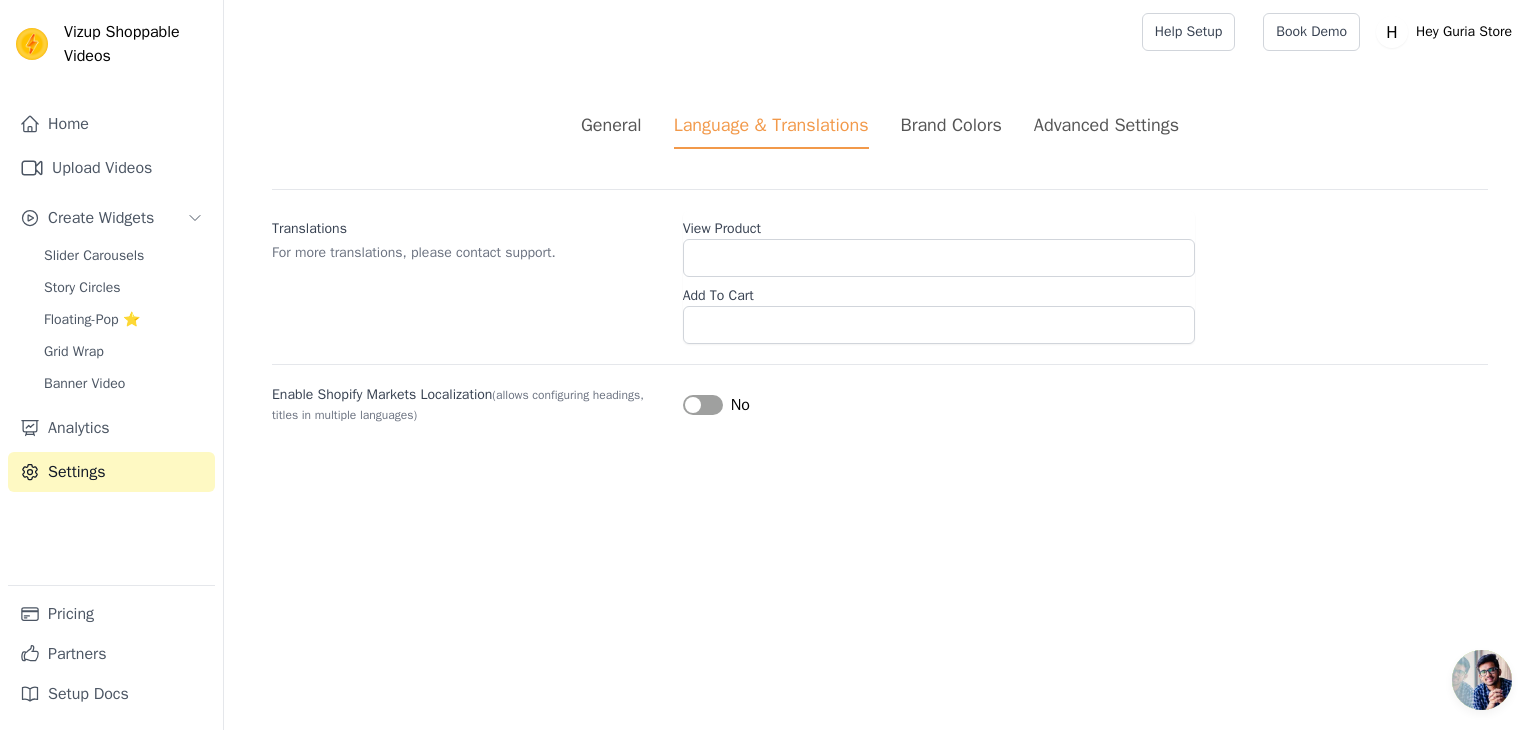 click on "Brand Colors" at bounding box center [951, 125] 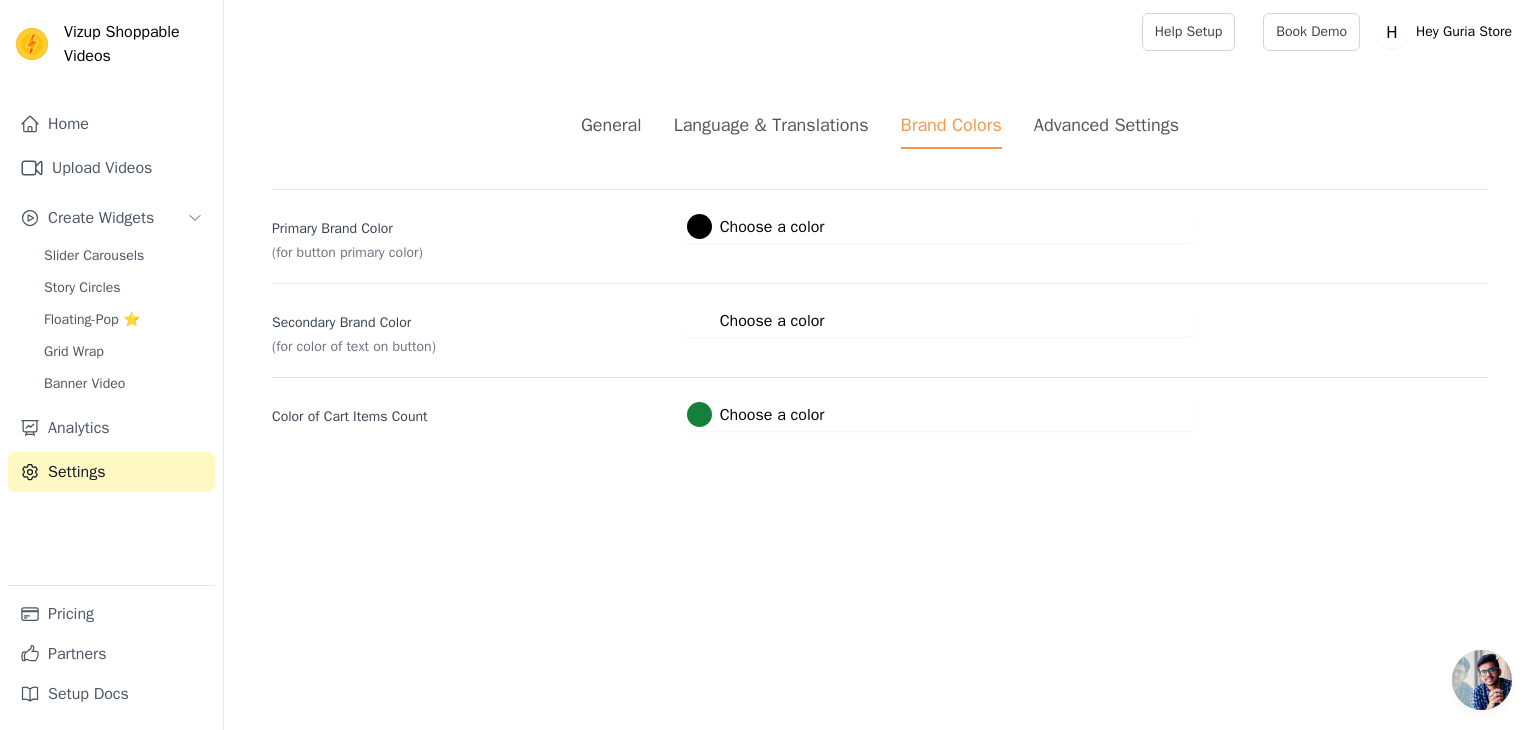 click on "Advanced Settings" at bounding box center (1106, 125) 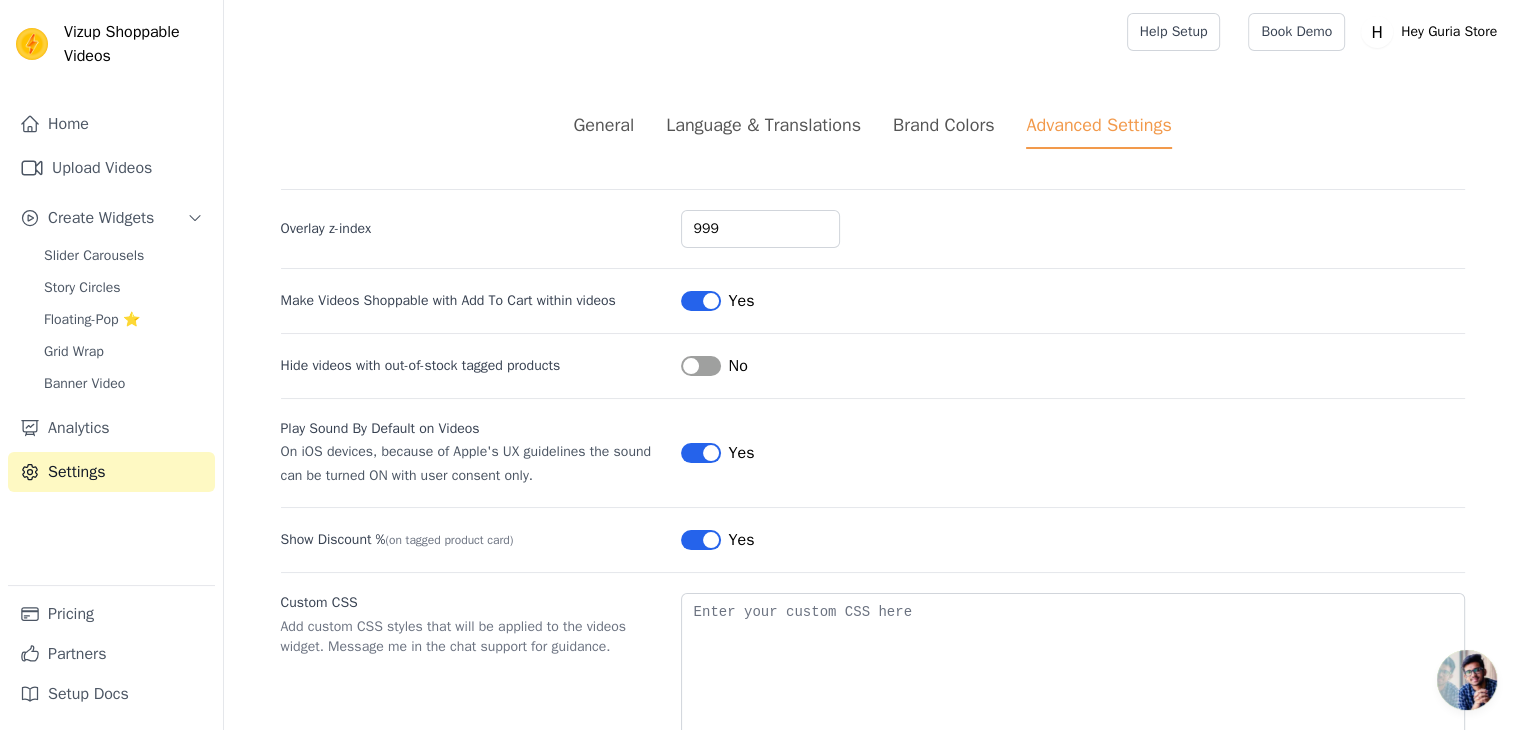 scroll, scrollTop: 66, scrollLeft: 0, axis: vertical 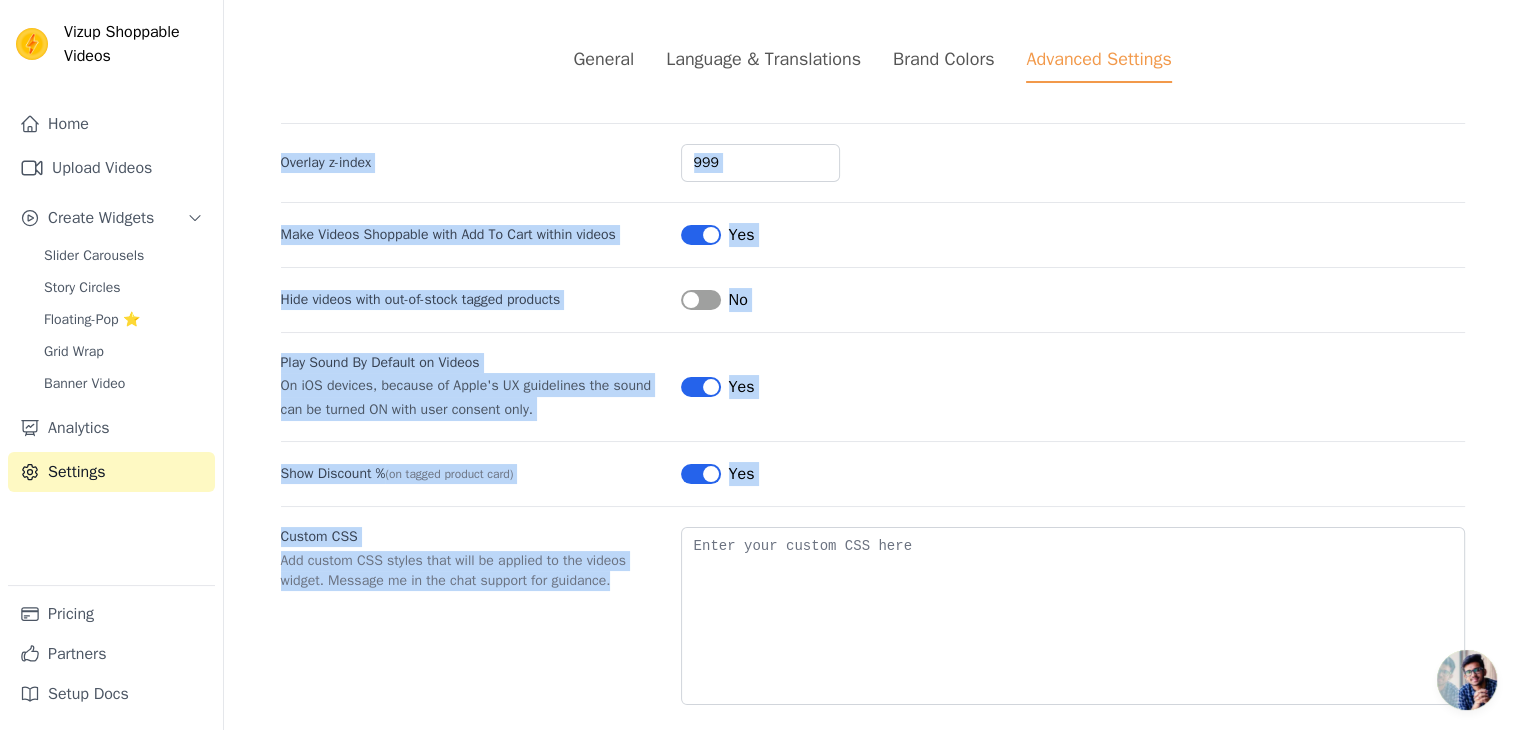 drag, startPoint x: 260, startPoint y: 141, endPoint x: 782, endPoint y: 633, distance: 717.32 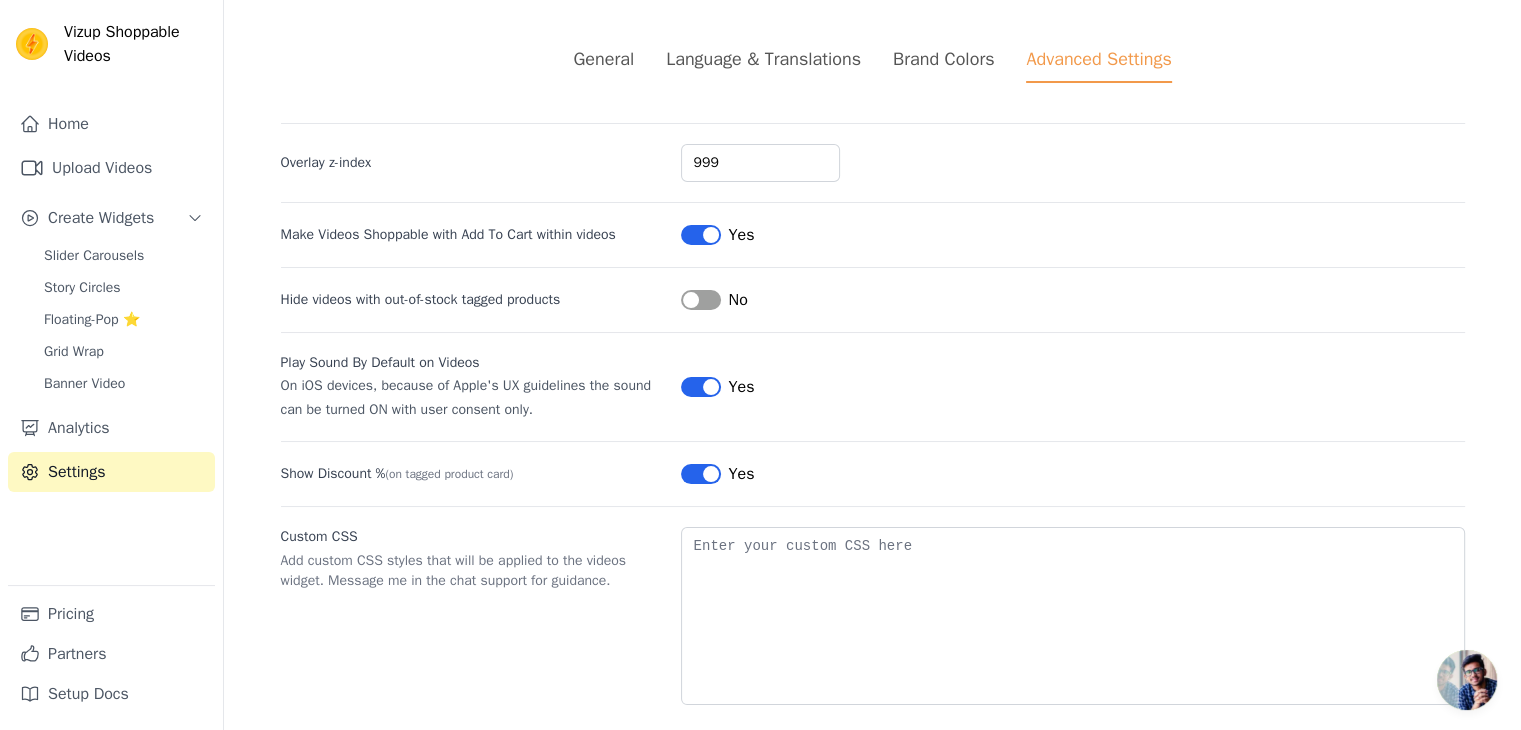 click on "General   Language & Translations   Brand Colors   Advanced Settings" at bounding box center [873, 64] 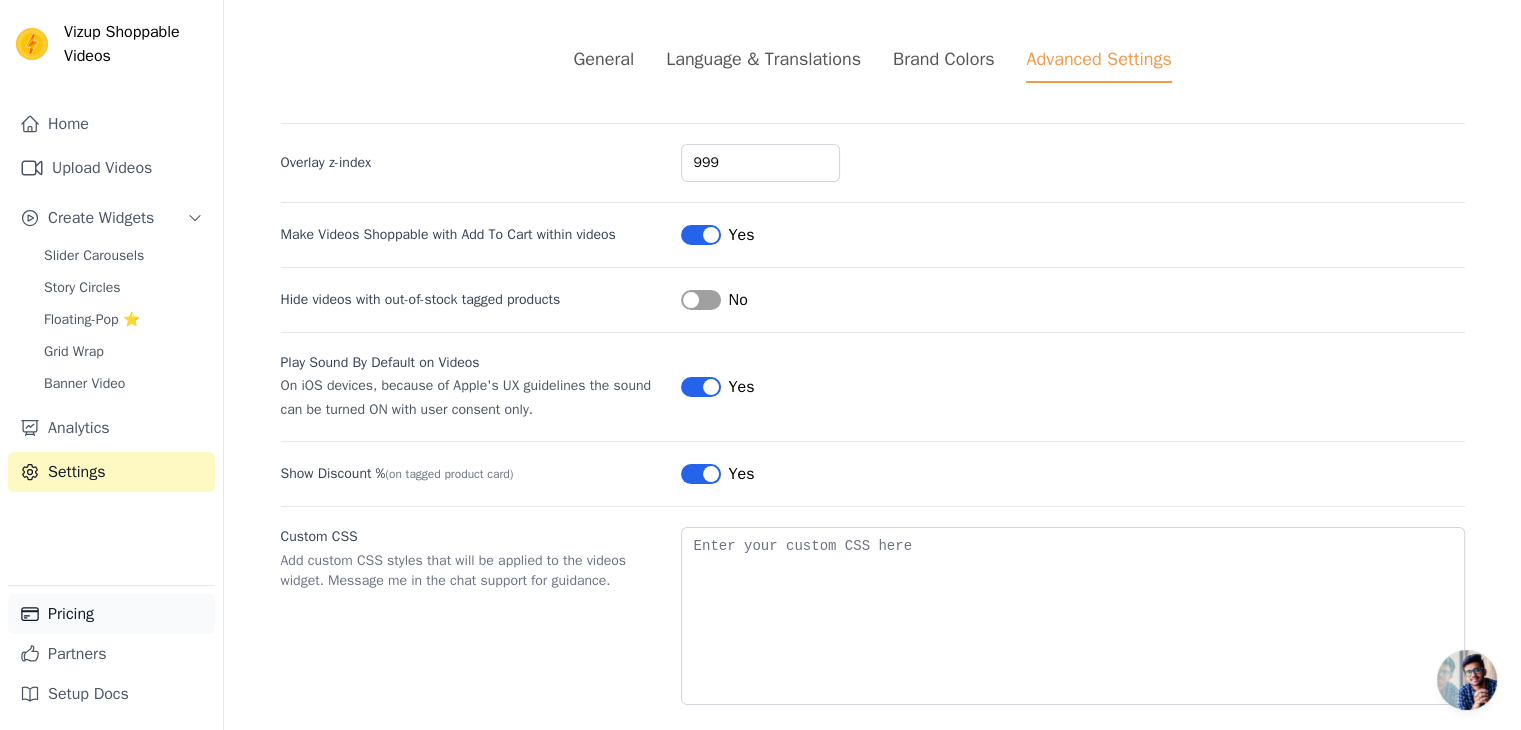 click on "Pricing" at bounding box center [111, 614] 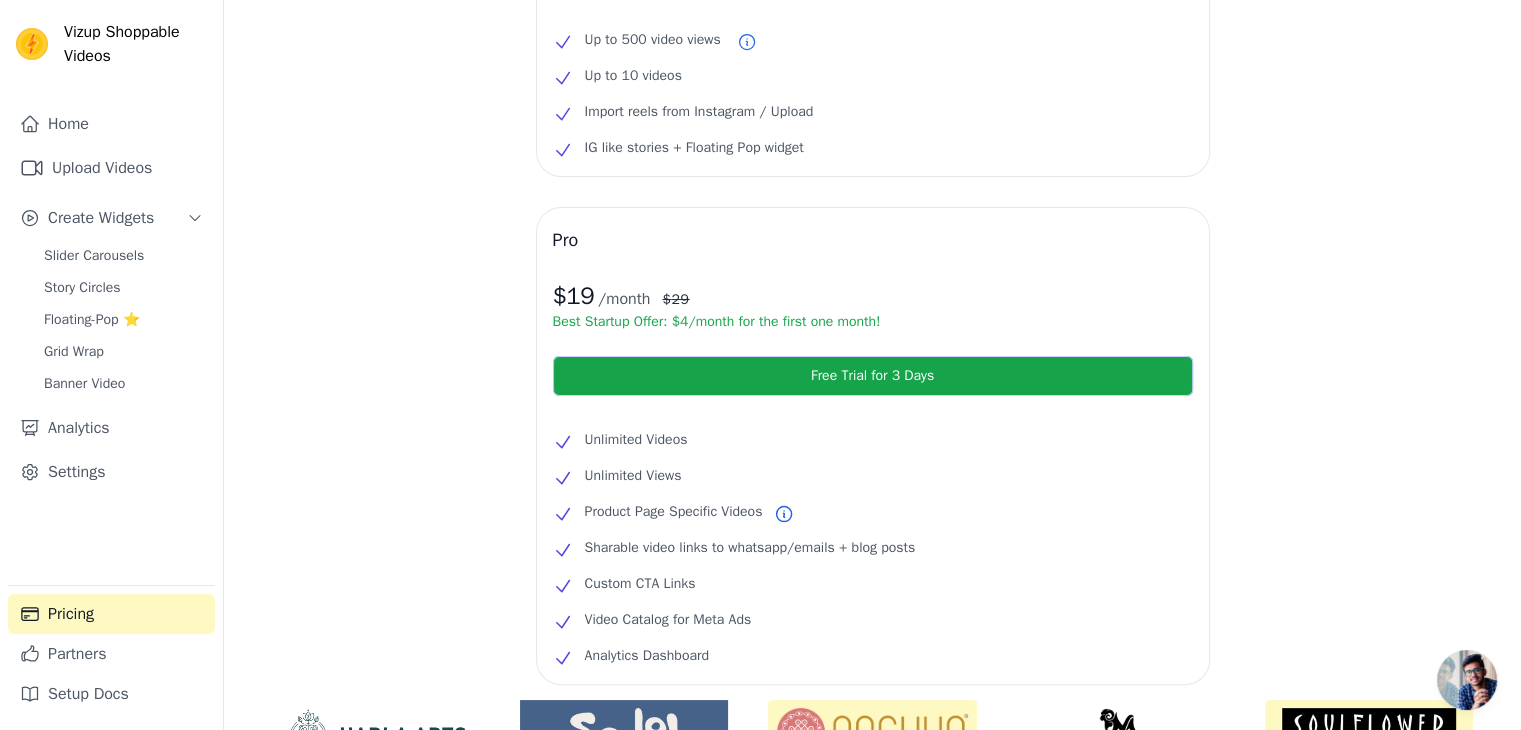 scroll, scrollTop: 68, scrollLeft: 0, axis: vertical 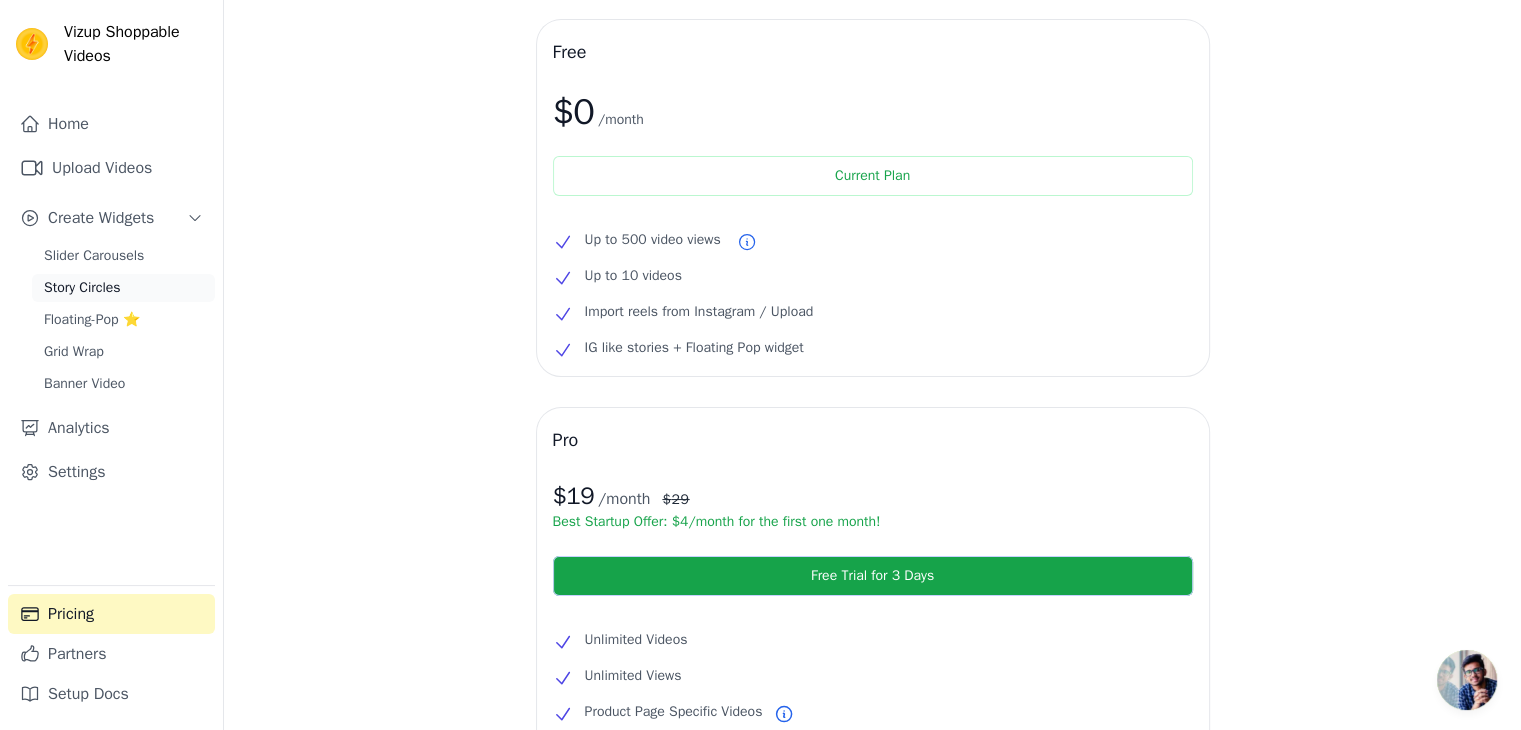 click on "Story Circles" at bounding box center (123, 288) 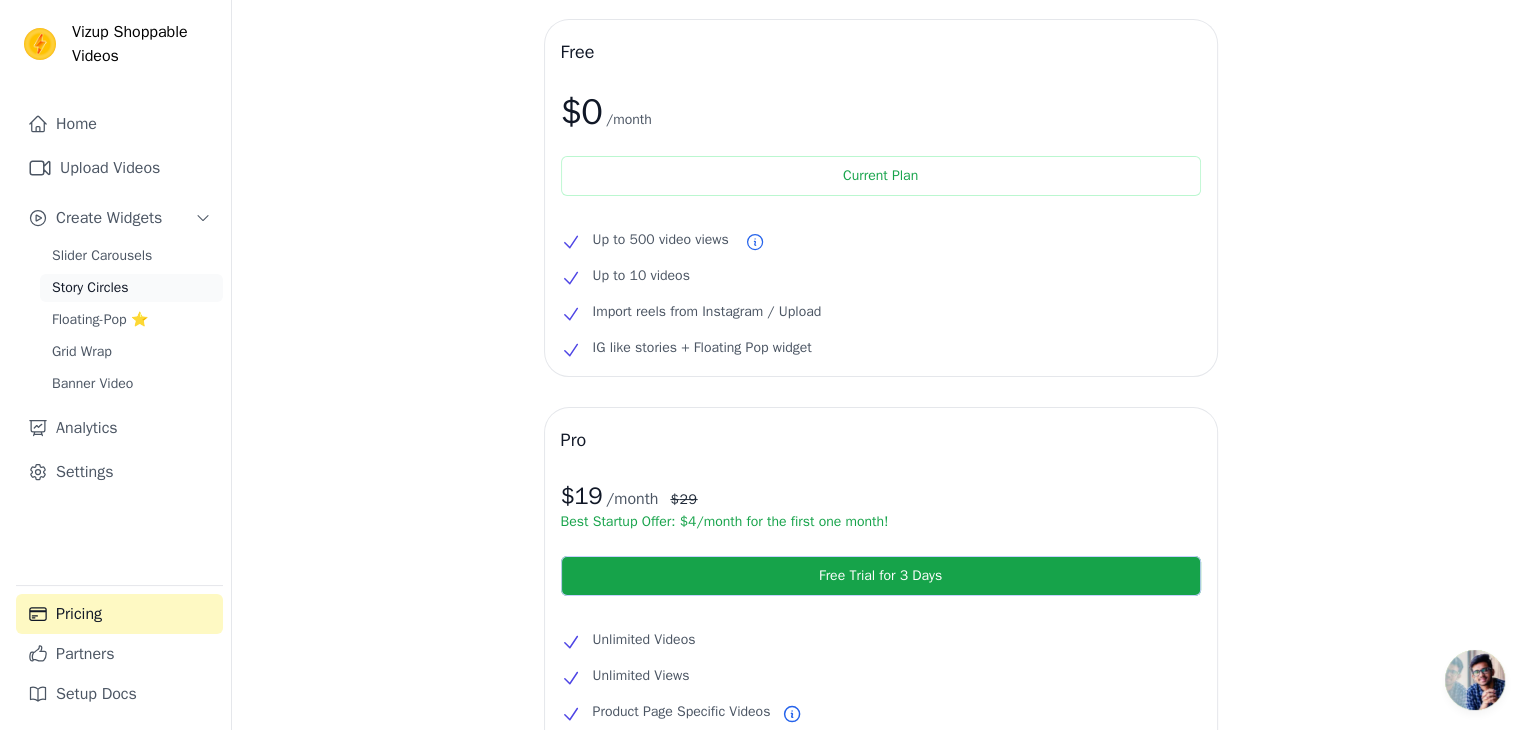 scroll, scrollTop: 0, scrollLeft: 0, axis: both 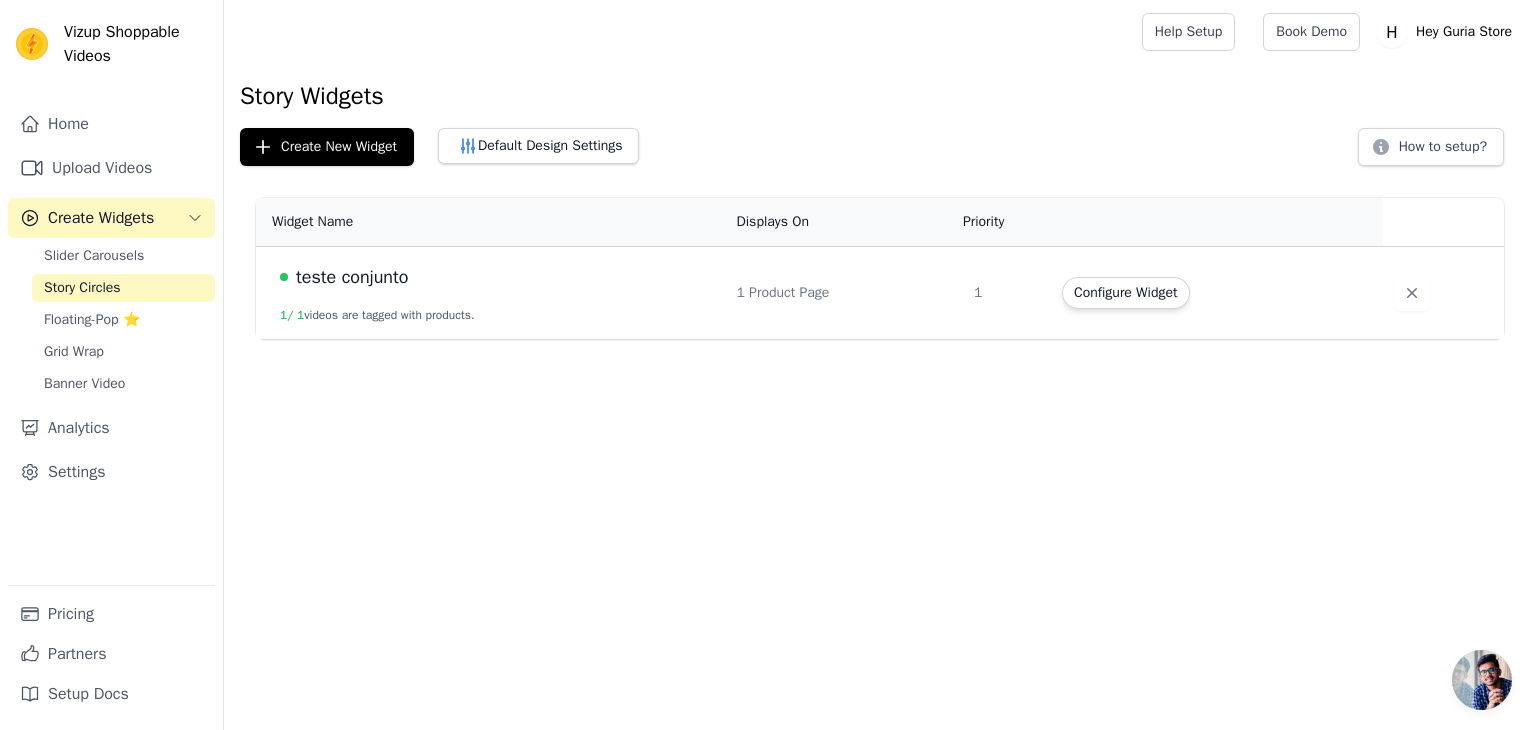 click on "teste conjunto" at bounding box center [352, 277] 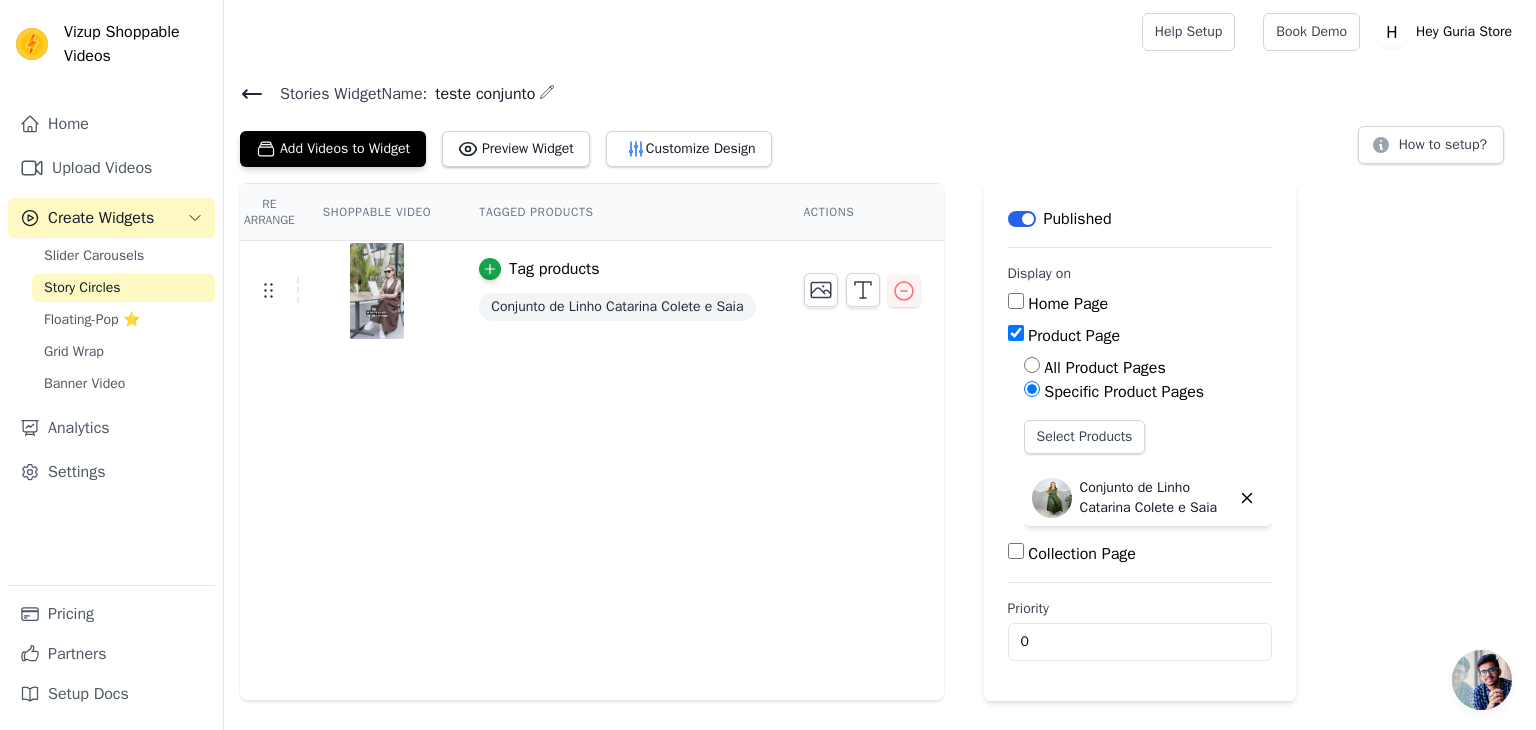 click on "Tag products   Conjunto de Linho Catarina Colete e Saia" at bounding box center [592, 291] 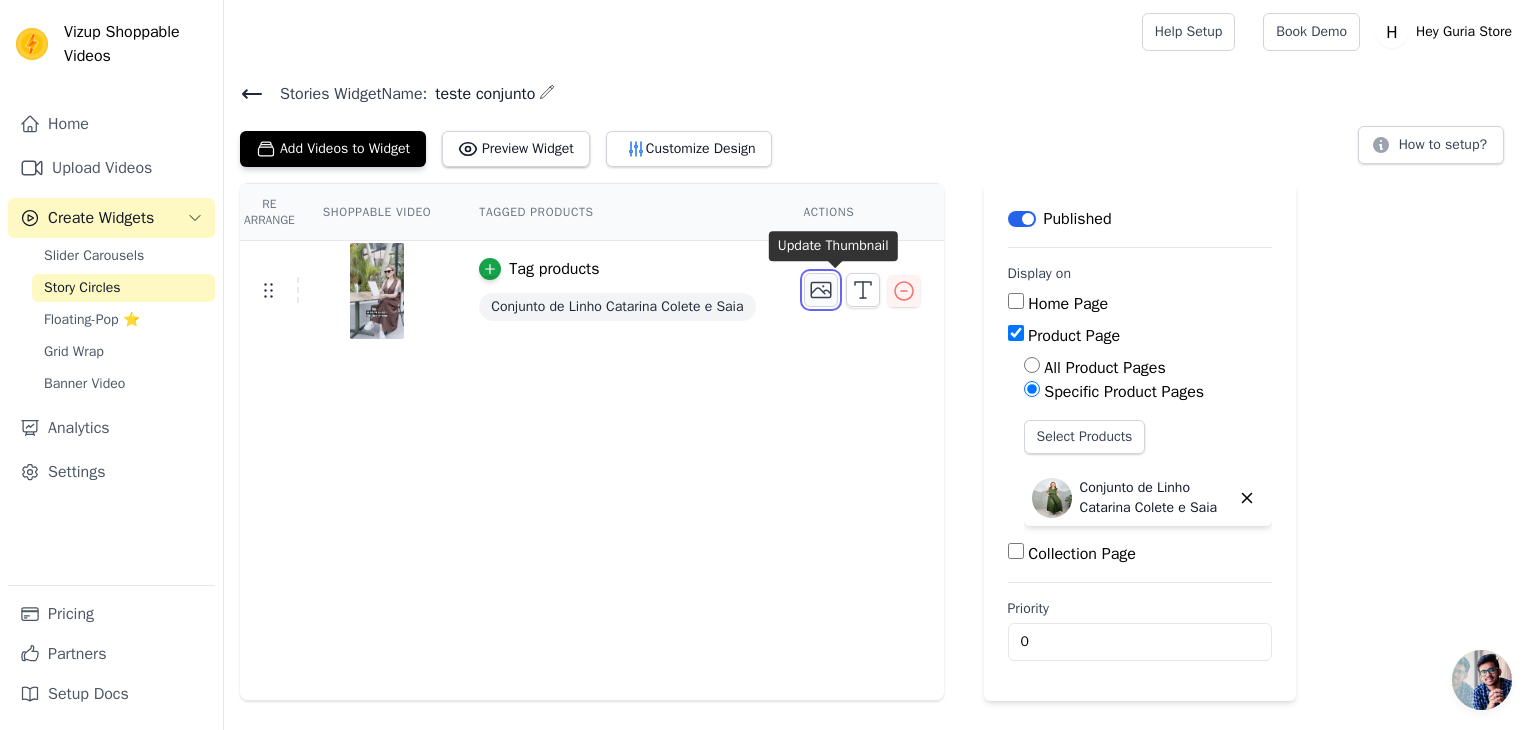 click 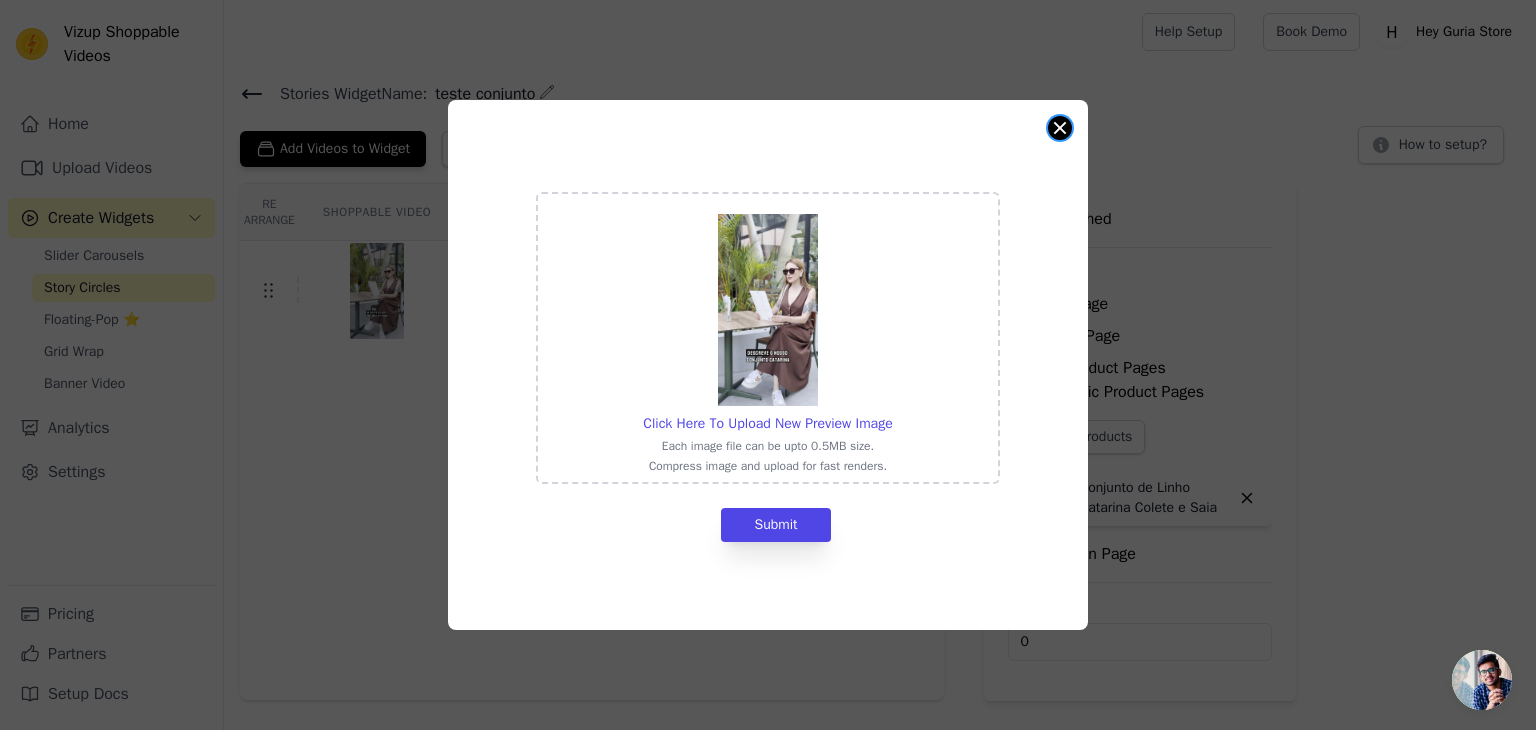 click at bounding box center (1060, 128) 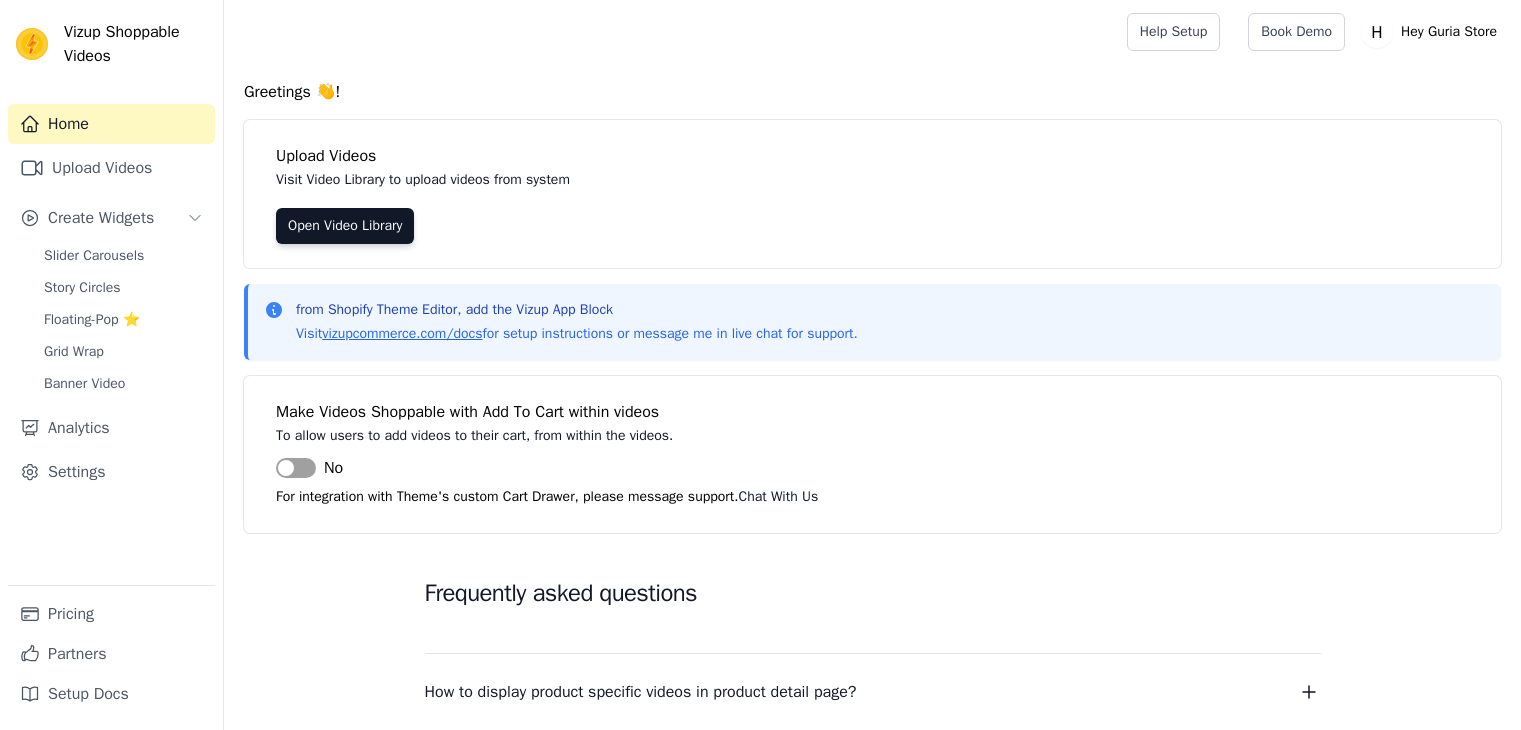 scroll, scrollTop: 0, scrollLeft: 0, axis: both 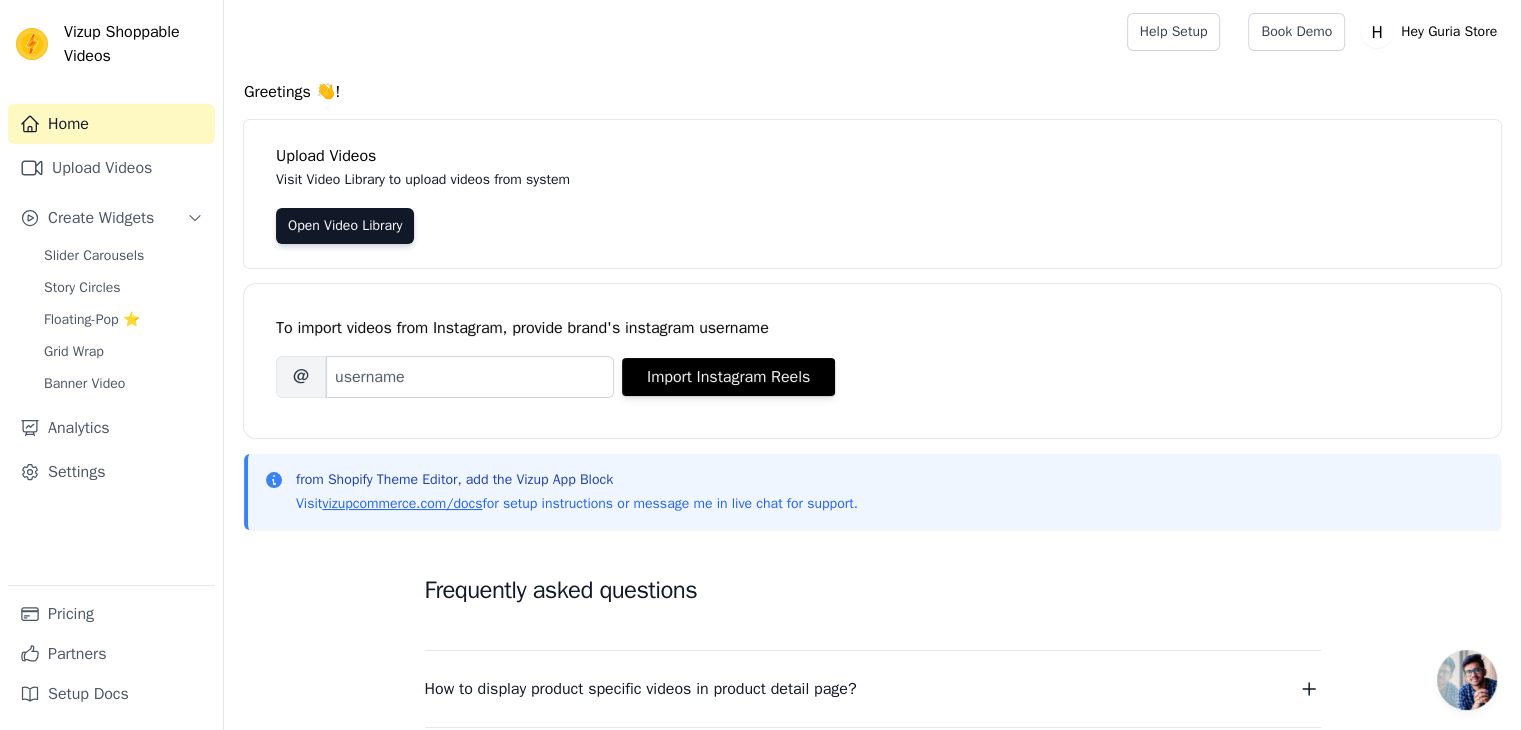 drag, startPoint x: 872, startPoint y: 515, endPoint x: 281, endPoint y: 482, distance: 591.9206 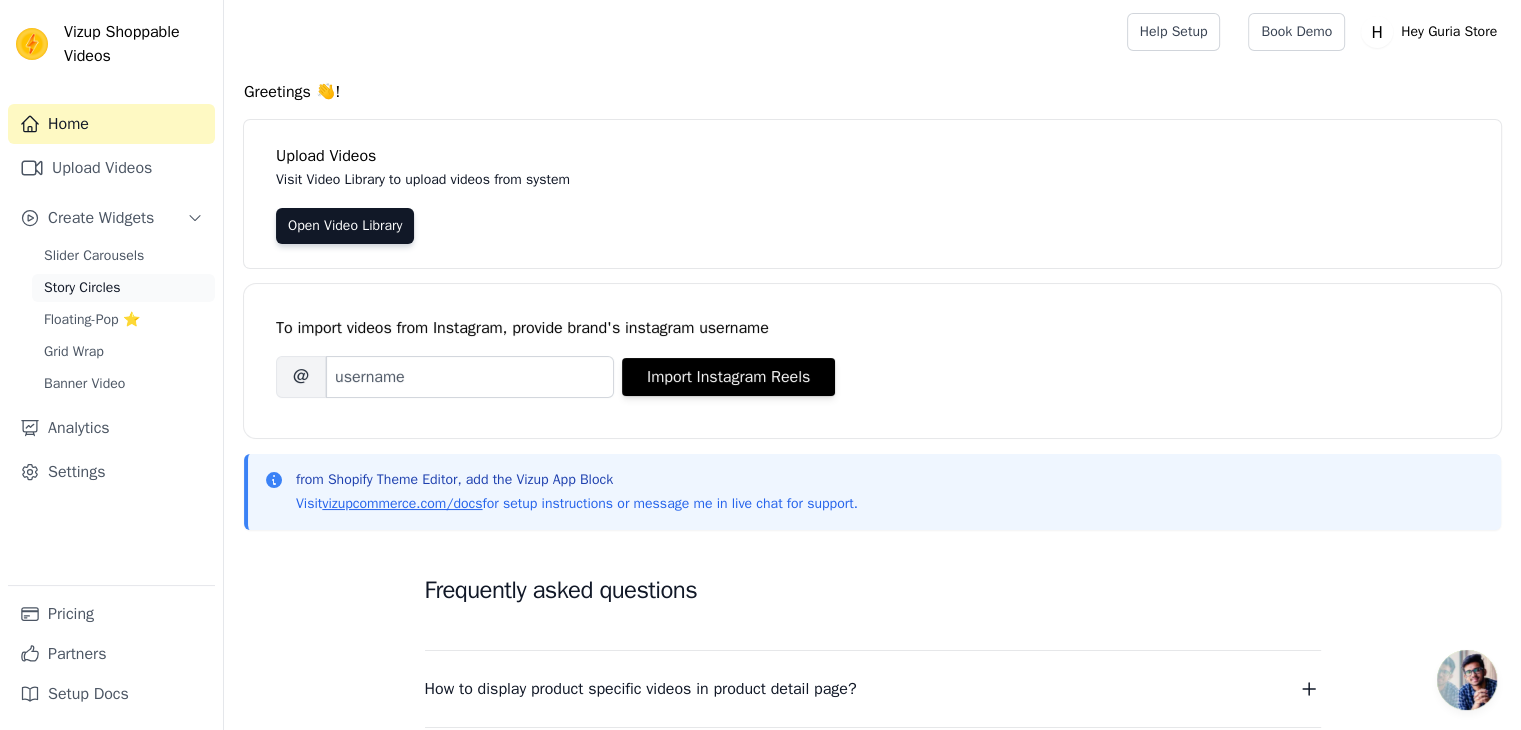 click on "Story Circles" at bounding box center [82, 288] 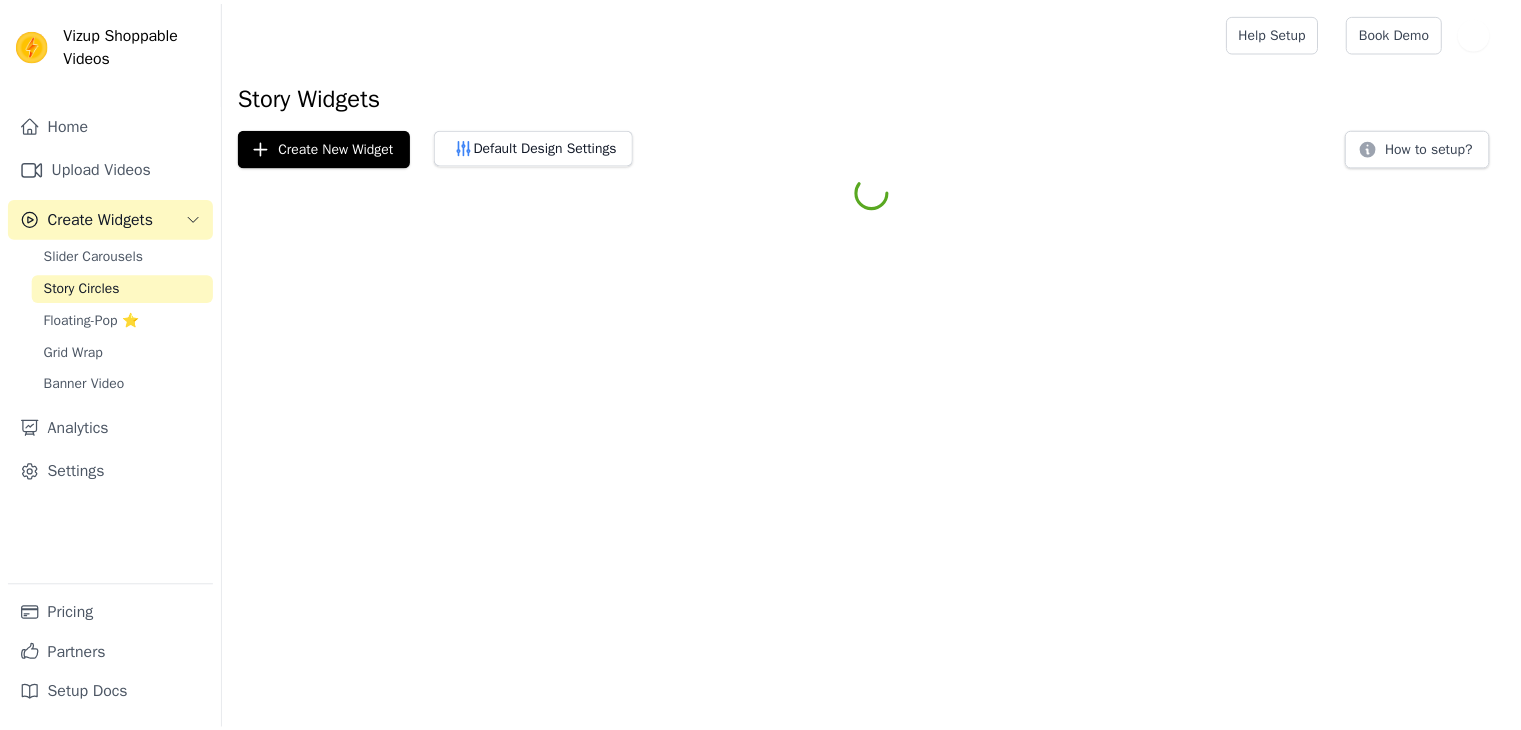 scroll, scrollTop: 0, scrollLeft: 0, axis: both 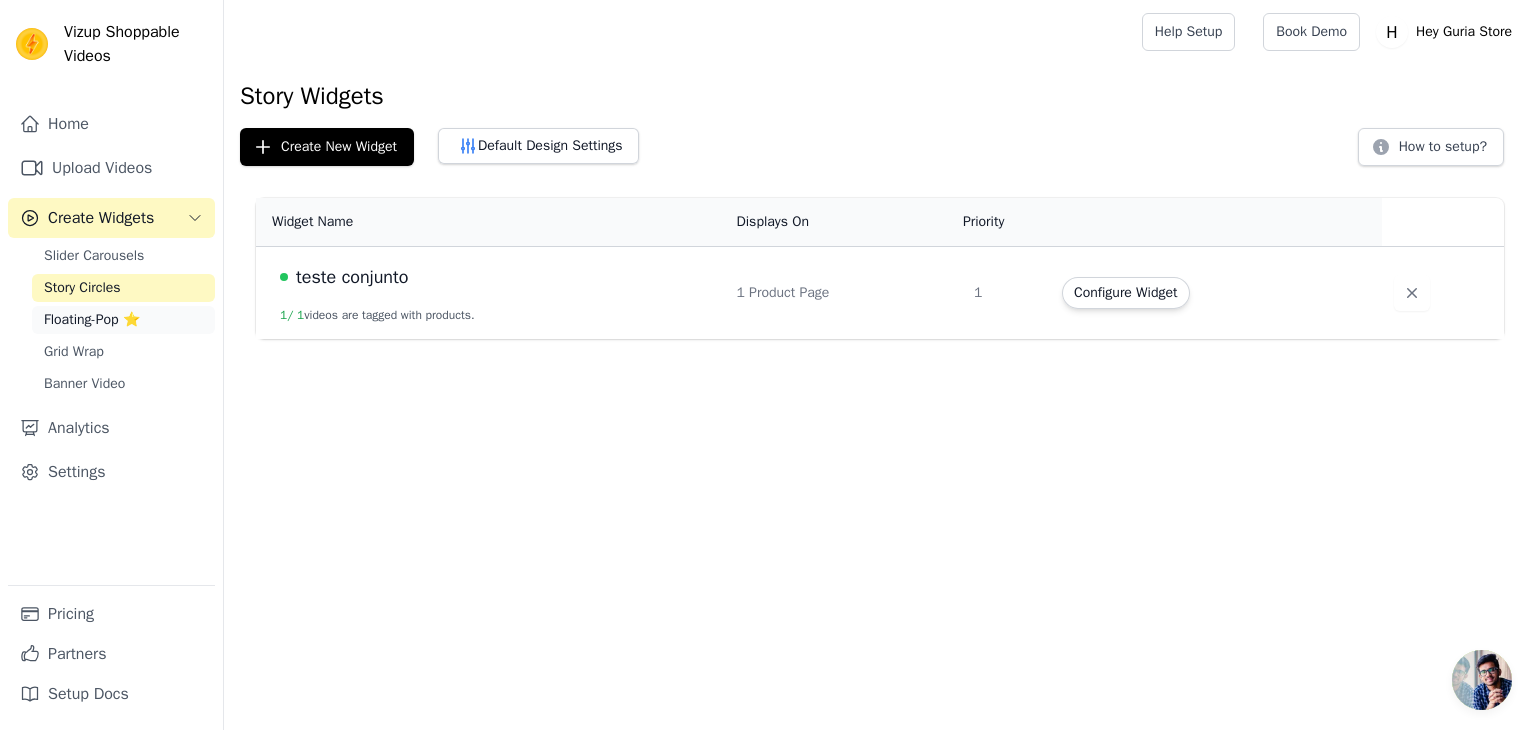 click on "Floating-Pop ⭐" at bounding box center [92, 320] 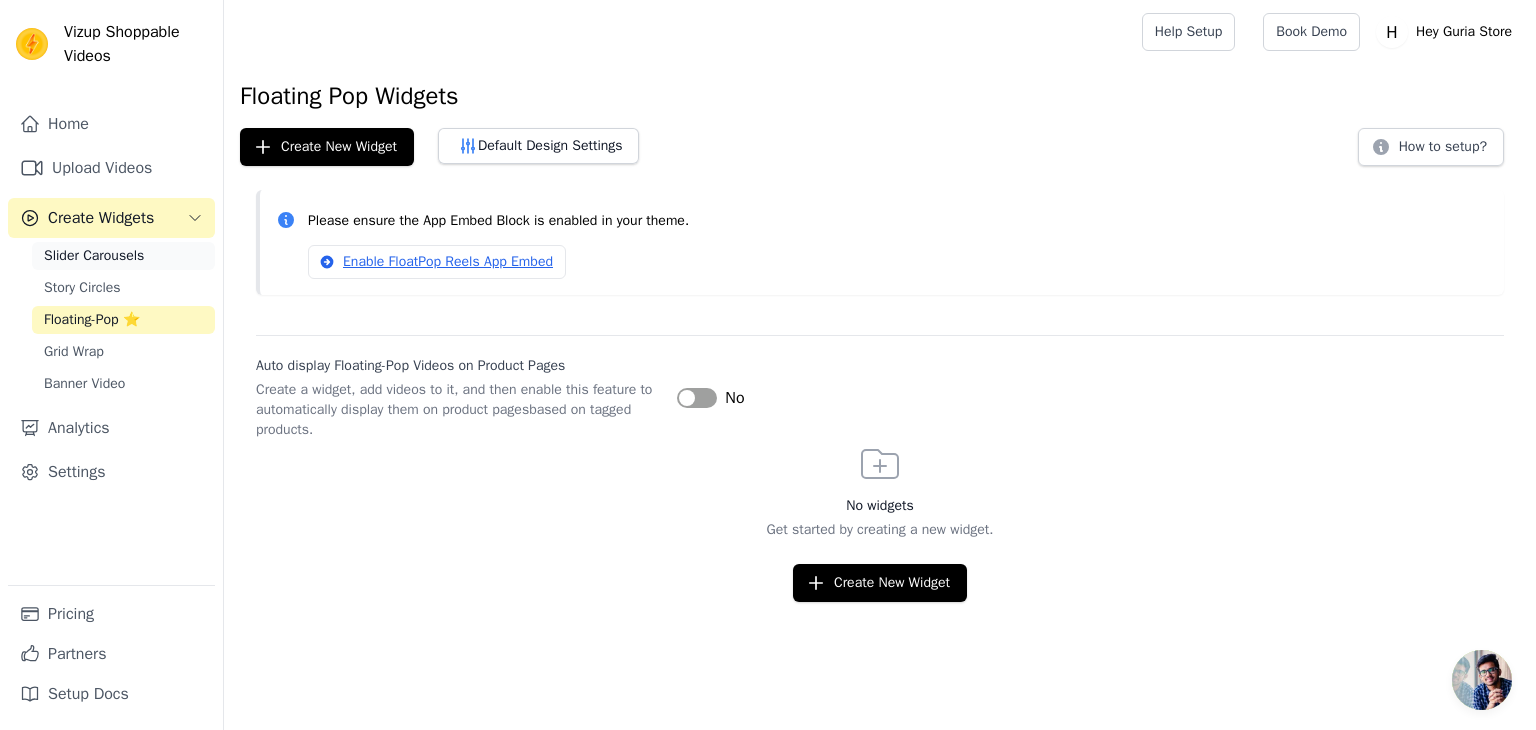 click on "Slider Carousels" at bounding box center [94, 256] 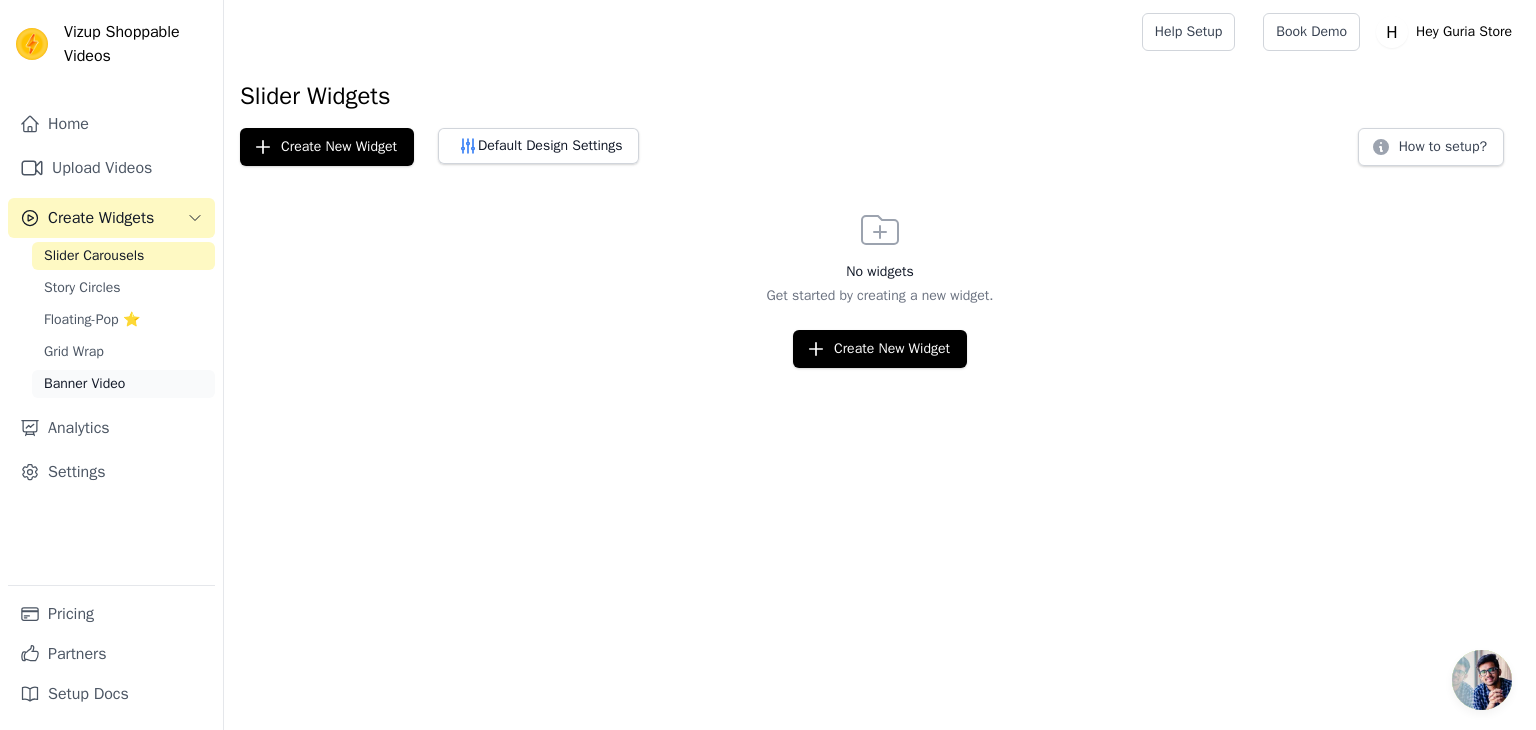 click on "Banner Video" at bounding box center (84, 384) 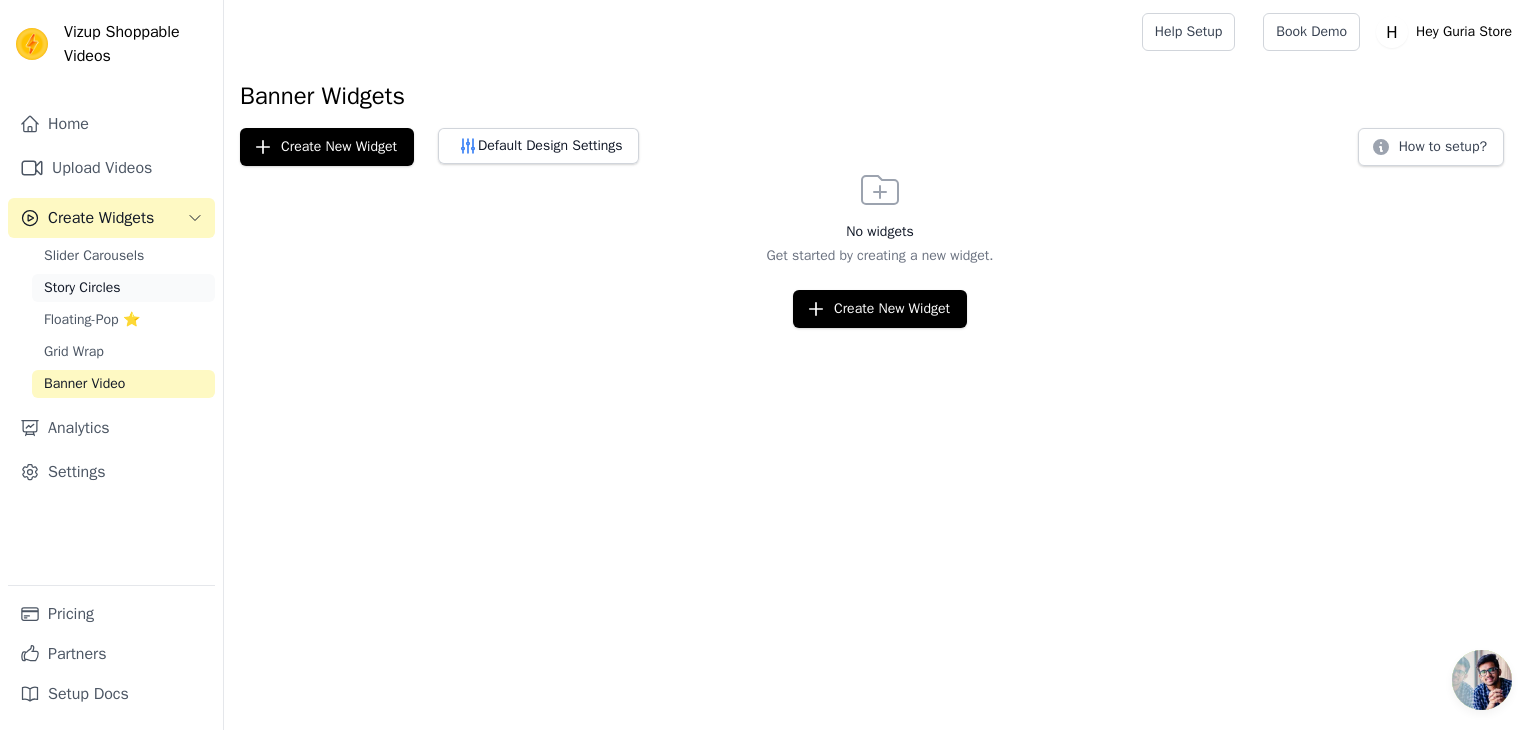 click on "Story Circles" at bounding box center (82, 288) 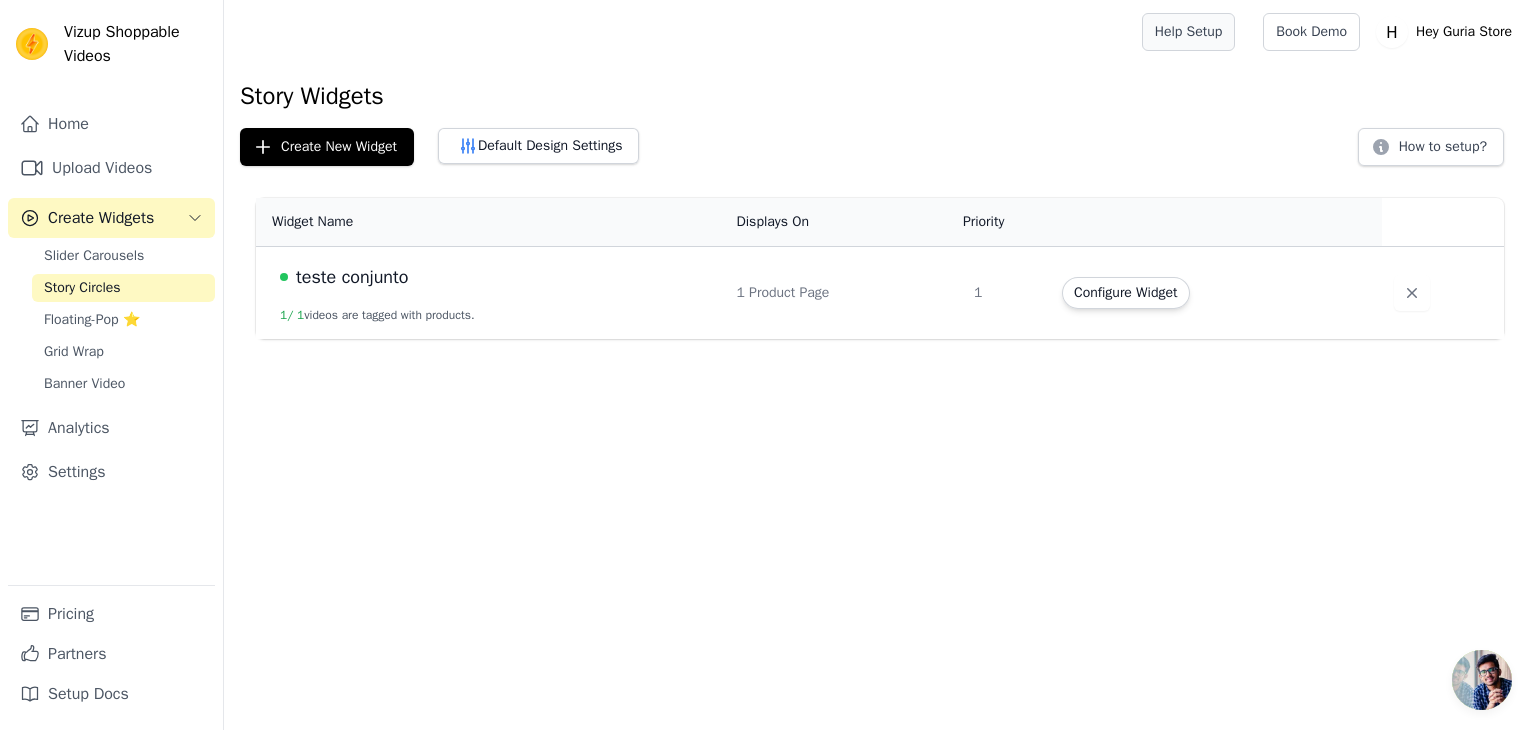 click on "Help Setup" at bounding box center (1189, 32) 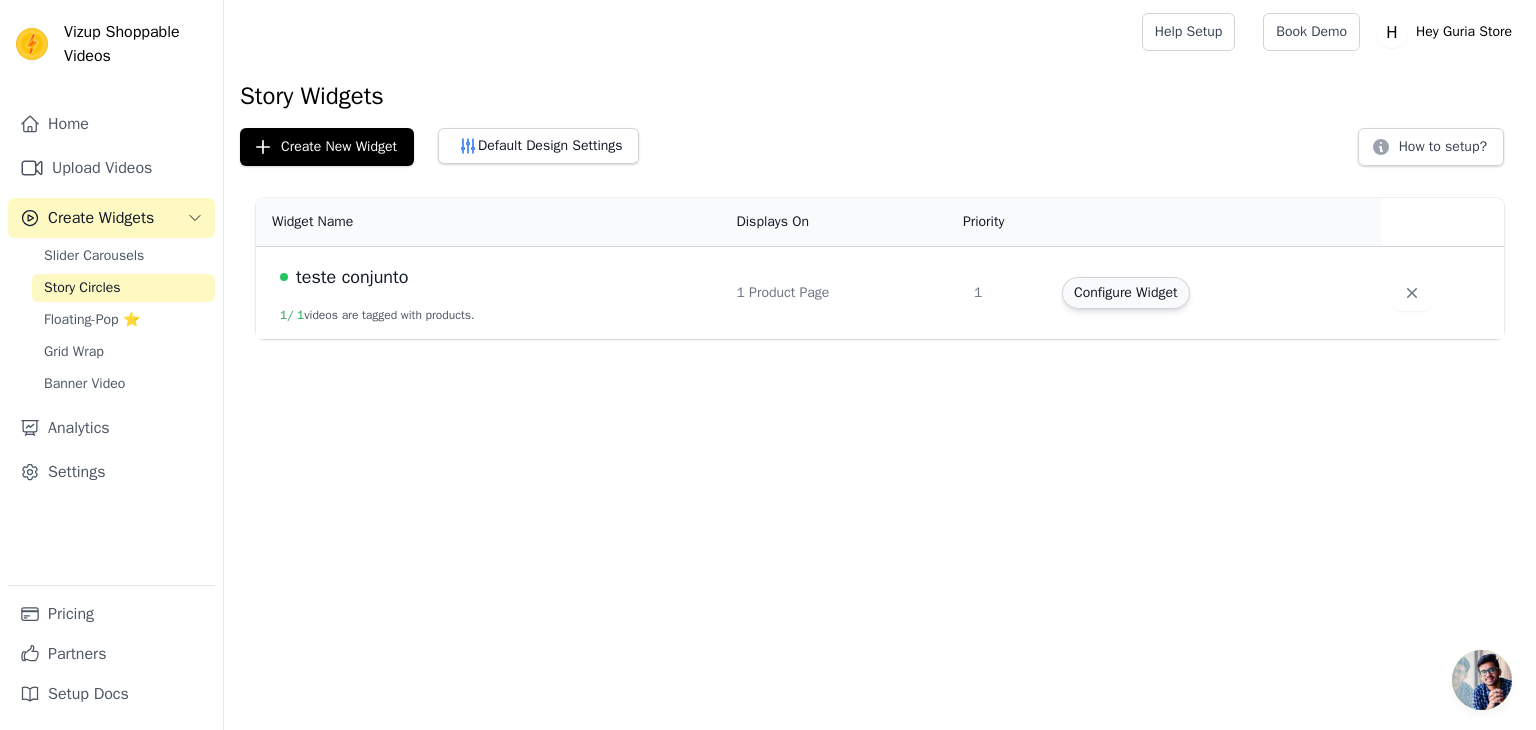 click on "Configure Widget" at bounding box center [1125, 293] 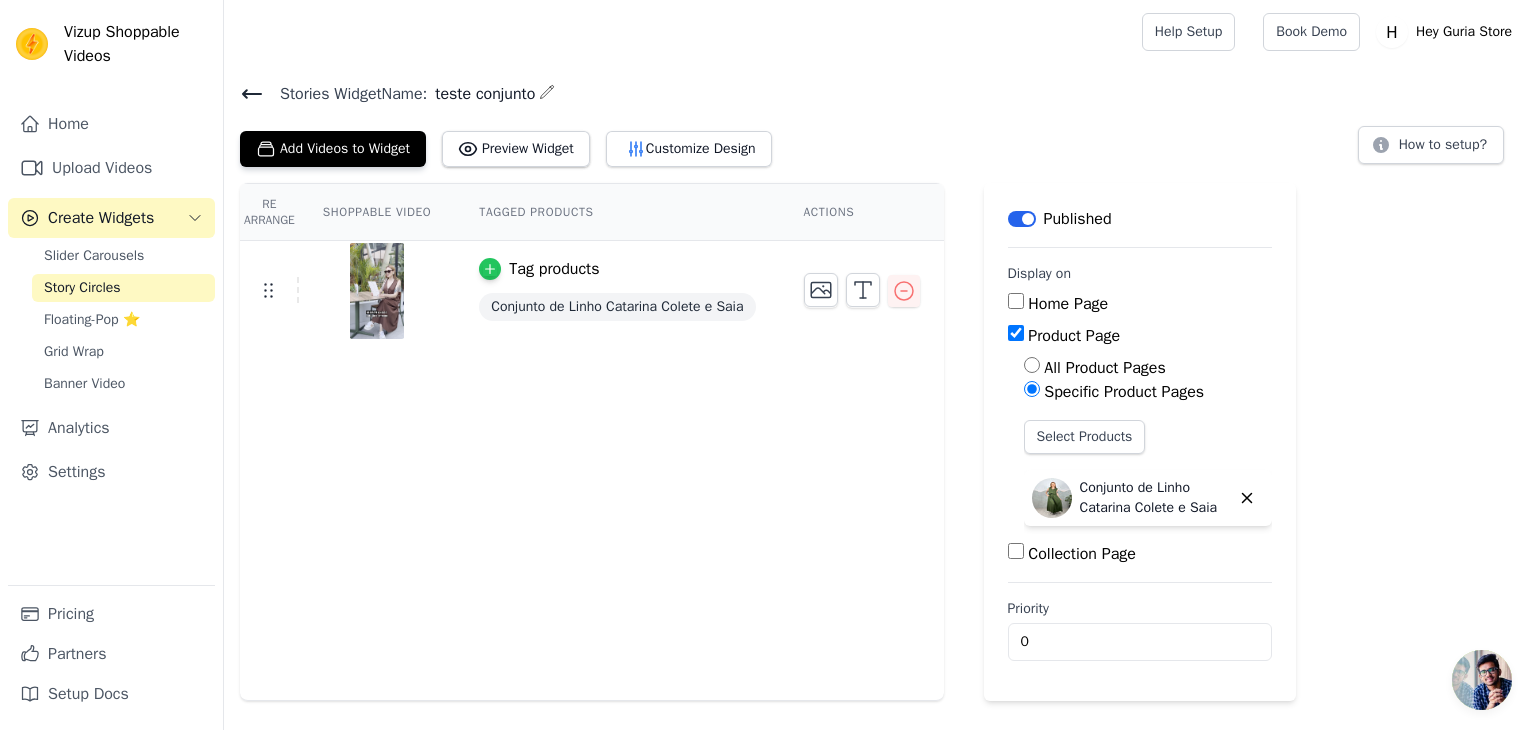 click at bounding box center (490, 269) 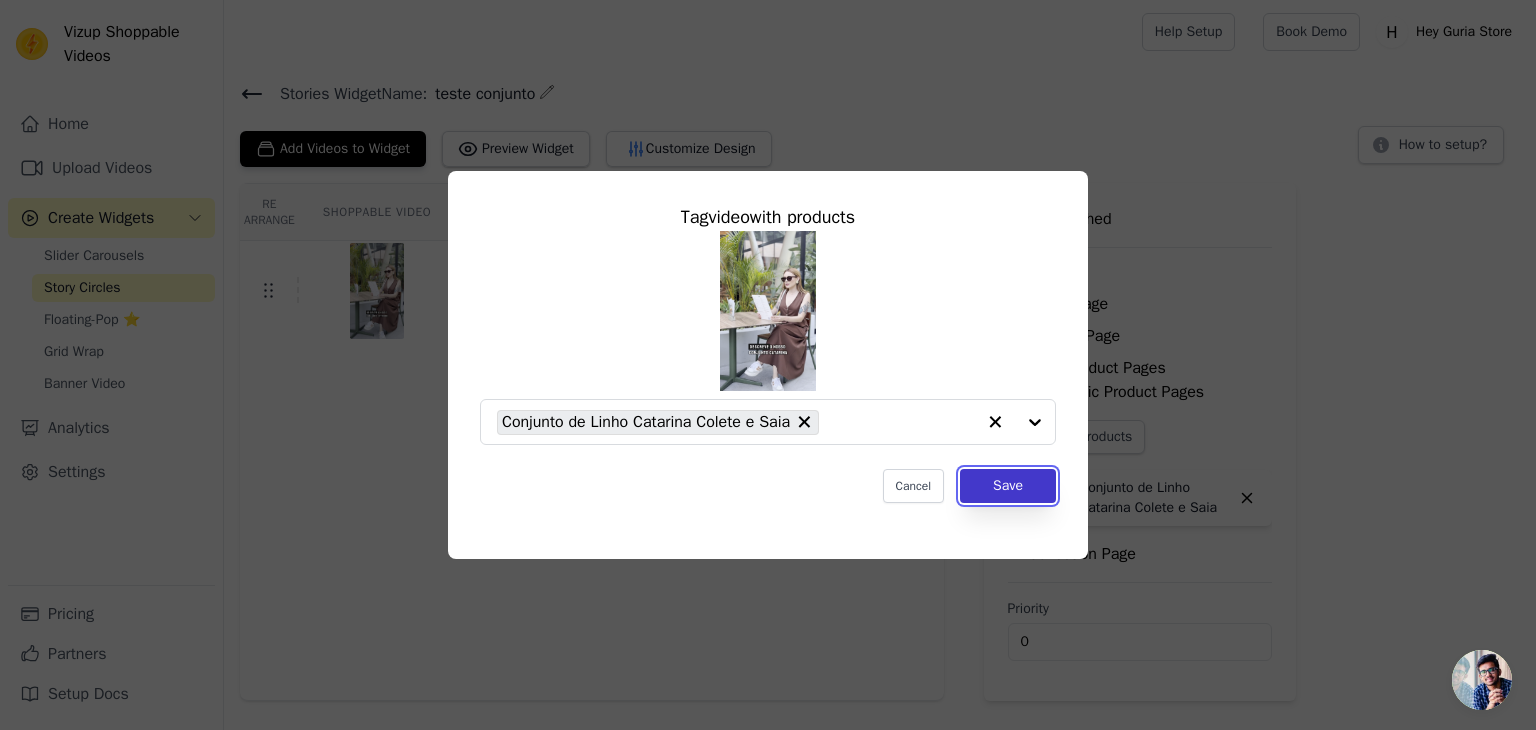 click on "Save" at bounding box center (1008, 486) 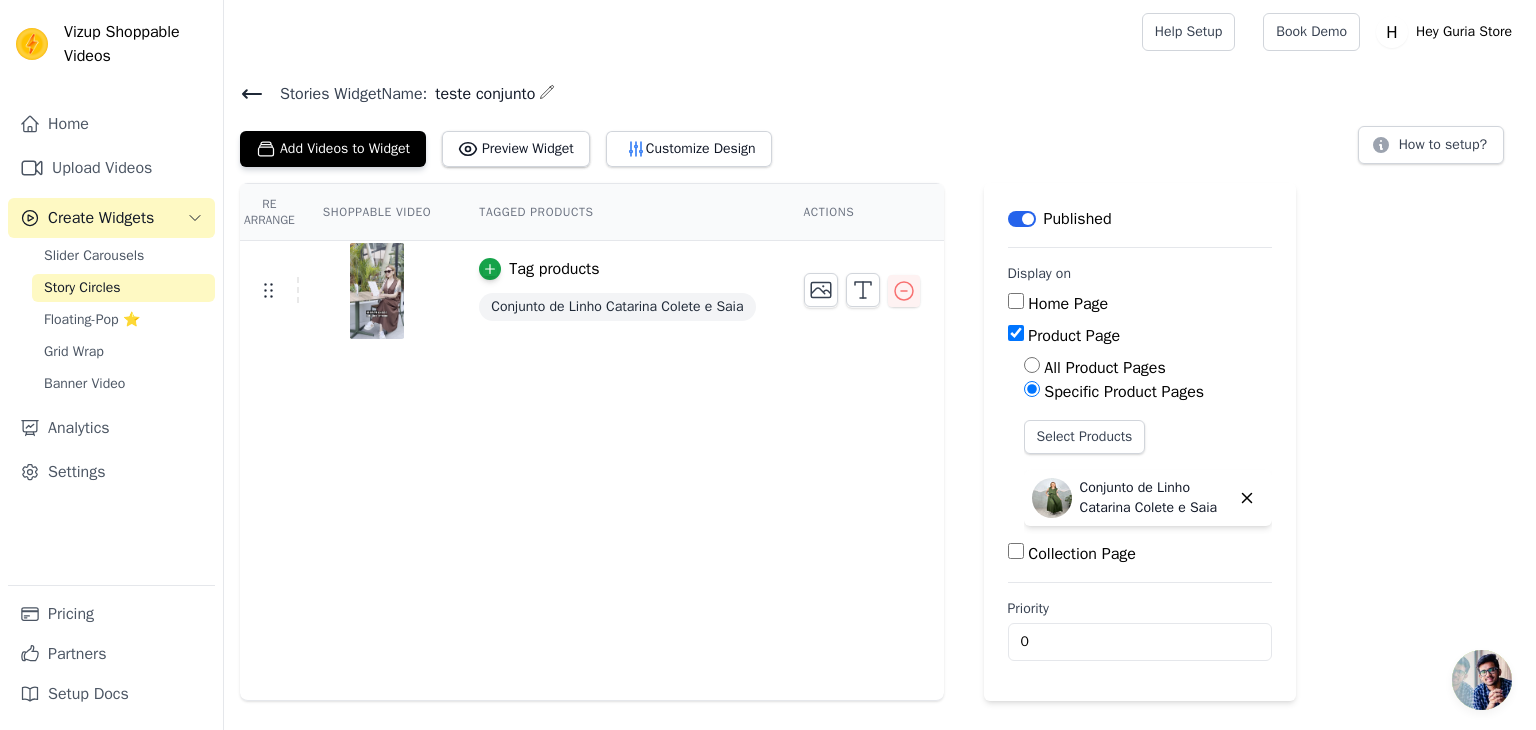 click at bounding box center (377, 291) 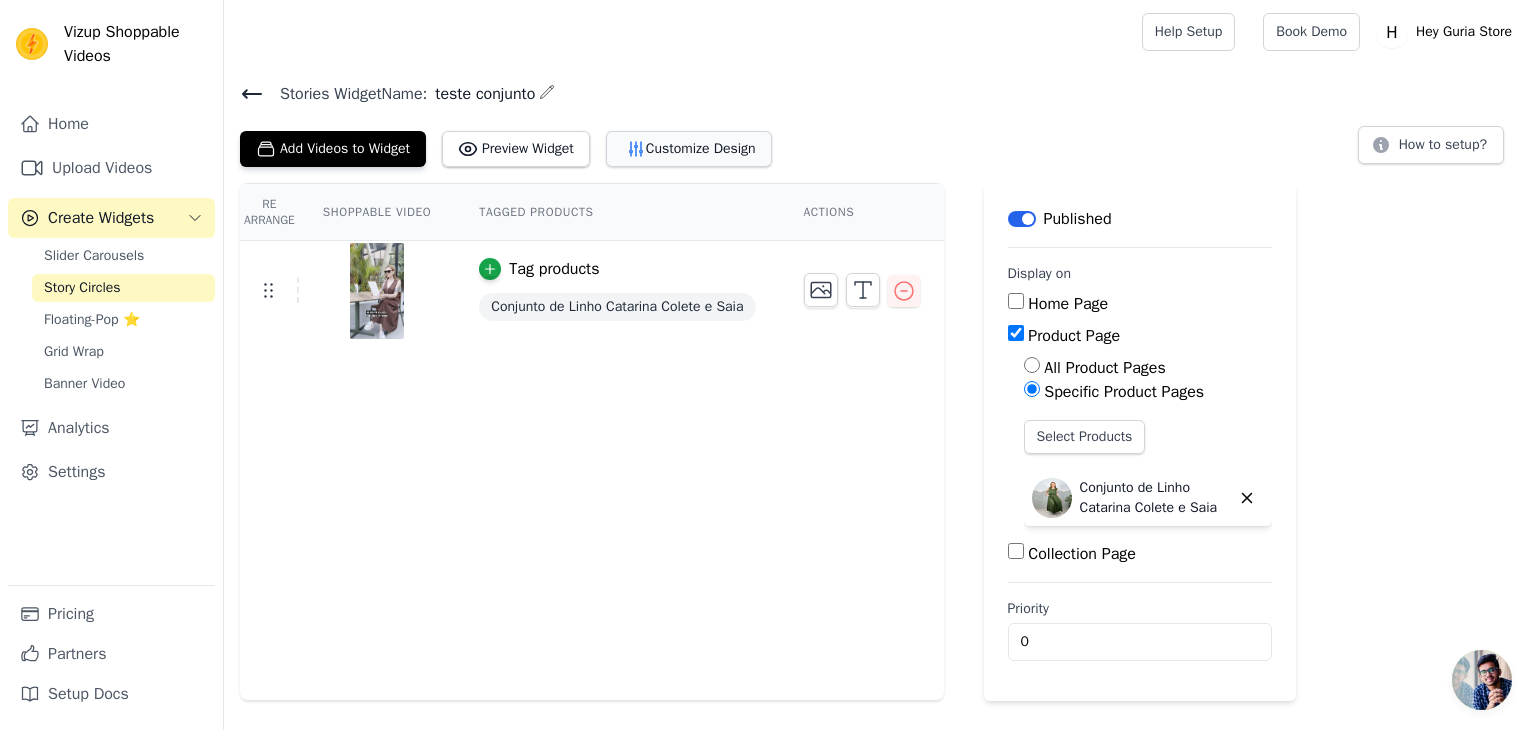 click on "Customize Design" at bounding box center [689, 149] 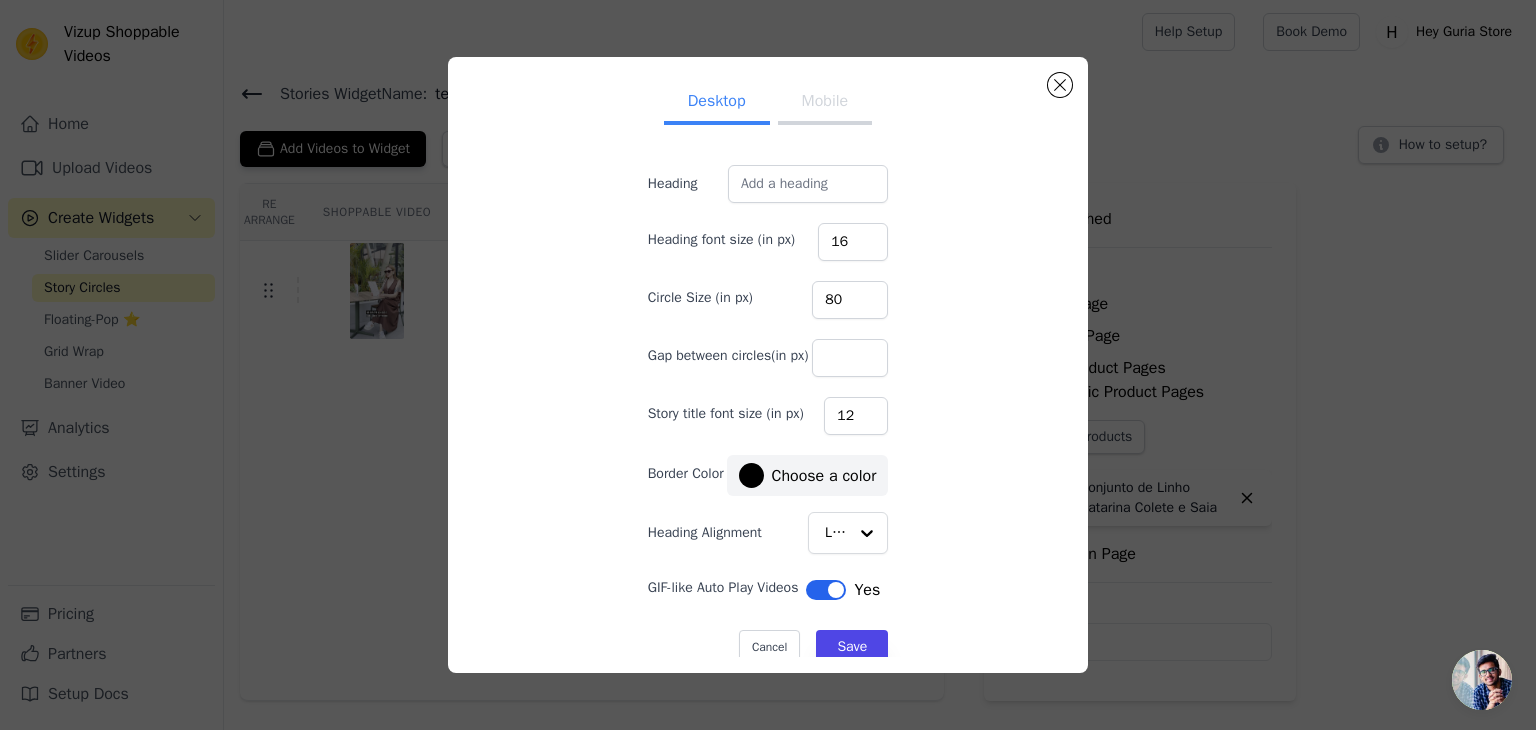 click on "Mobile" at bounding box center [825, 103] 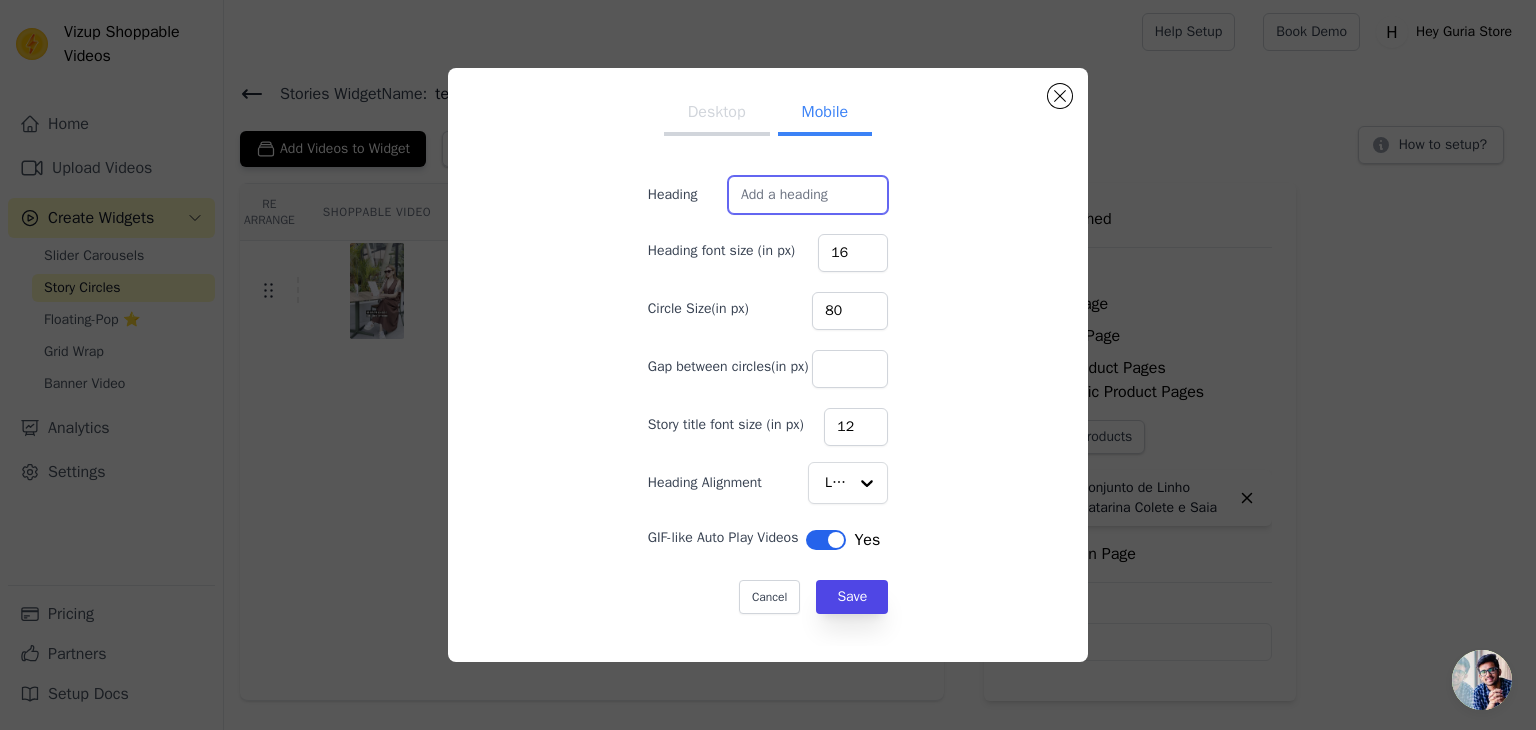 click on "Heading" at bounding box center (808, 195) 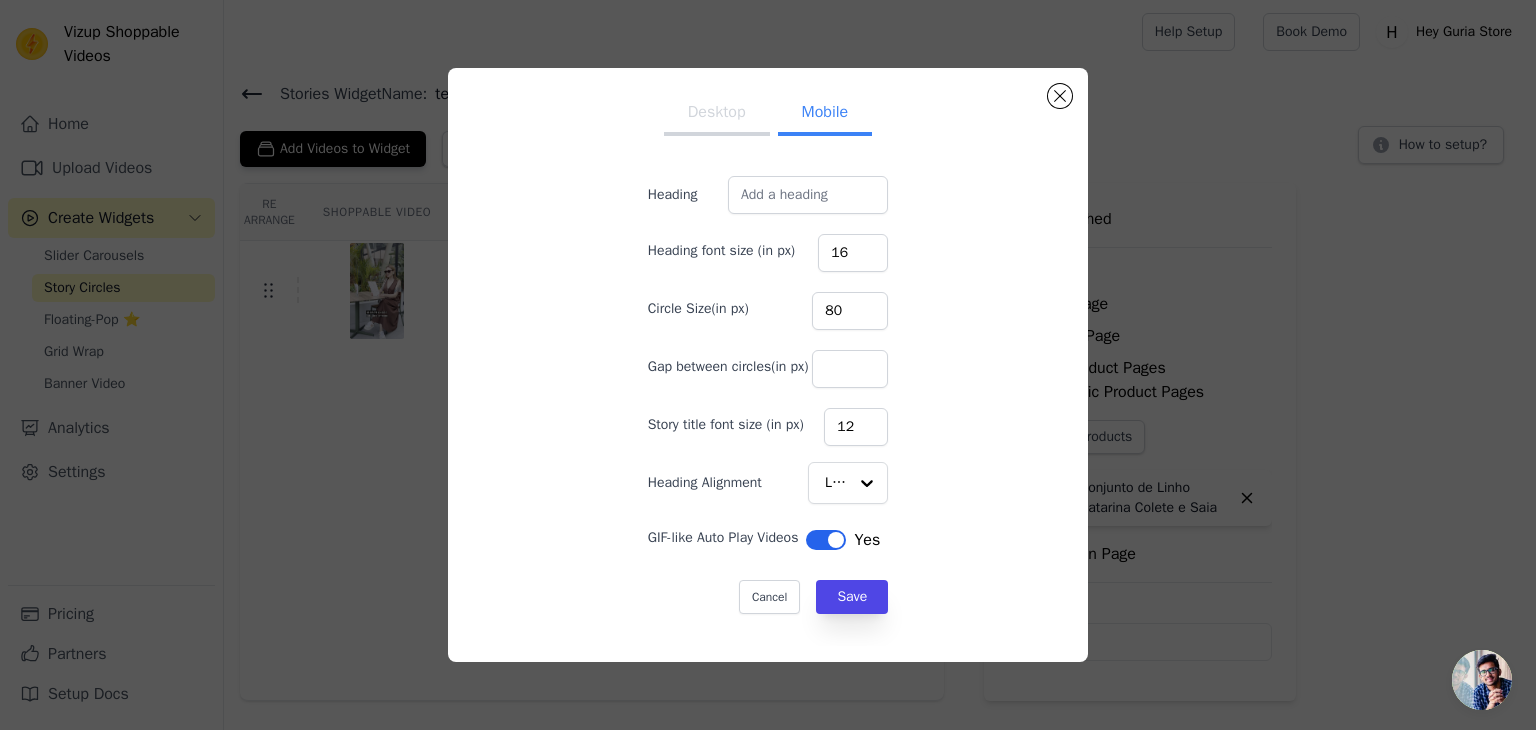 click on "Heading font size (in px)" at bounding box center (721, 251) 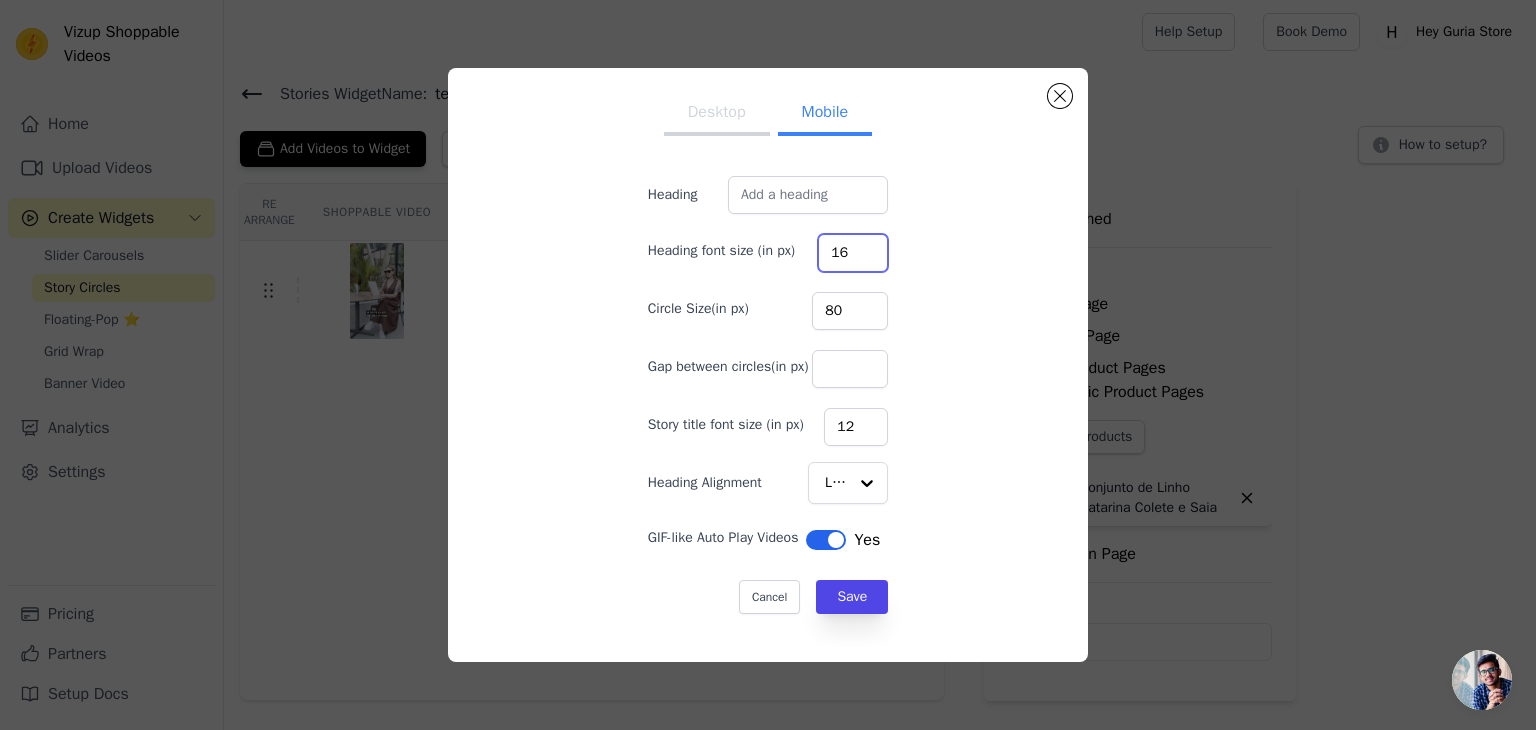click on "16" at bounding box center [853, 253] 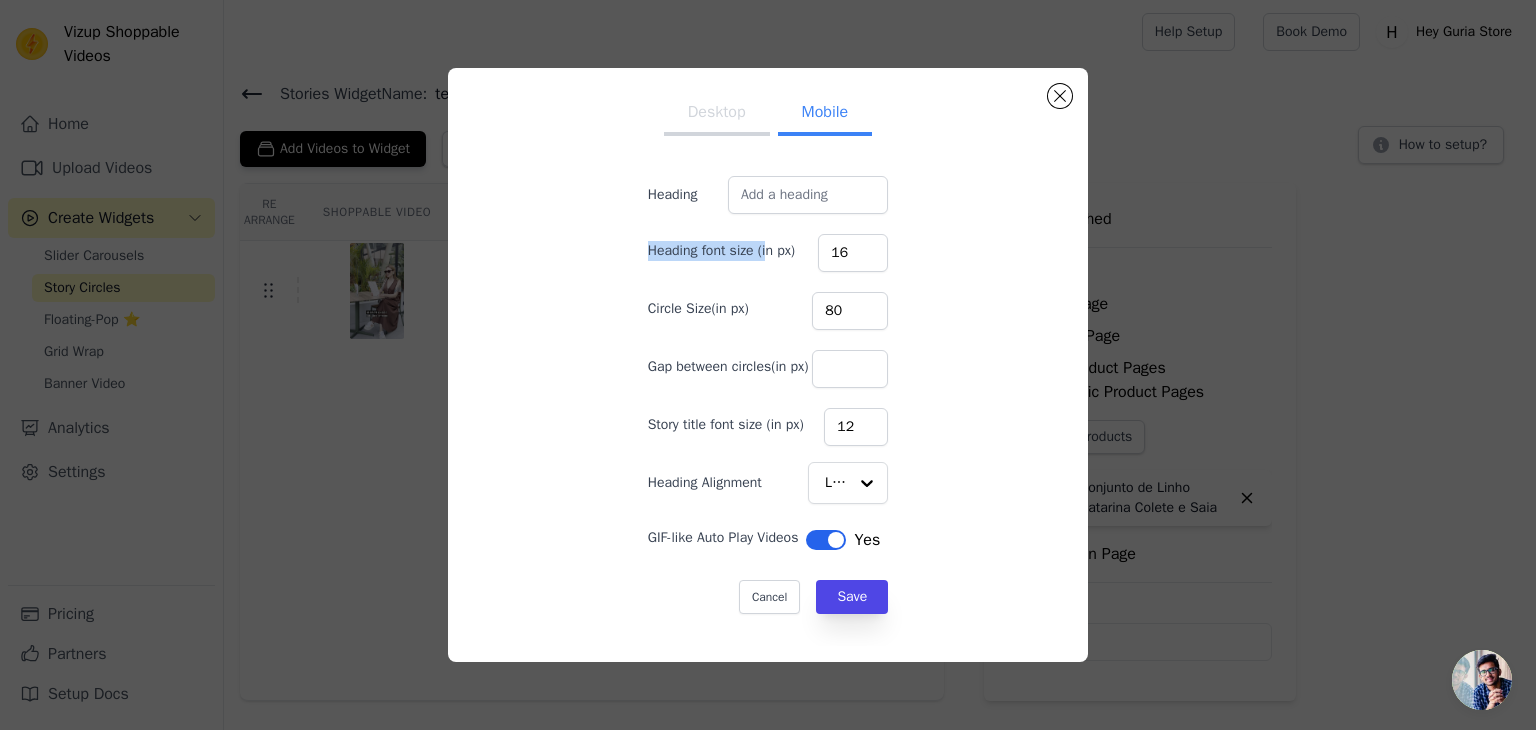 drag, startPoint x: 628, startPoint y: 250, endPoint x: 756, endPoint y: 261, distance: 128.47179 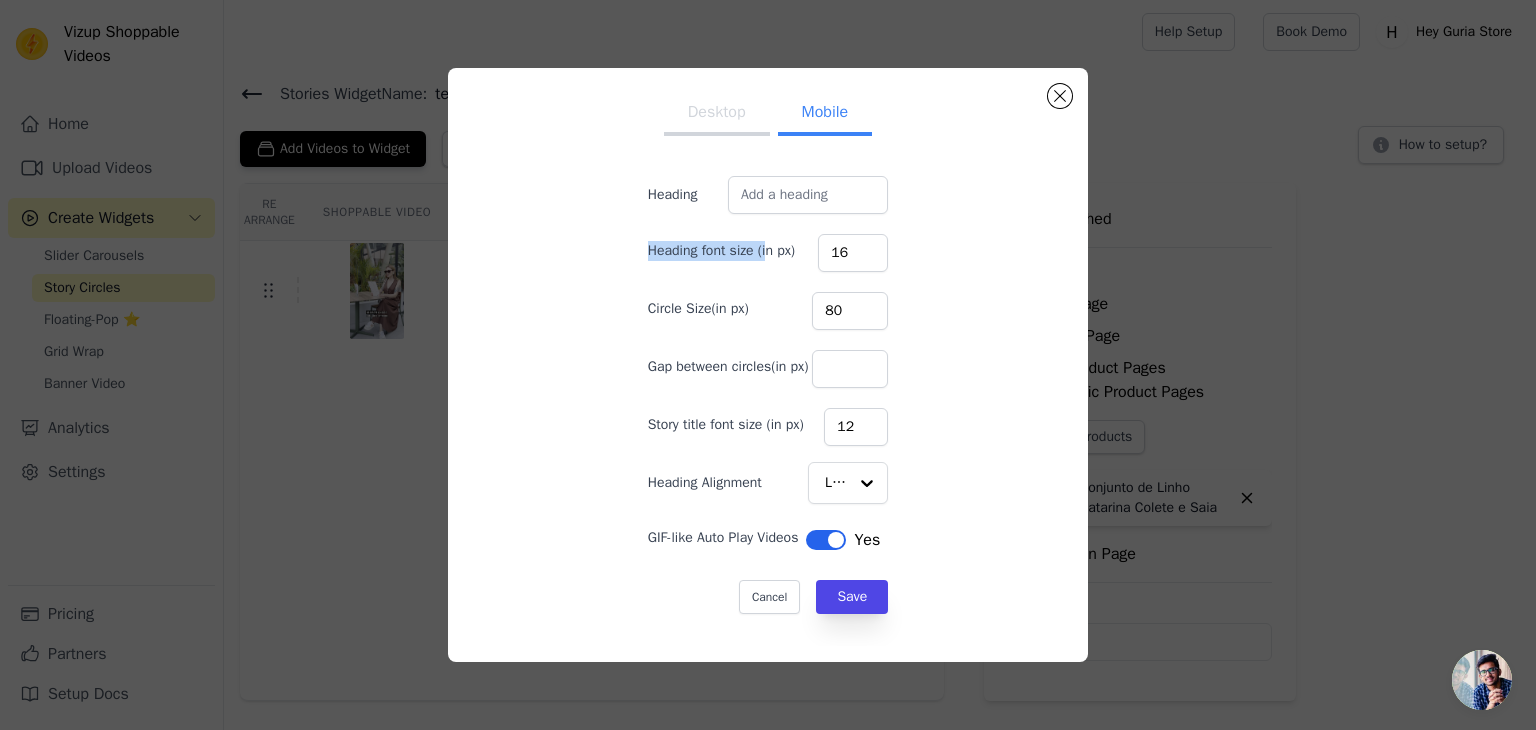 click on "Heading font size (in px)   16" at bounding box center (768, 251) 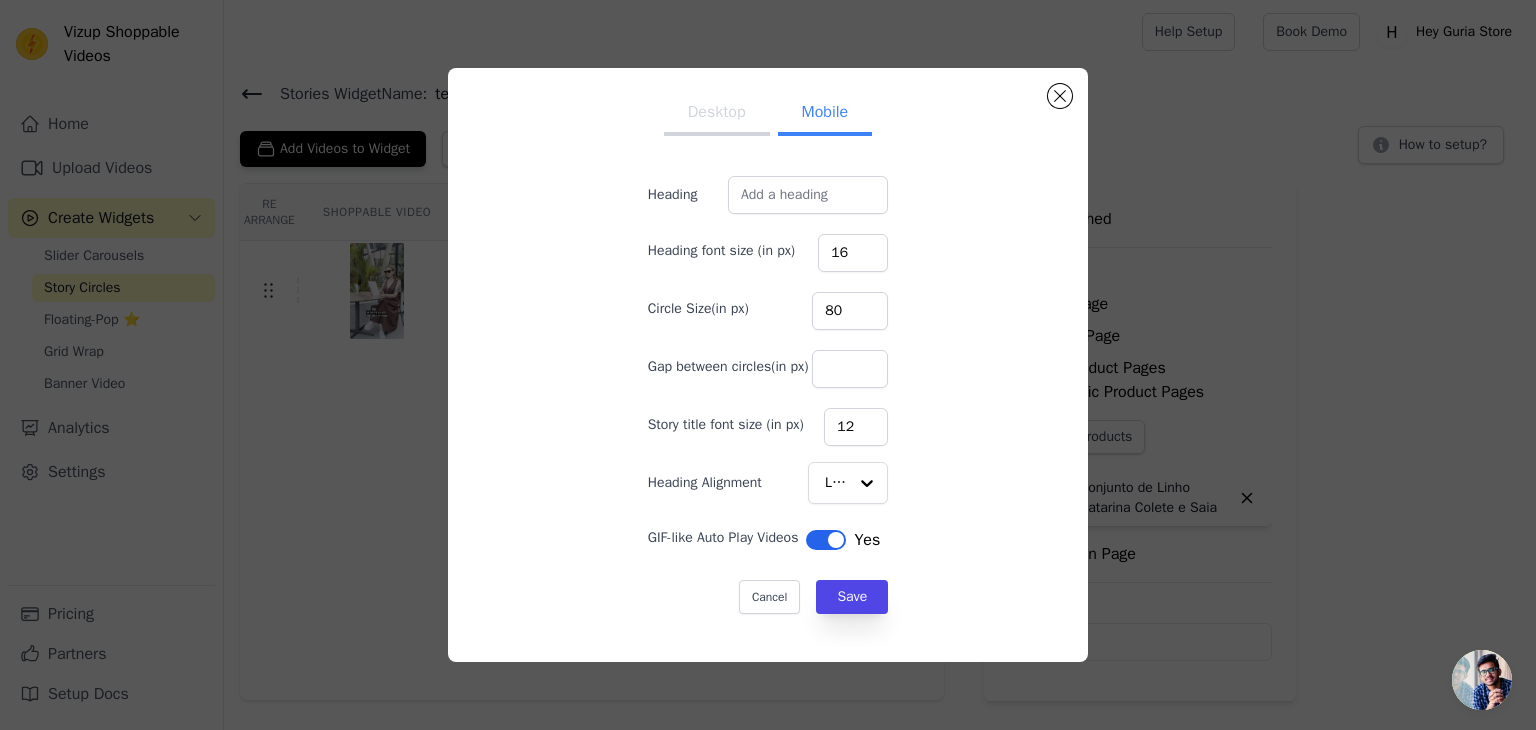 click on "Desktop Mobile   Heading     Heading font size (in px)   16   Circle Size(in px)   80   Gap between circles(in px)     Story title font size (in px)   12   Heading Alignment         Left               GIF-like Auto Play Videos   Label     Yes   Cancel     Save" at bounding box center [768, 365] 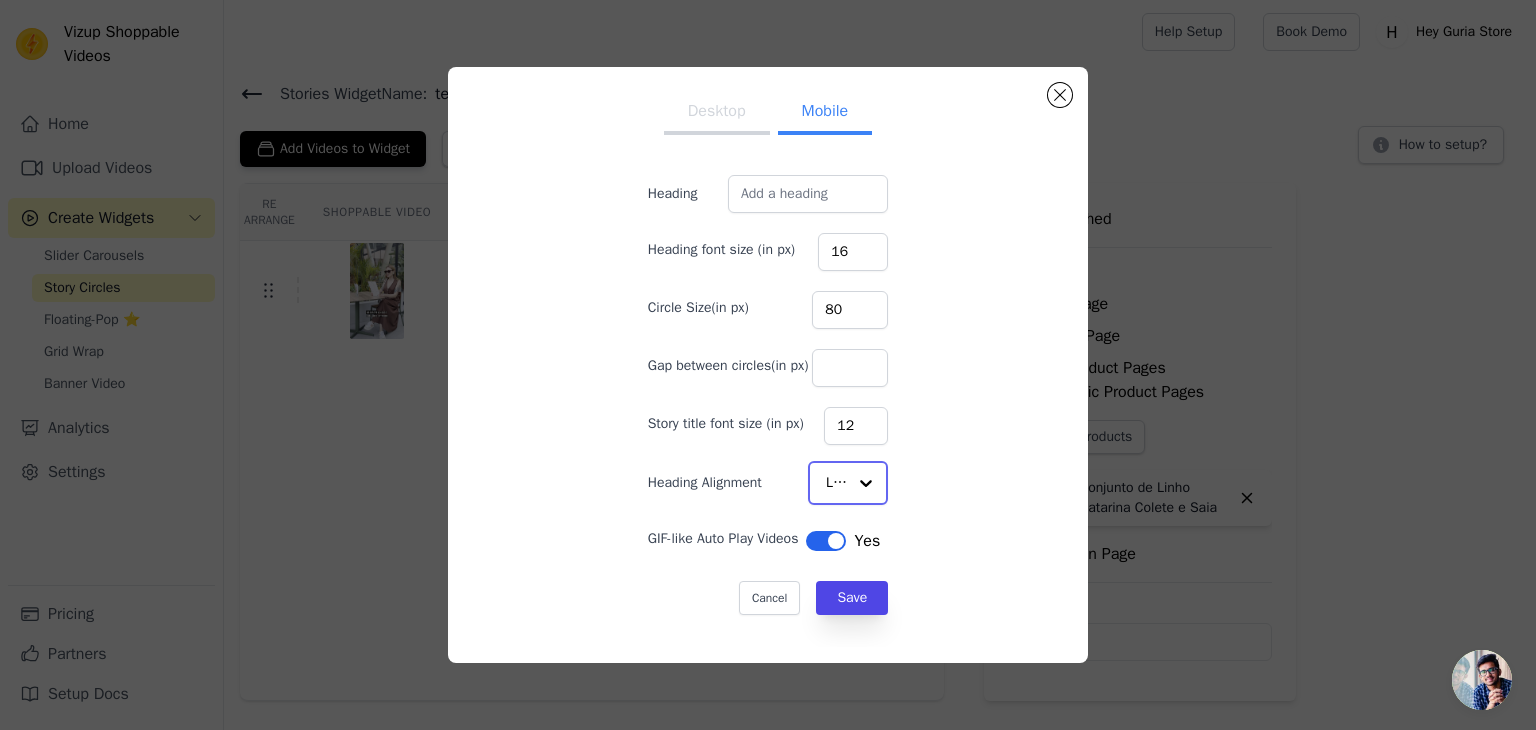 click at bounding box center [866, 483] 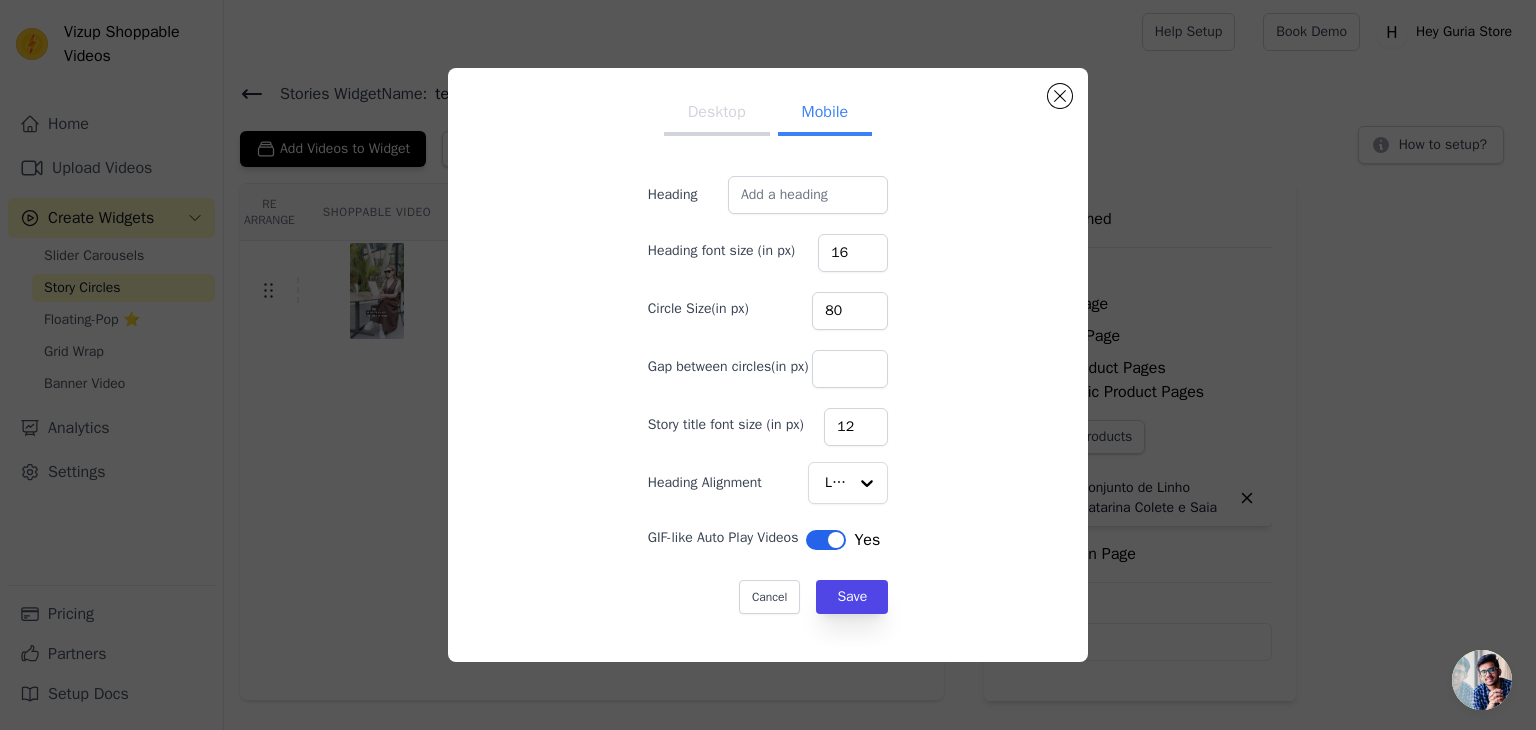 click on "Heading     Heading font size (in px)   16   Circle Size(in px)   80   Gap between circles(in px)     Story title font size (in px)   12   Heading Alignment         Left               GIF-like Auto Play Videos   Label     Yes   Cancel     Save" at bounding box center (768, 395) 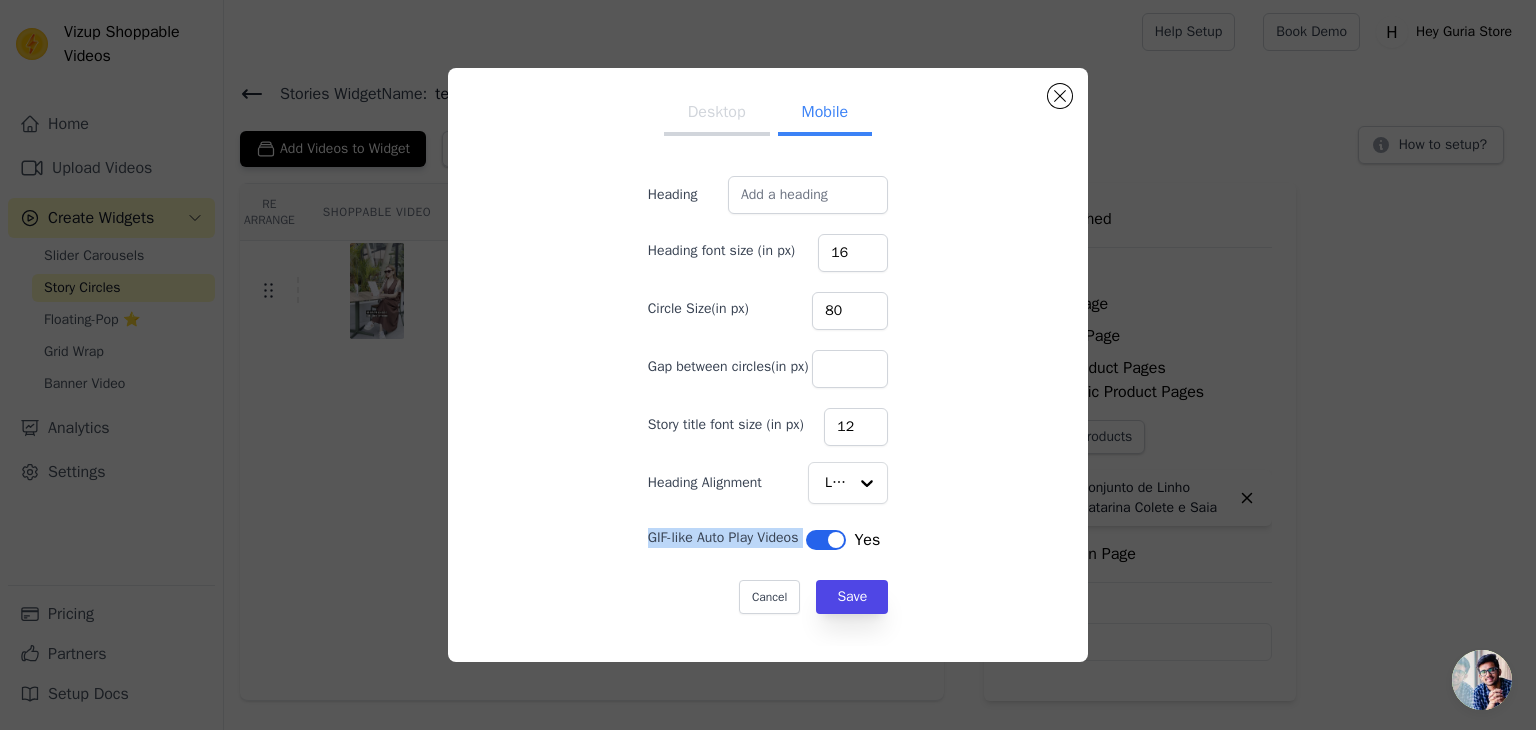 drag, startPoint x: 628, startPoint y: 533, endPoint x: 798, endPoint y: 537, distance: 170.04706 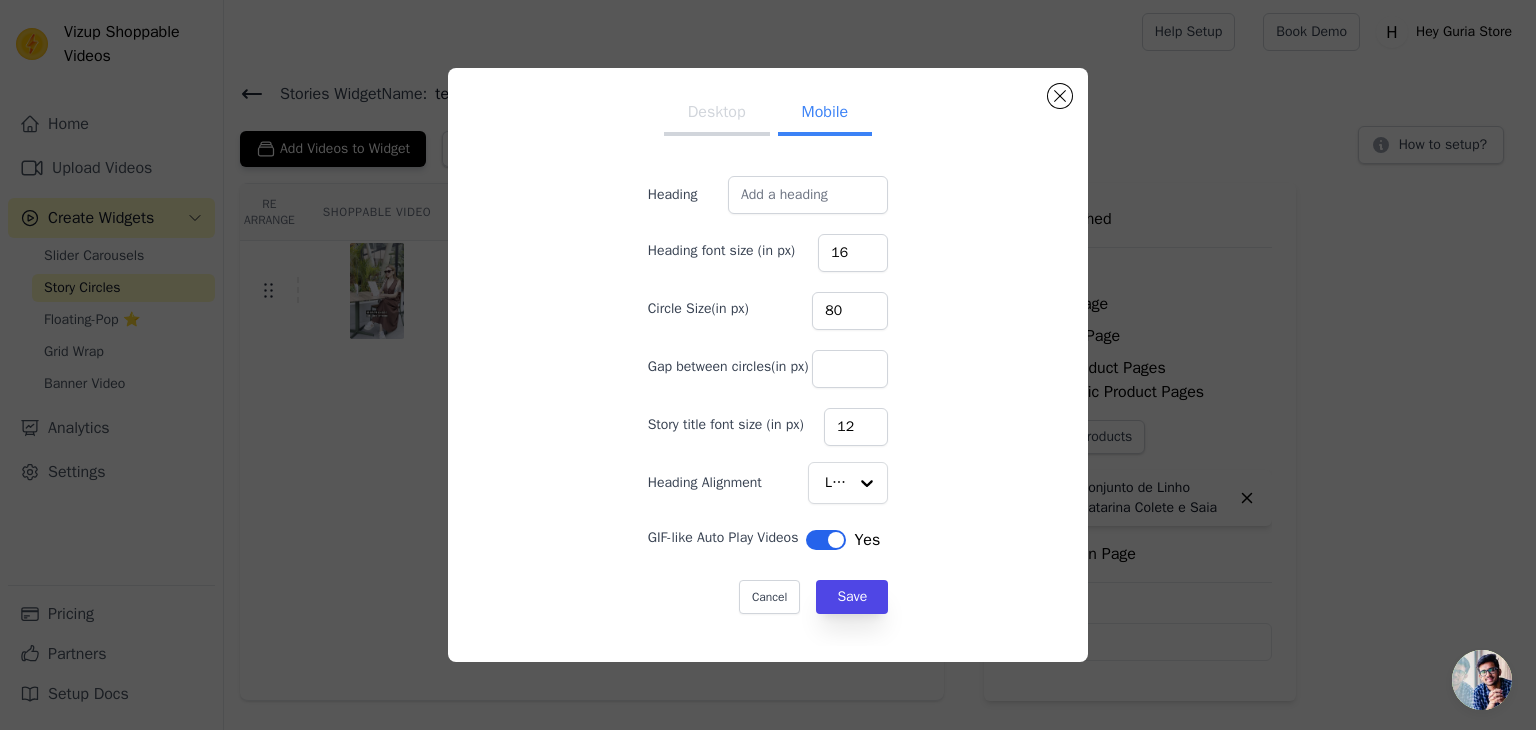 click on "Desktop Mobile   Heading     Heading font size (in px)   16   Circle Size(in px)   80   Gap between circles(in px)     Story title font size (in px)   12   Heading Alignment         Left               GIF-like Auto Play Videos   Label     Yes   Cancel     Save" at bounding box center (768, 365) 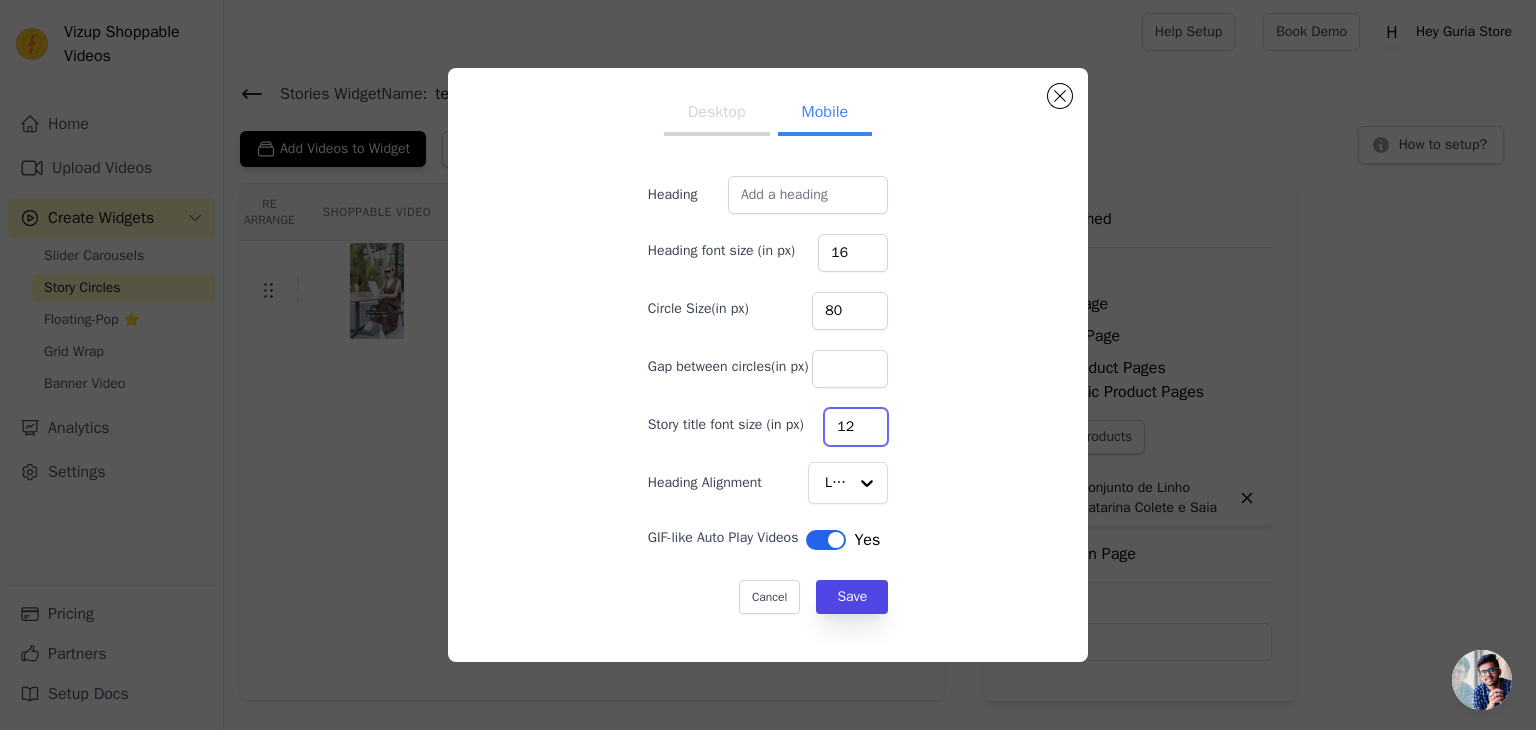 click on "12" at bounding box center (856, 427) 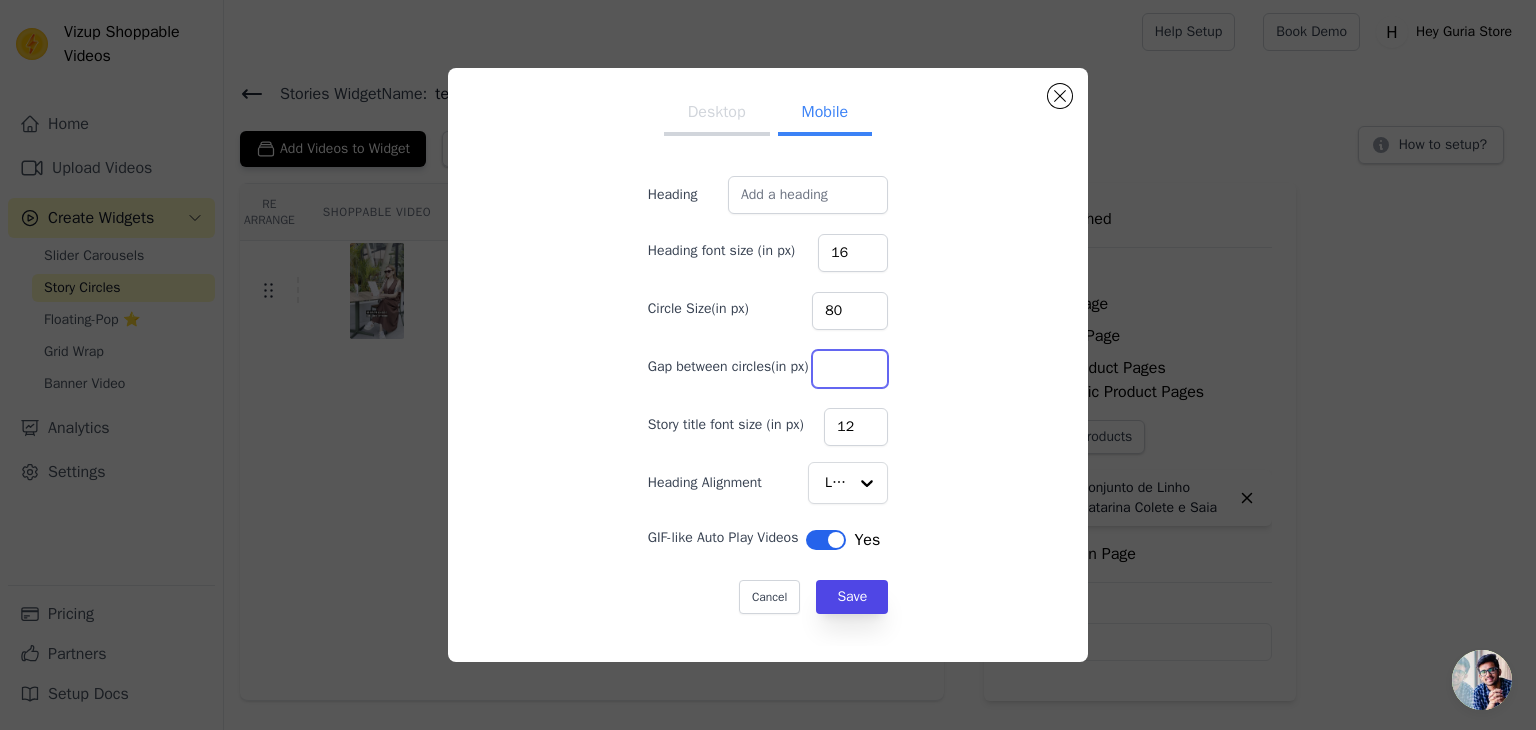 click on "Gap between circles(in px)" at bounding box center [850, 369] 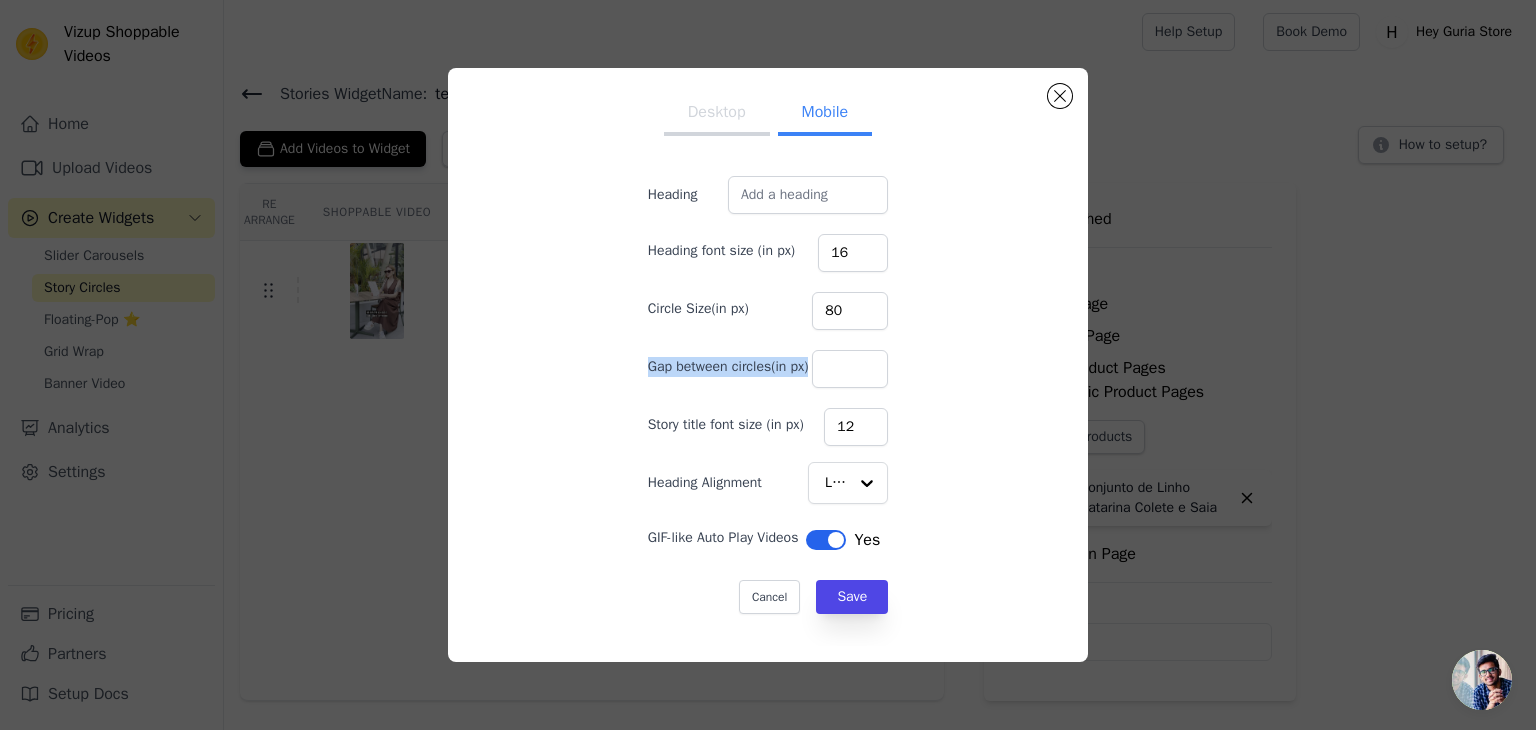 drag, startPoint x: 606, startPoint y: 365, endPoint x: 795, endPoint y: 369, distance: 189.04233 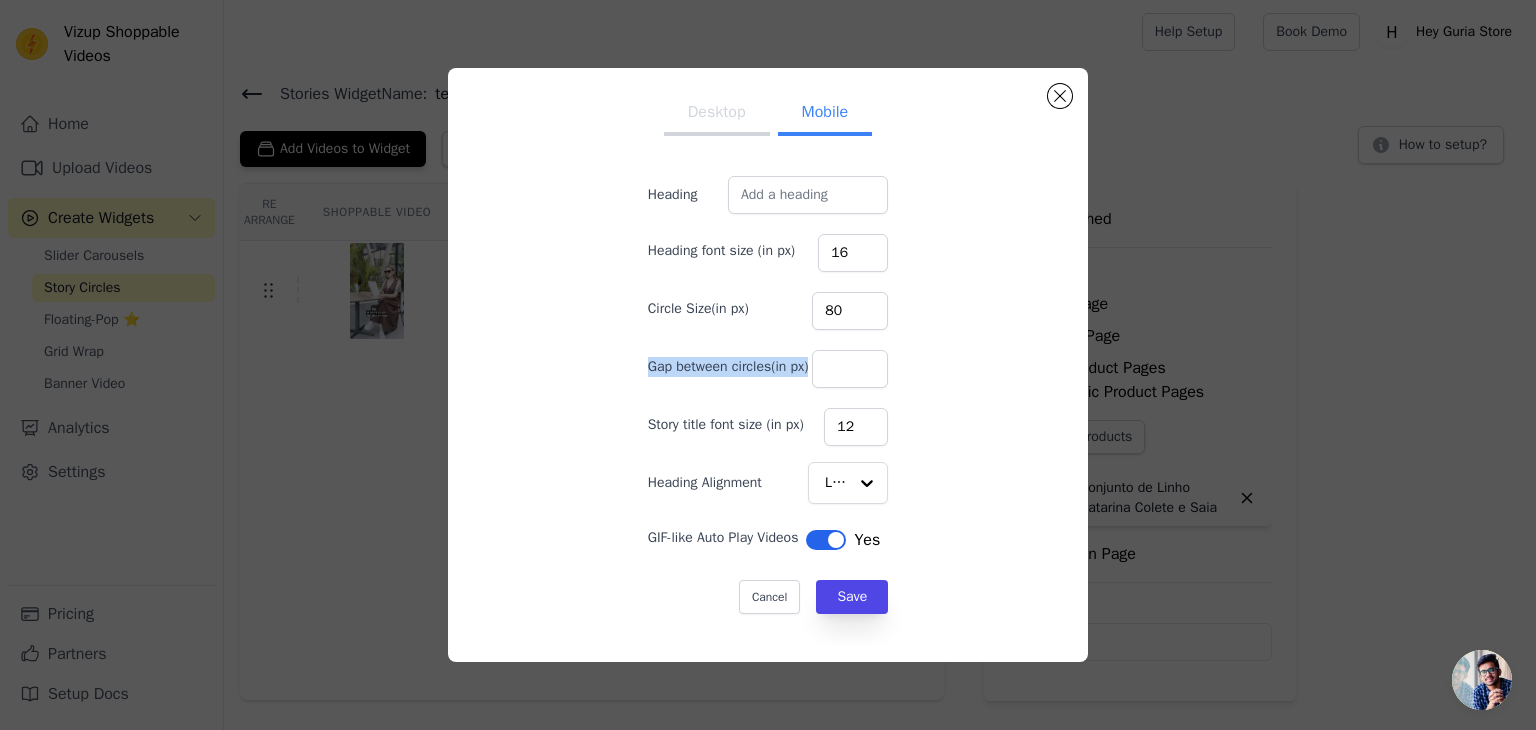 click on "Desktop Mobile   Heading     Heading font size (in px)   16   Circle Size(in px)   80   Gap between circles(in px)     Story title font size (in px)   12   Heading Alignment         Left               GIF-like Auto Play Videos   Label     Yes   Cancel     Save" at bounding box center (768, 365) 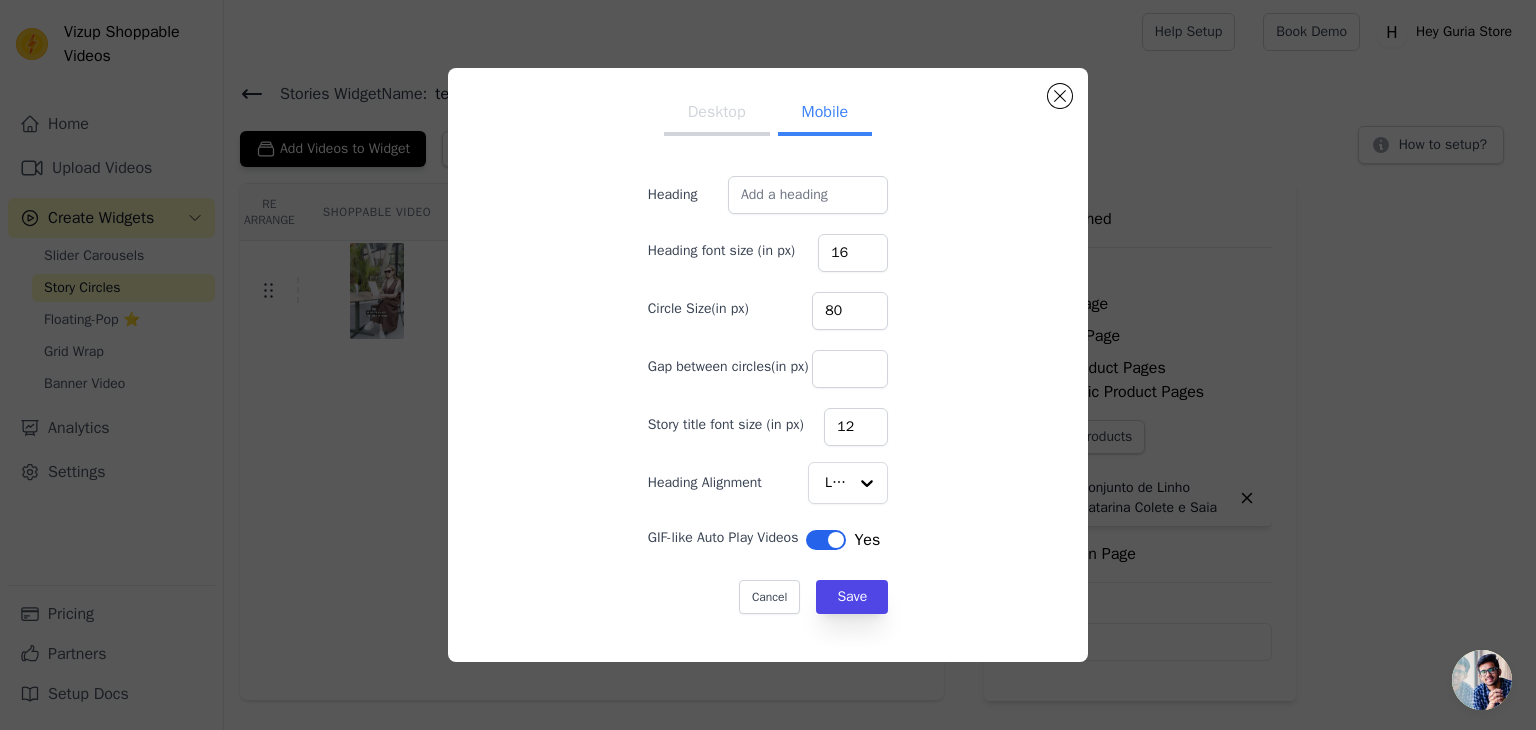 click on "Heading     Heading font size (in px)   16   Circle Size(in px)   80   Gap between circles(in px)     Story title font size (in px)   12   Heading Alignment         Left               GIF-like Auto Play Videos   Label     Yes   Cancel     Save" at bounding box center [768, 395] 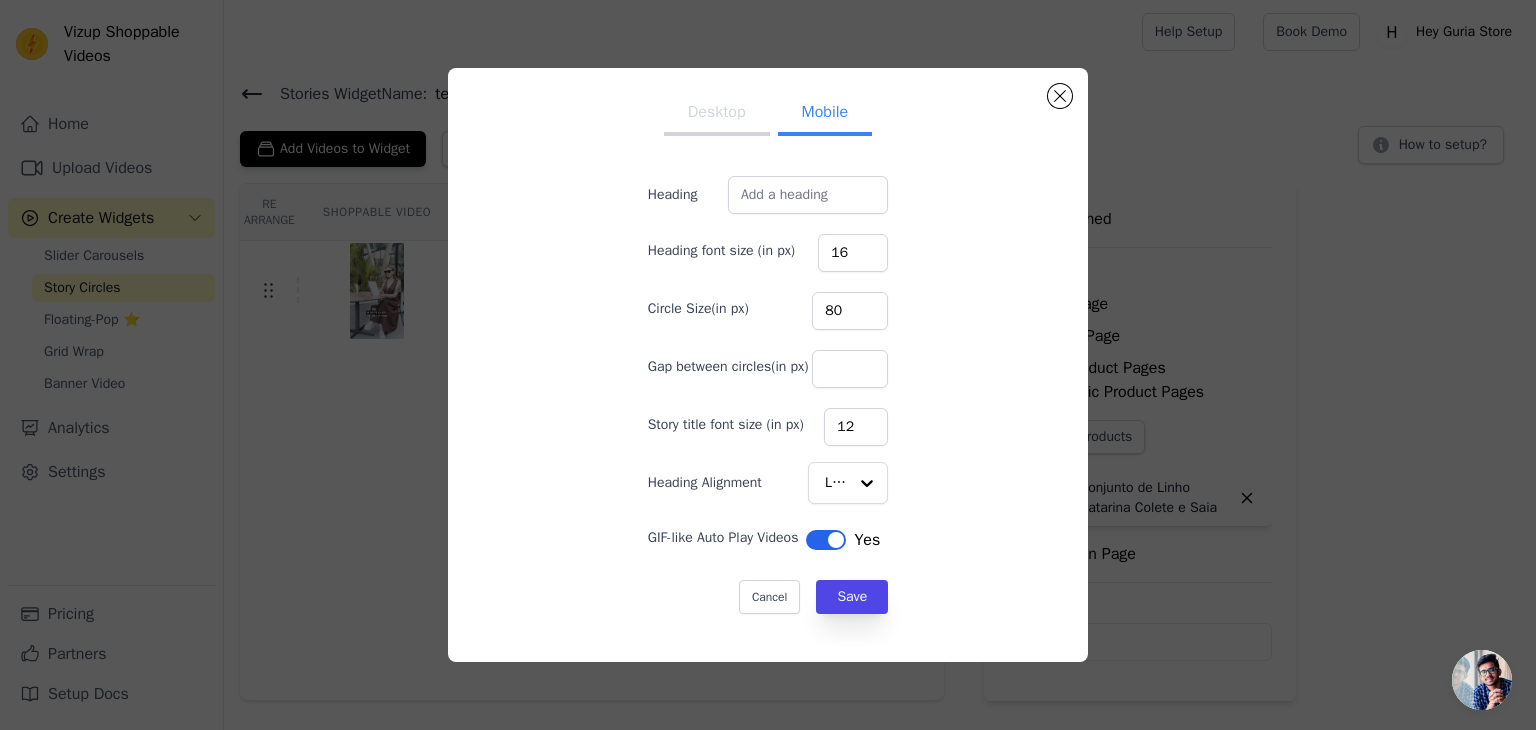 click on "Desktop" at bounding box center [717, 114] 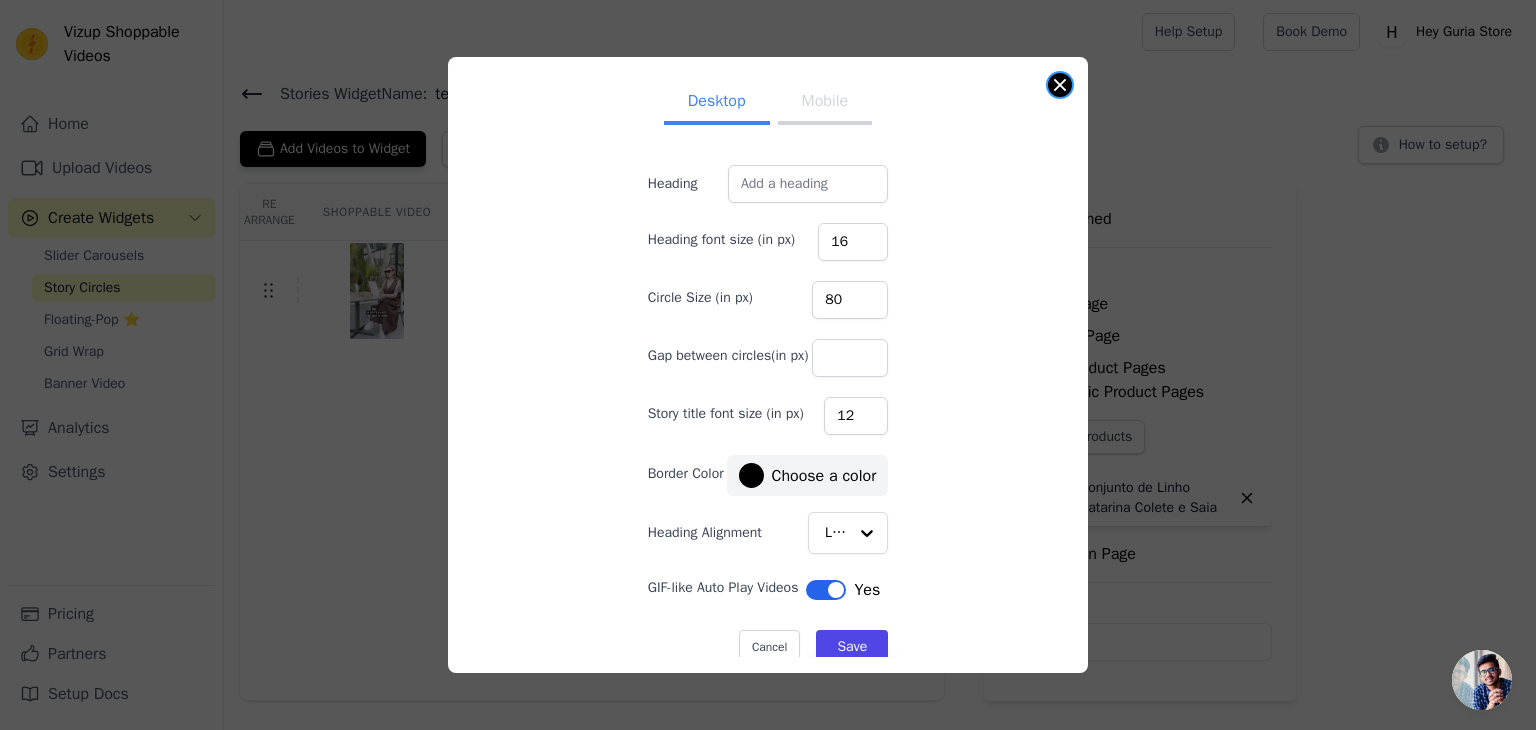 click at bounding box center (1060, 85) 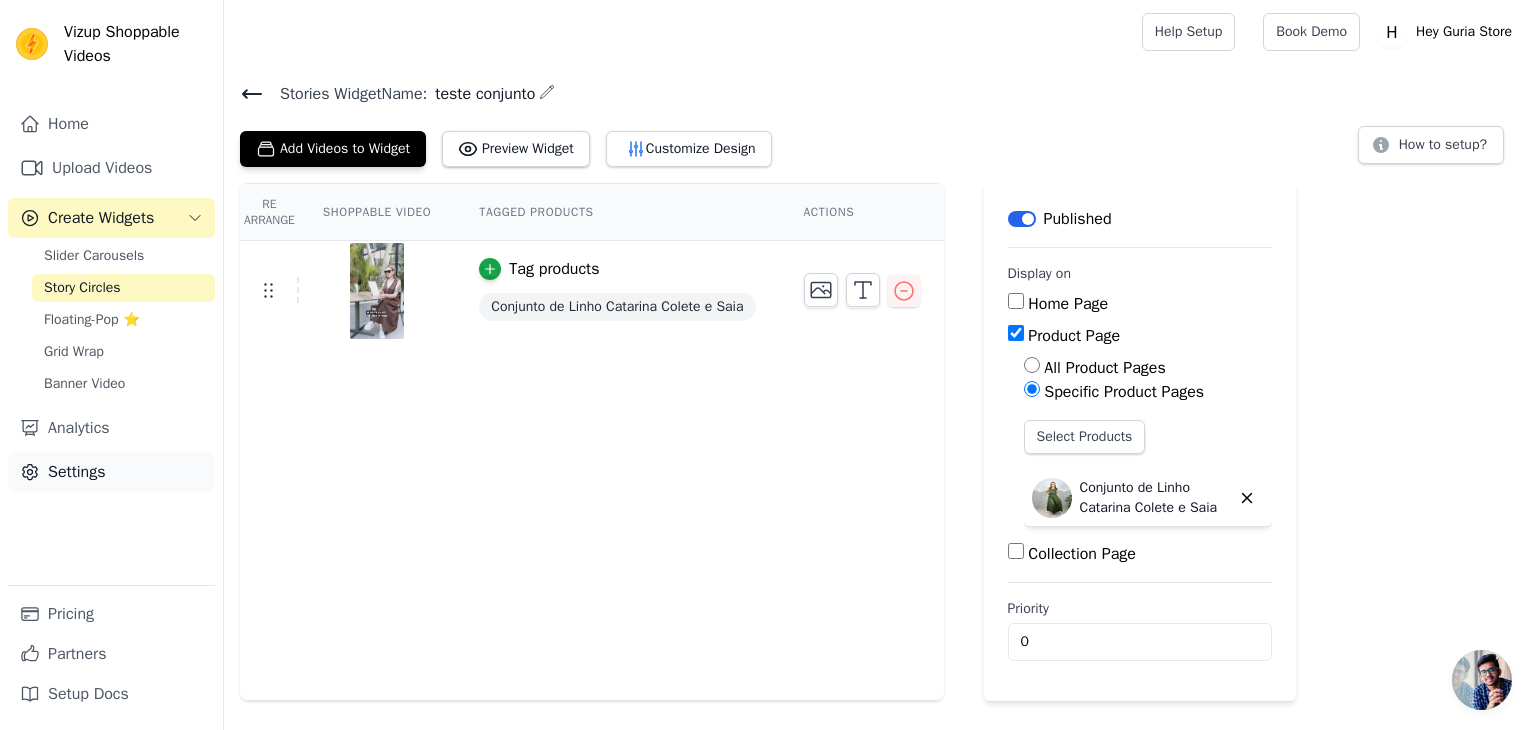 click on "Settings" at bounding box center (111, 472) 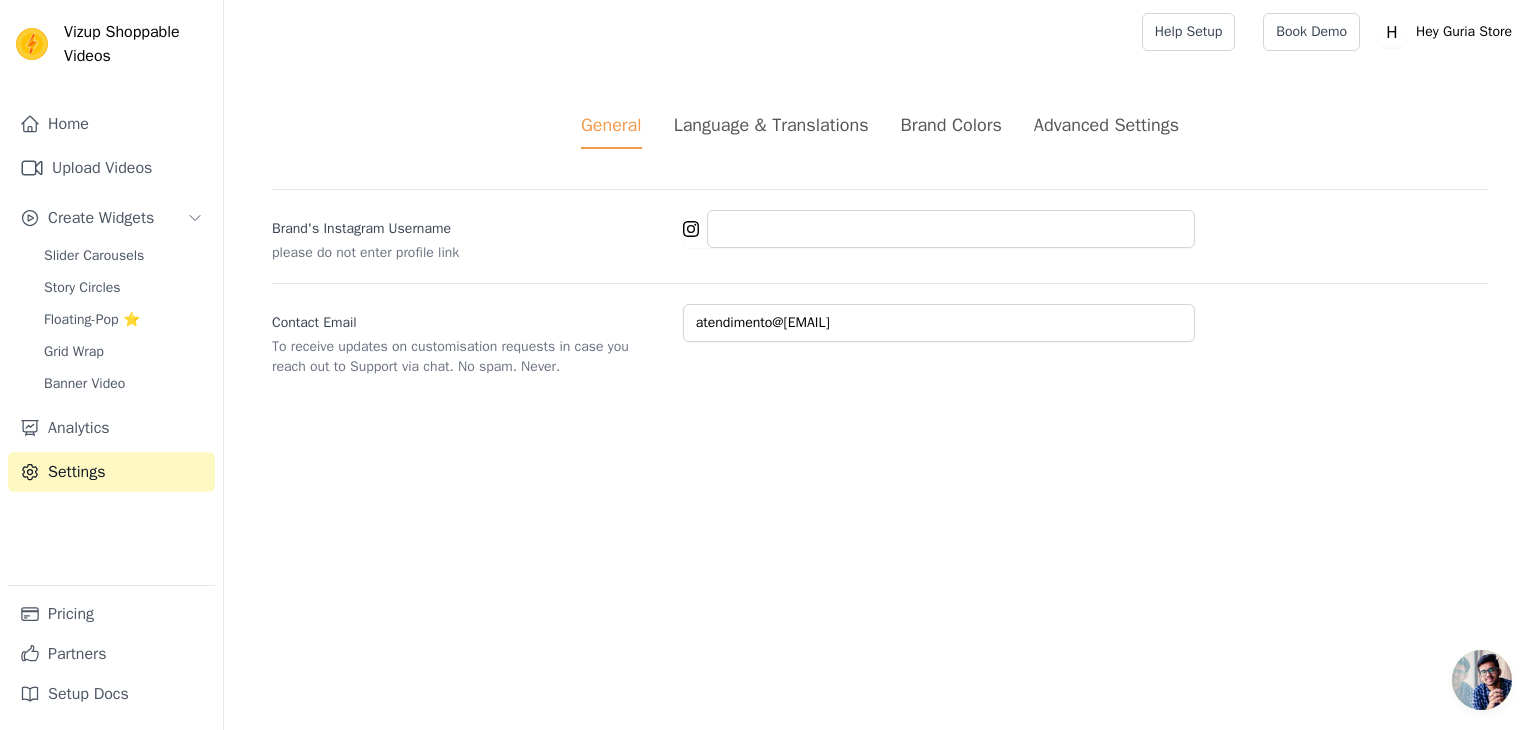 click on "Advanced Settings" at bounding box center (1106, 125) 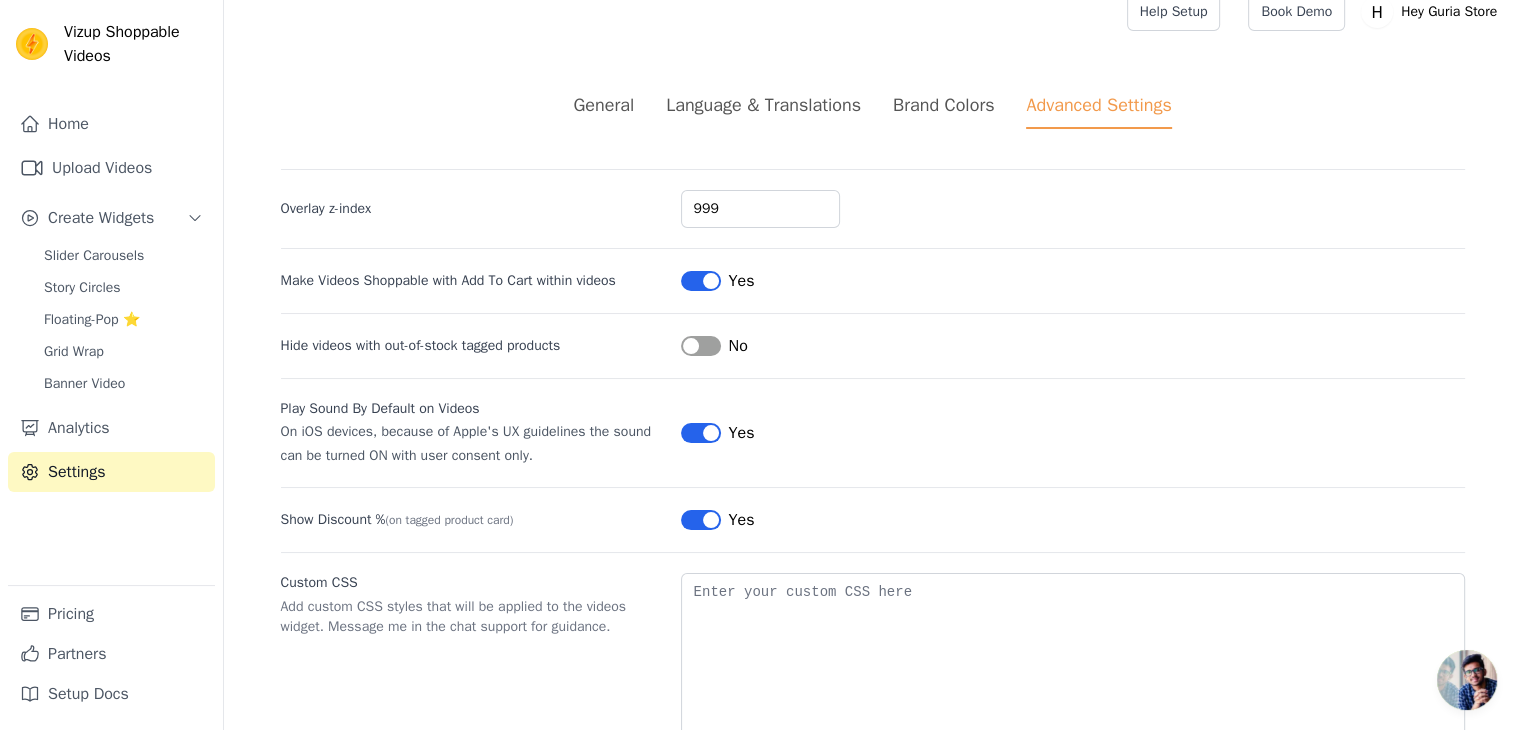 scroll, scrollTop: 0, scrollLeft: 0, axis: both 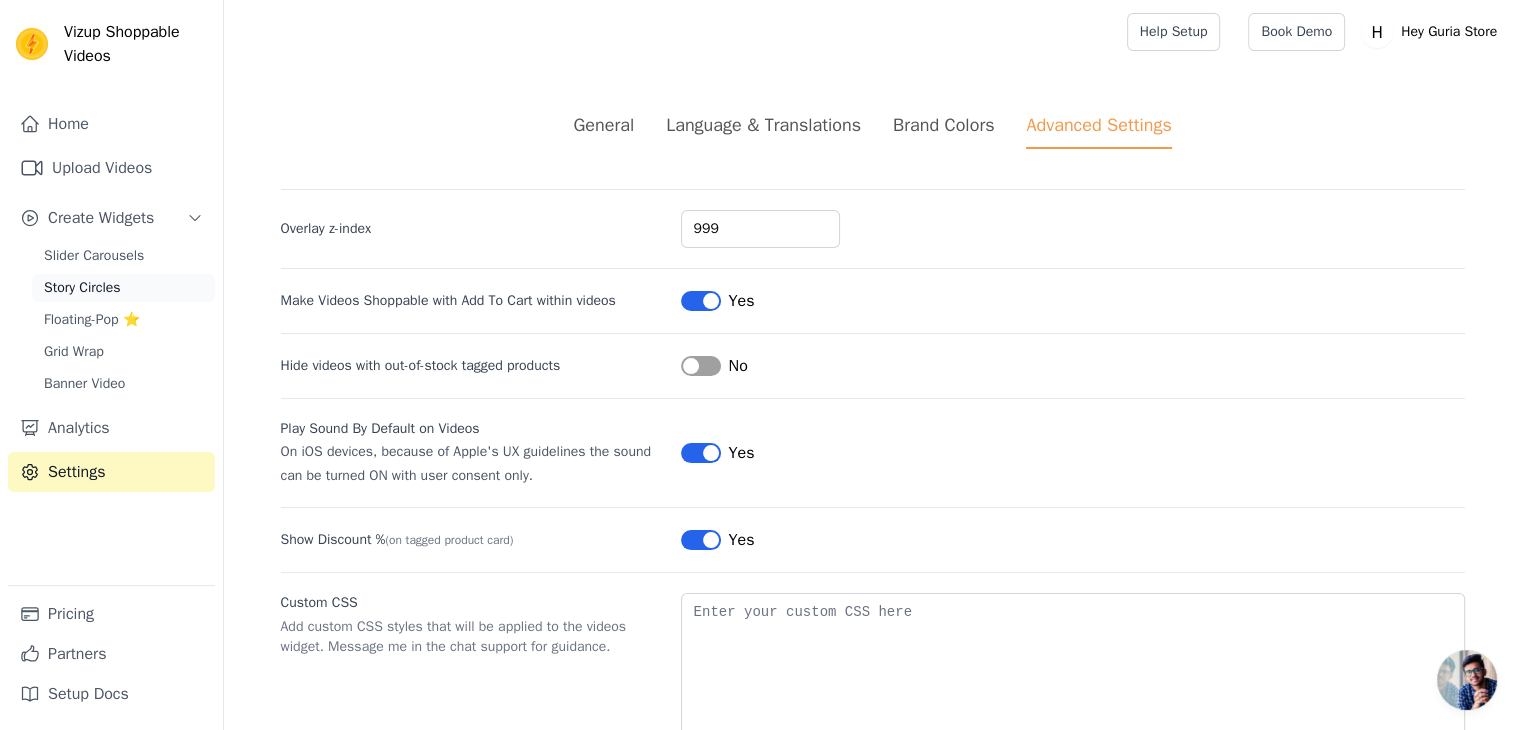 click on "Story Circles" at bounding box center [82, 288] 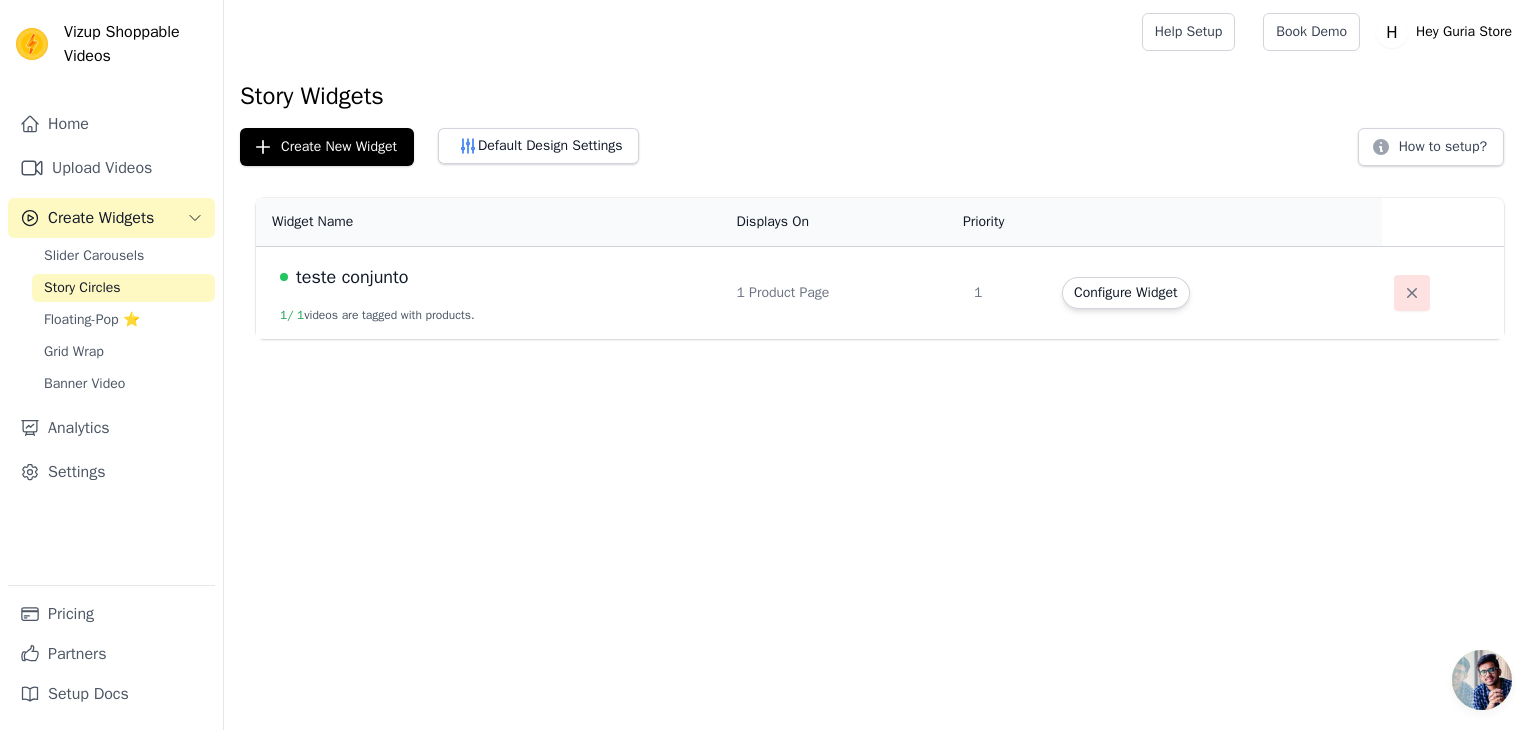 click 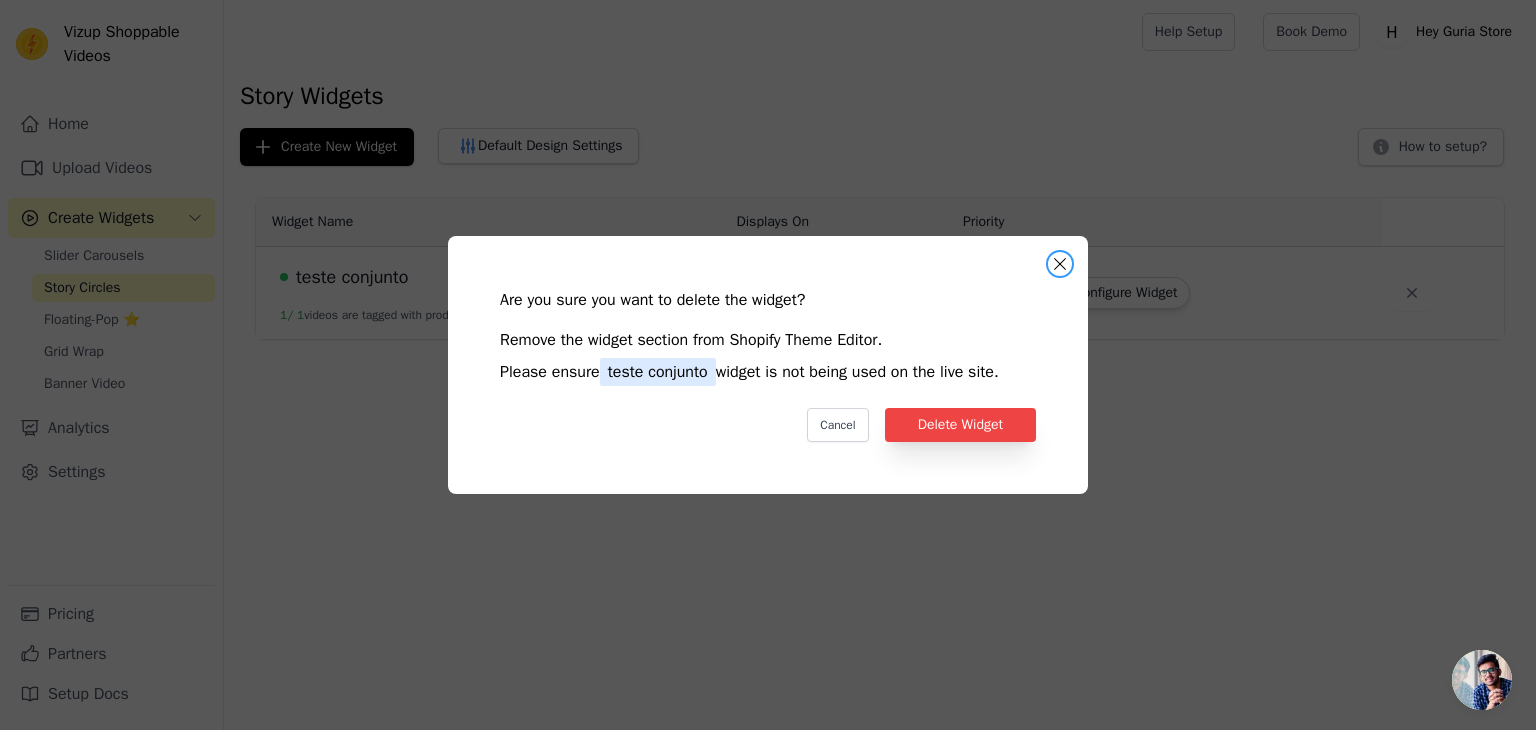 click at bounding box center (1060, 264) 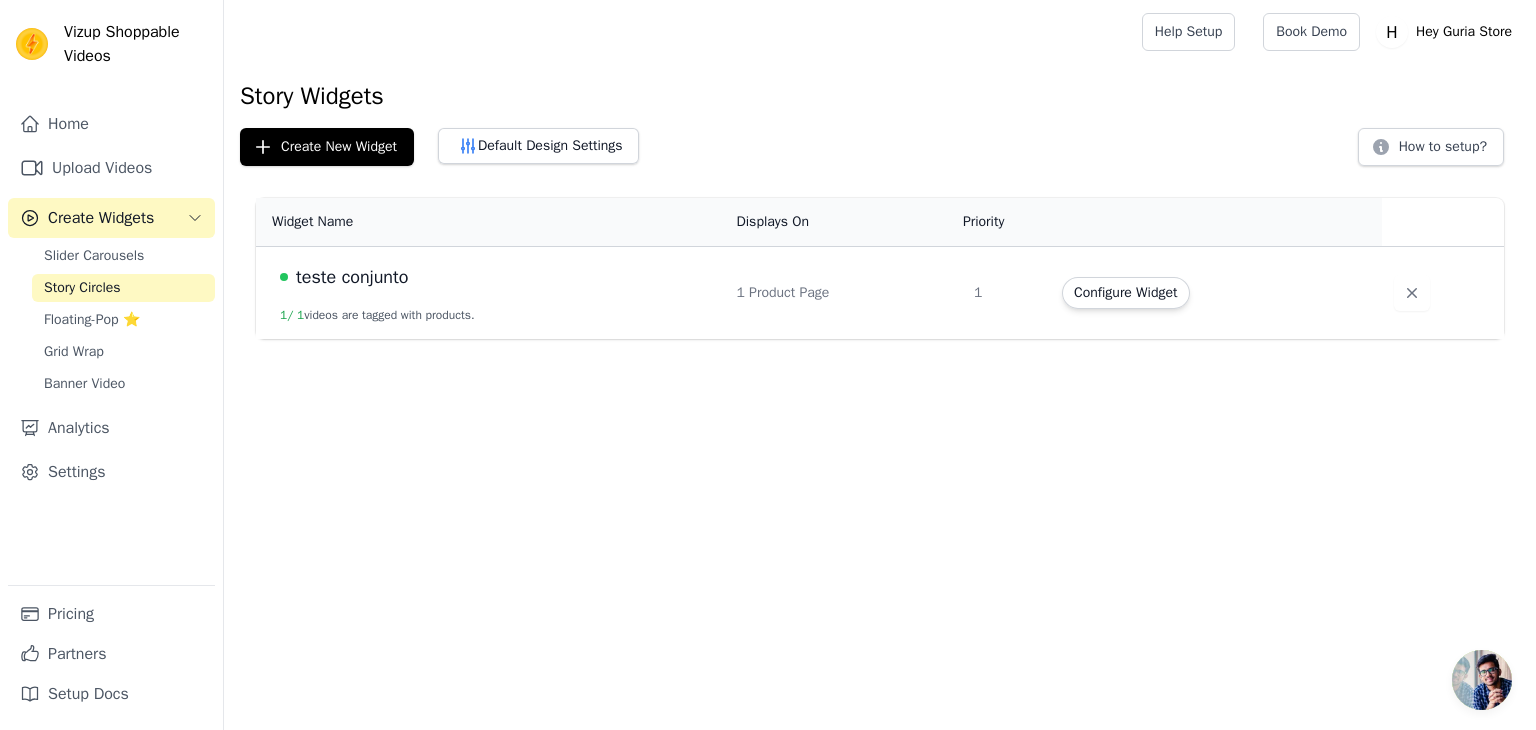 click on "1  /   1  videos are tagged with products." at bounding box center (377, 315) 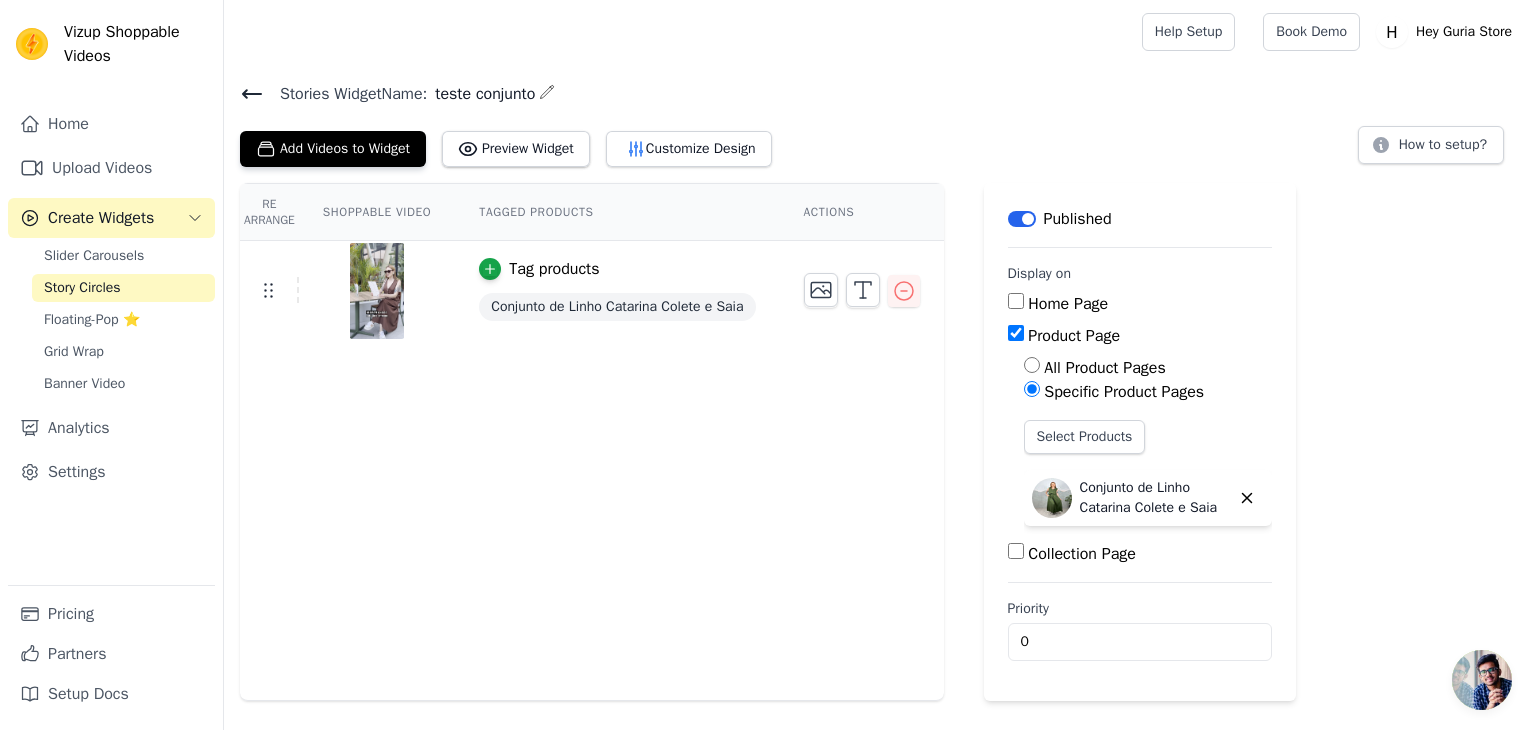 click on "Label" at bounding box center (1022, 219) 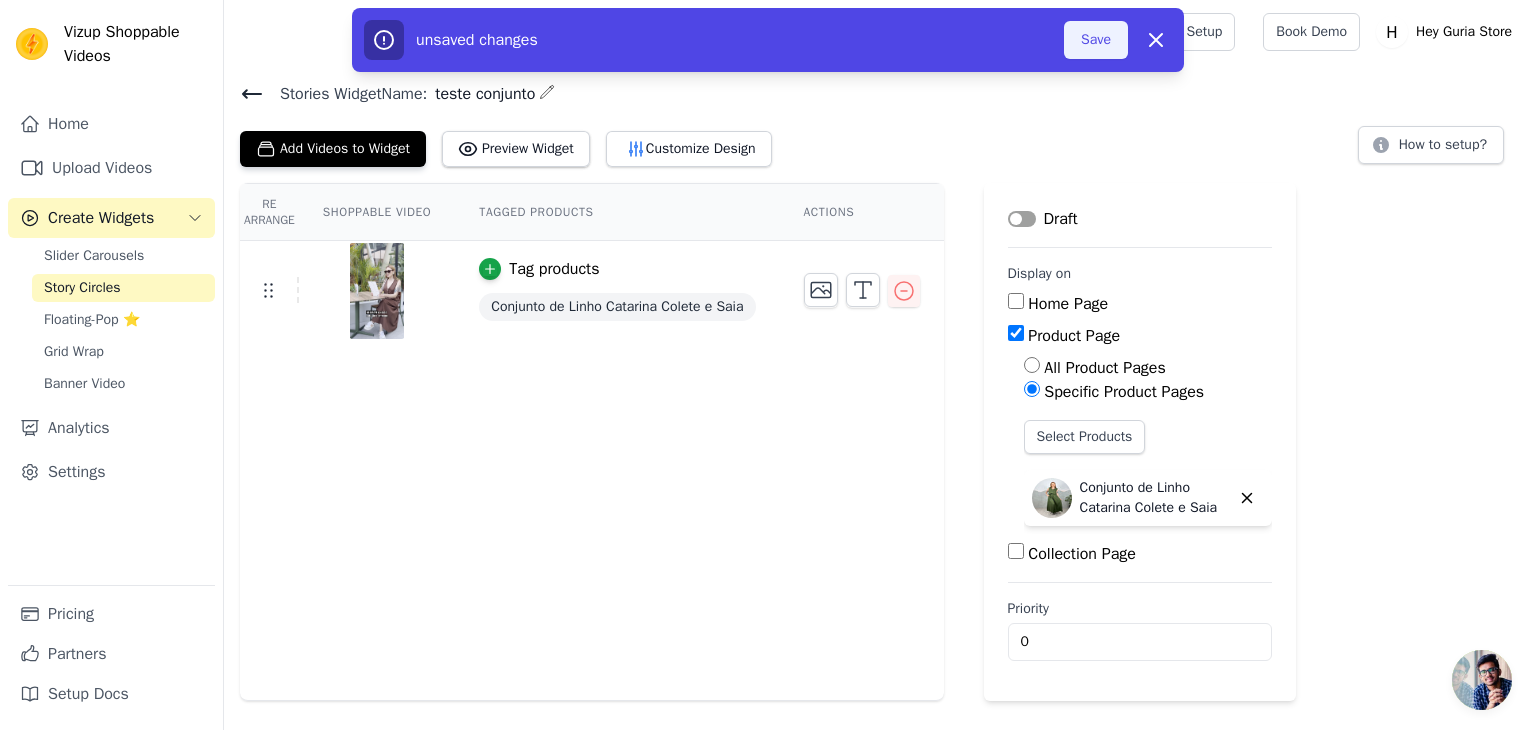 click on "Save" at bounding box center (1096, 40) 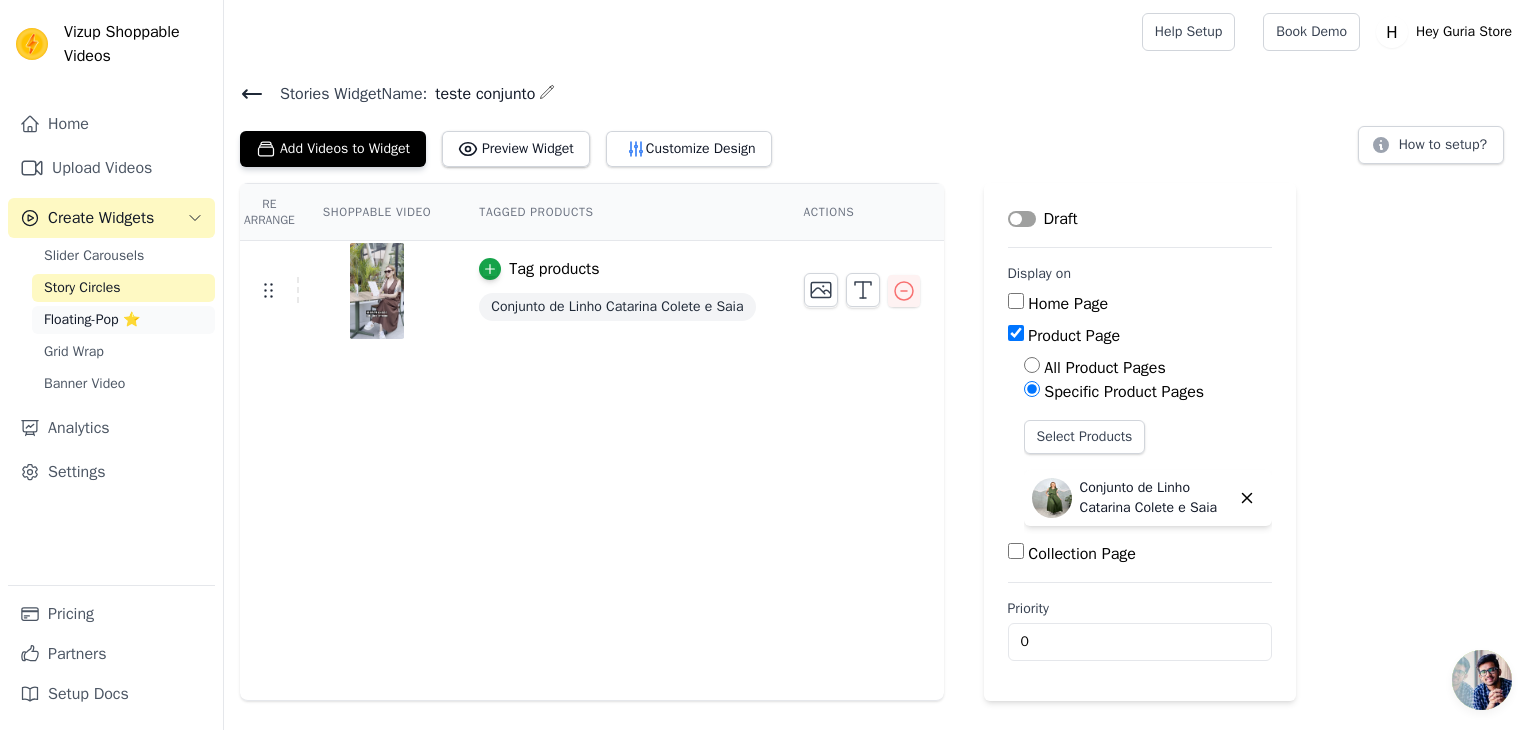 click on "Floating-Pop ⭐" at bounding box center [92, 320] 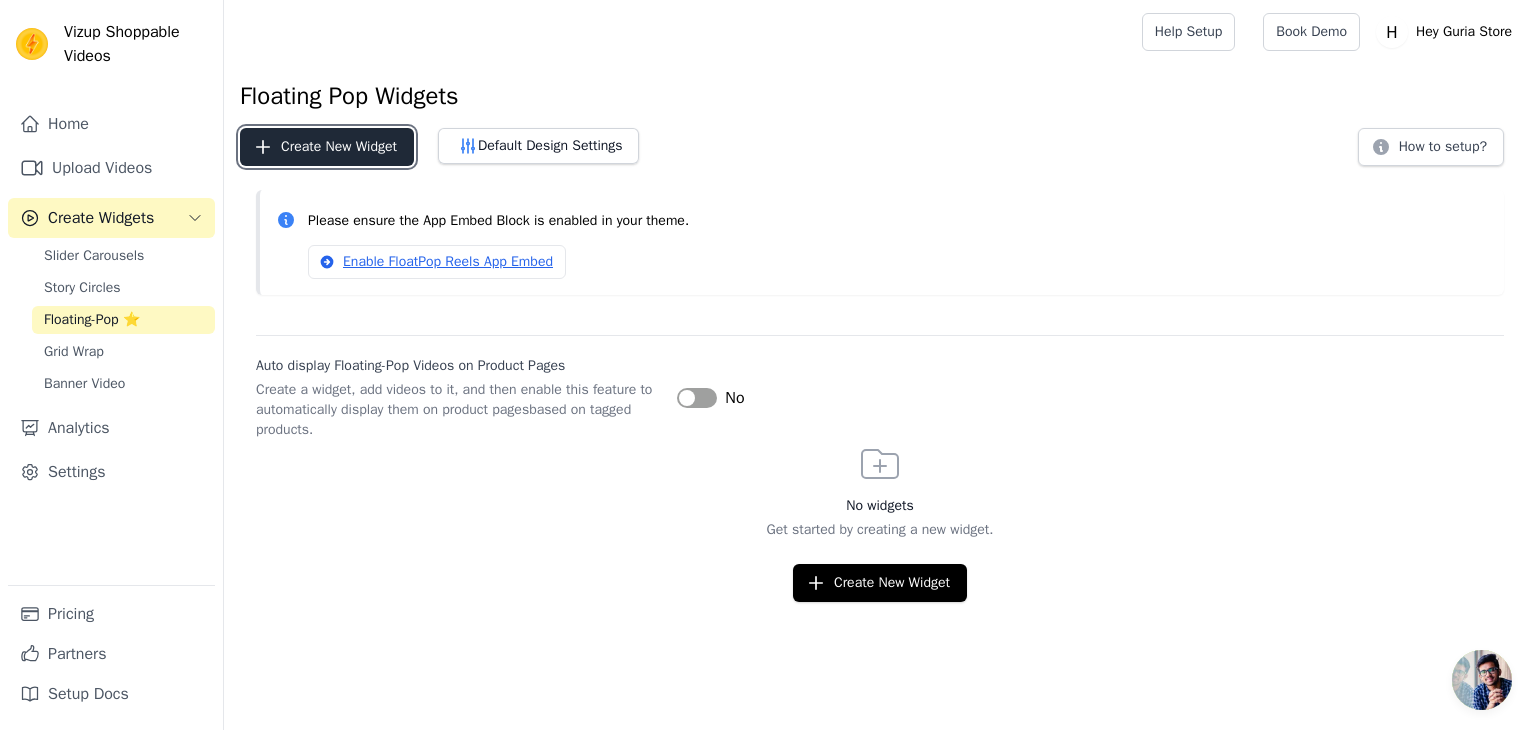 click on "Create New Widget" at bounding box center (327, 147) 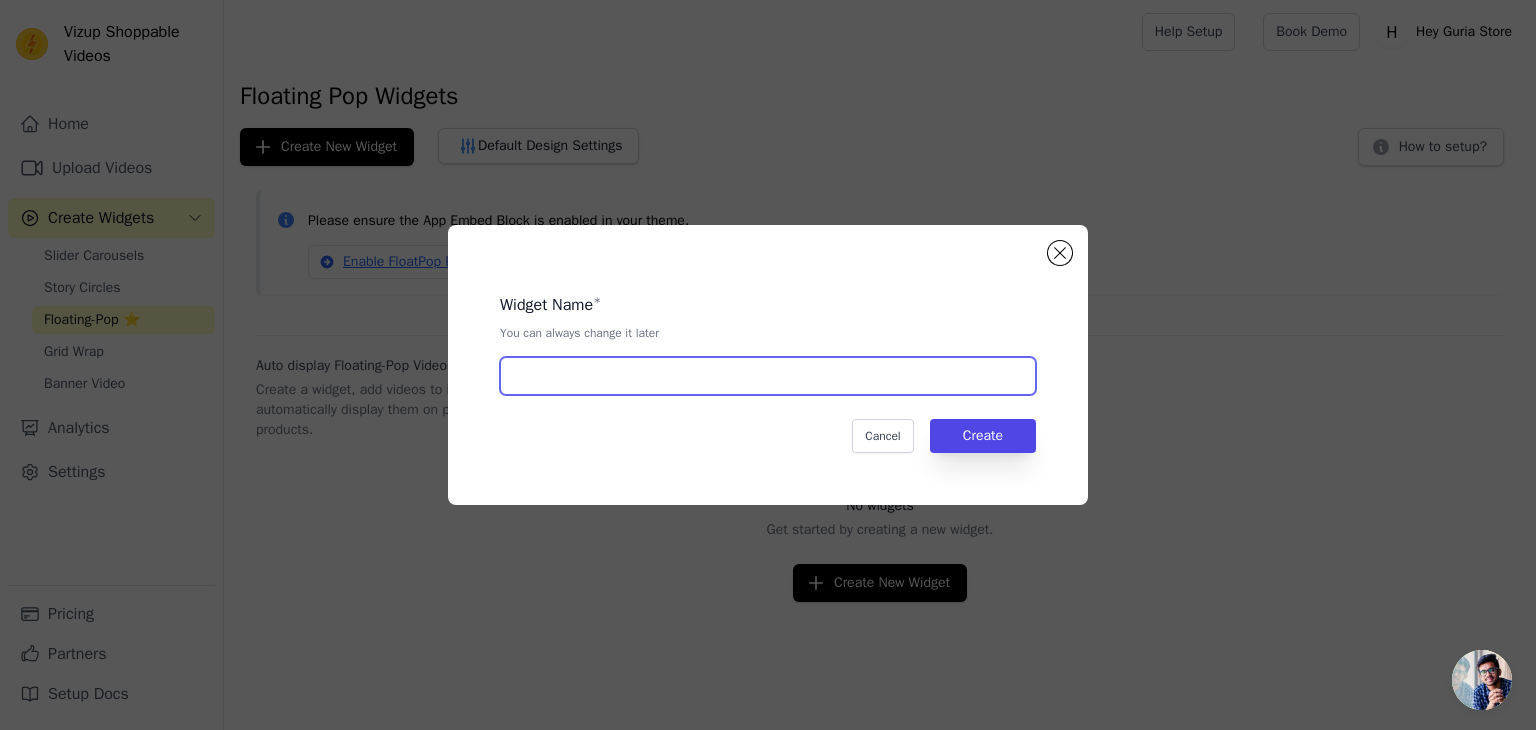 click at bounding box center (768, 376) 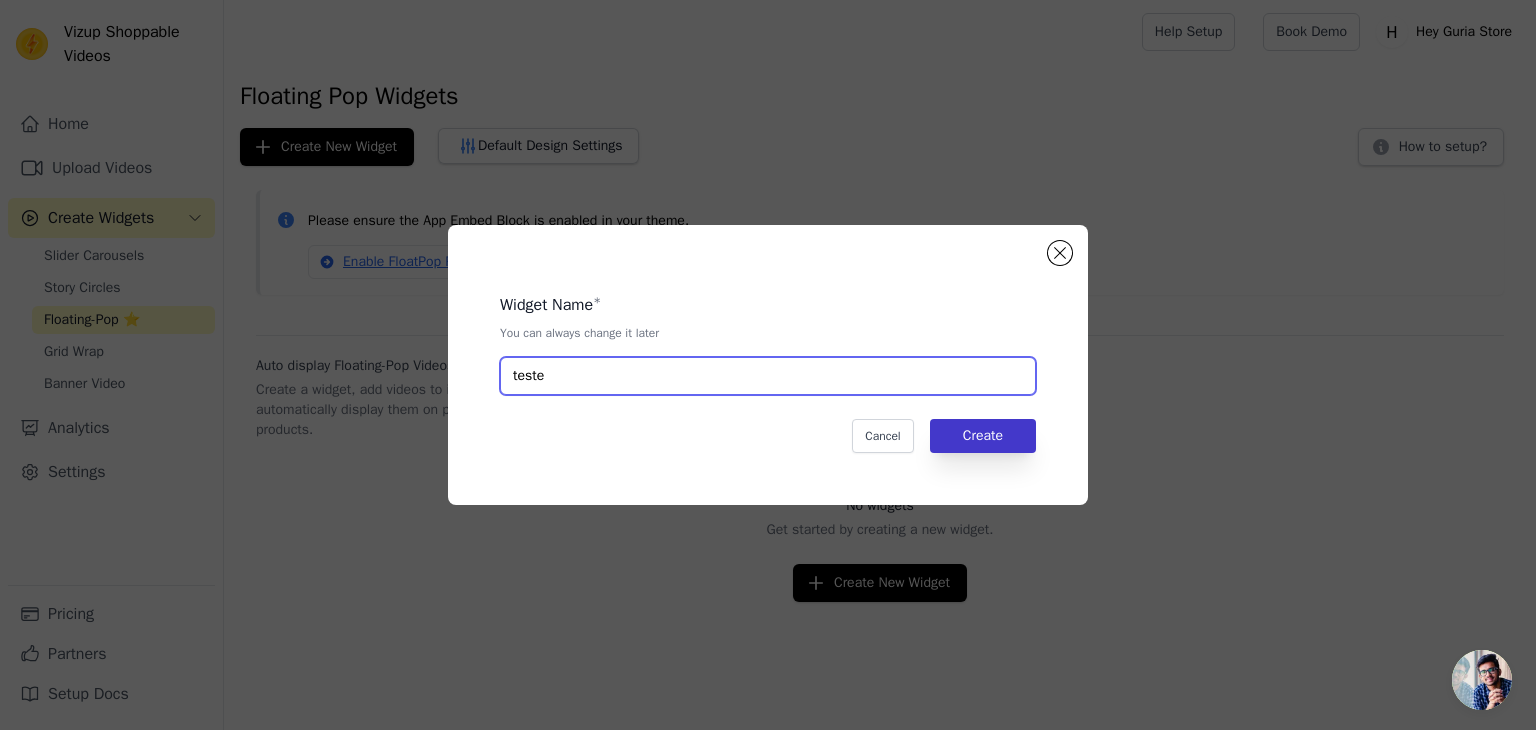 type on "teste" 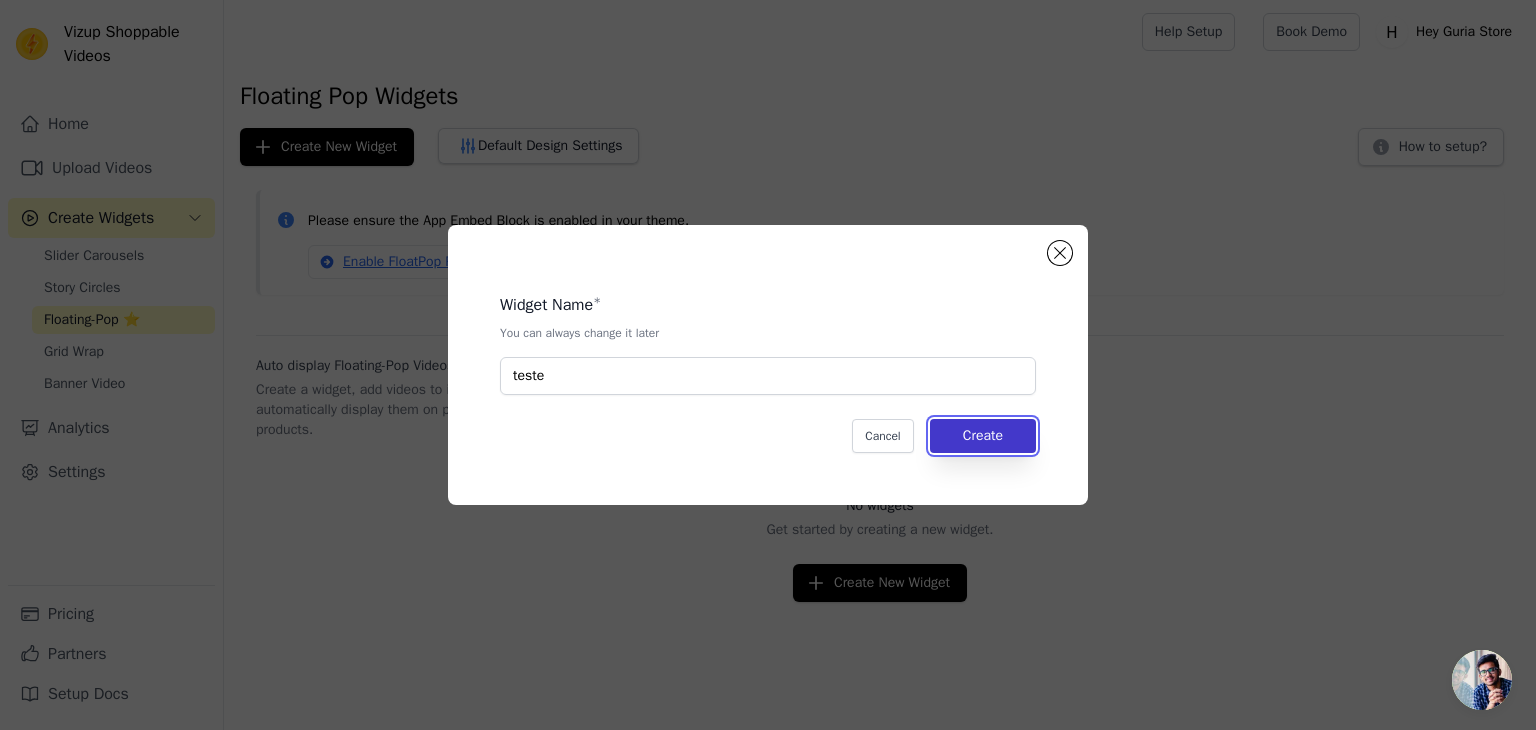 click on "Create" at bounding box center [983, 436] 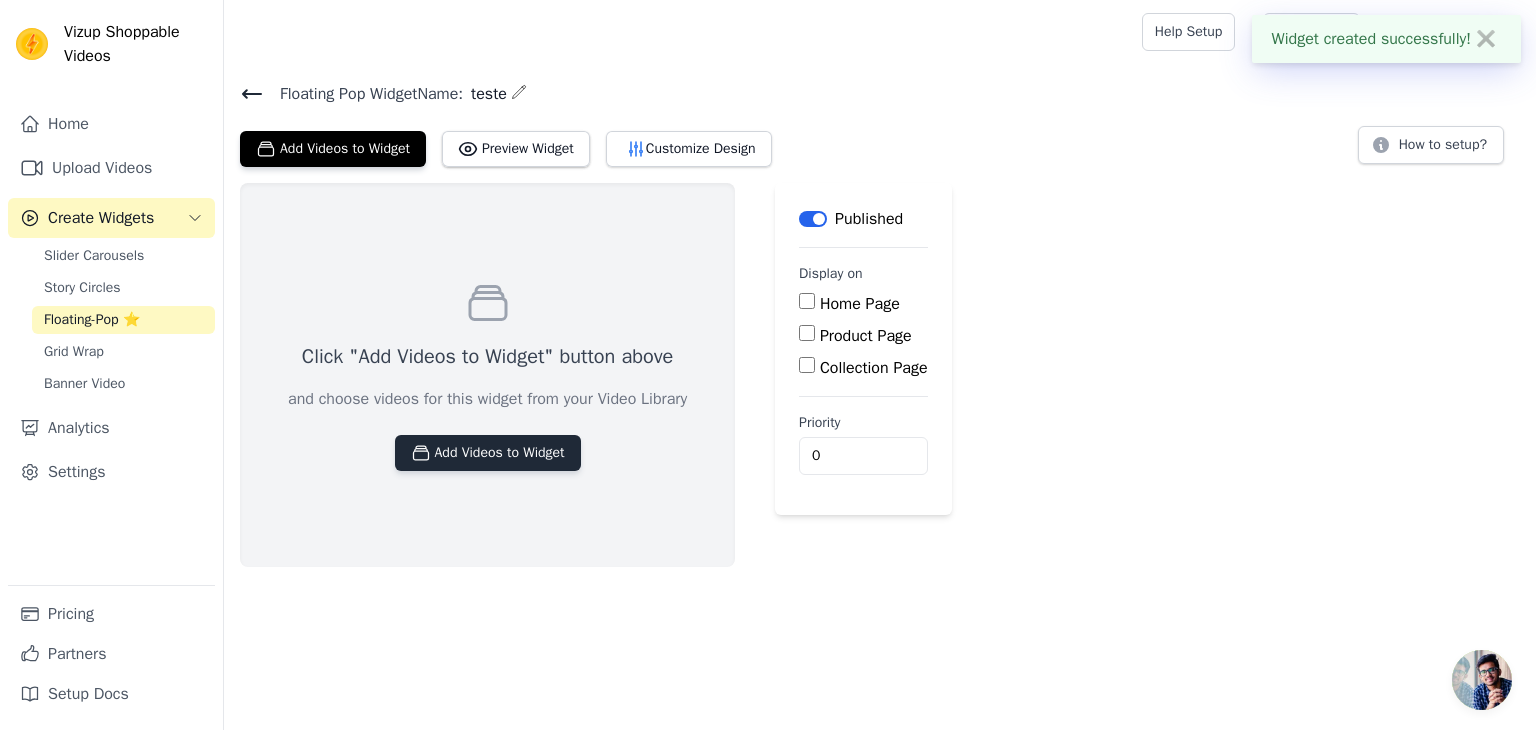 click on "Add Videos to Widget" at bounding box center (488, 453) 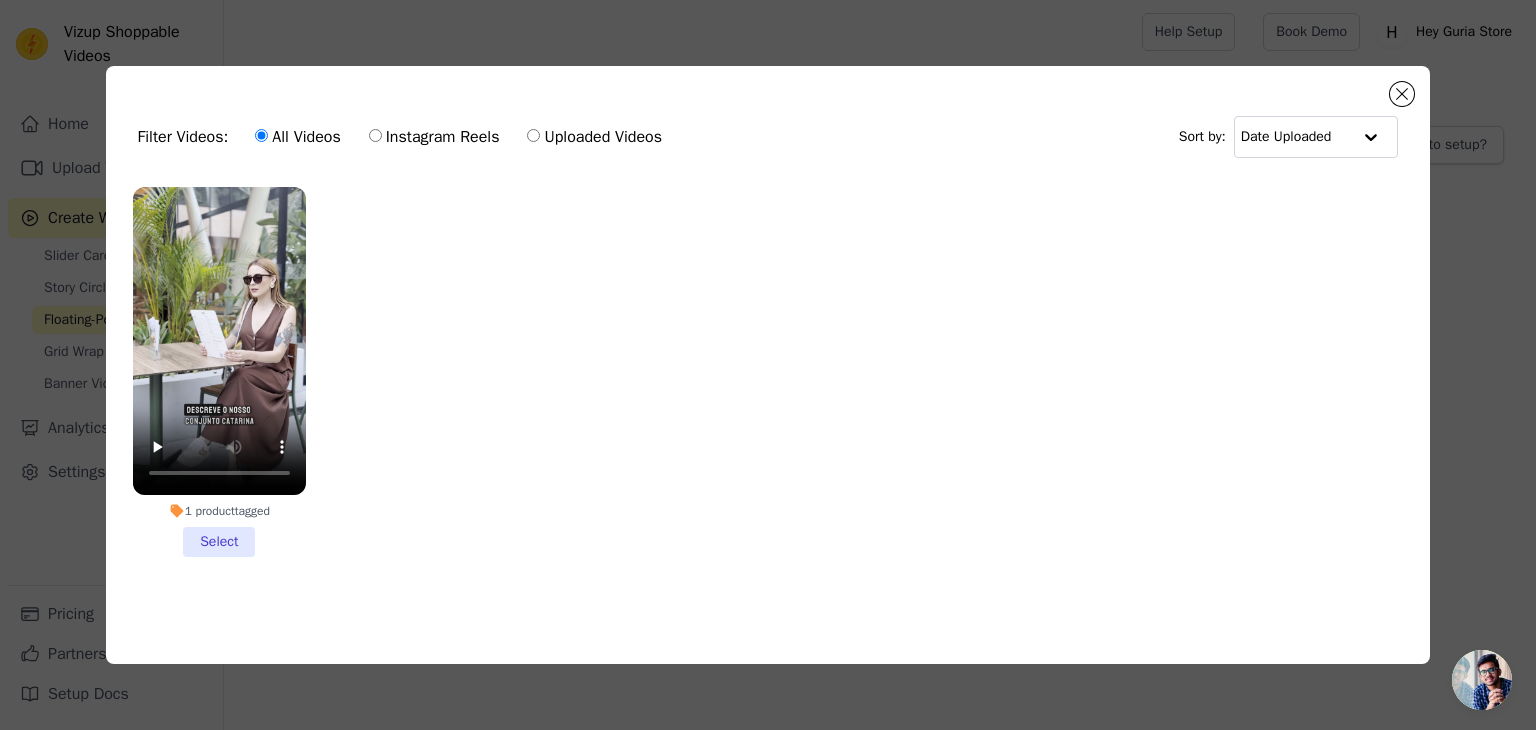 click on "1   product  tagged     Select" at bounding box center [219, 372] 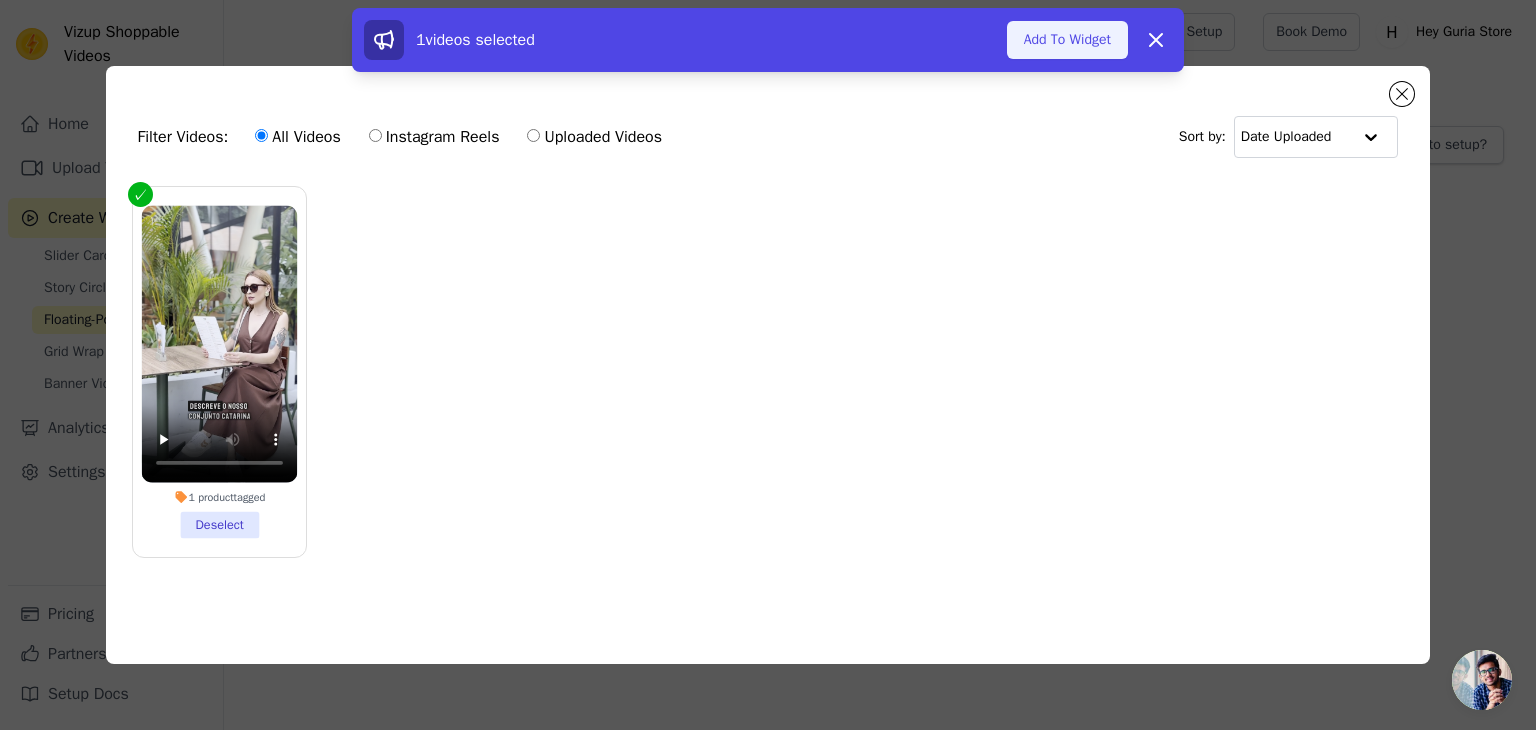 click on "Add To Widget" at bounding box center (1067, 40) 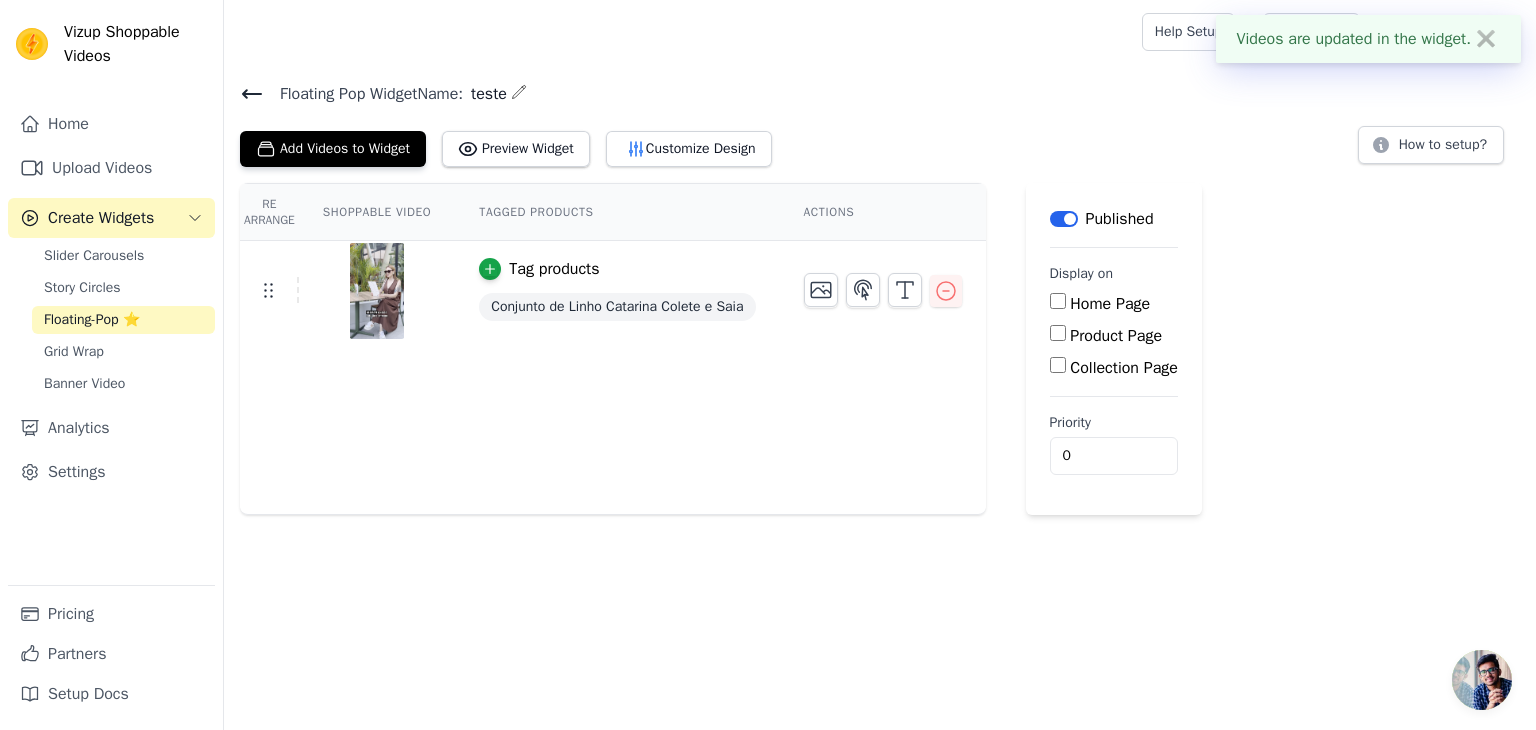 click on "Product Page" at bounding box center [1058, 333] 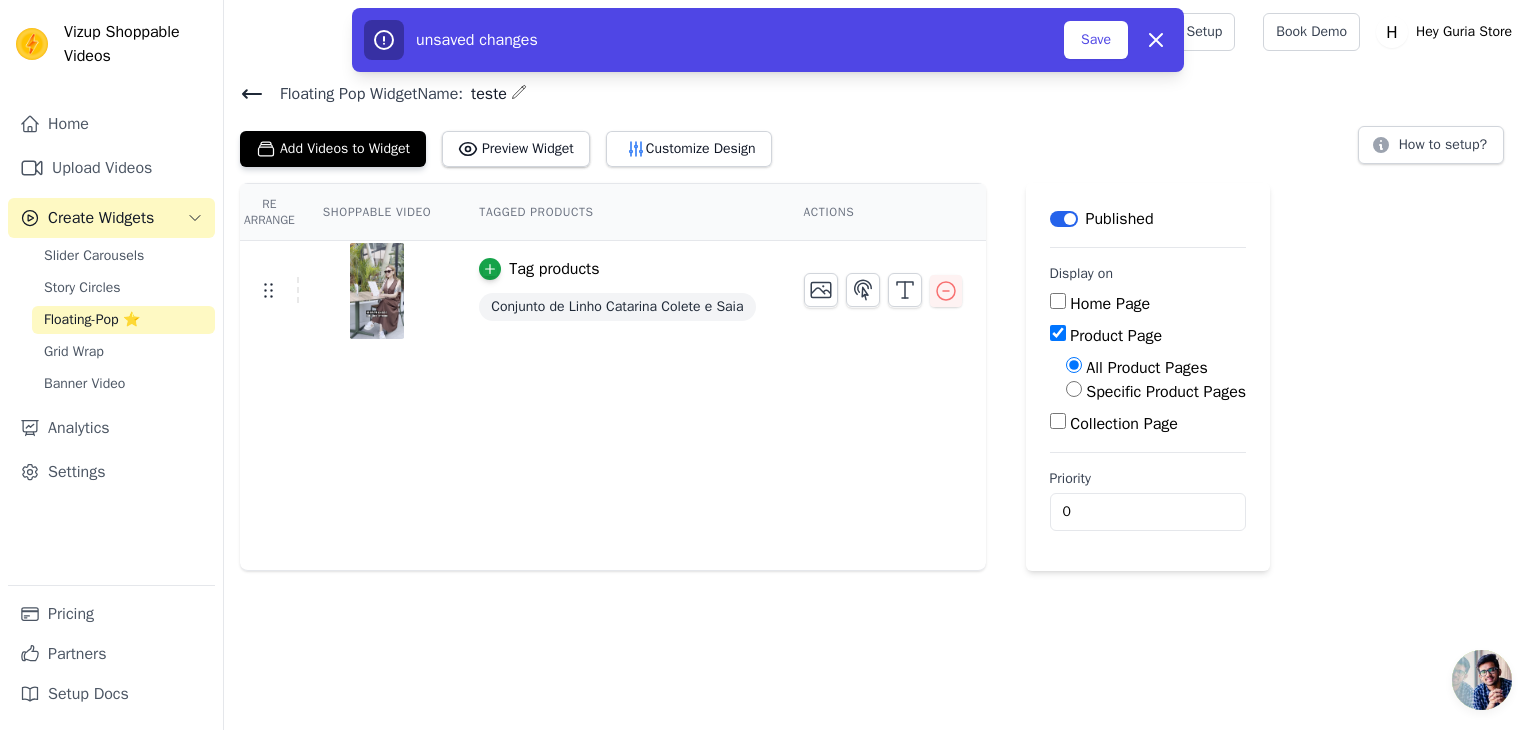 click on "Specific Product Pages" at bounding box center (1074, 389) 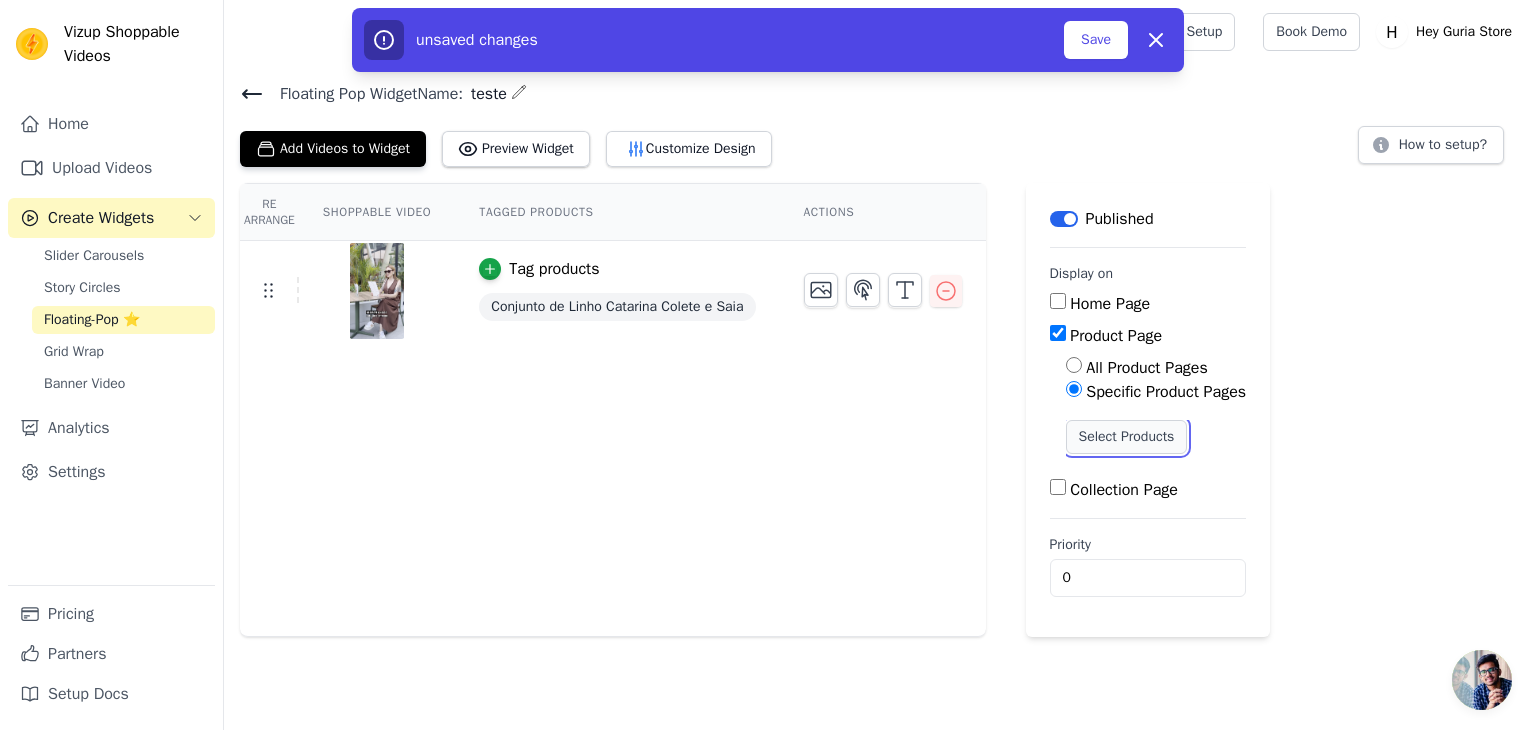 click on "Select Products" at bounding box center [1127, 437] 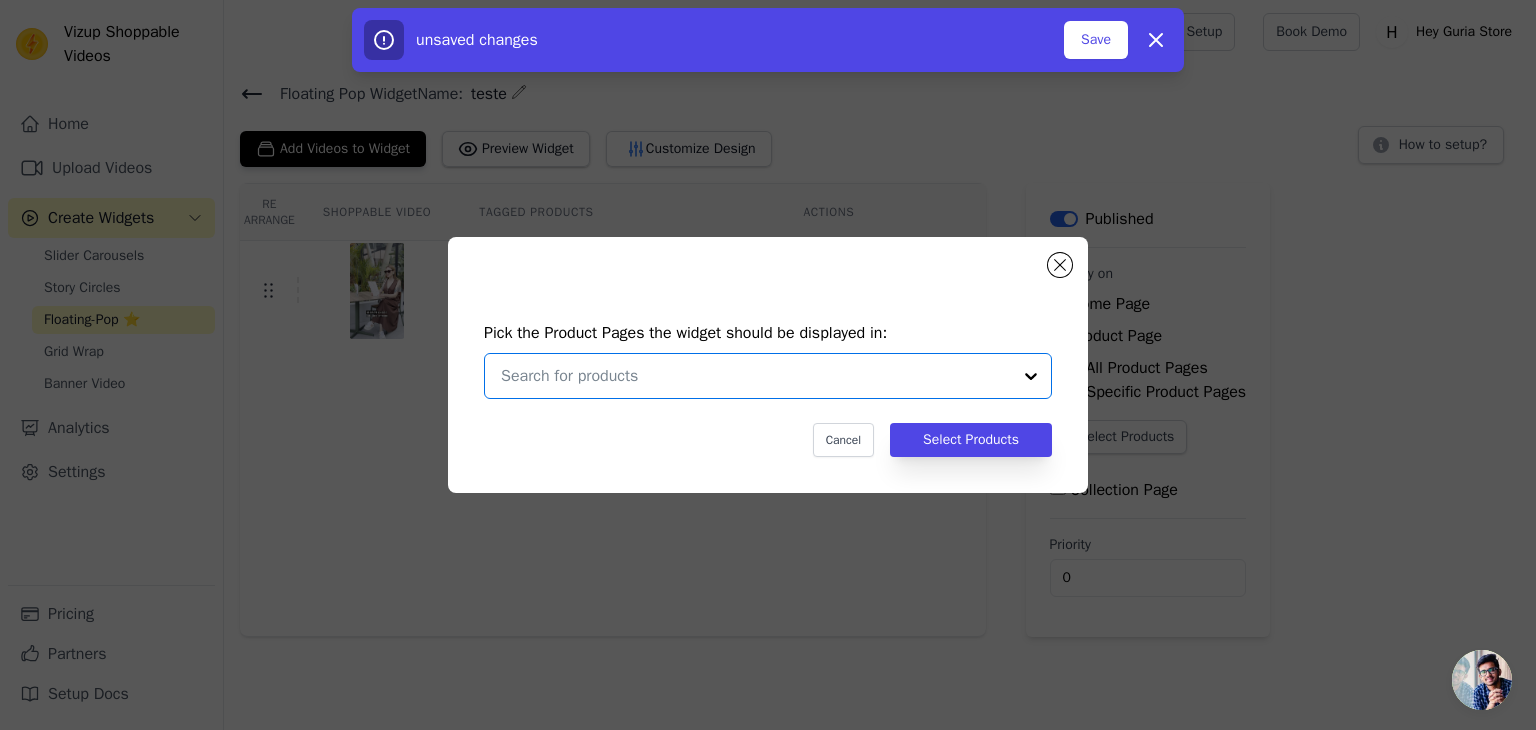 click at bounding box center (756, 376) 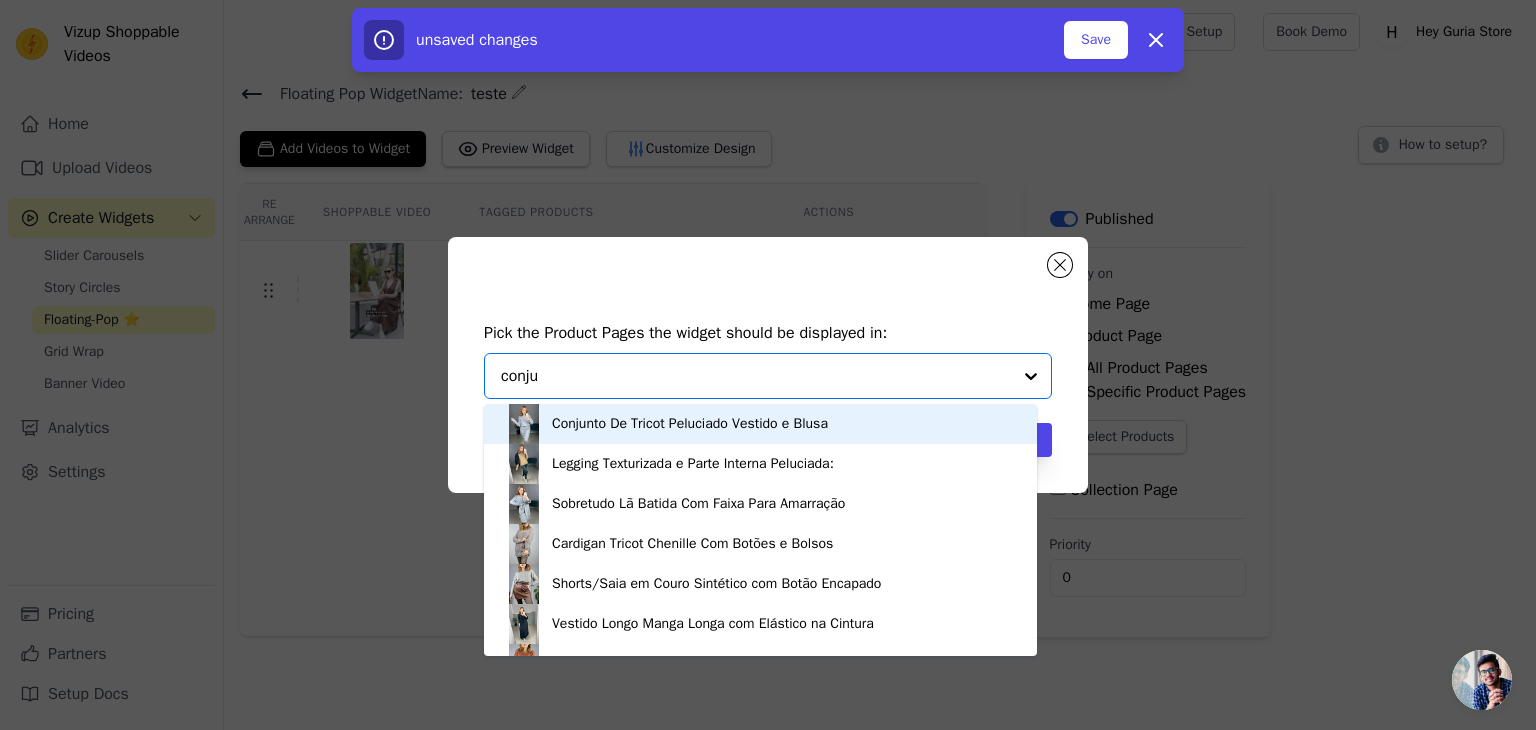 type on "conjun" 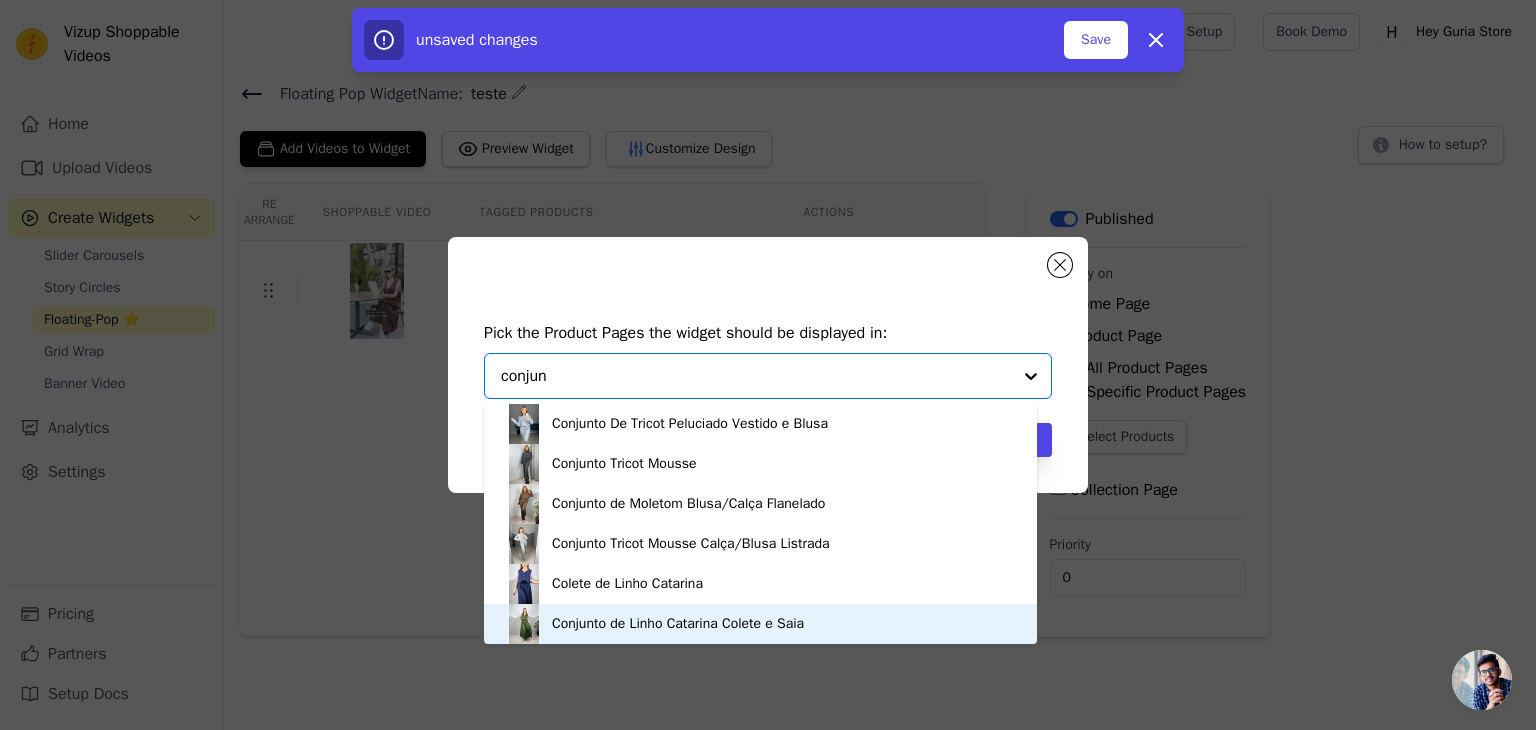 click on "Conjunto de Linho Catarina Colete e Saia" at bounding box center [678, 624] 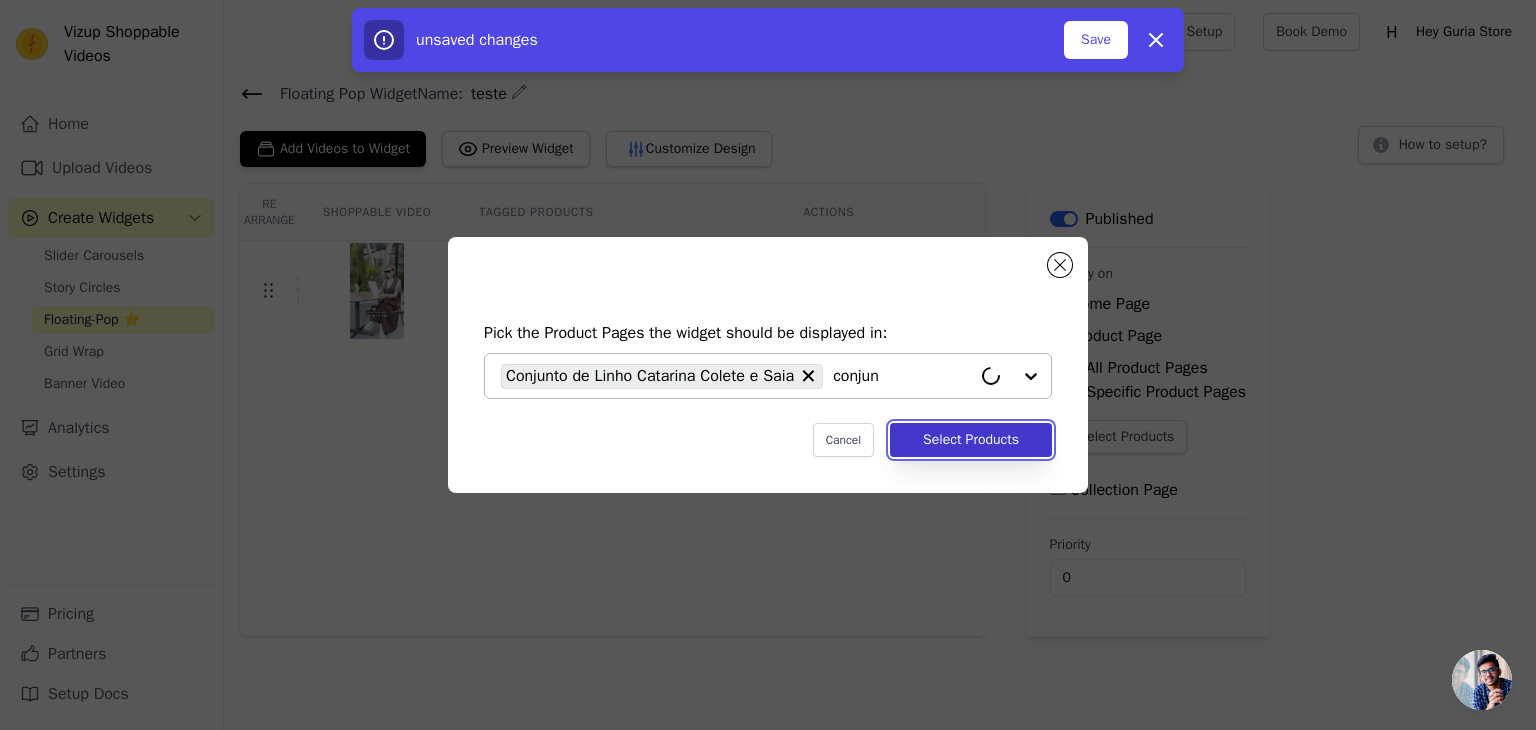 click on "Select Products" at bounding box center (971, 440) 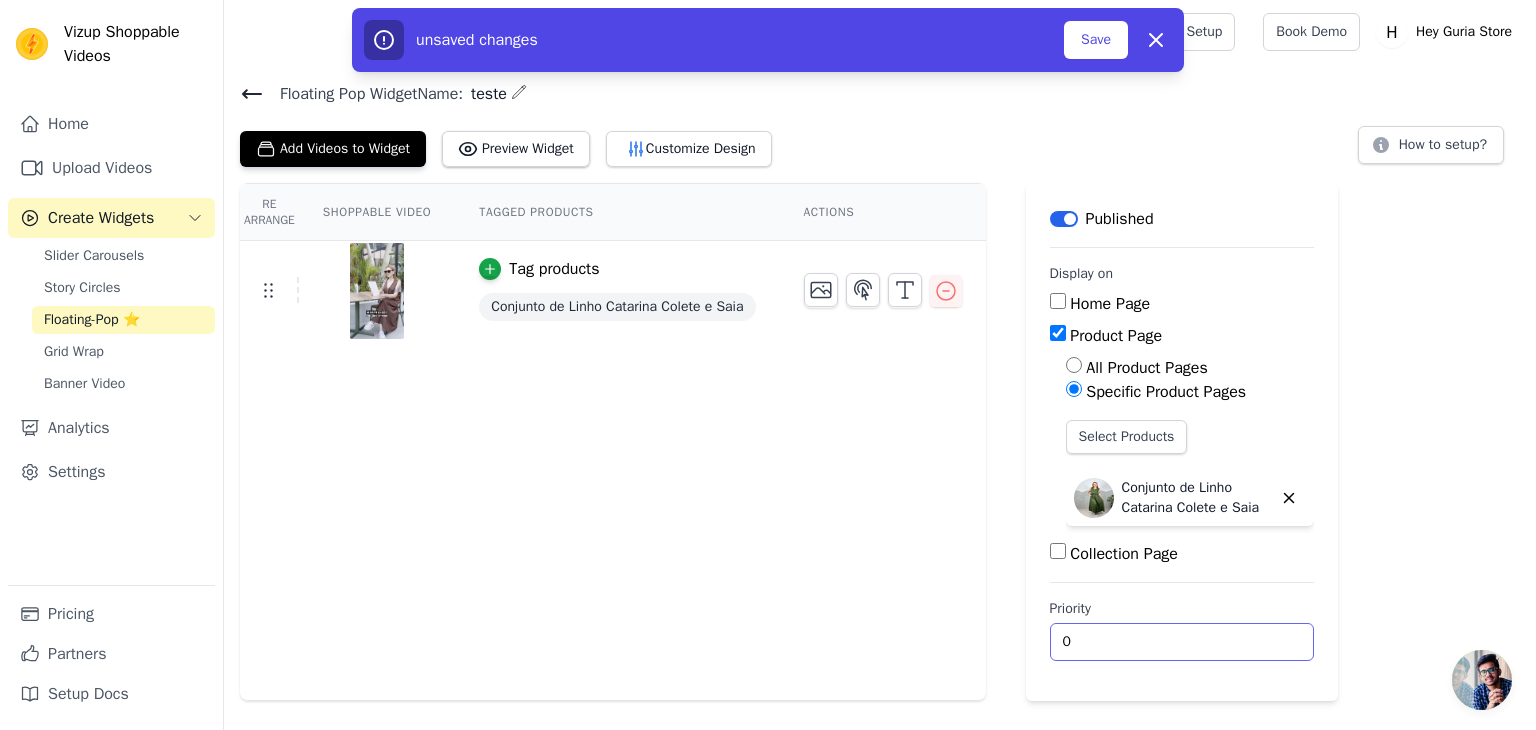 click on "0" at bounding box center [1182, 642] 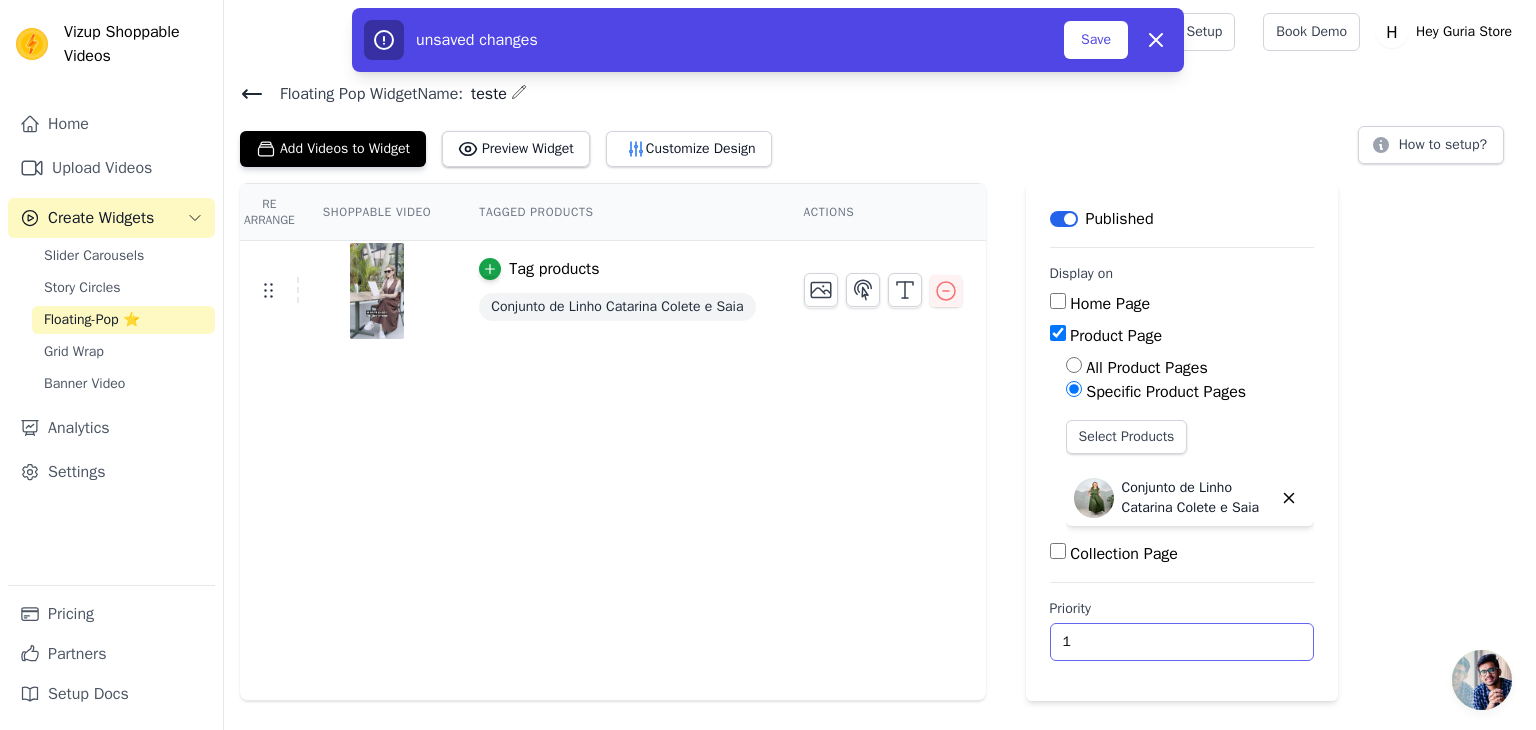 type on "1" 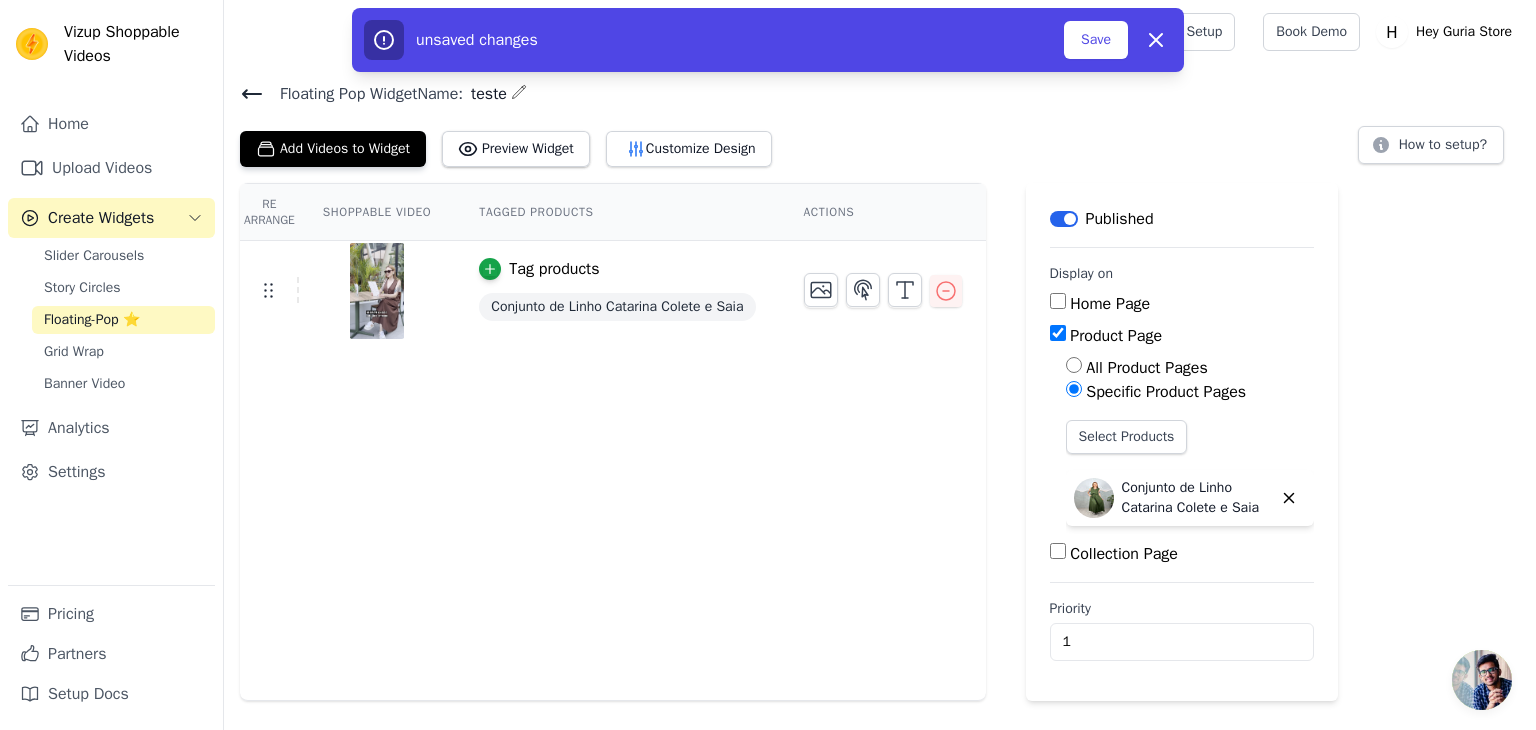 click on "Re Arrange   Shoppable Video   Tagged Products   Actions             Tag products   Conjunto de Linho Catarina Colete e Saia" at bounding box center (613, 442) 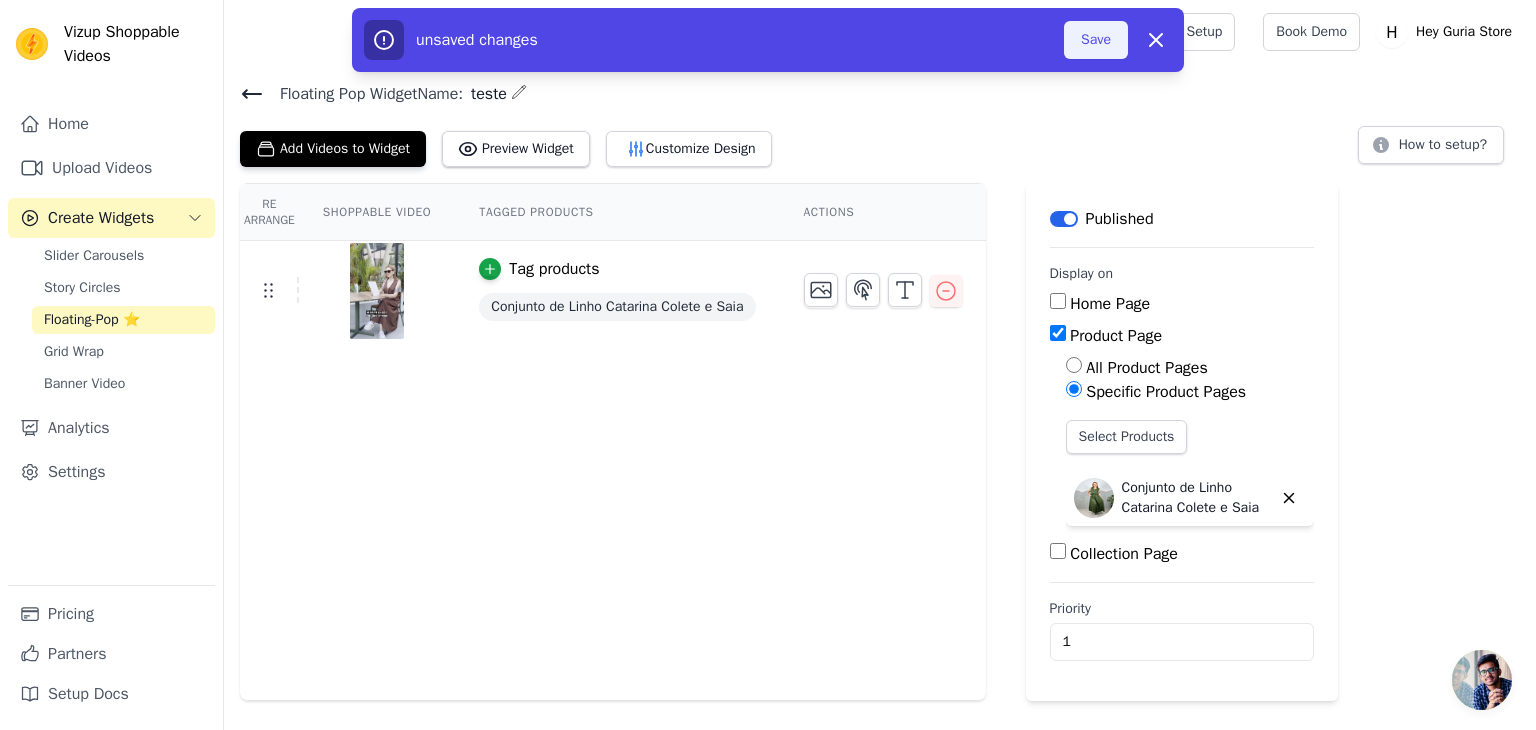 click on "Save" at bounding box center [1096, 40] 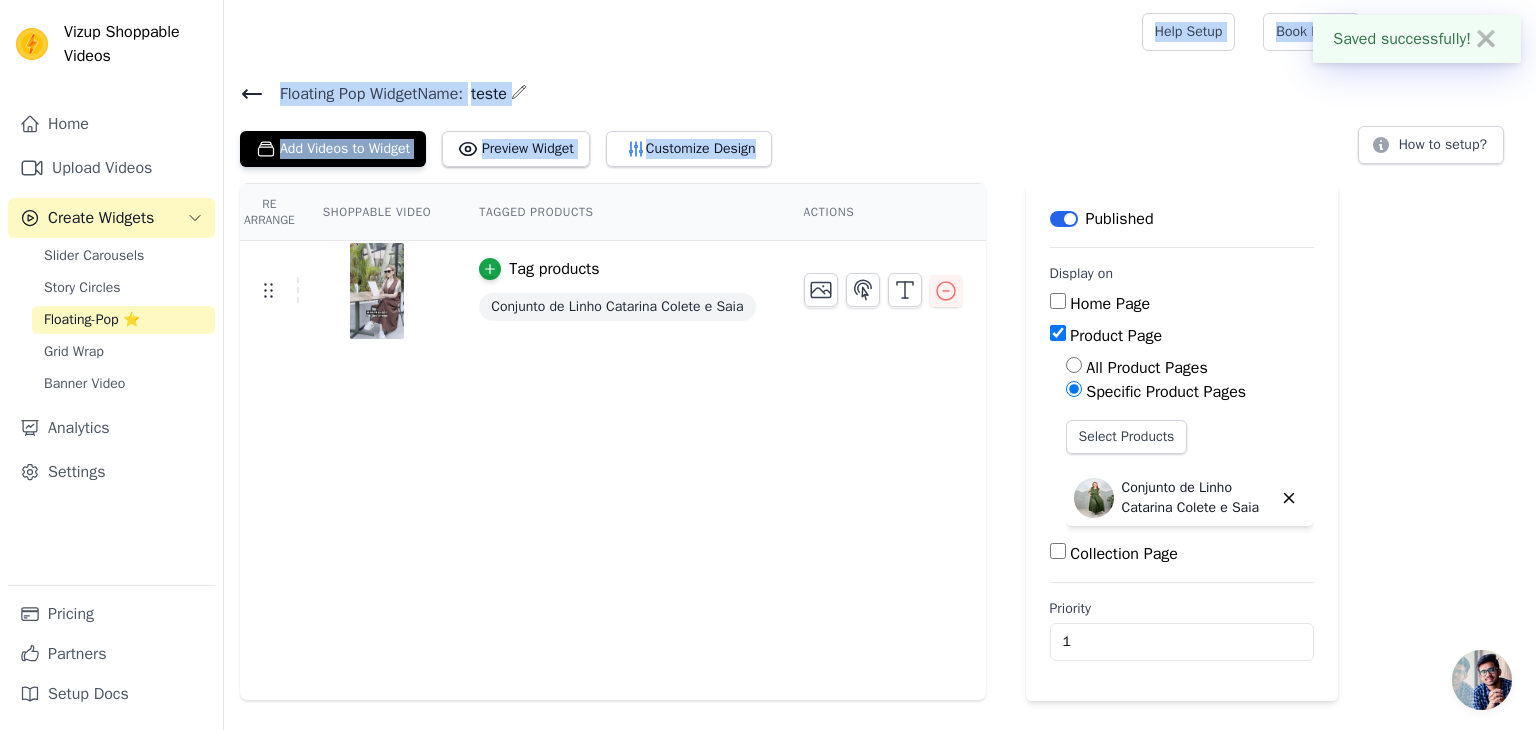 drag, startPoint x: 1096, startPoint y: 45, endPoint x: 982, endPoint y: 142, distance: 149.683 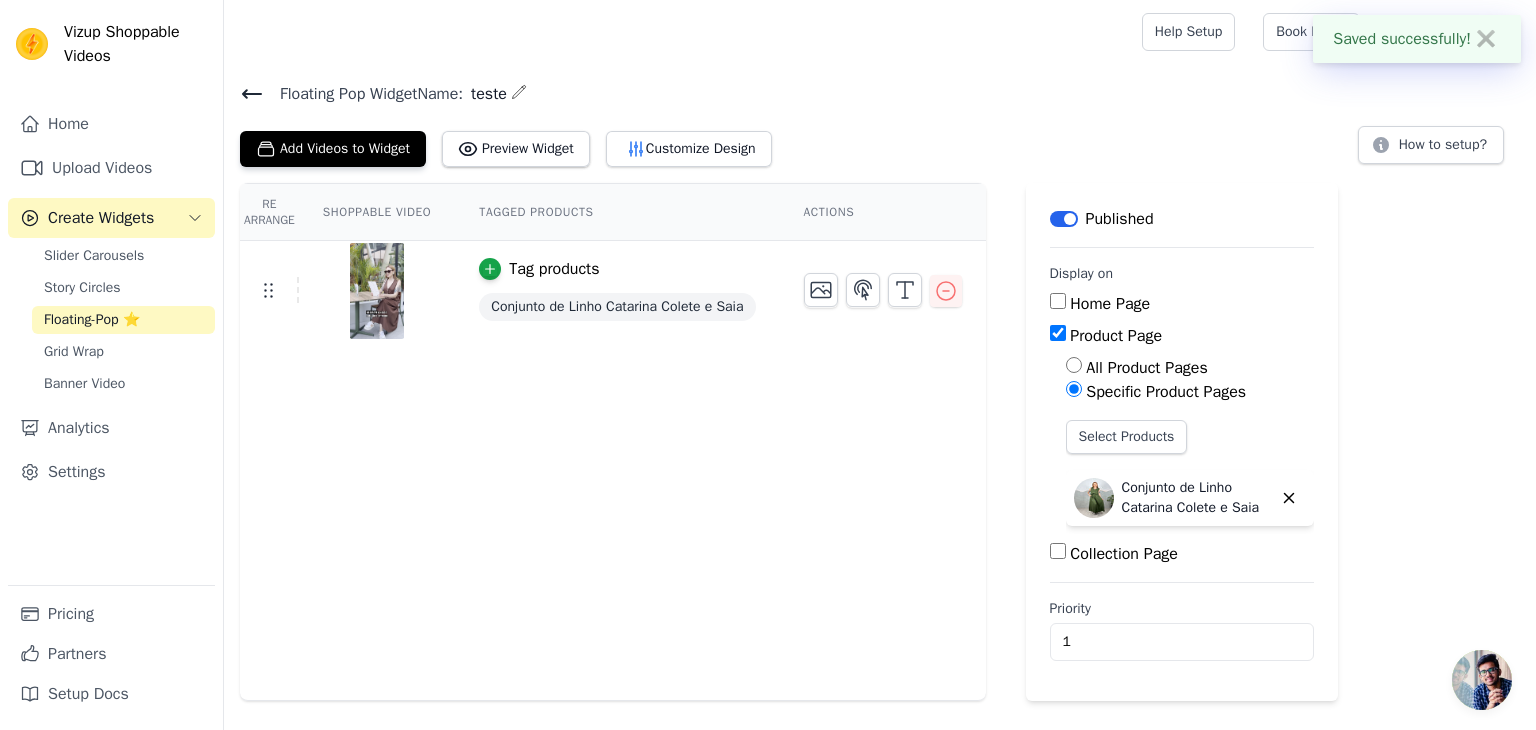 click on "Floating Pop Widget  Name:   teste
Add Videos to Widget
Preview Widget       Customize Design
How to setup?" at bounding box center [880, 123] 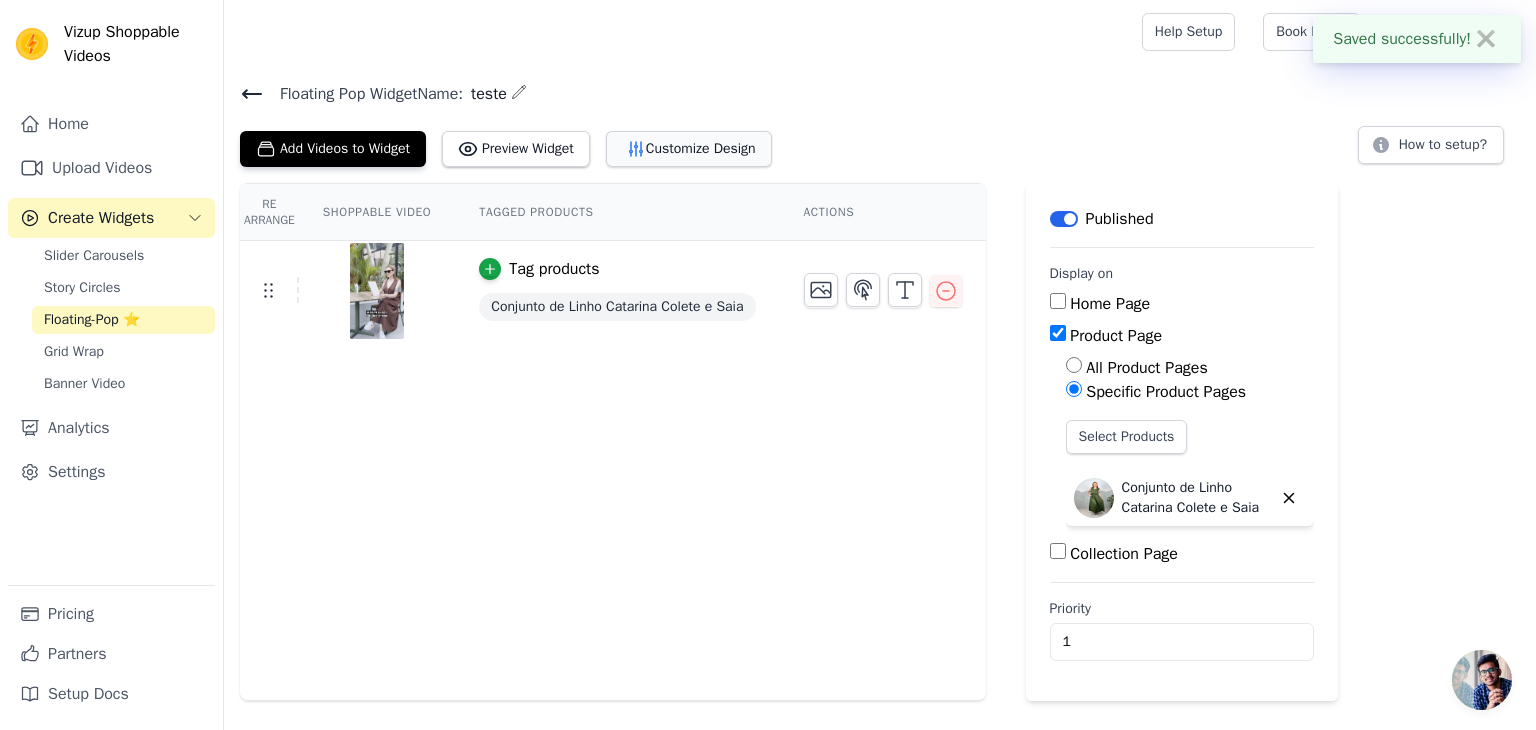 click on "Customize Design" at bounding box center (689, 149) 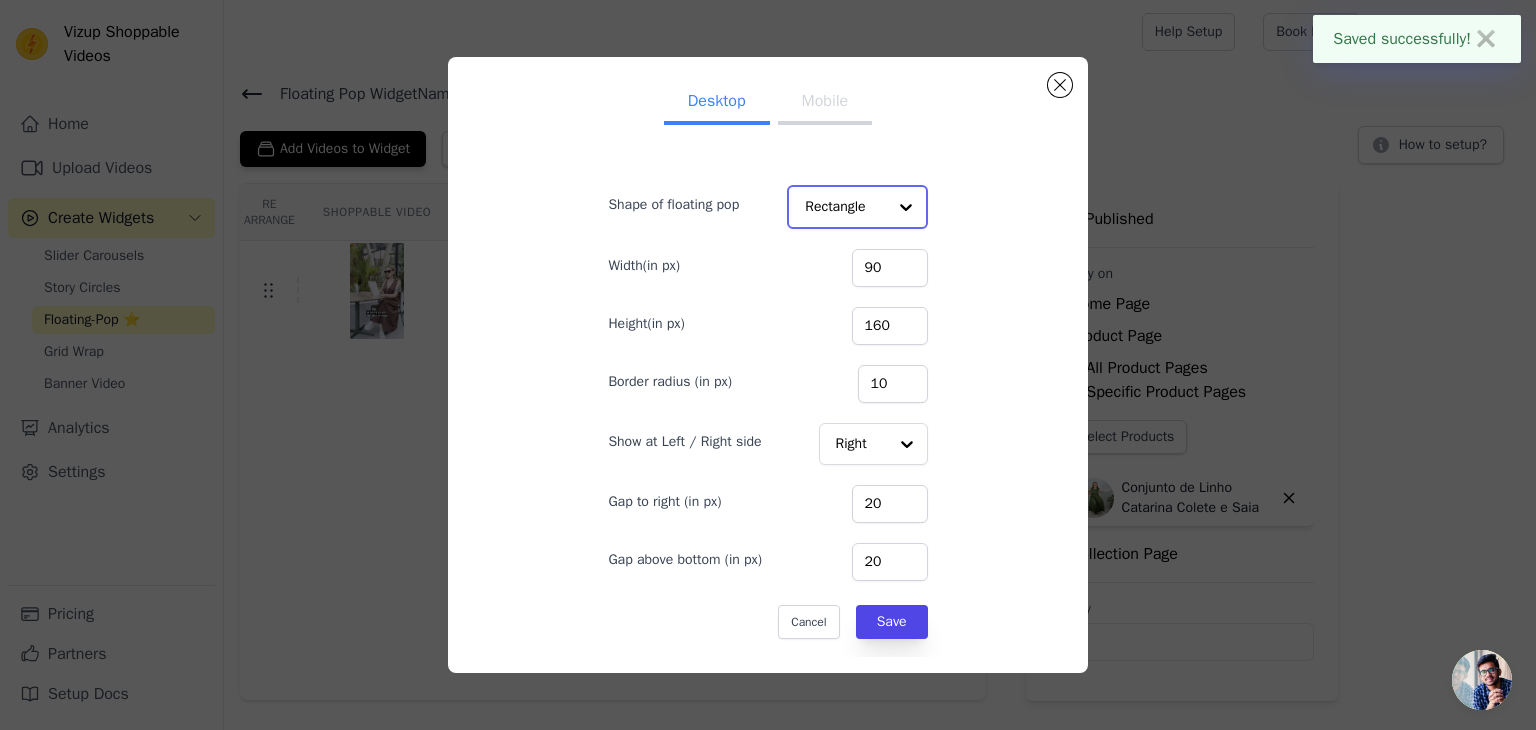 click on "Shape of floating pop" 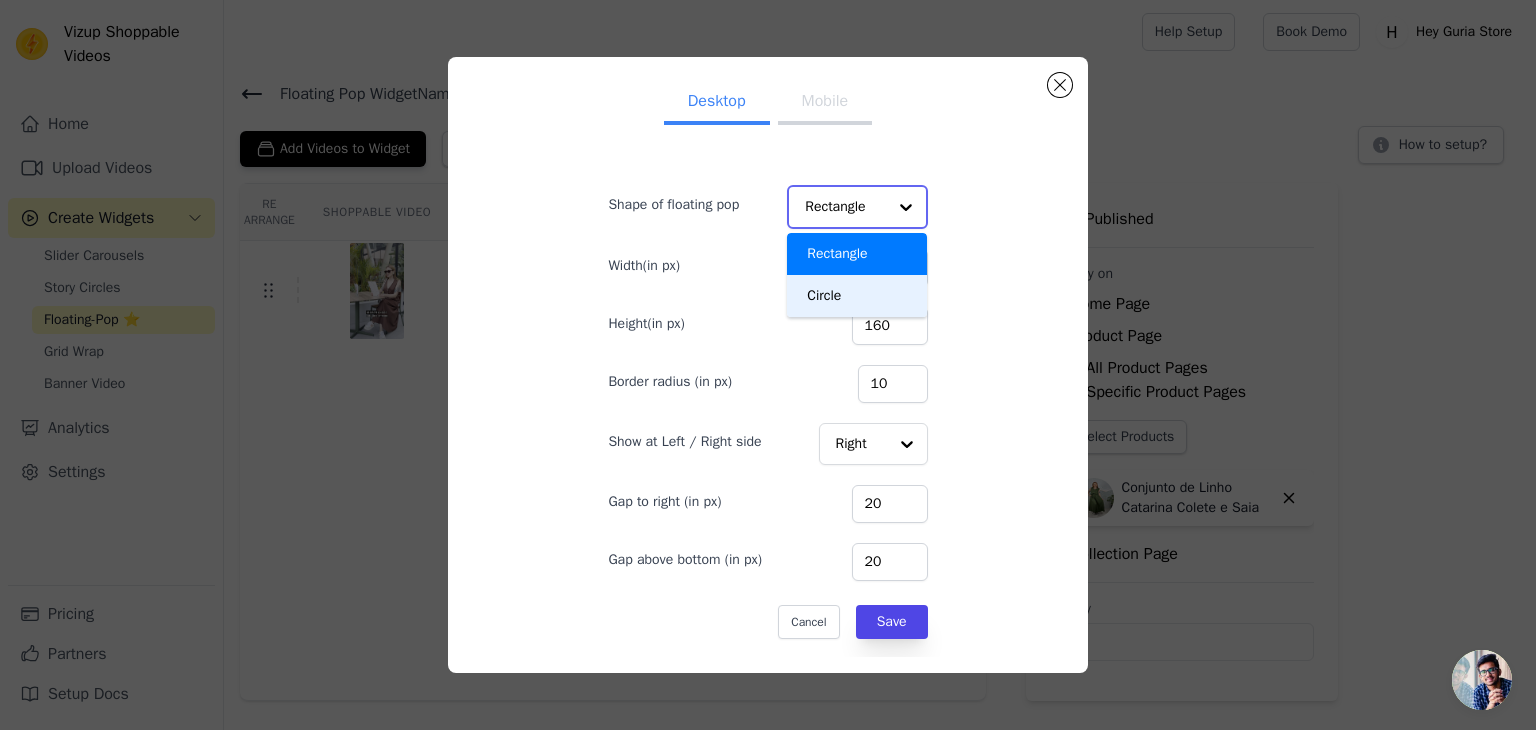 click on "Circle" at bounding box center (857, 296) 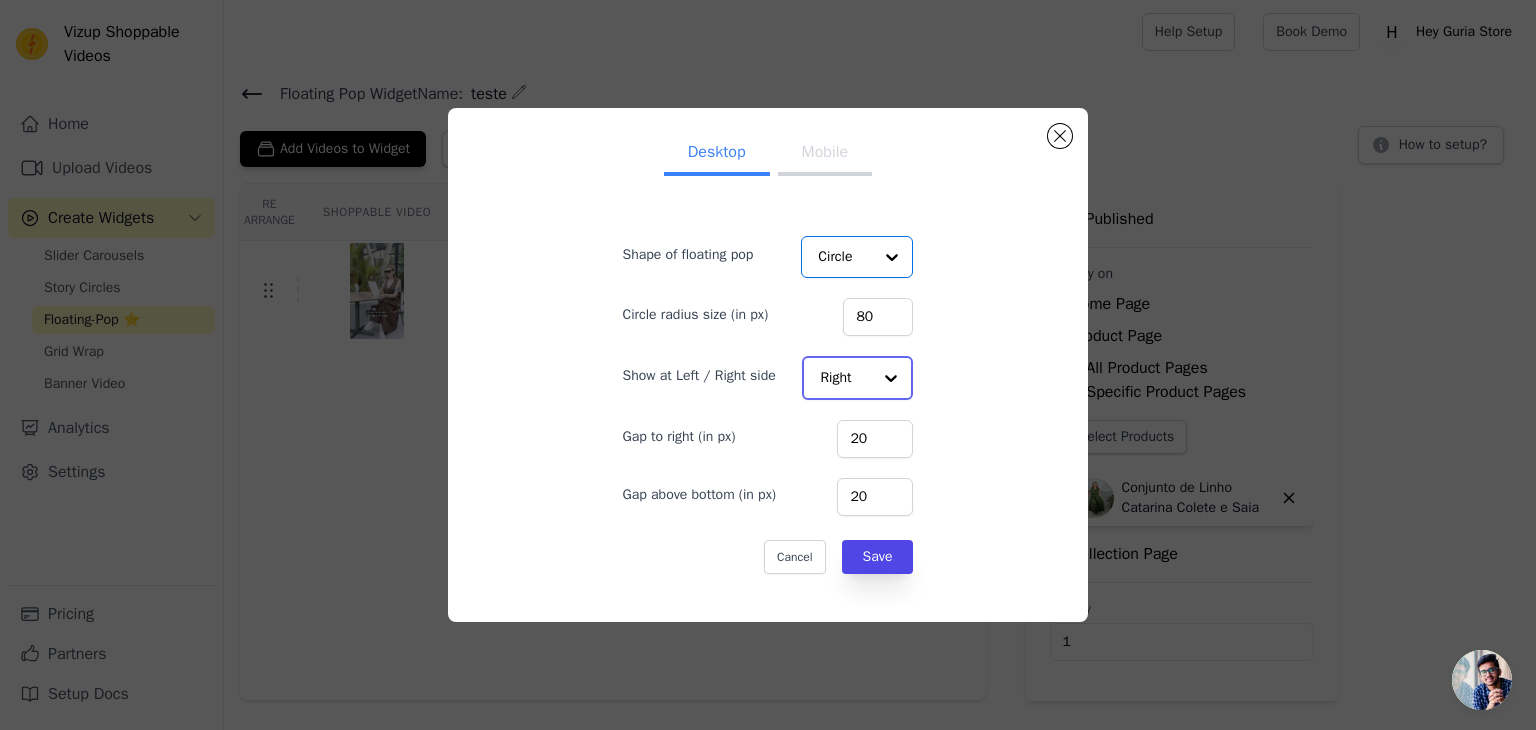 click on "Show at Left / Right side" 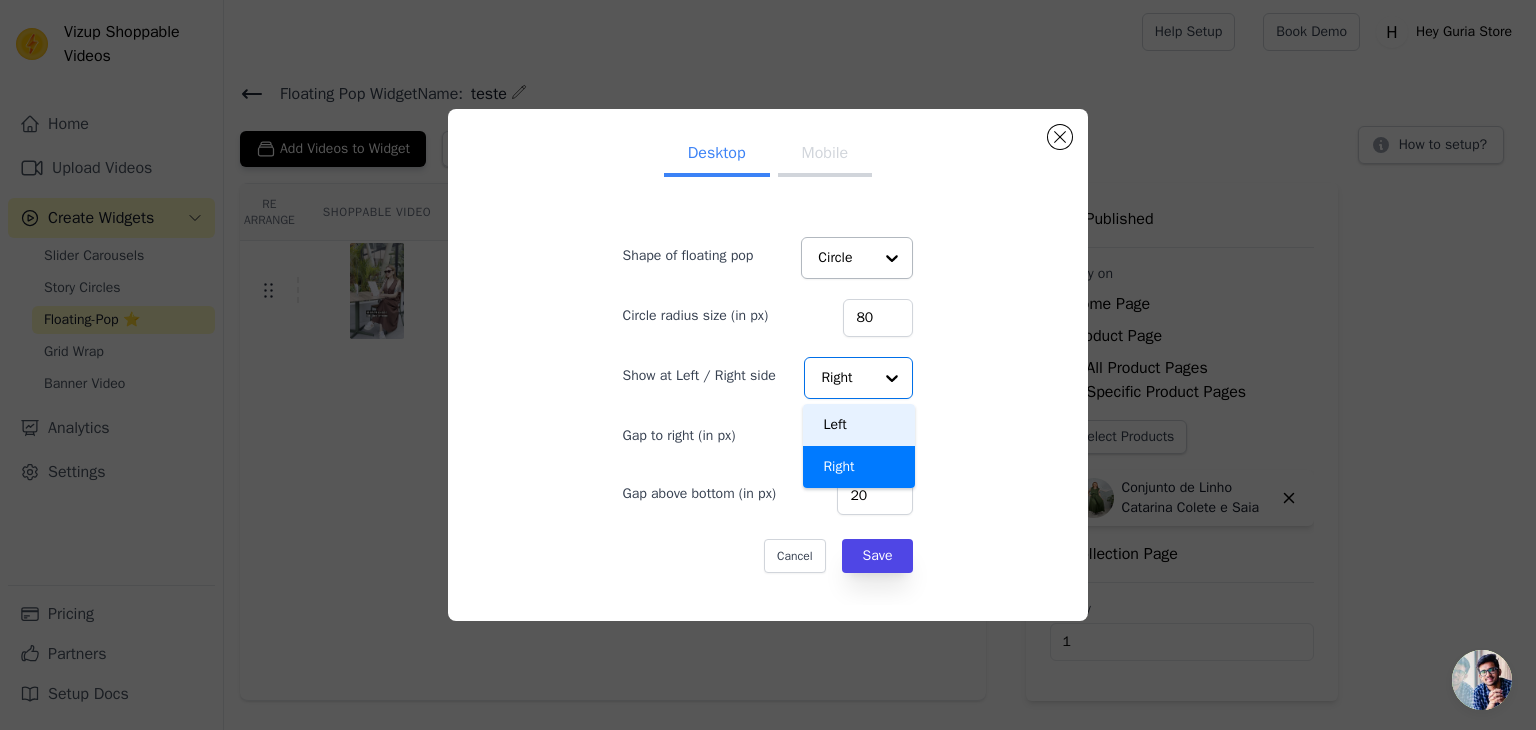 drag, startPoint x: 958, startPoint y: 382, endPoint x: 928, endPoint y: 379, distance: 30.149628 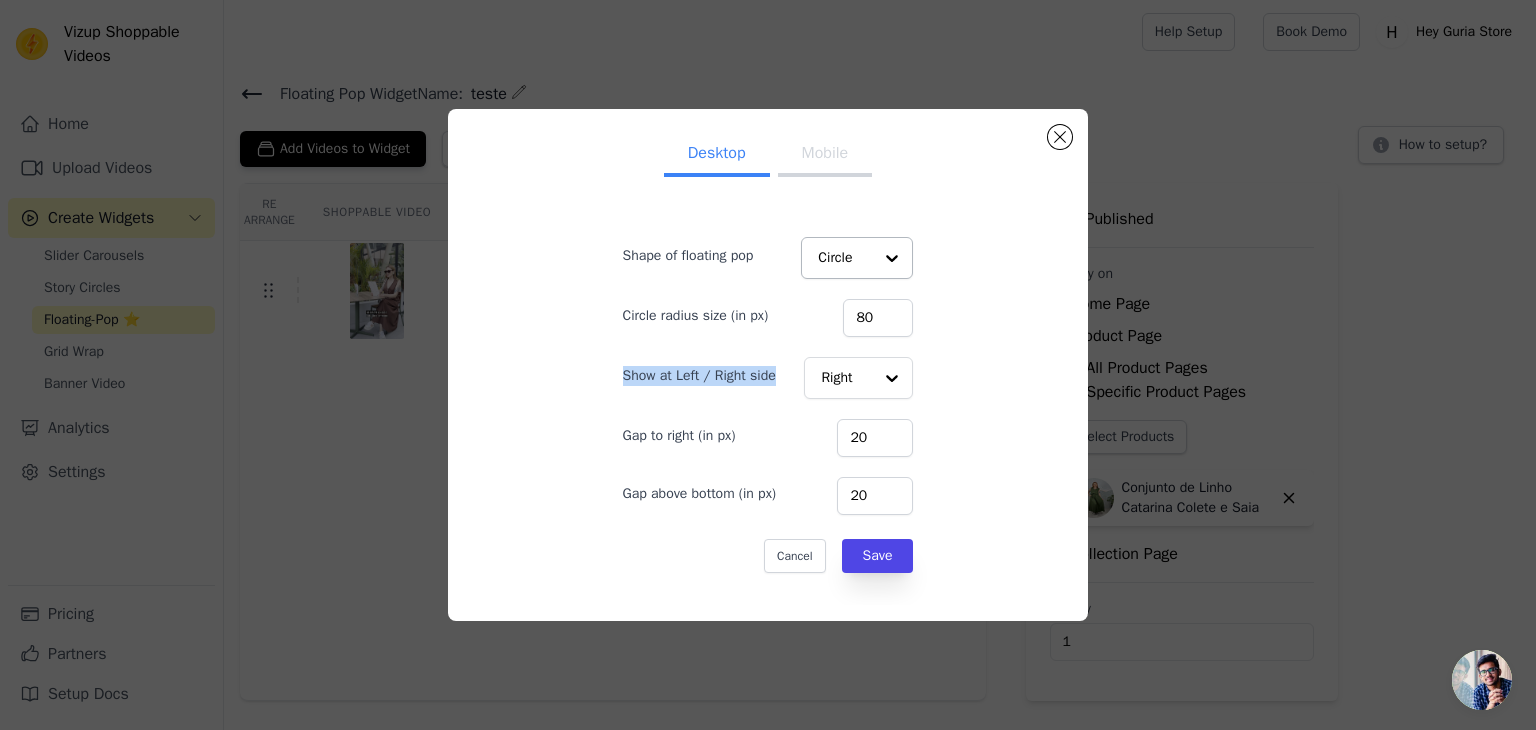drag, startPoint x: 605, startPoint y: 381, endPoint x: 773, endPoint y: 387, distance: 168.1071 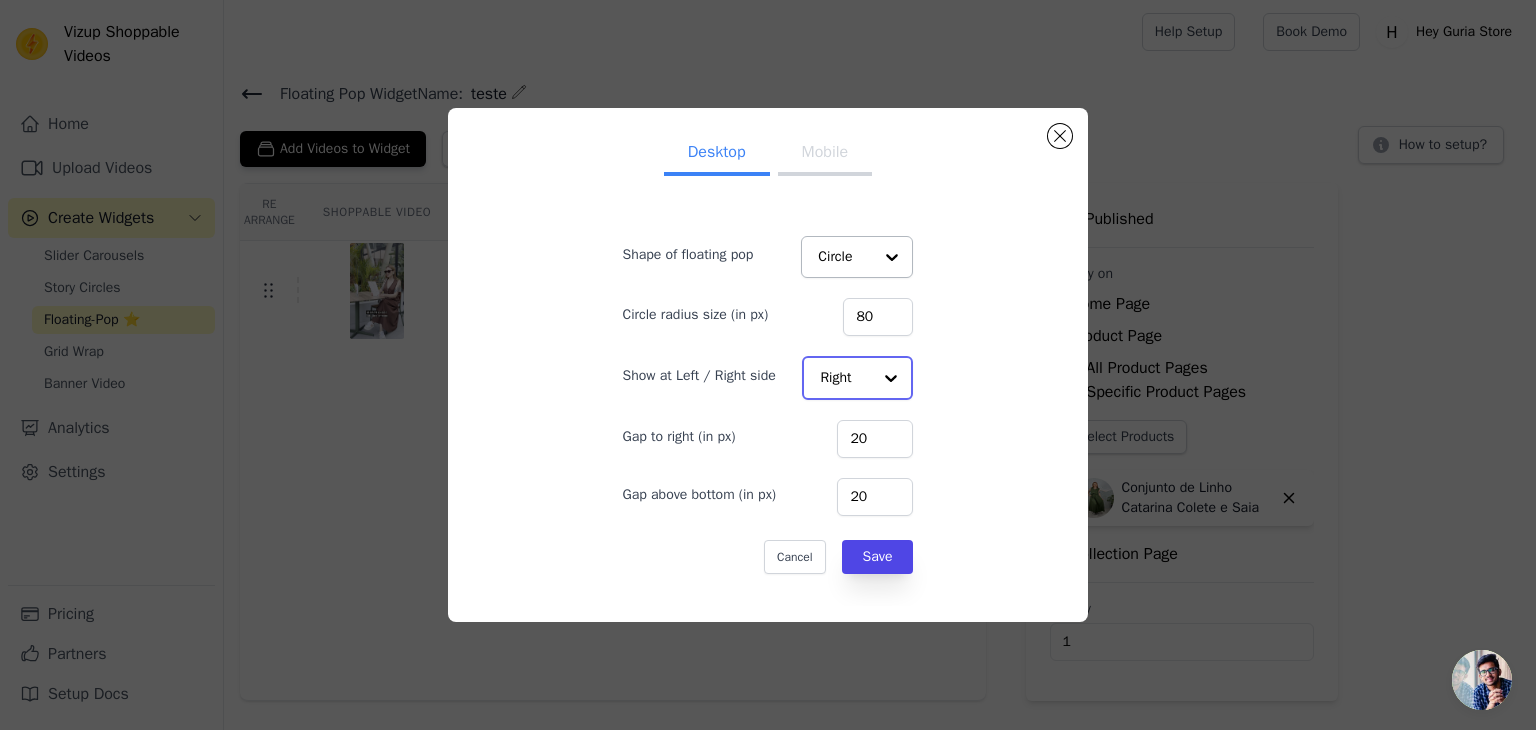 click at bounding box center [891, 378] 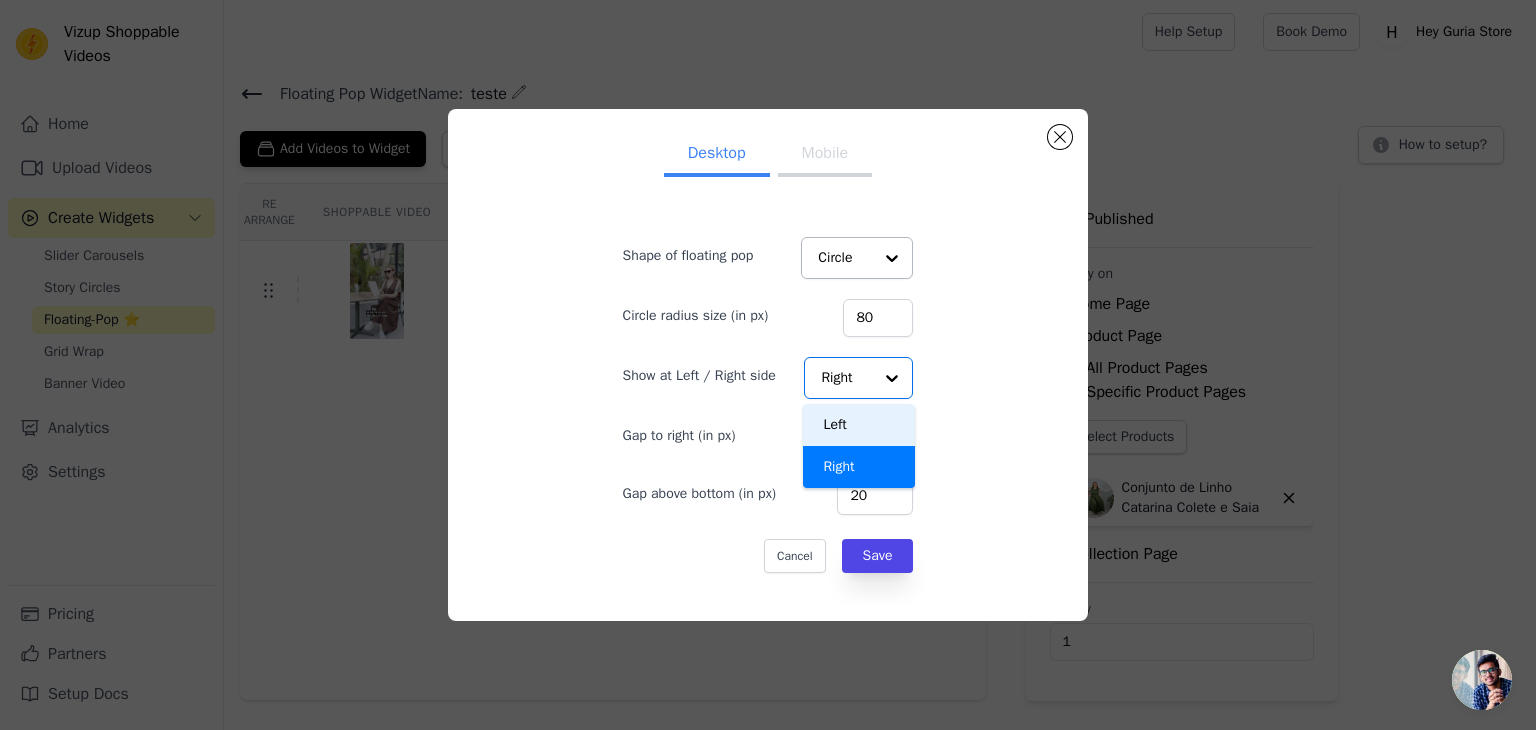 click on "Desktop Mobile   Shape of floating pop         Circle               Circle radius size (in px)   80   Show at Left / Right side     Left   Right       Option Right, selected.   You are currently focused on option Left. There are 2 results available.     Right               Gap to right (in px)   20   Gap above bottom (in px)   20   Cancel     Save" at bounding box center (768, 365) 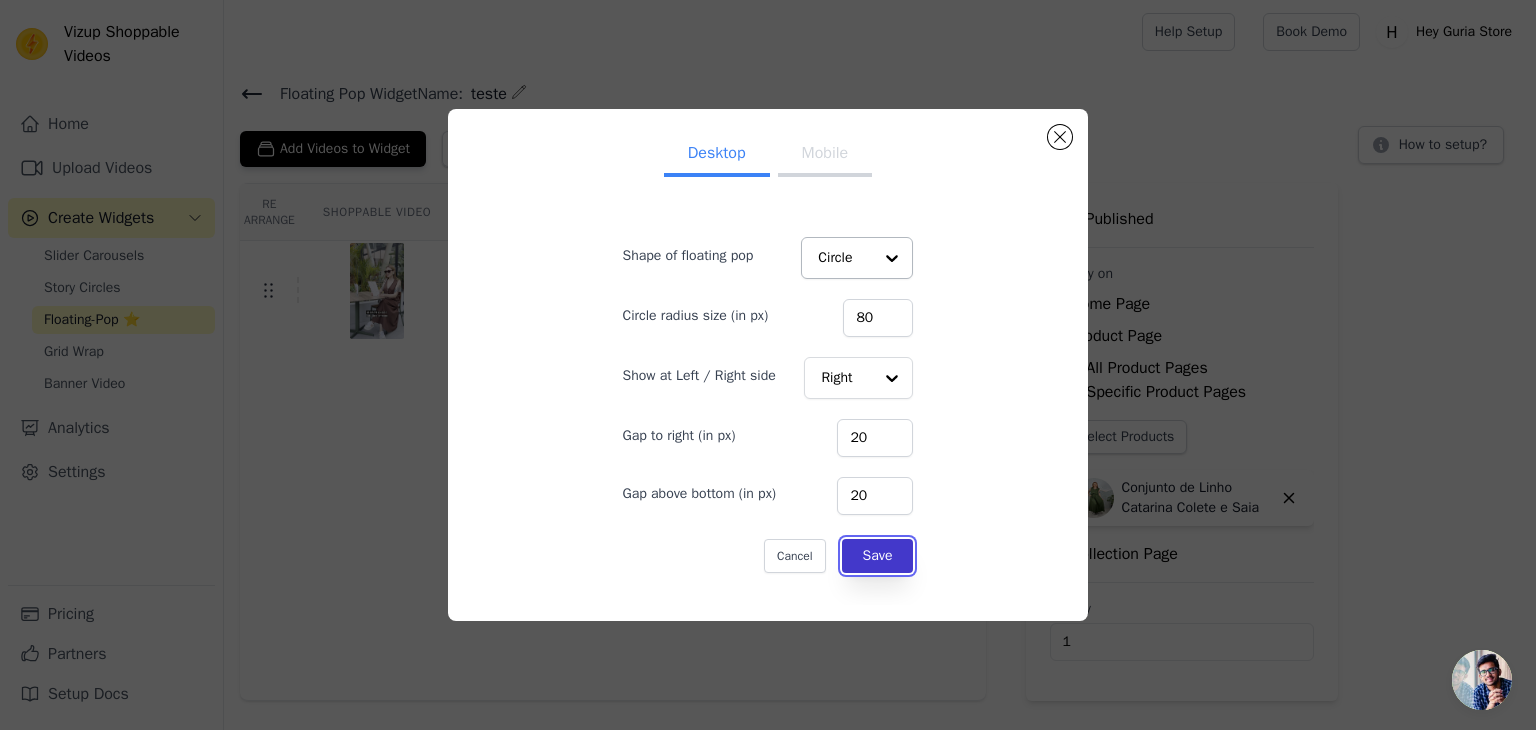 click on "Save" at bounding box center [878, 556] 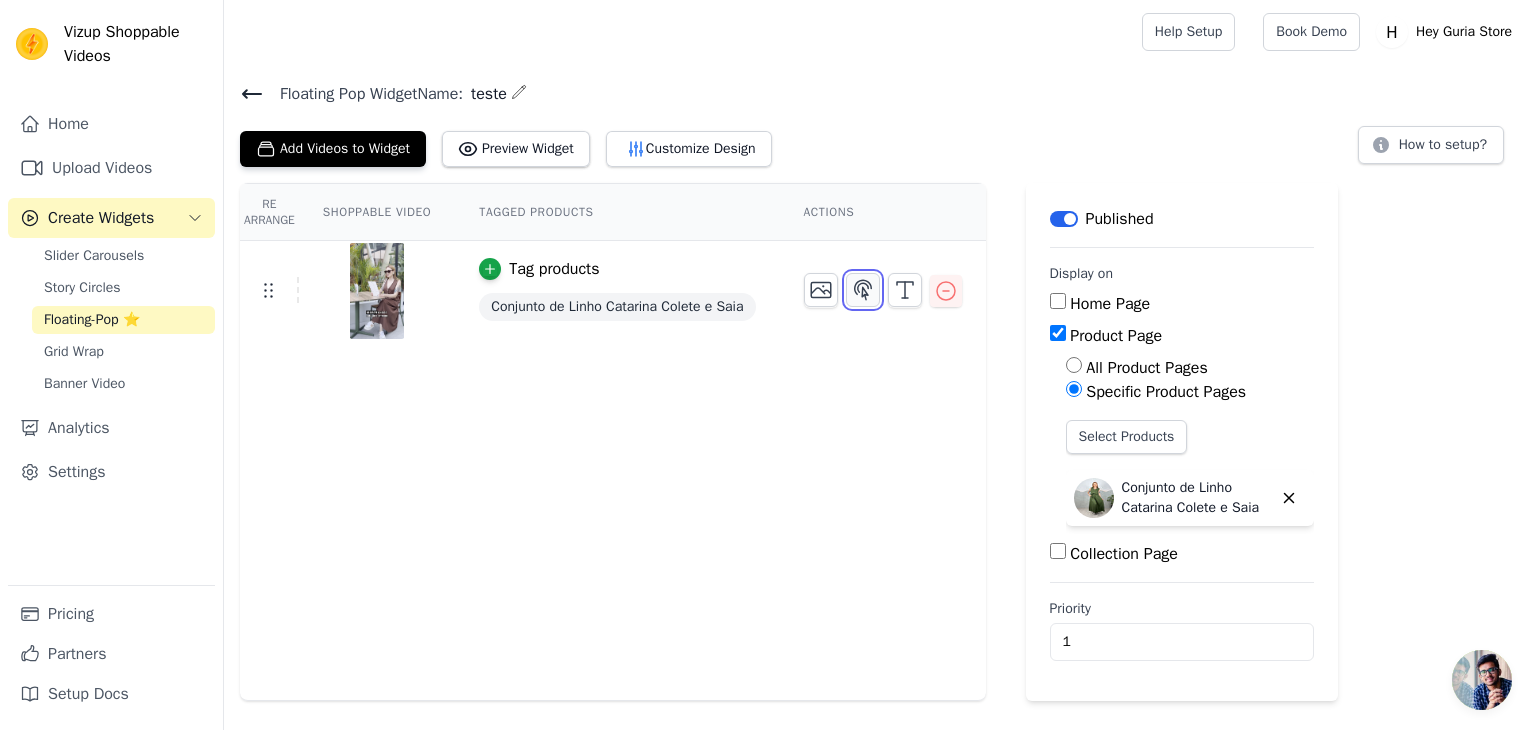 click 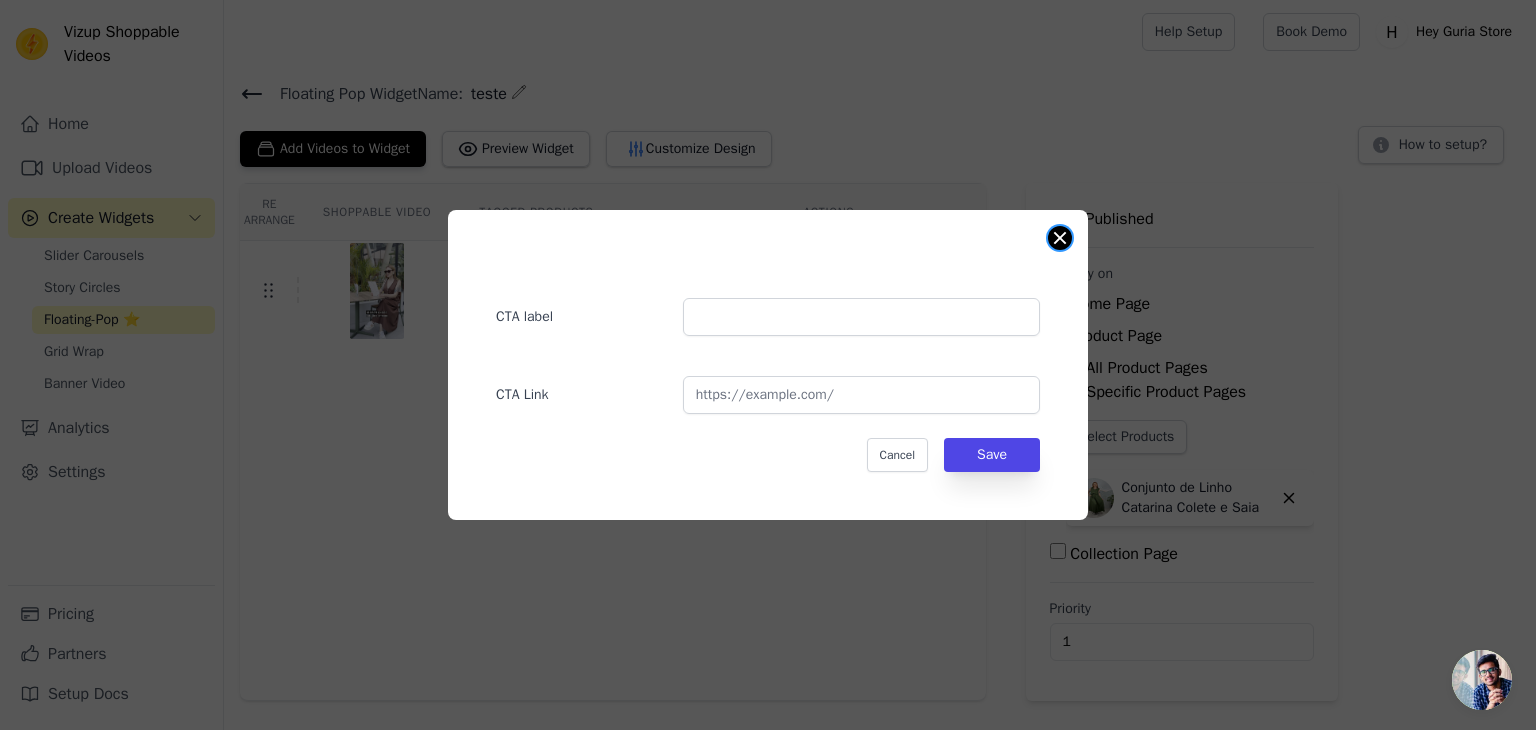 click at bounding box center (1060, 238) 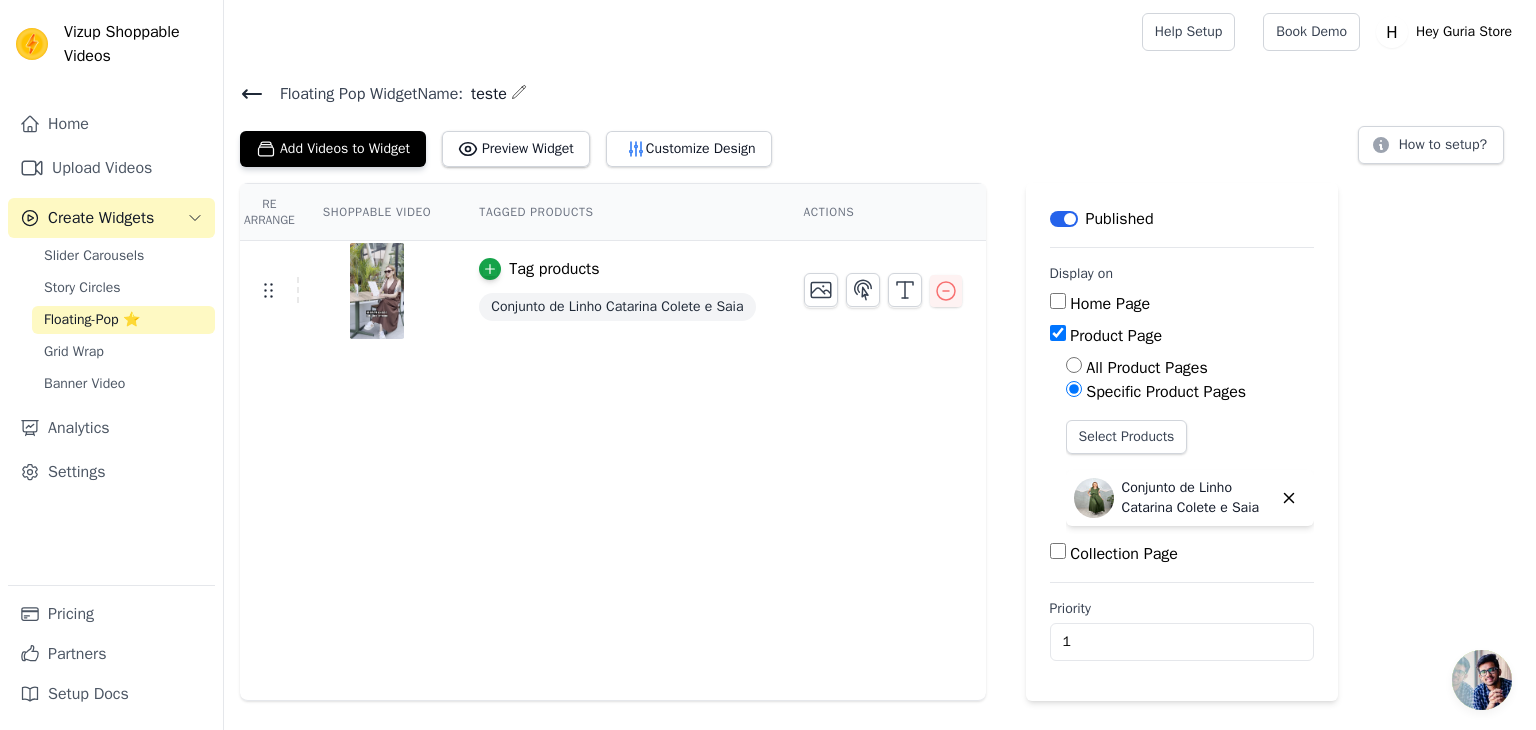 click on "Tag products" at bounding box center (554, 269) 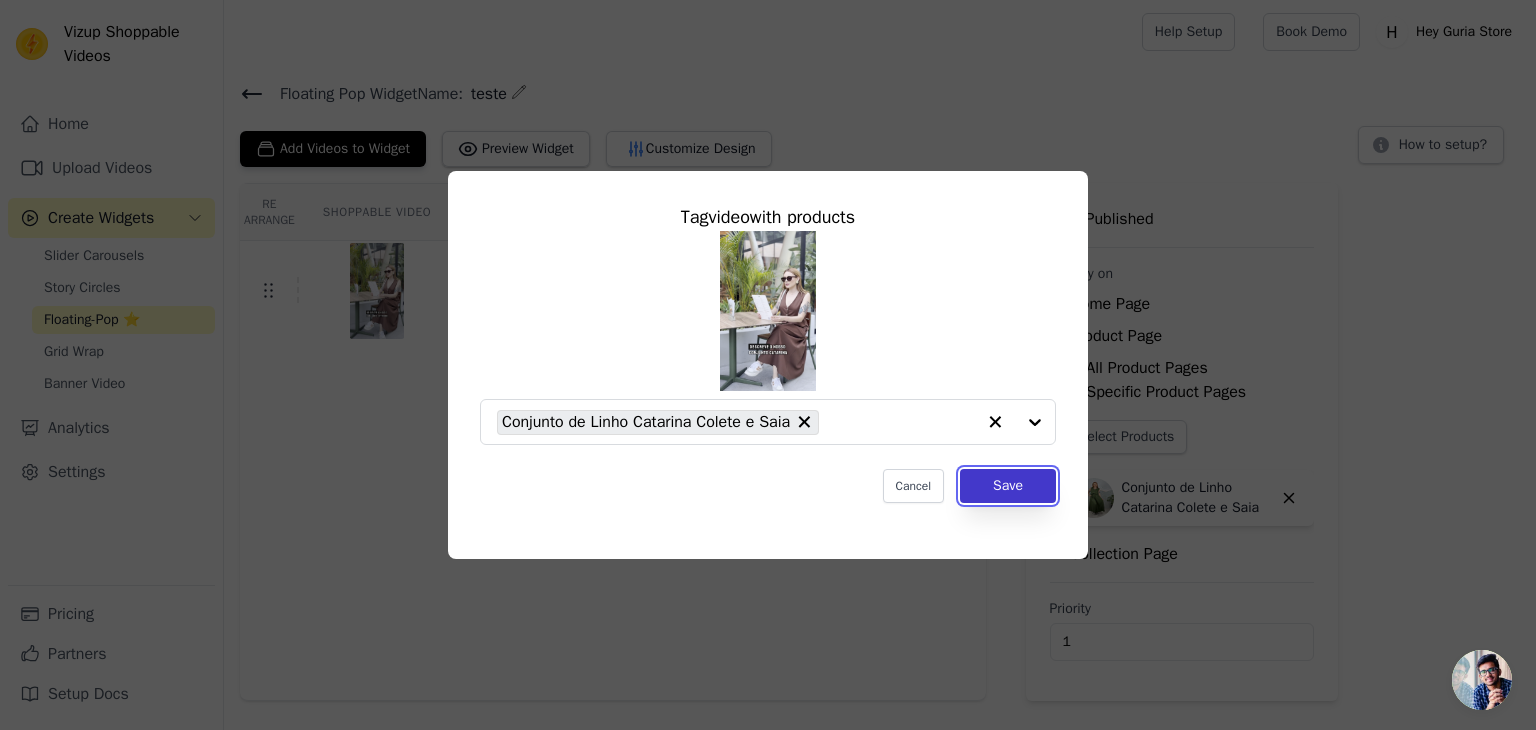 click on "Save" at bounding box center (1008, 486) 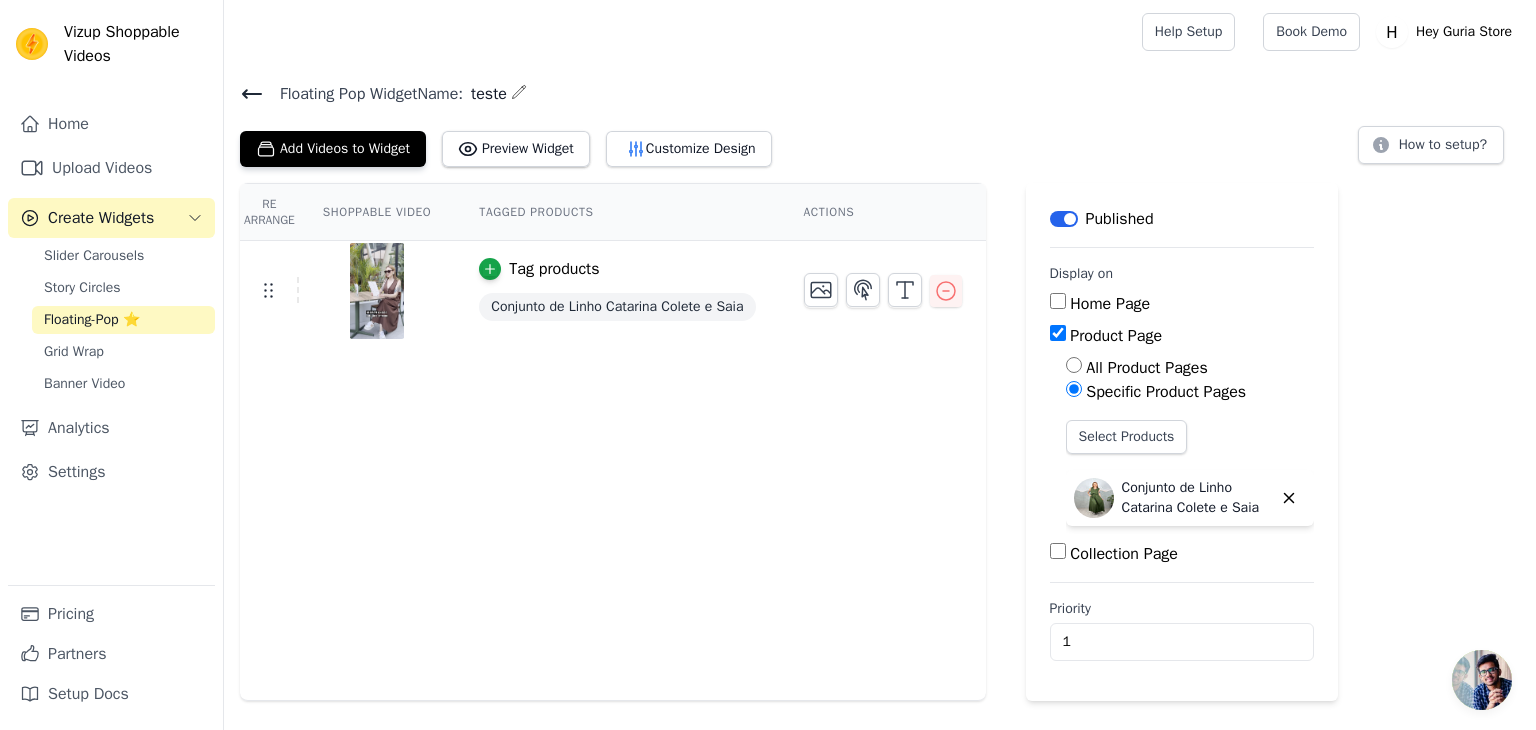 click on "Floating-Pop ⭐" at bounding box center [92, 320] 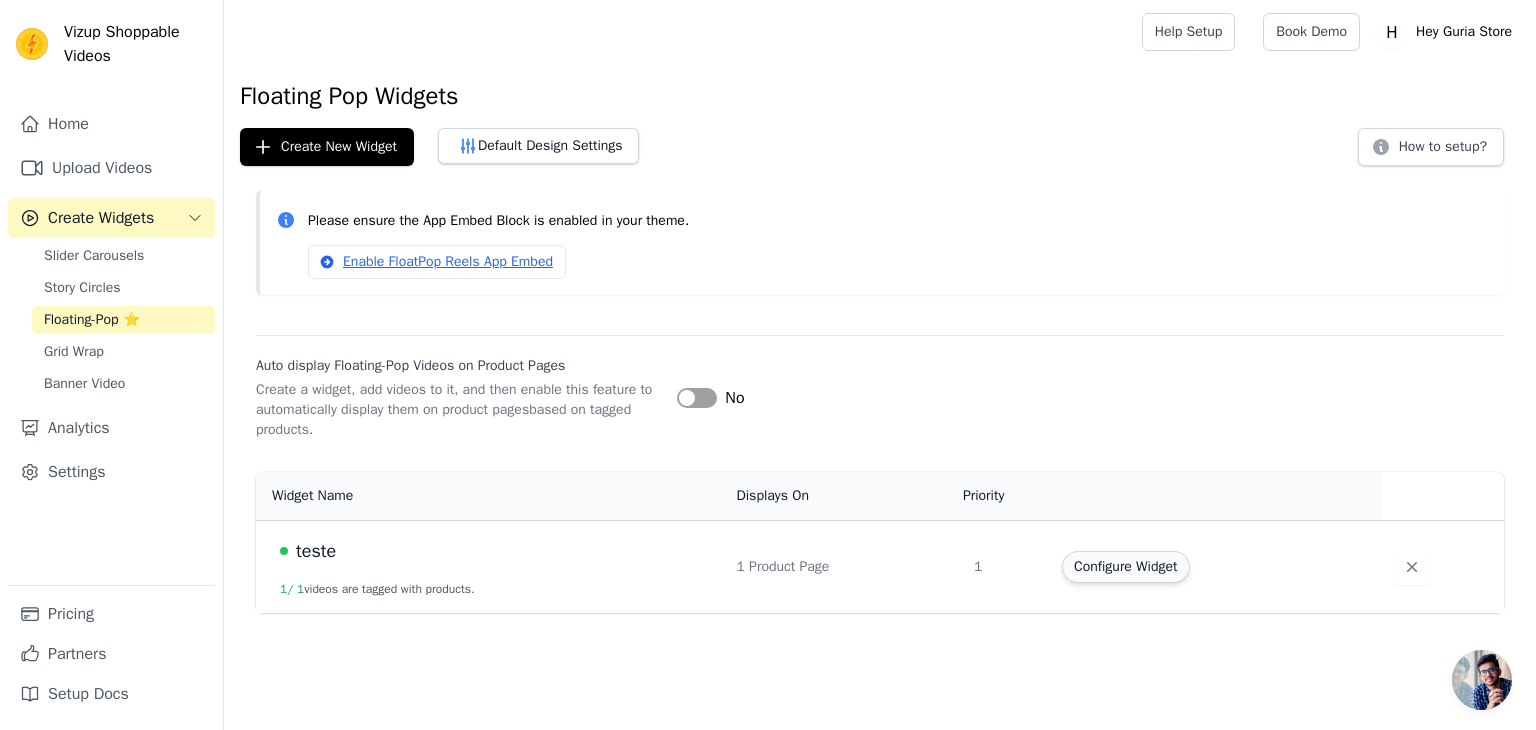 click on "Configure Widget" at bounding box center (1125, 567) 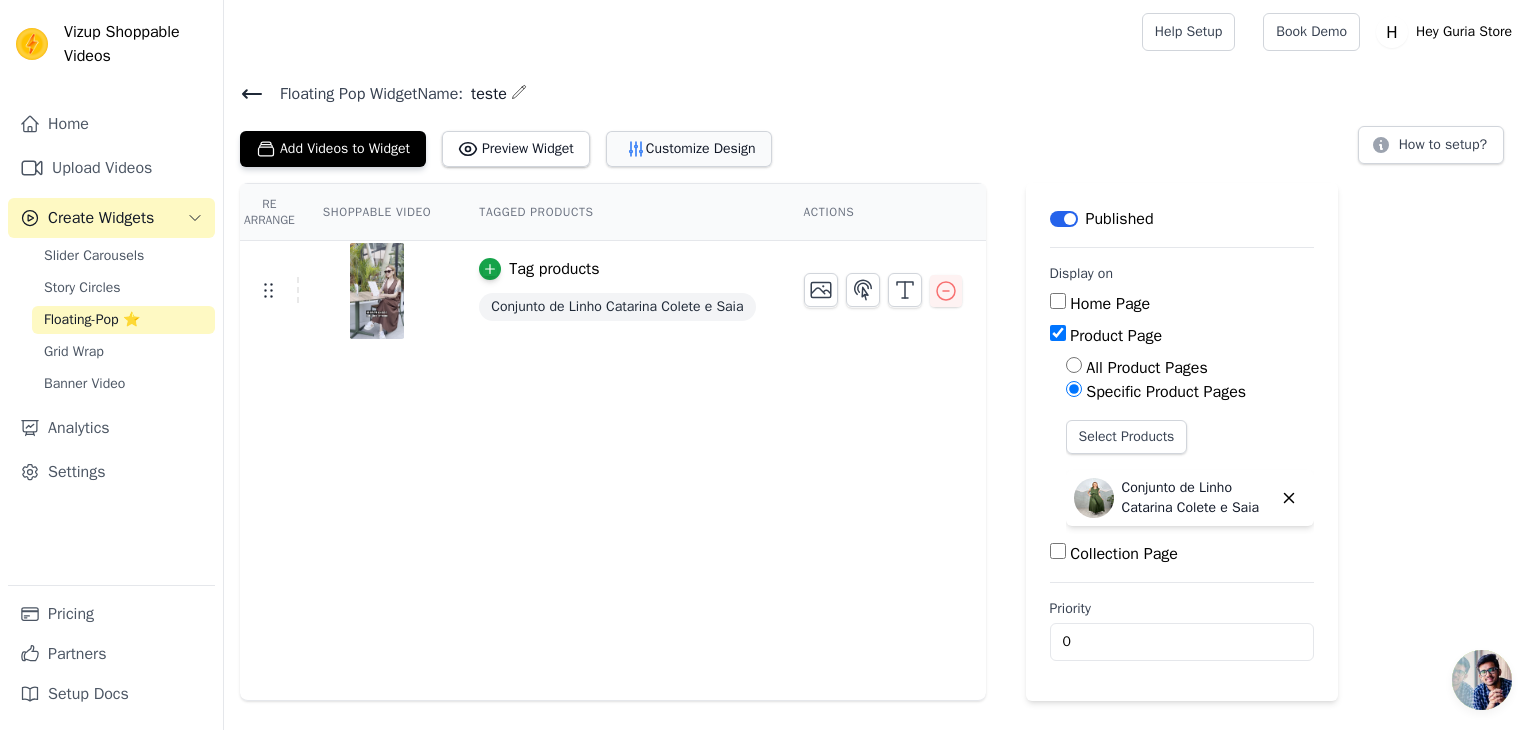 click on "Customize Design" at bounding box center (689, 149) 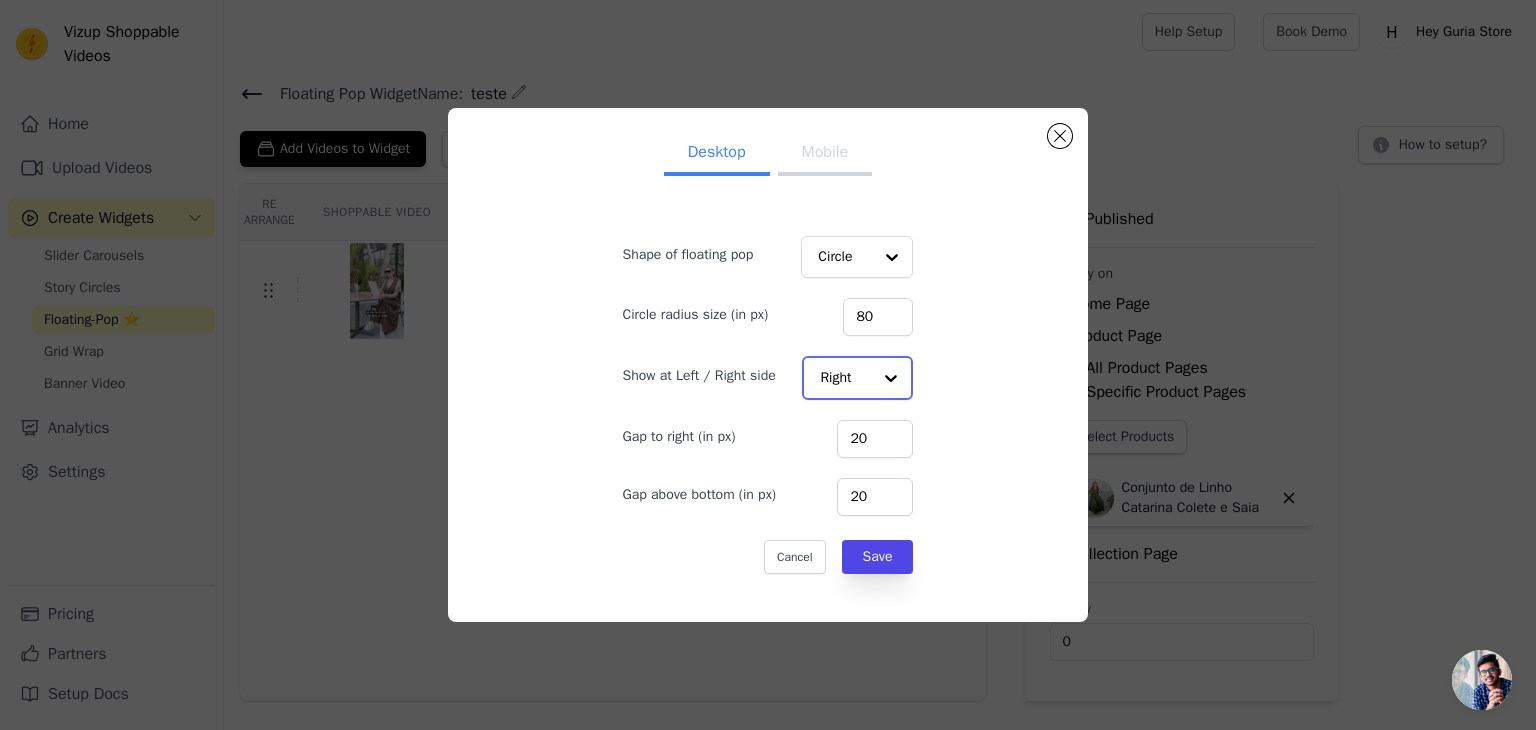 click on "Show at Left / Right side" 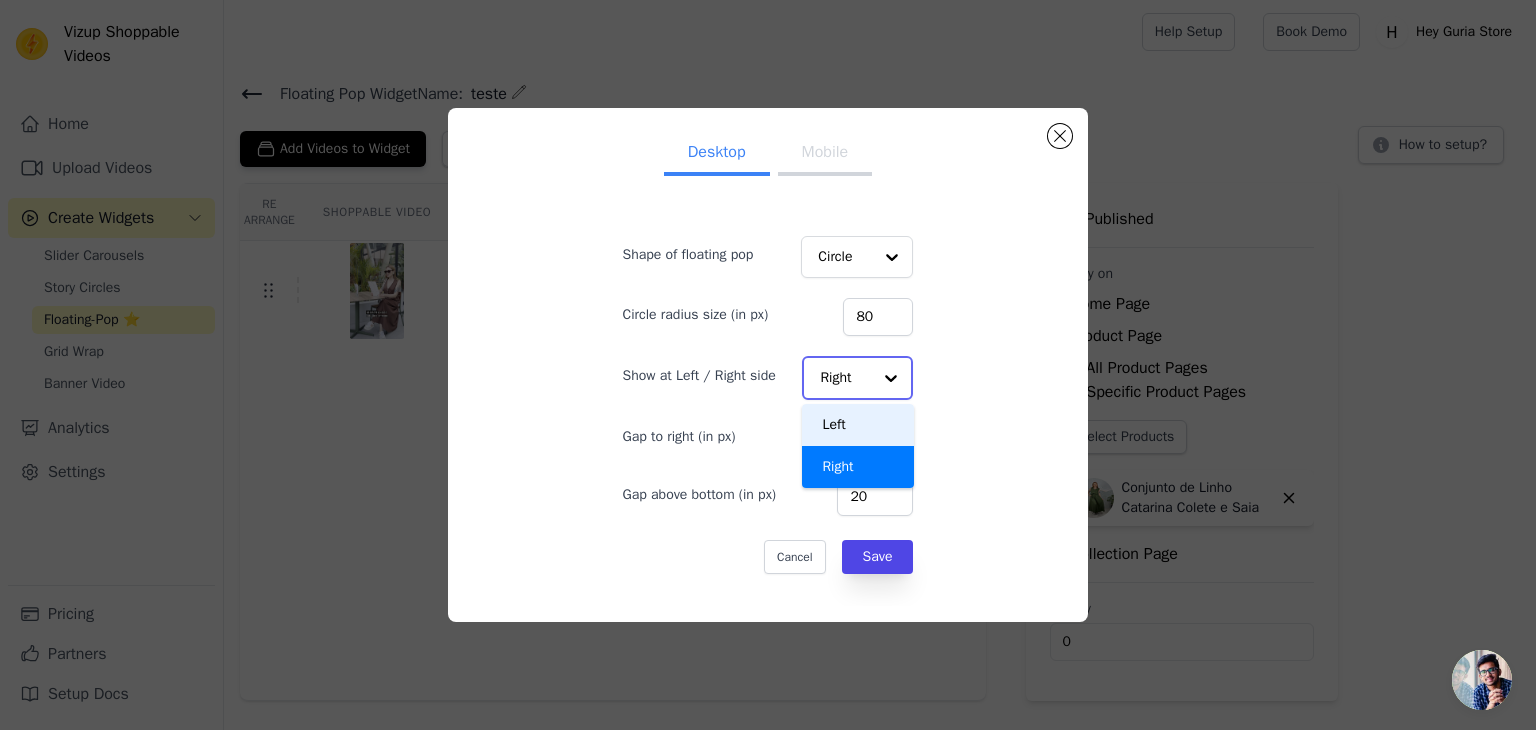 click on "Left" at bounding box center [858, 425] 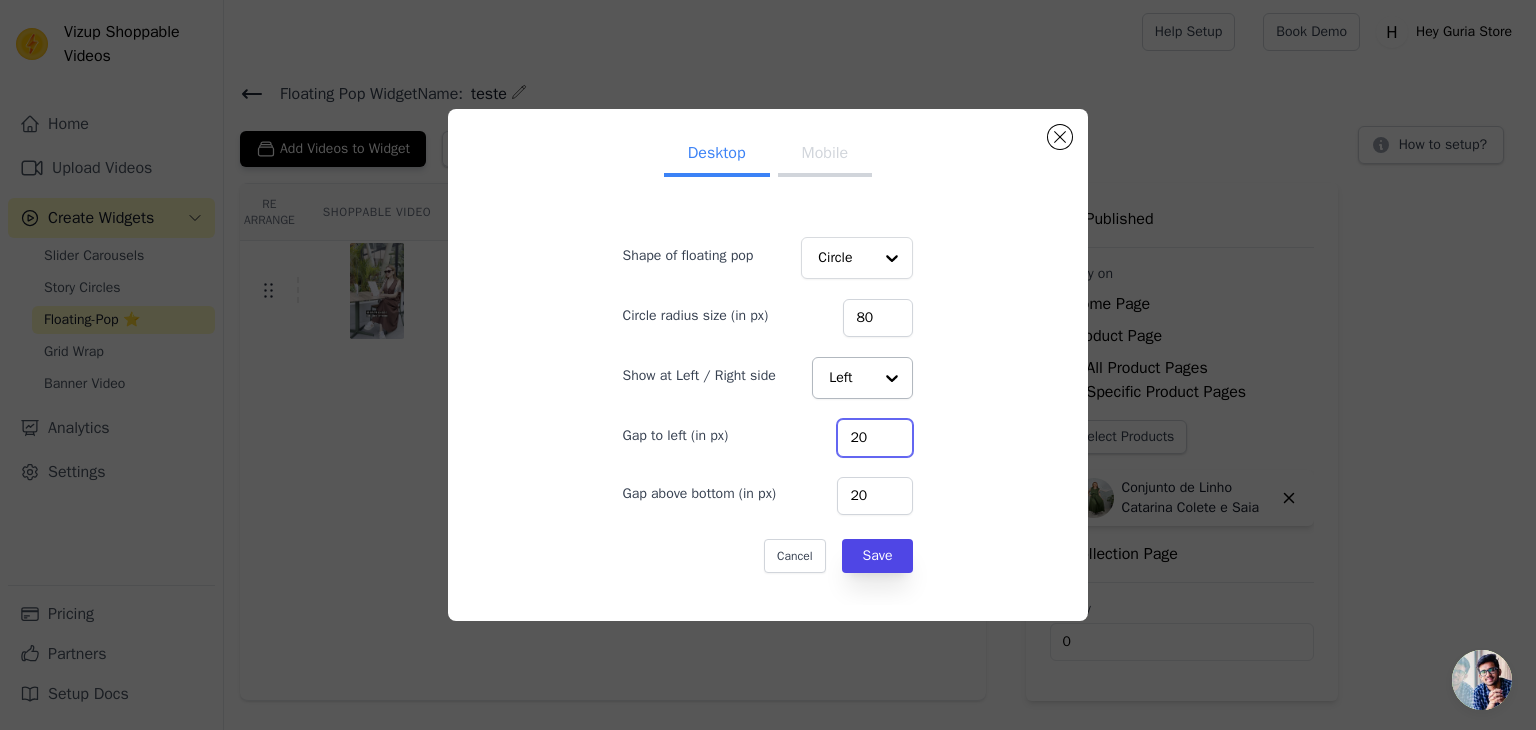 click on "20" at bounding box center [875, 438] 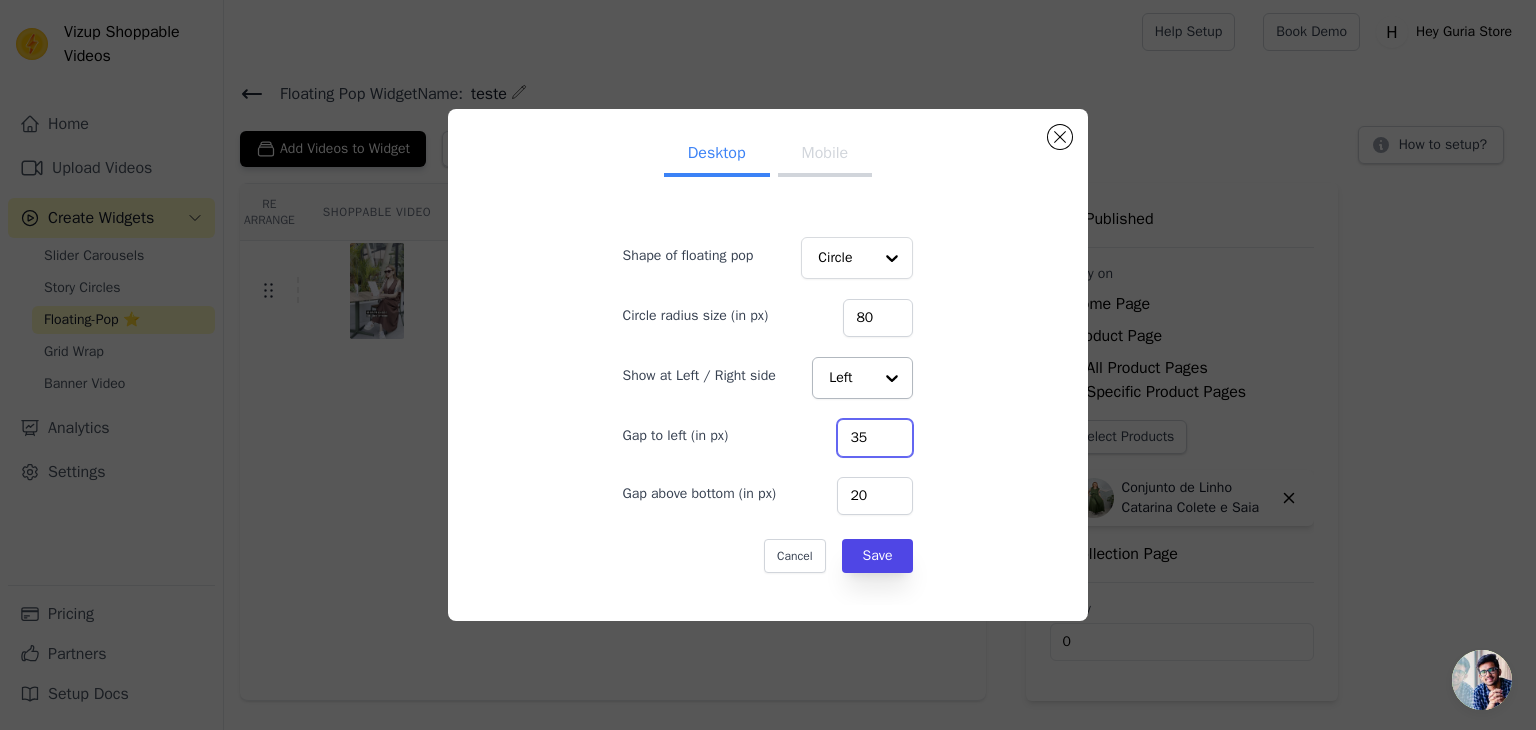 type on "35" 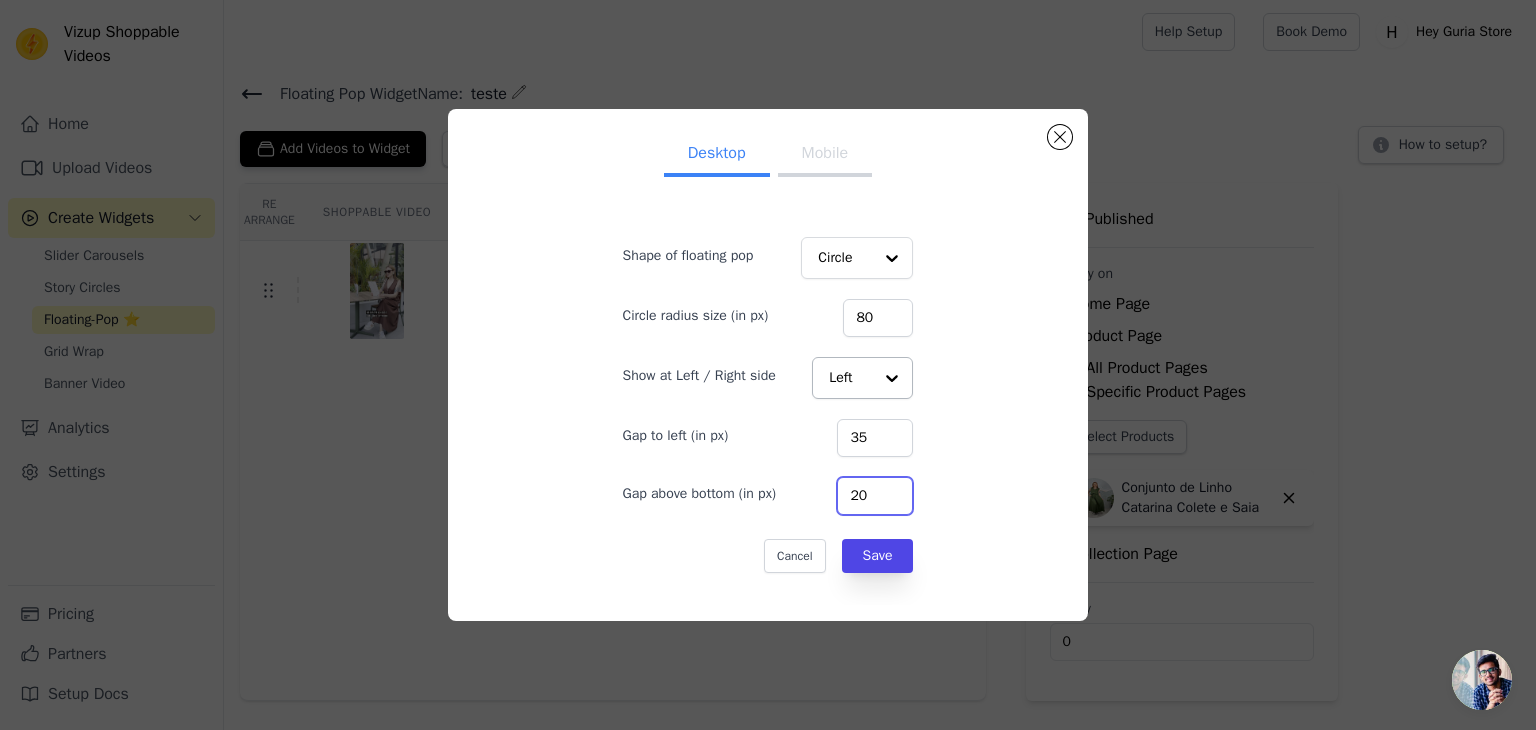 drag, startPoint x: 851, startPoint y: 505, endPoint x: 804, endPoint y: 503, distance: 47.042534 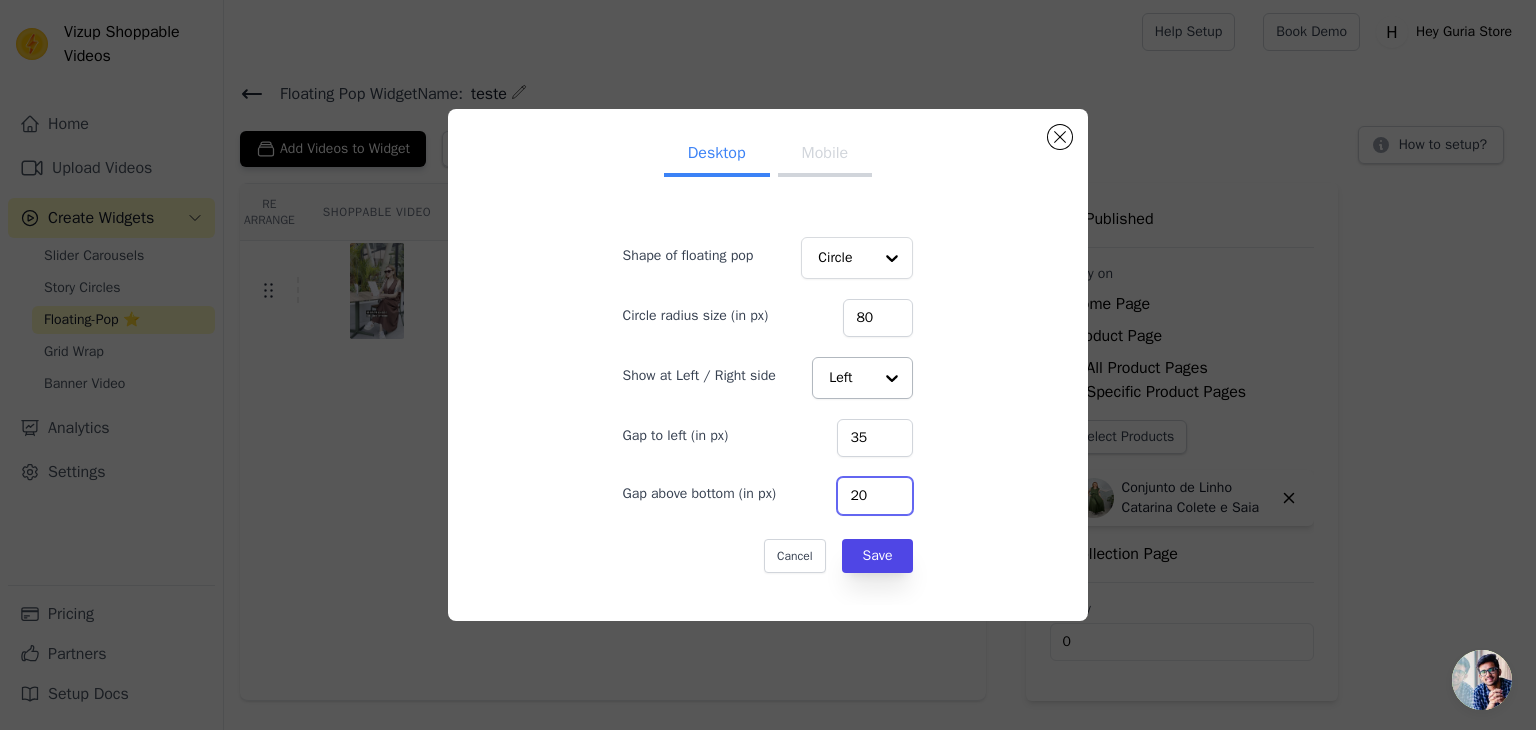 click on "Gap above bottom (in px)   20" at bounding box center [768, 494] 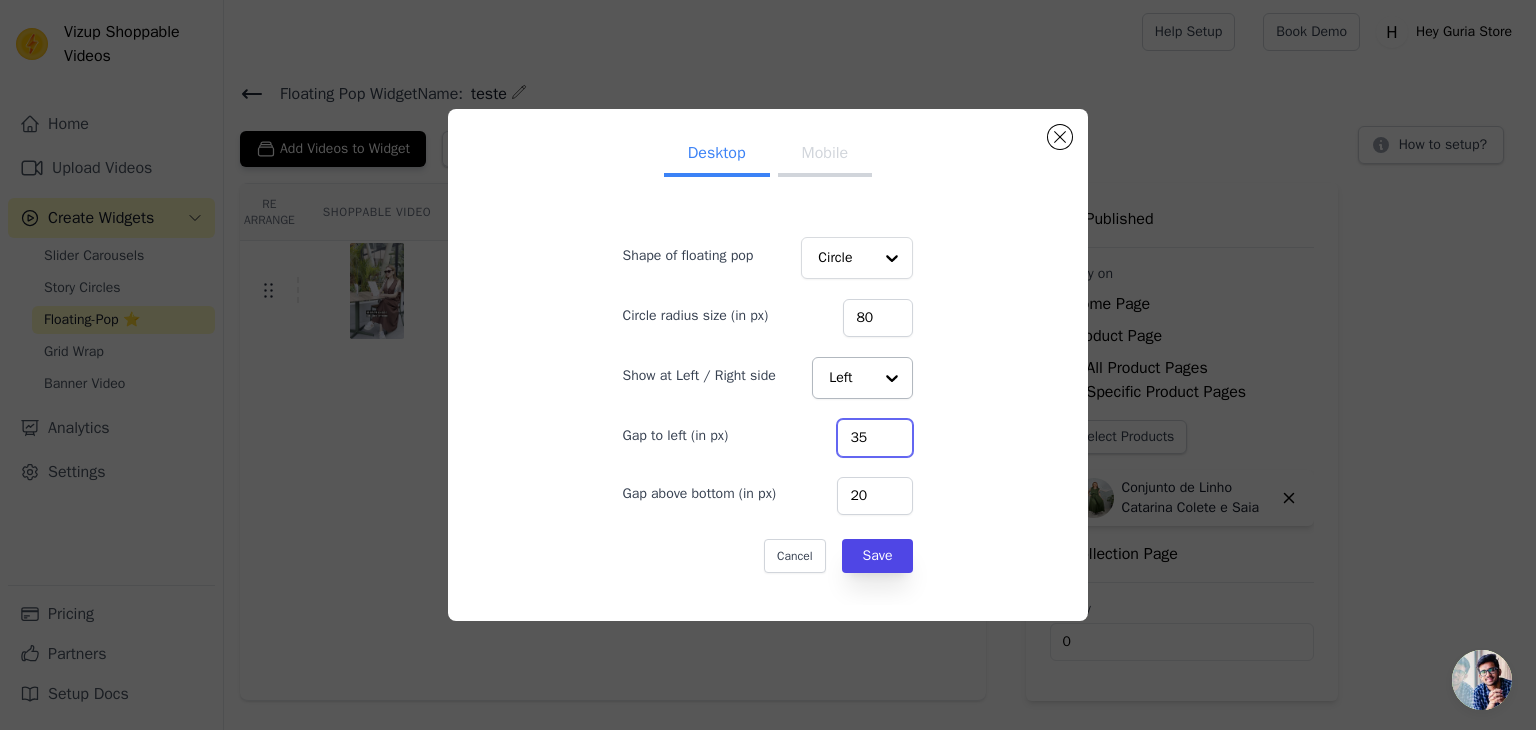 click on "Desktop Mobile   Shape of floating pop         Circle               Circle radius size (in px)   80   Show at Left / Right side         Left               Gap to left (in px)   35   Gap above bottom (in px)   20   Cancel     Save" at bounding box center [768, 365] 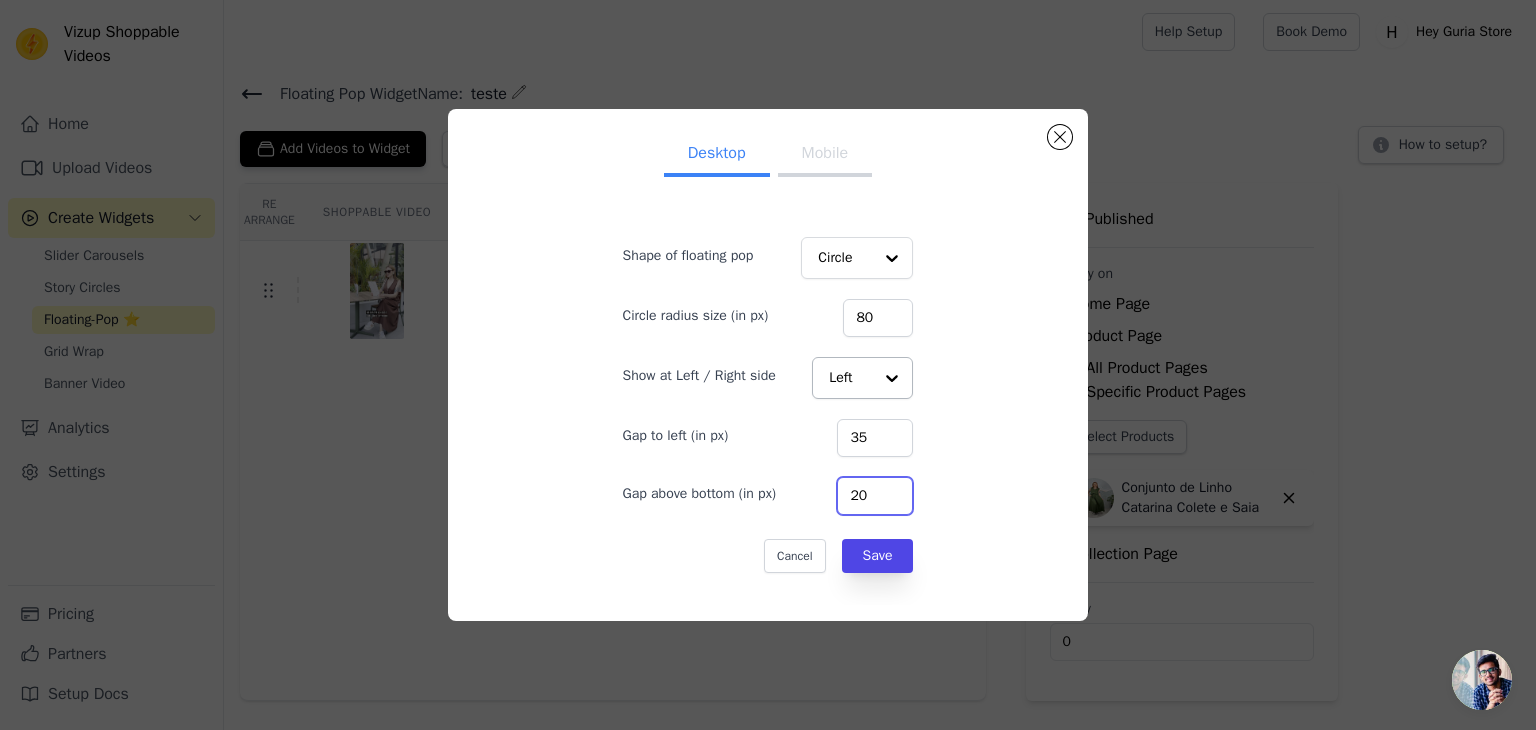 drag, startPoint x: 840, startPoint y: 498, endPoint x: 792, endPoint y: 500, distance: 48.04165 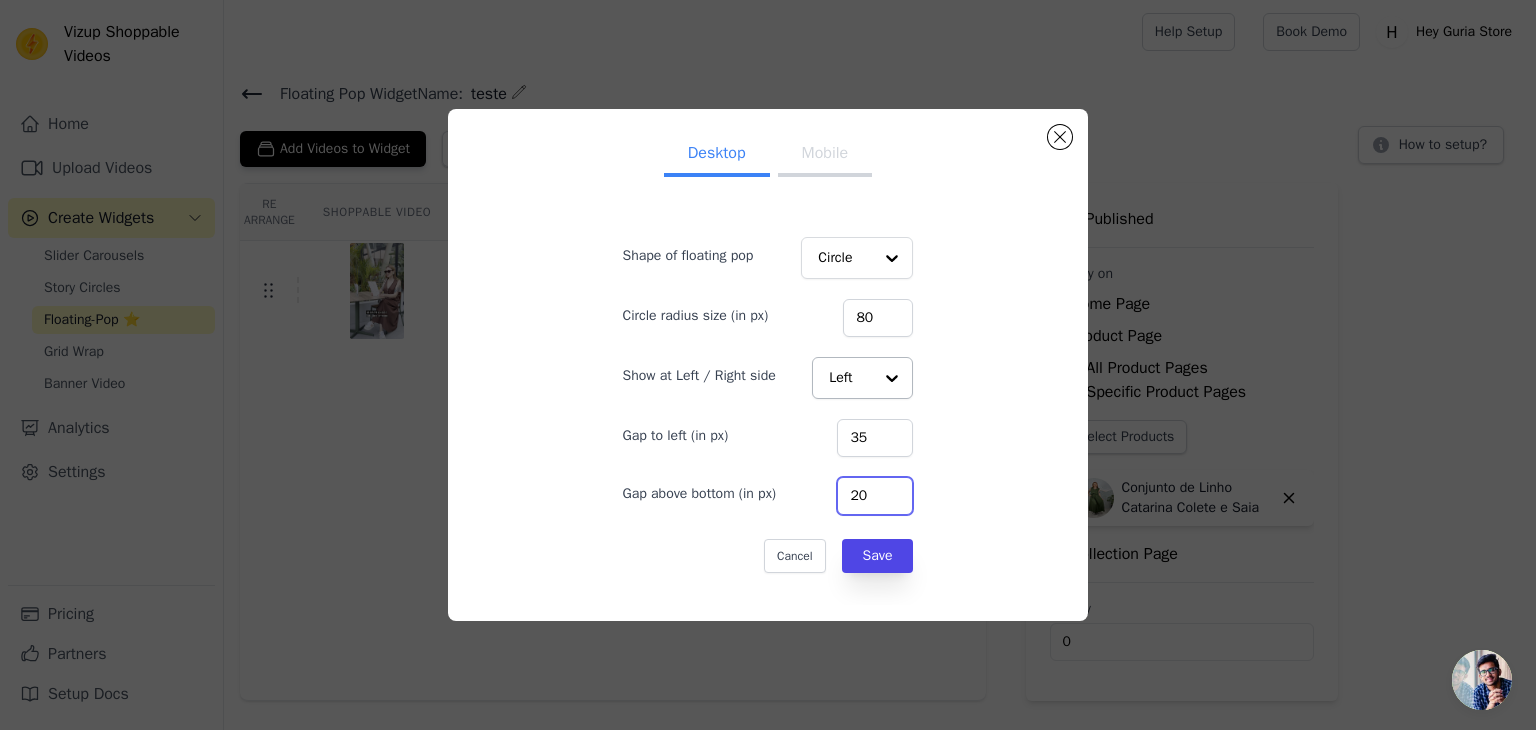 click on "Gap above bottom (in px)   20" at bounding box center [768, 494] 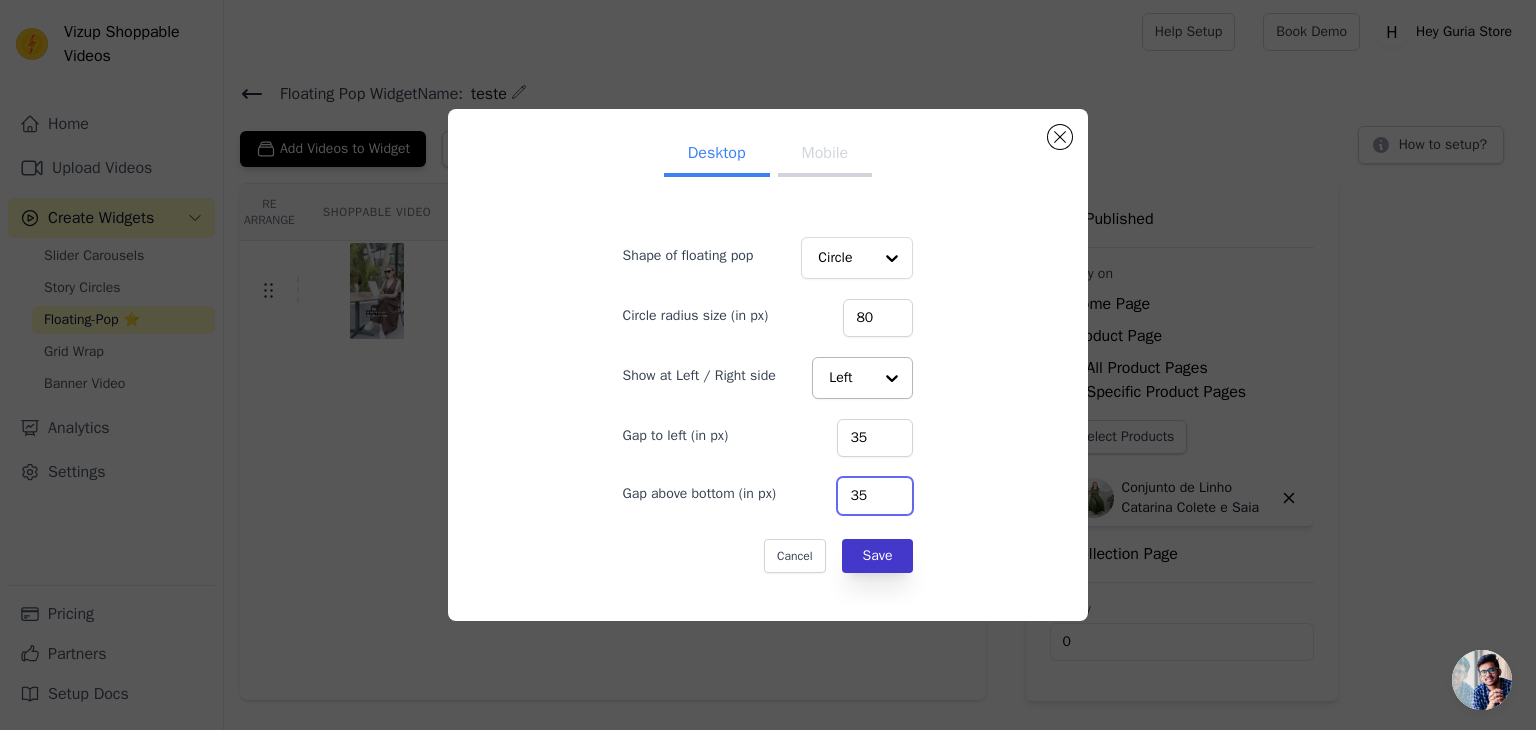 type on "35" 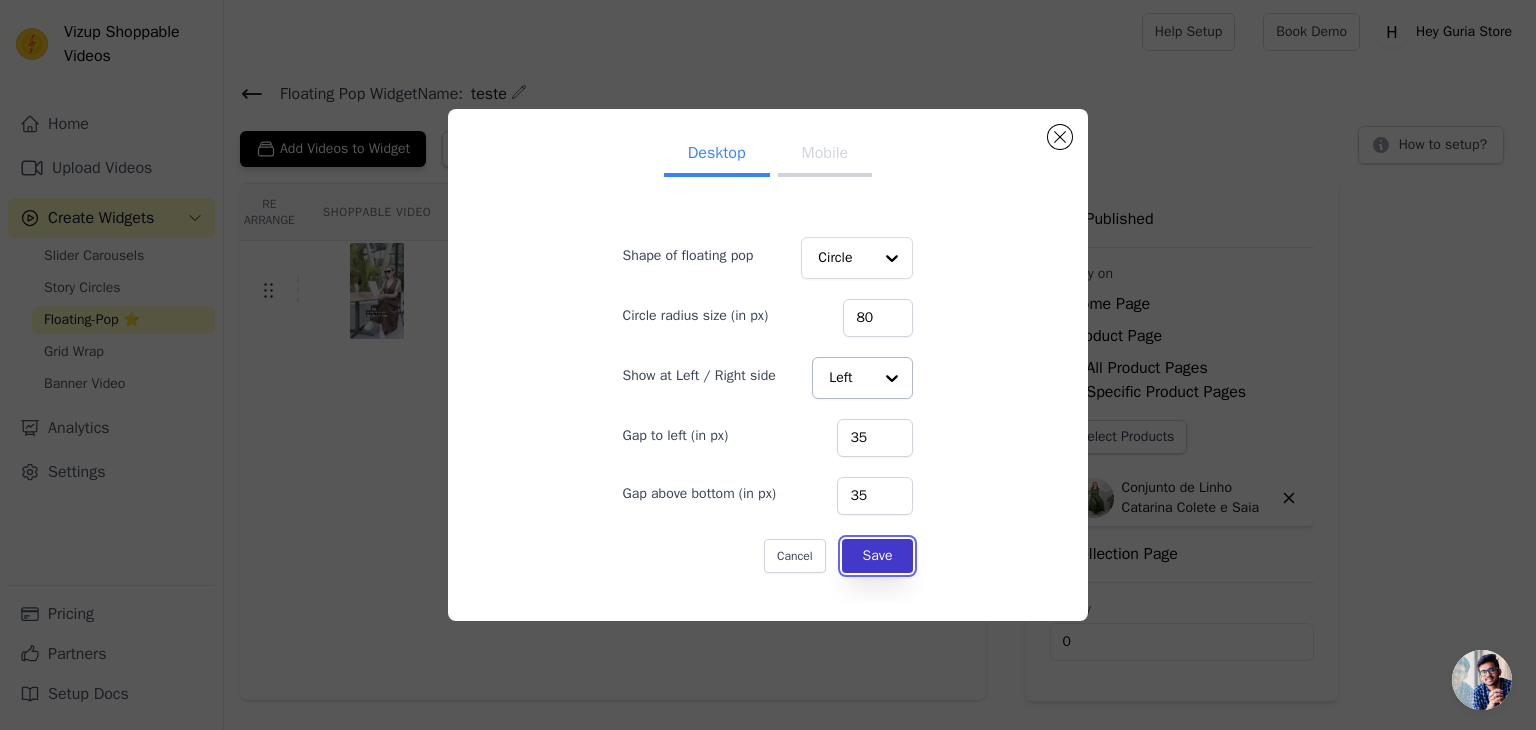 click on "Save" at bounding box center (878, 556) 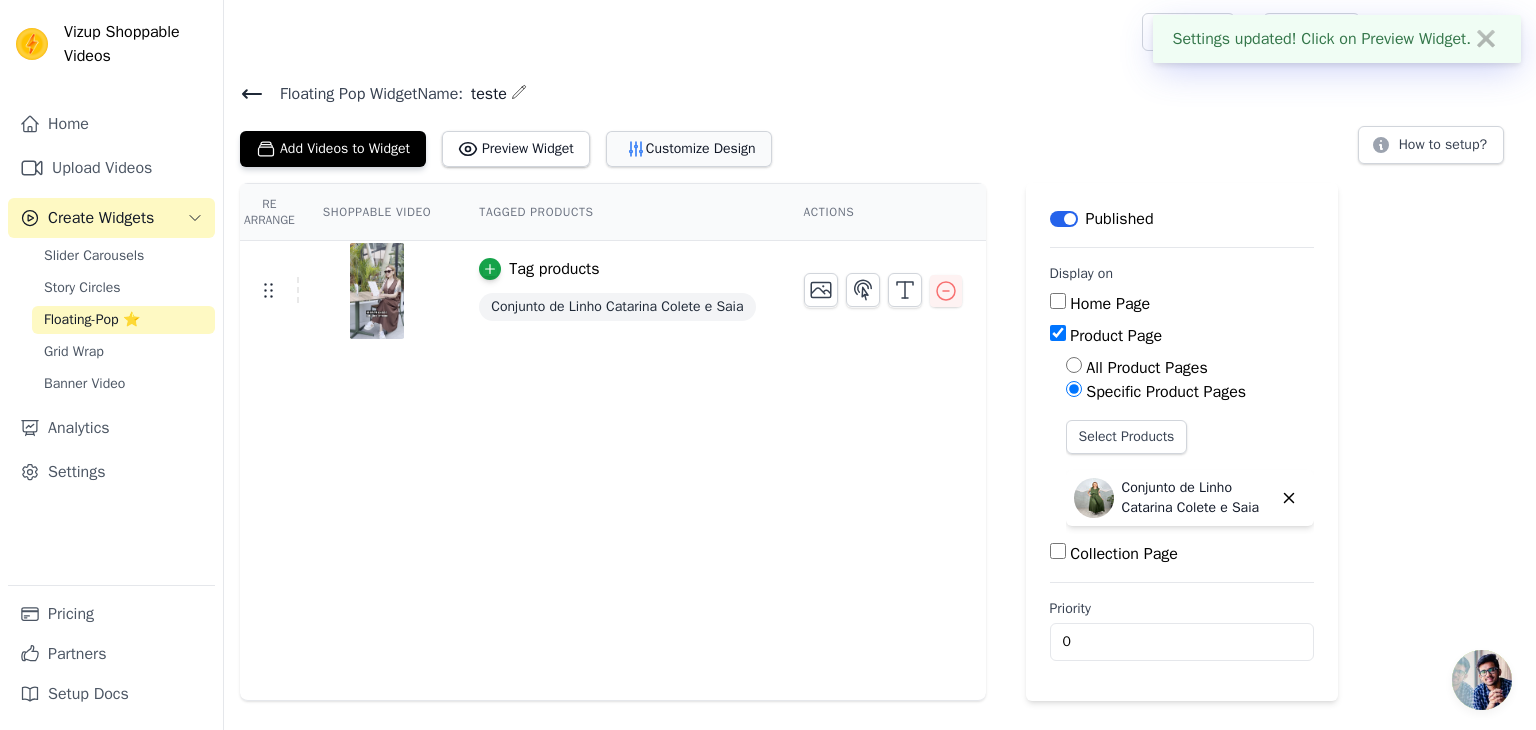 click on "Customize Design" at bounding box center (689, 149) 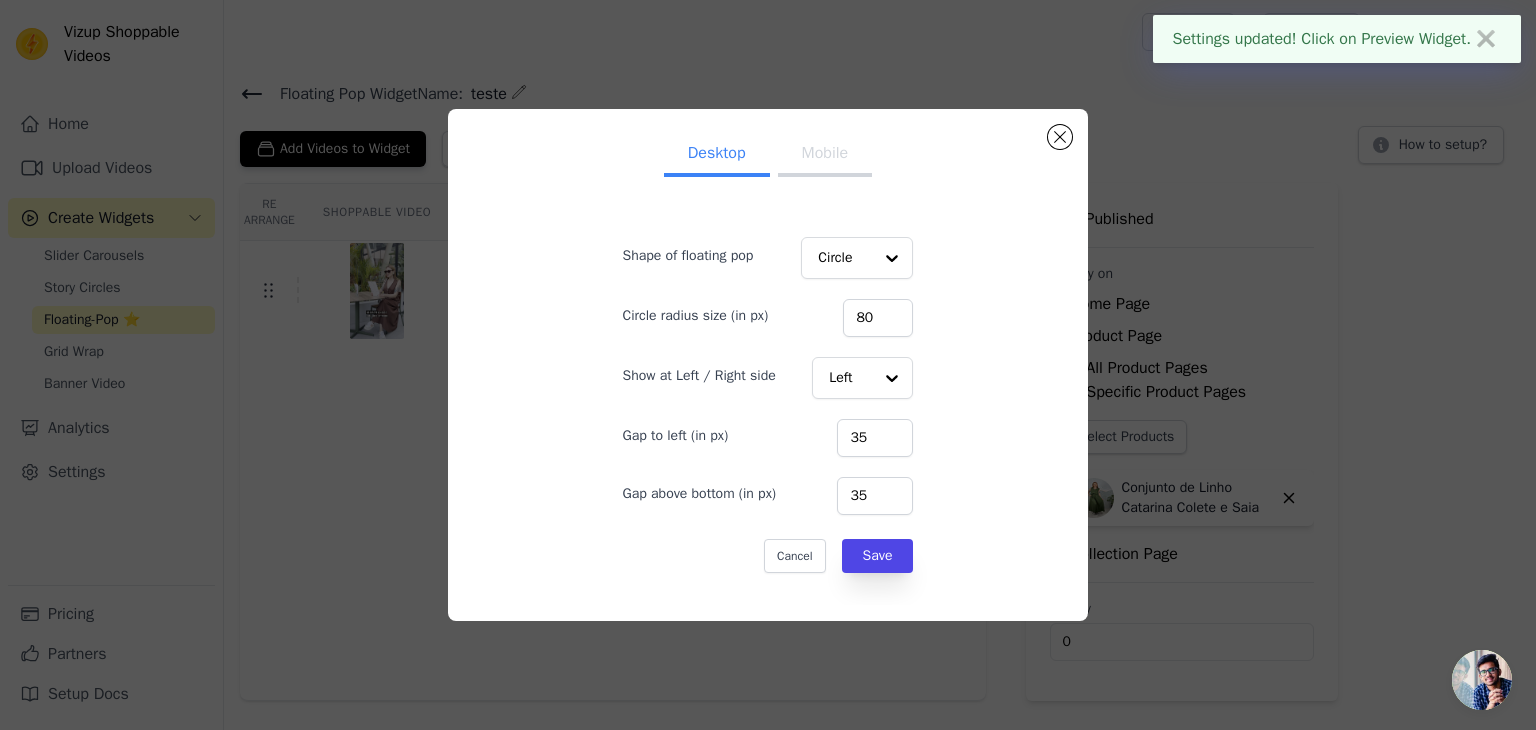 click on "Mobile" at bounding box center (825, 155) 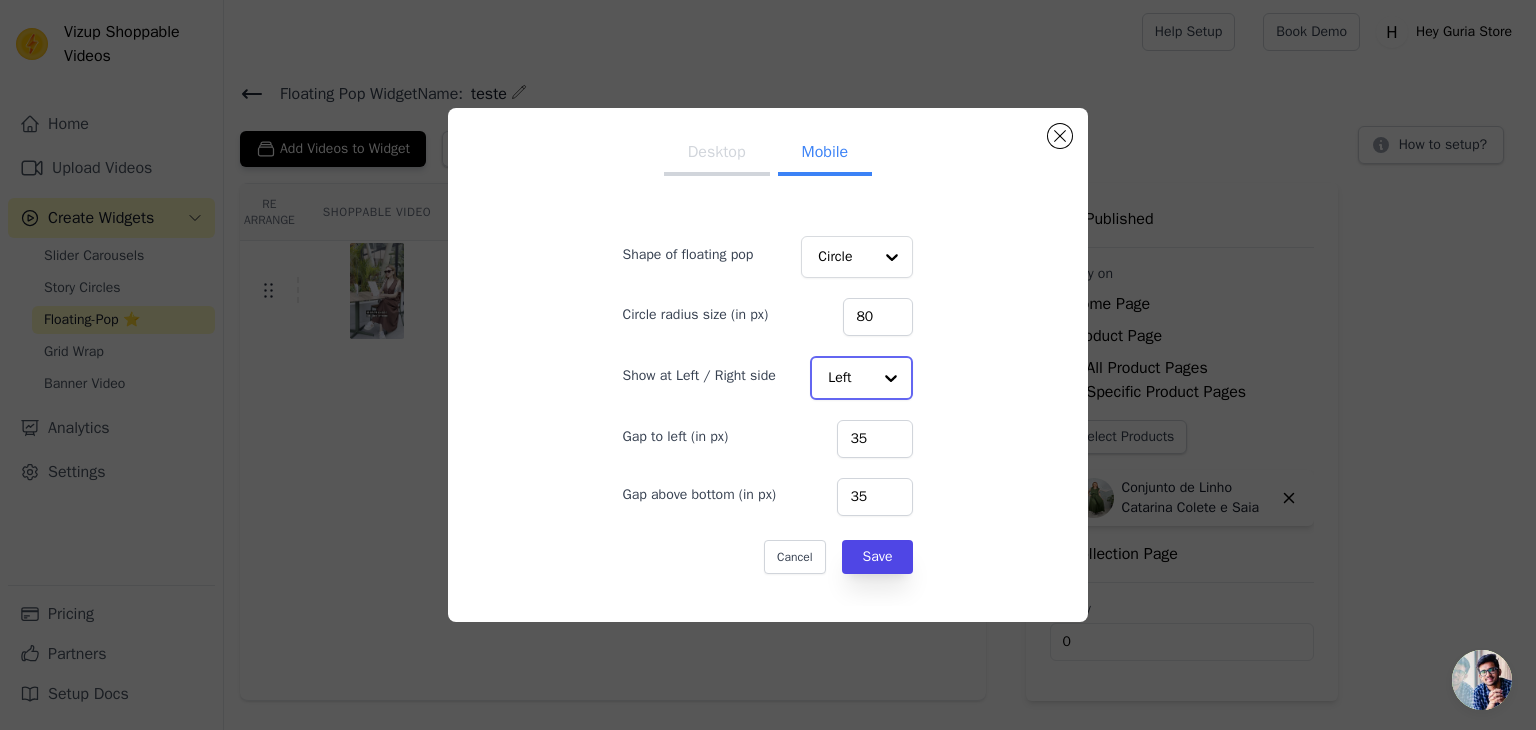 click on "Show at Left / Right side" 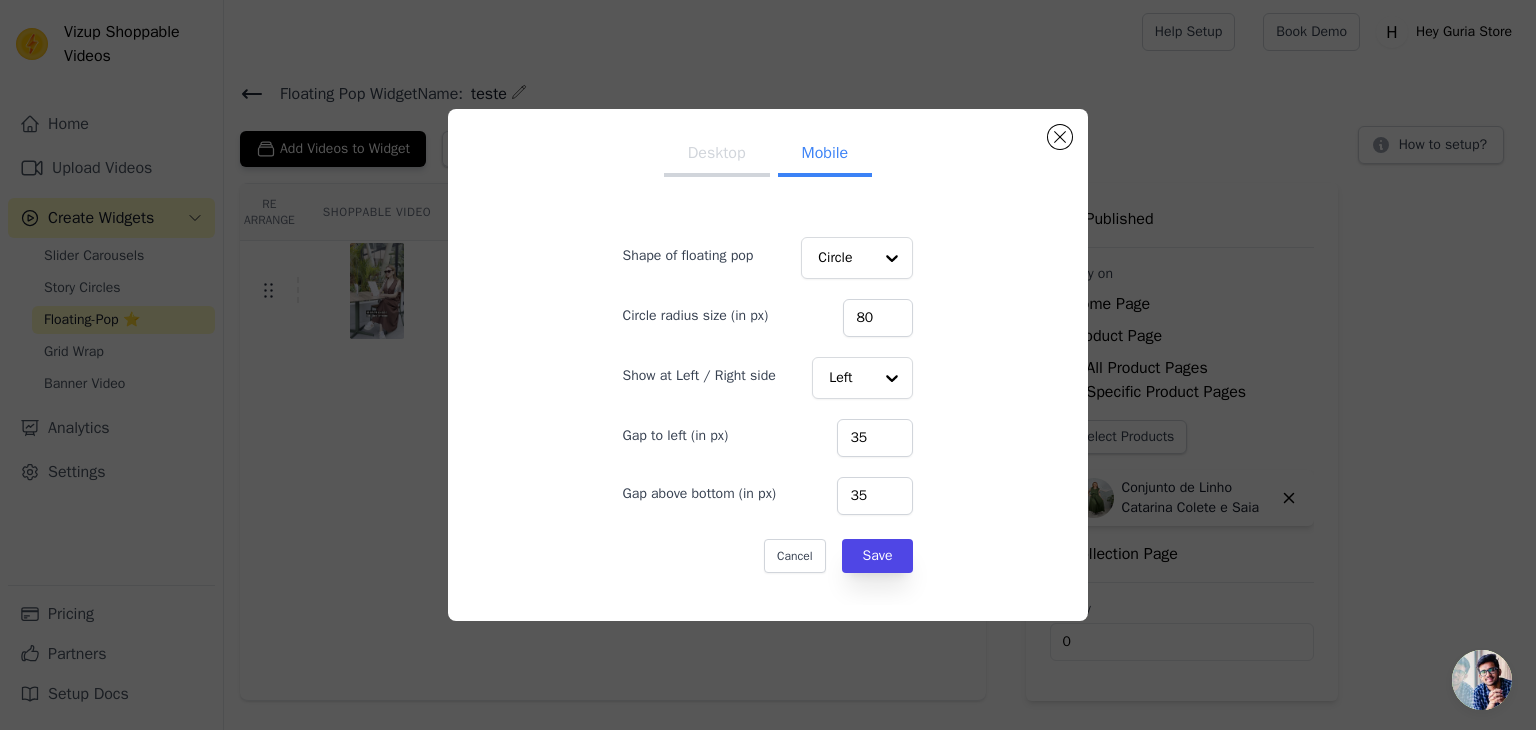 click on "Desktop Mobile   Shape of floating pop         Circle               Circle radius size (in px)   80   Show at Left / Right side         Left               Gap to left (in px)   35   Gap above bottom (in px)   35   Cancel     Save" at bounding box center [768, 365] 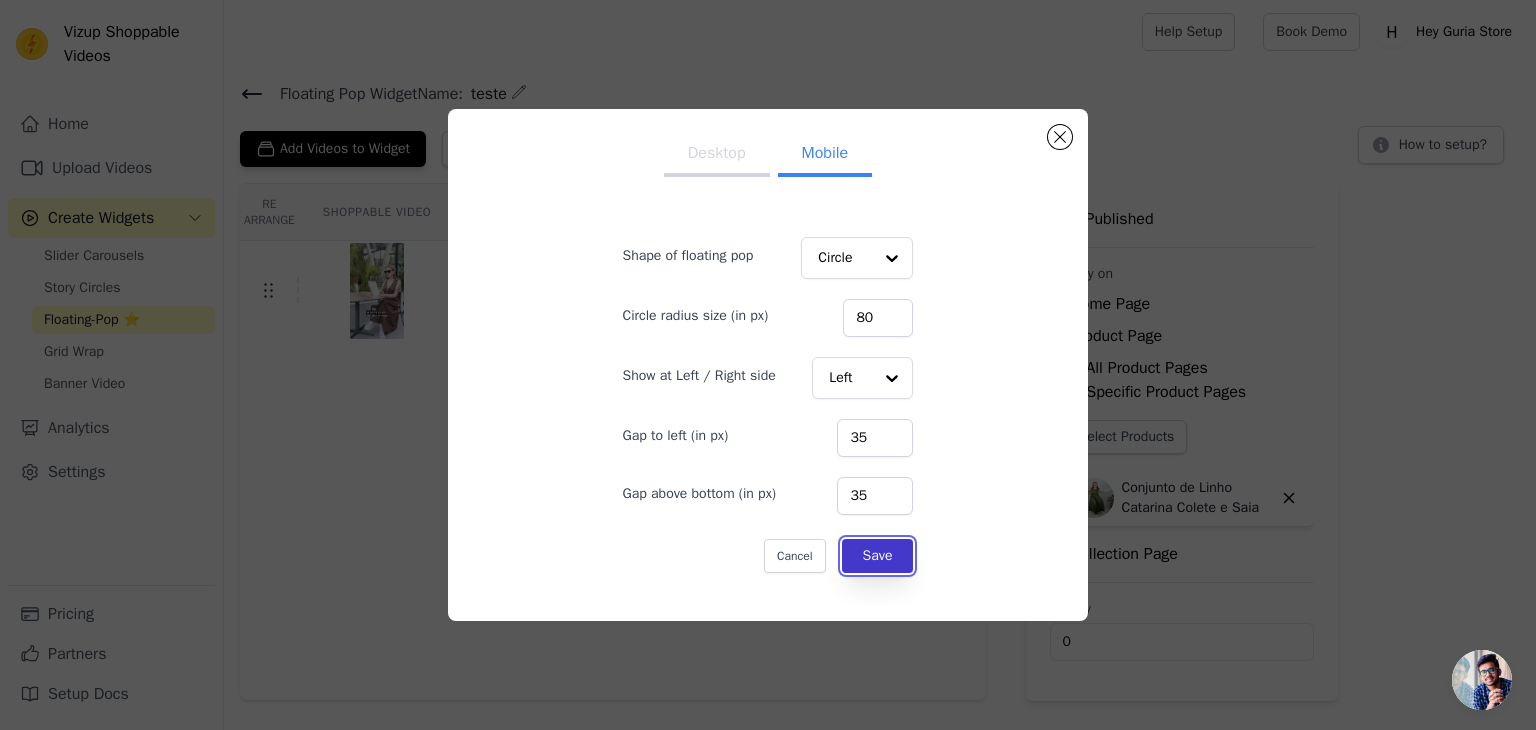 click on "Save" at bounding box center [878, 556] 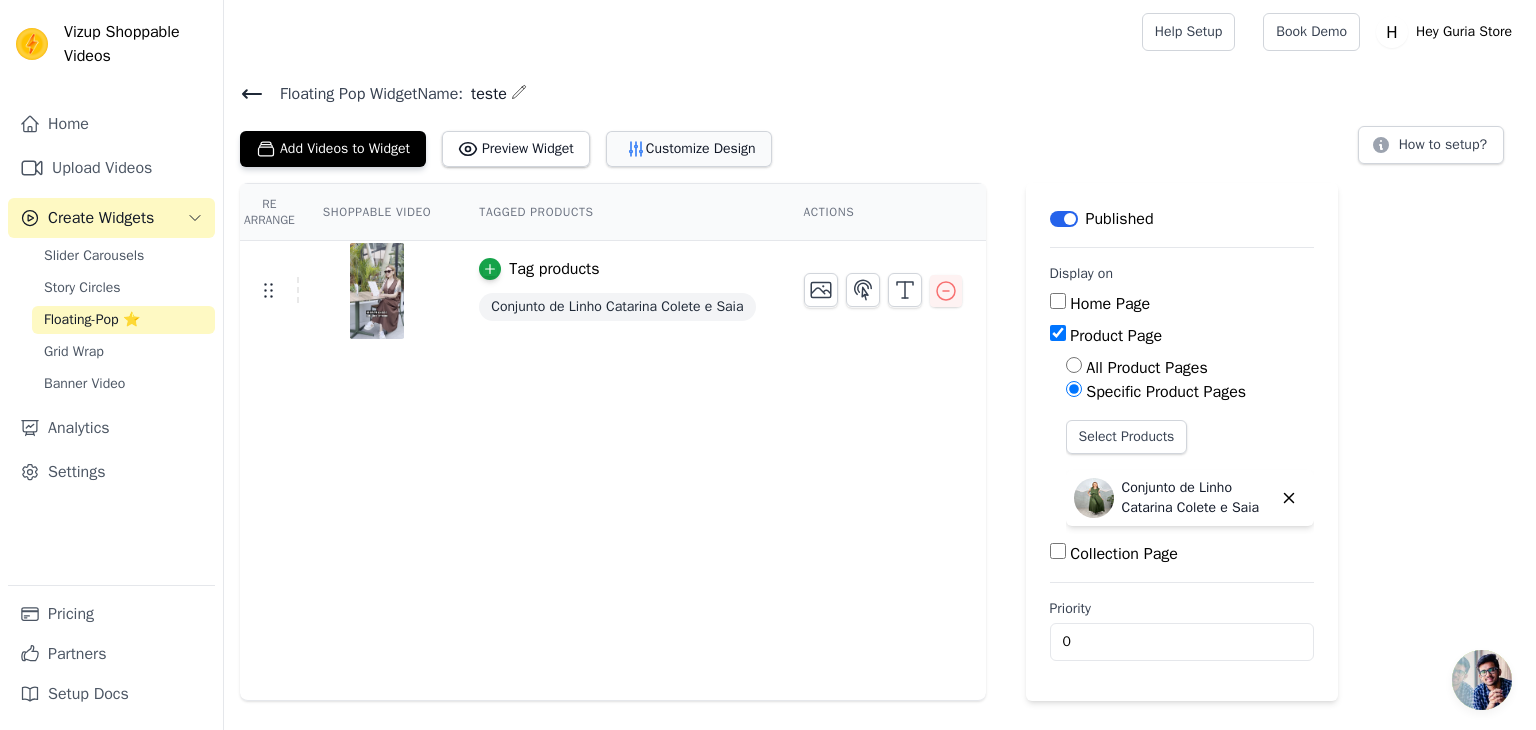 click on "Customize Design" at bounding box center [689, 149] 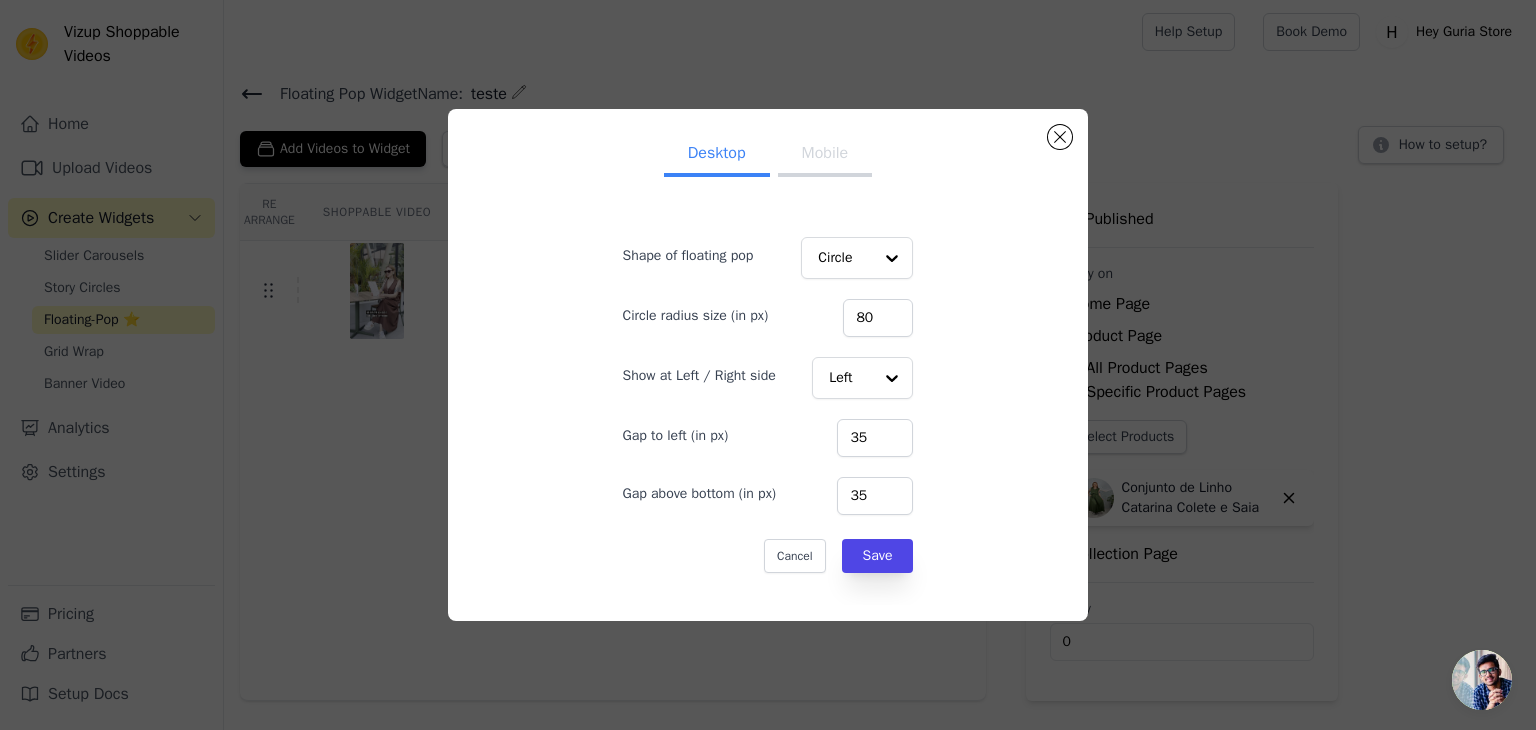 click on "Mobile" at bounding box center [825, 155] 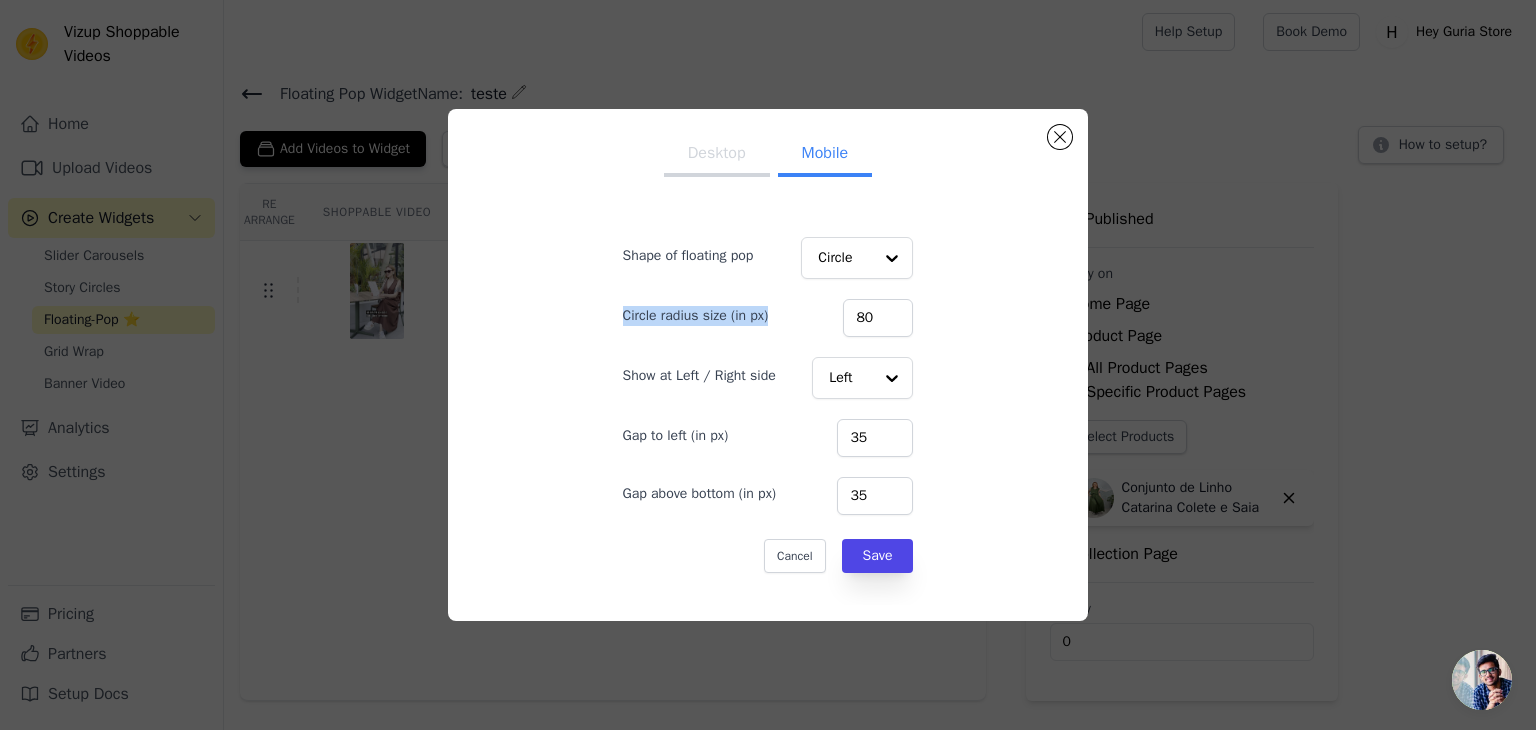 drag, startPoint x: 779, startPoint y: 318, endPoint x: 561, endPoint y: 333, distance: 218.51544 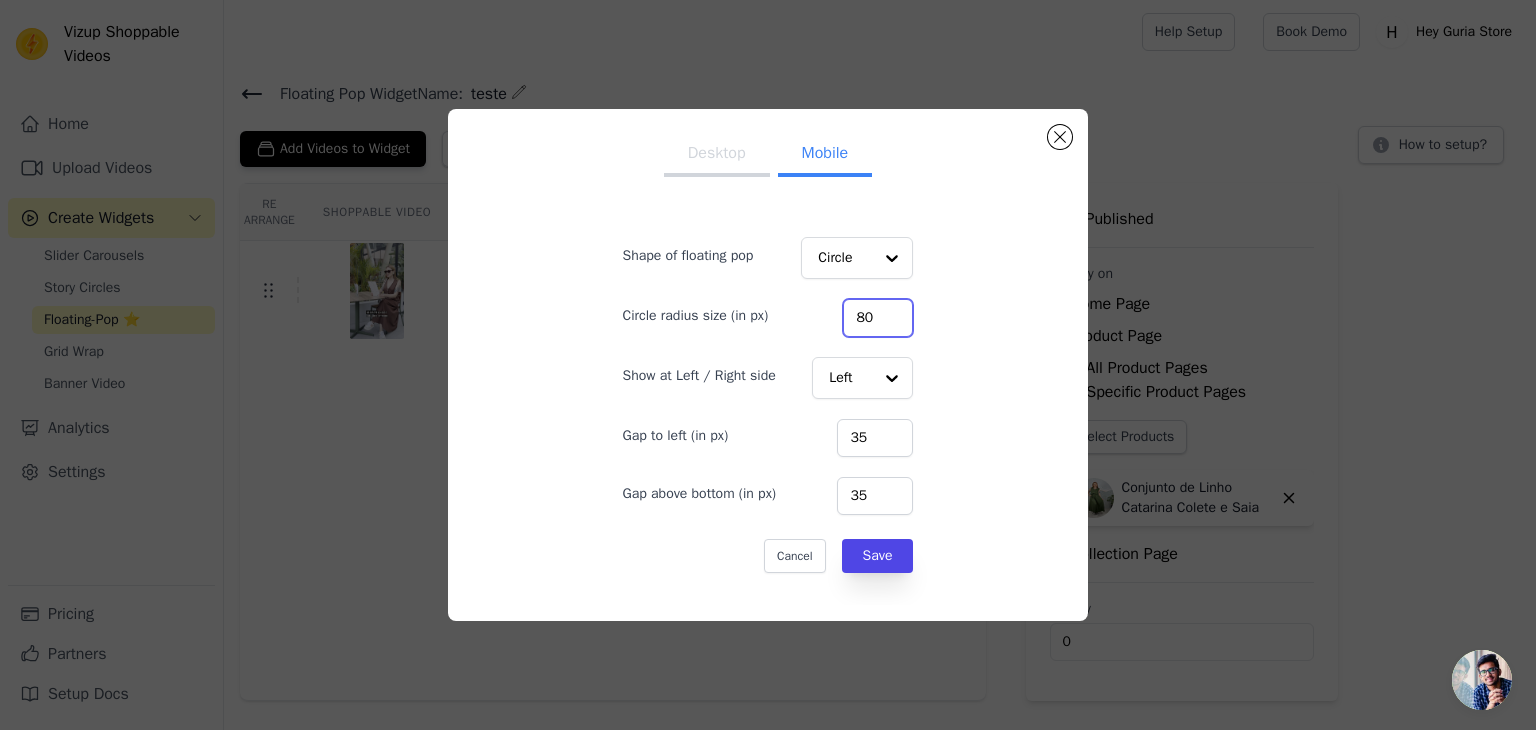 click on "80" at bounding box center [878, 318] 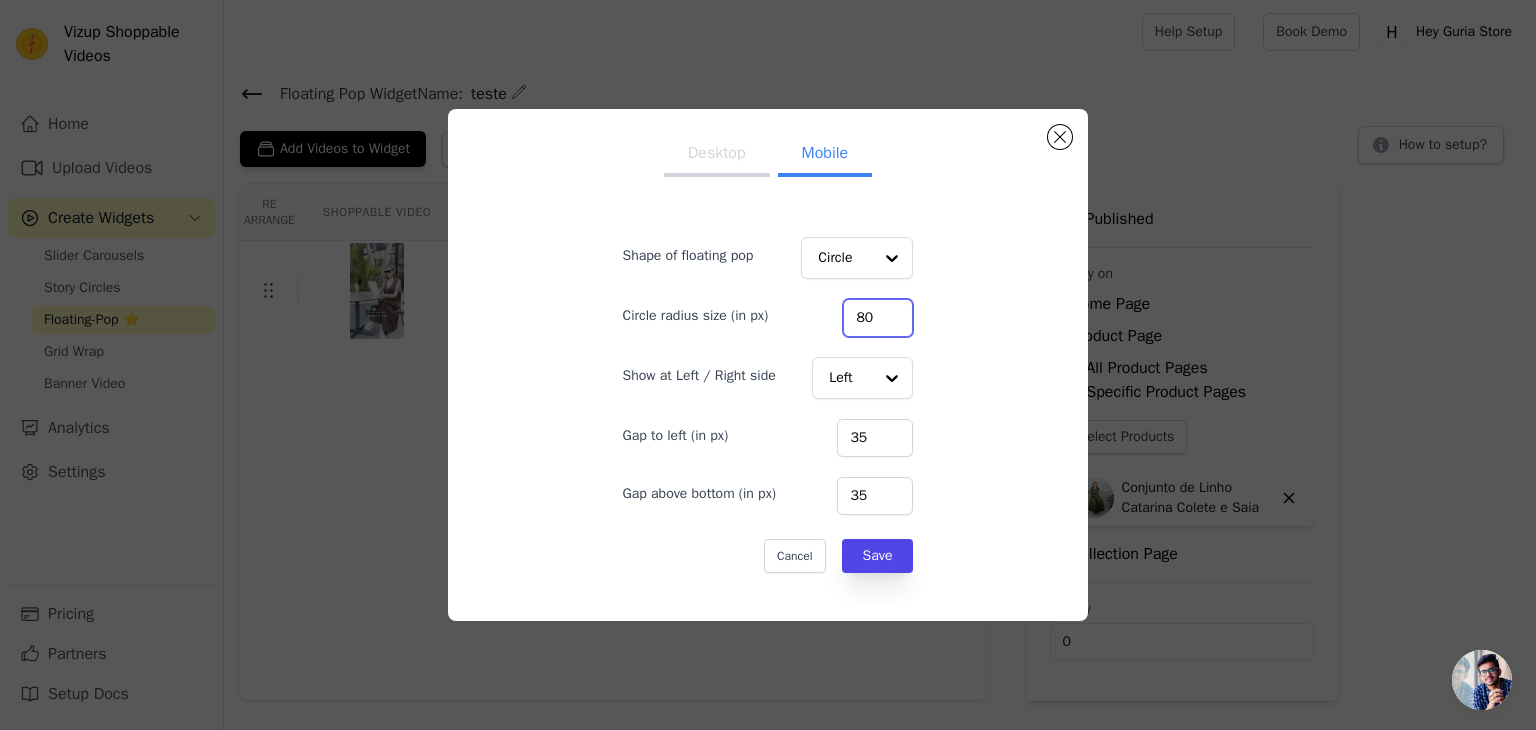 click on "80" at bounding box center [878, 318] 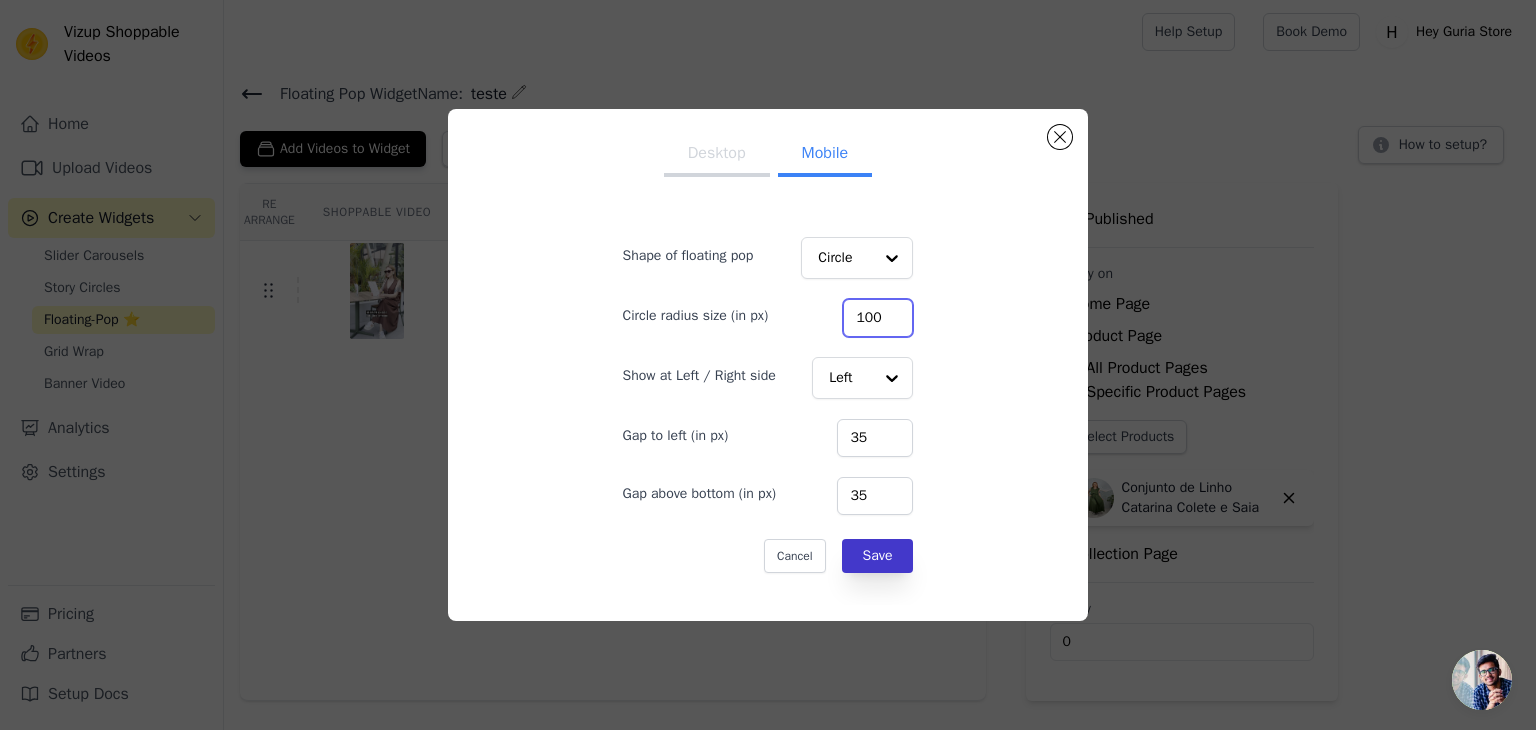 type on "100" 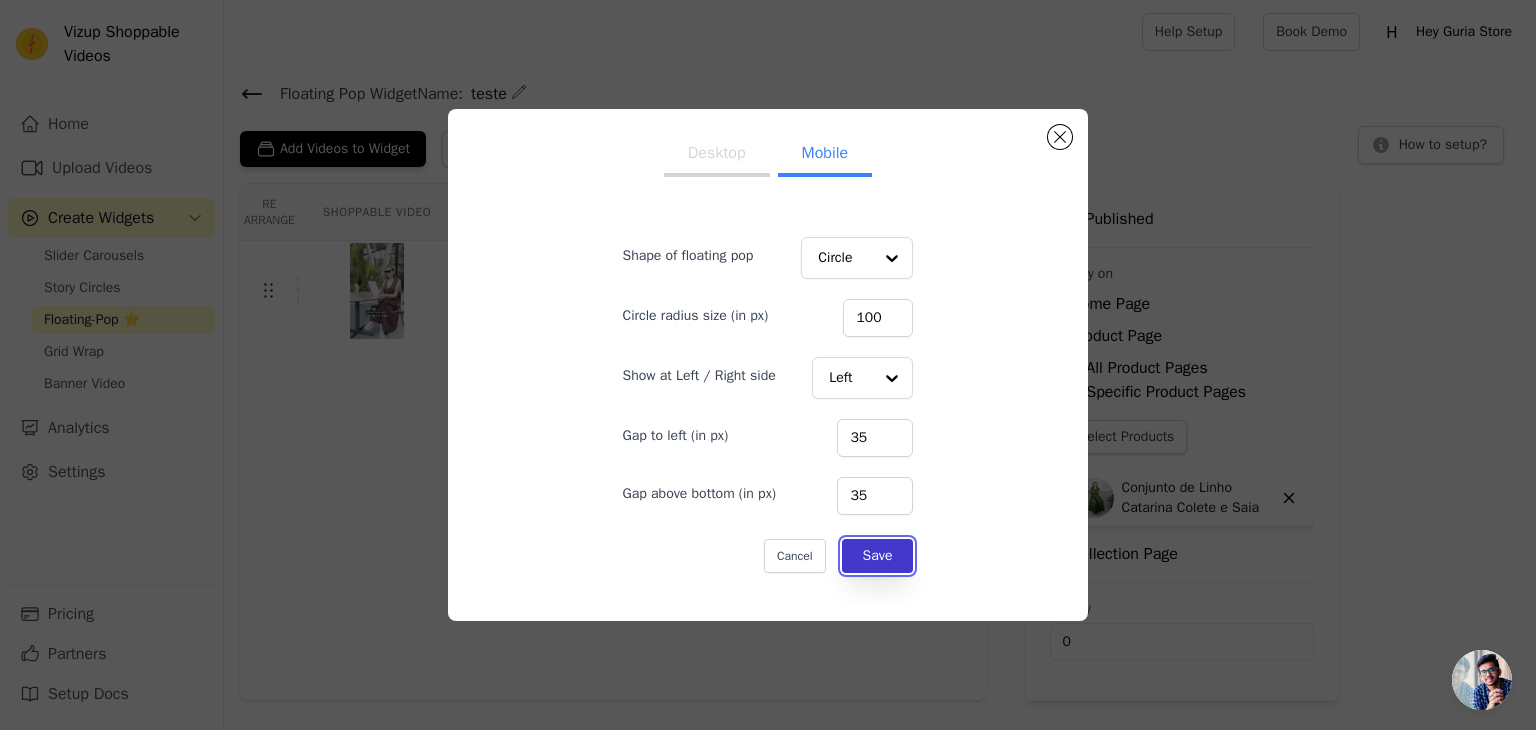 click on "Save" at bounding box center (878, 556) 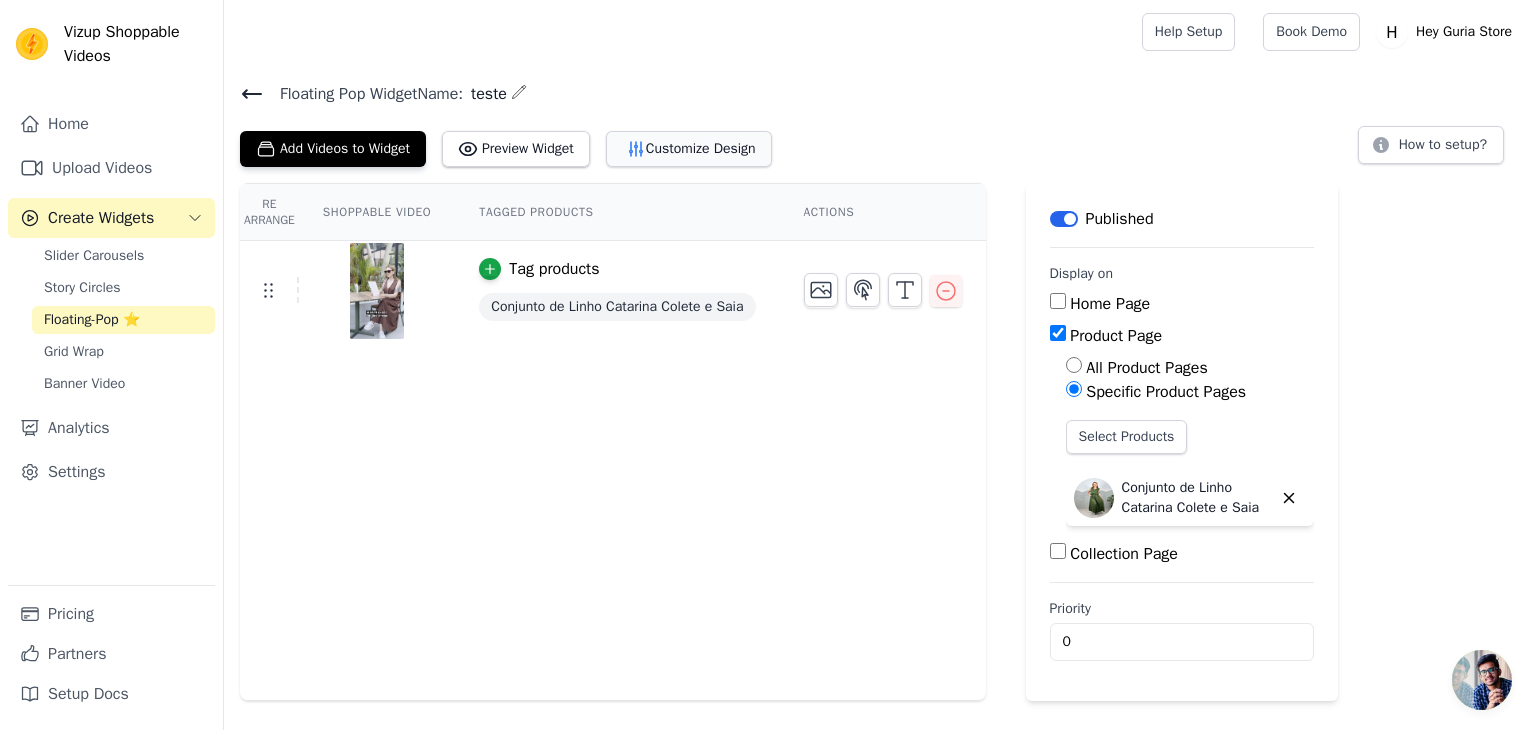 click on "Customize Design" at bounding box center (689, 149) 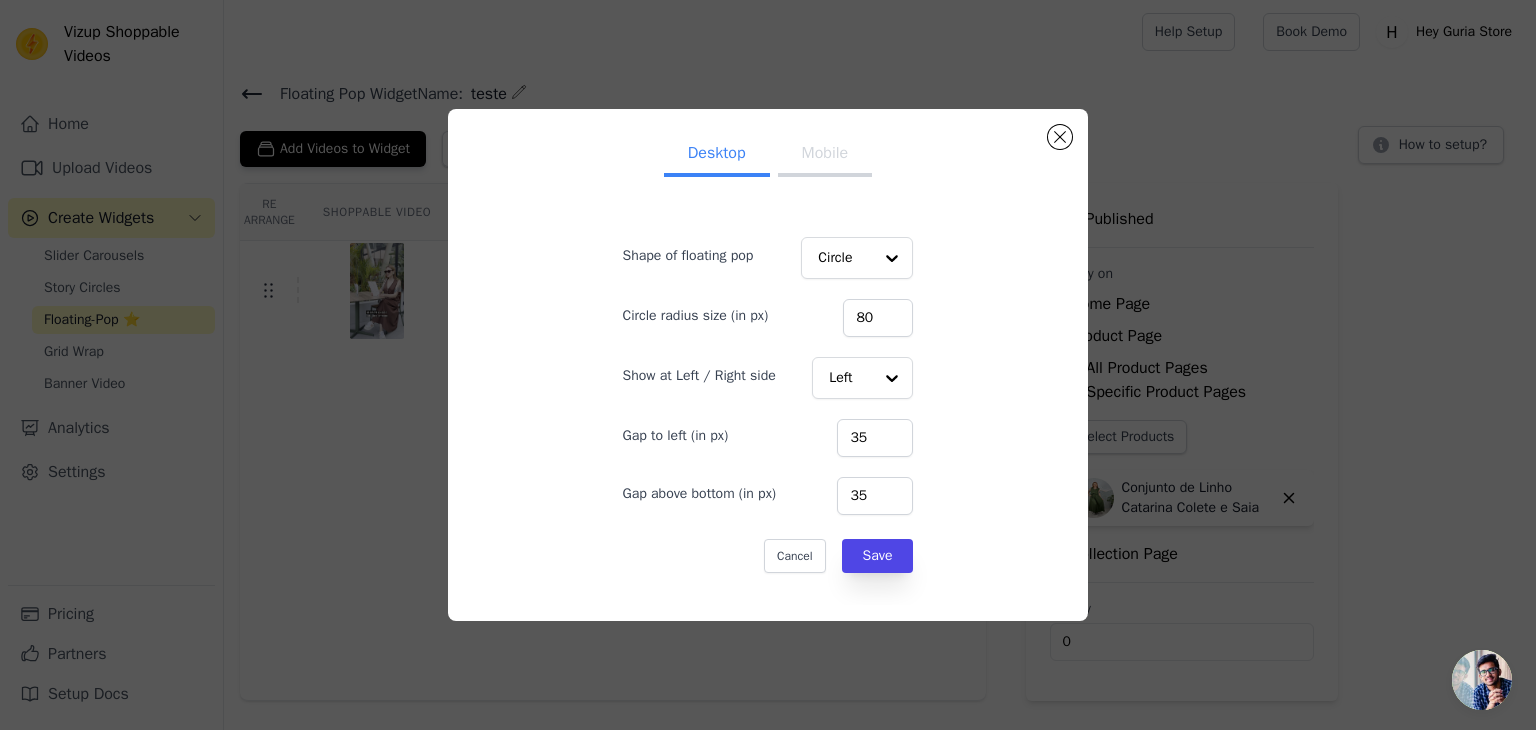 click on "Mobile" at bounding box center [825, 155] 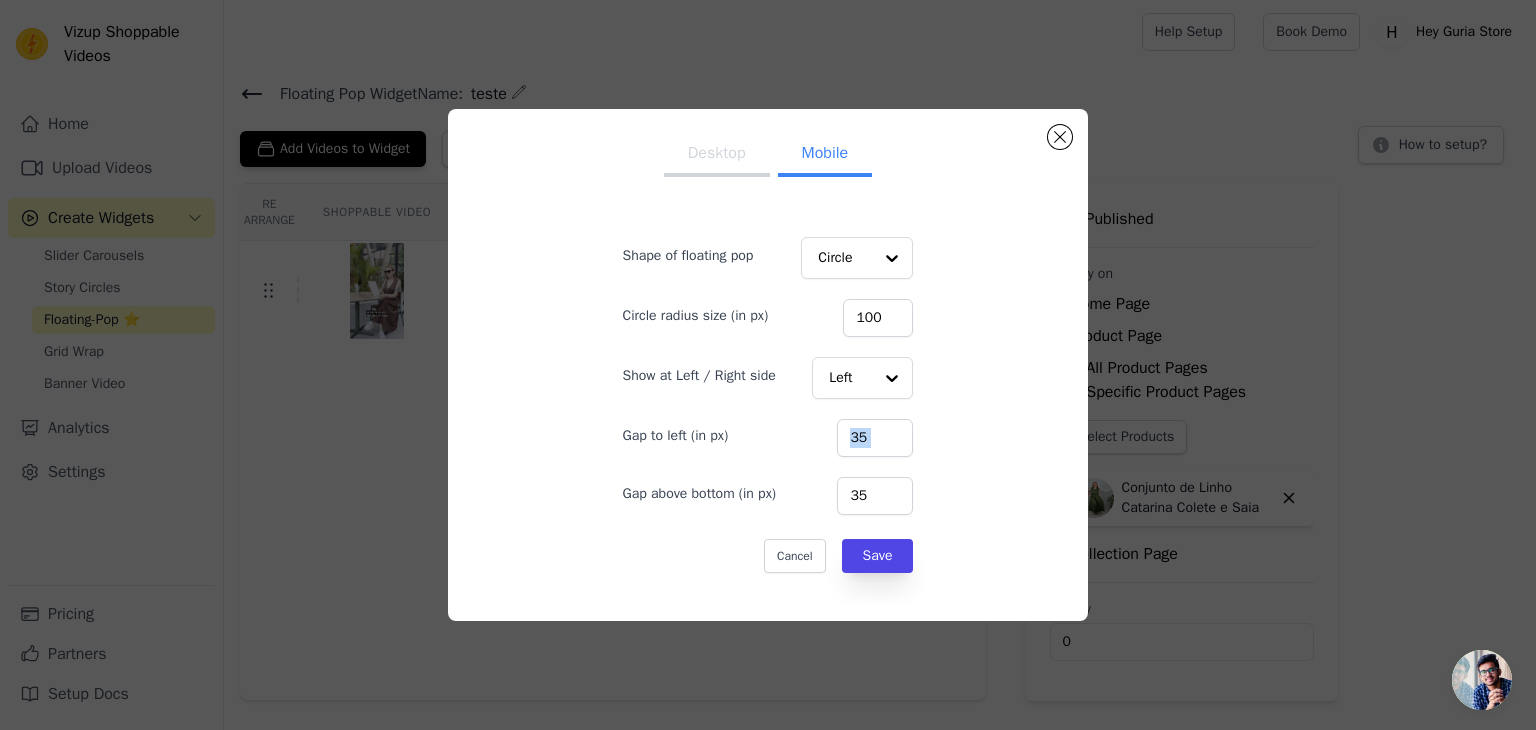 drag, startPoint x: 720, startPoint y: 445, endPoint x: 396, endPoint y: 469, distance: 324.88766 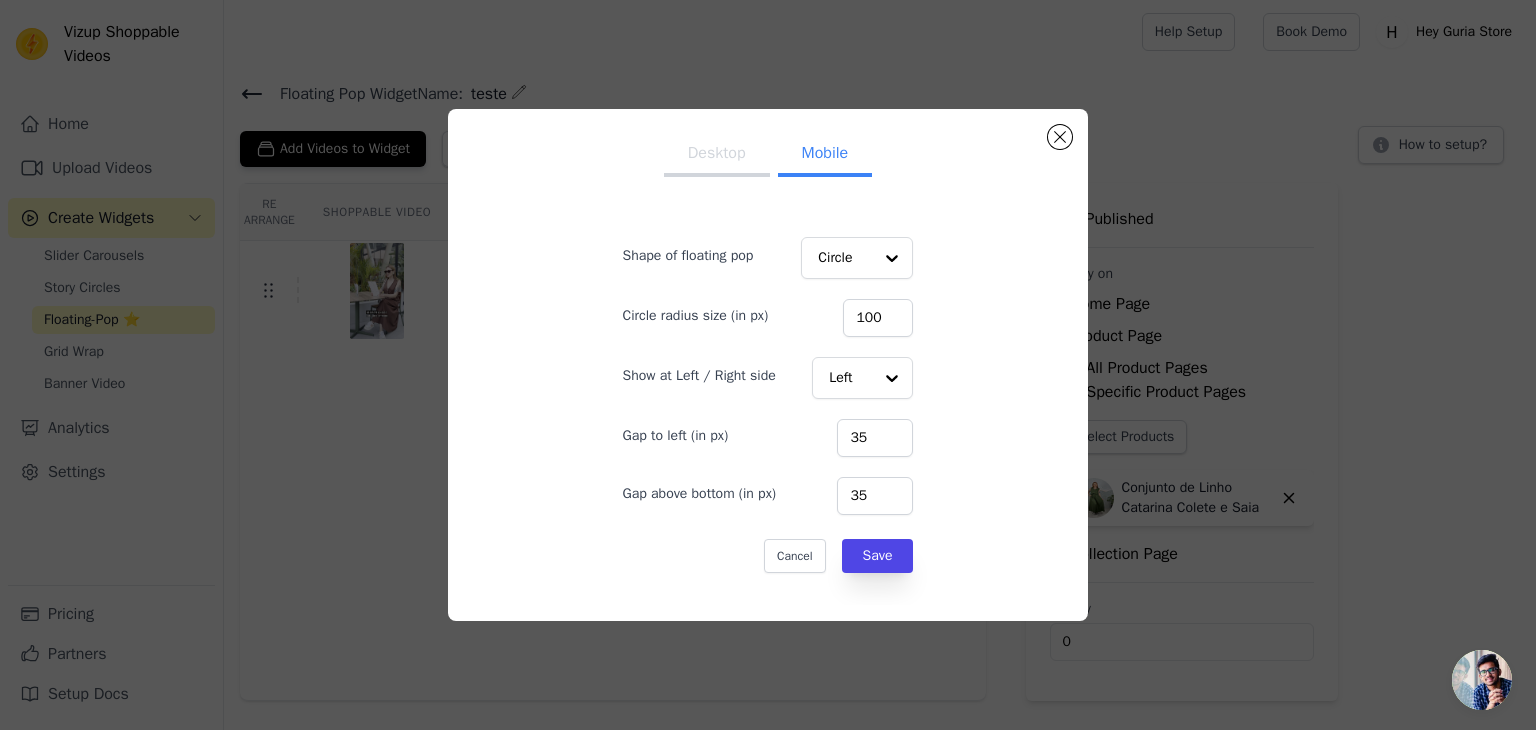 click on "Gap to left (in px)" at bounding box center (676, 436) 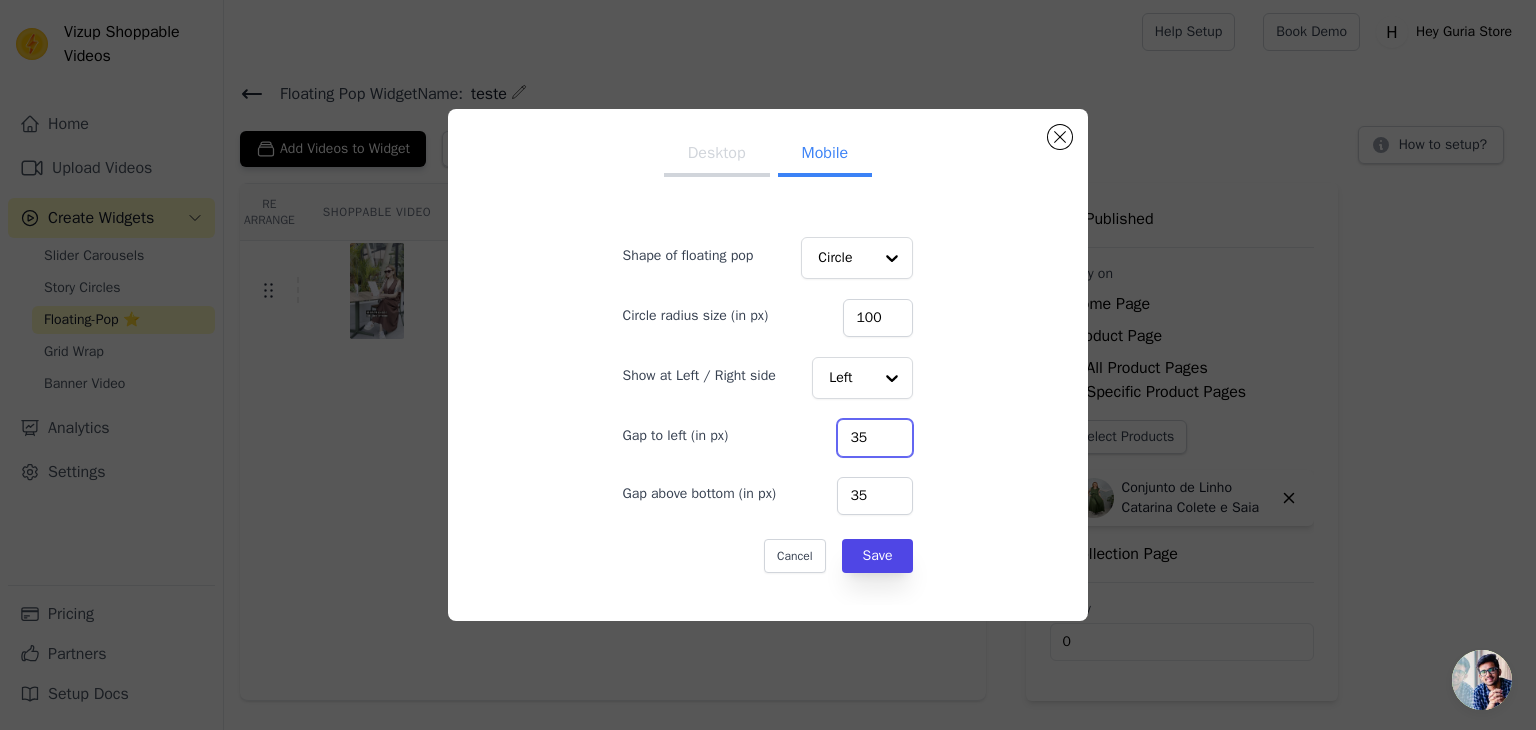 click on "35" at bounding box center [875, 438] 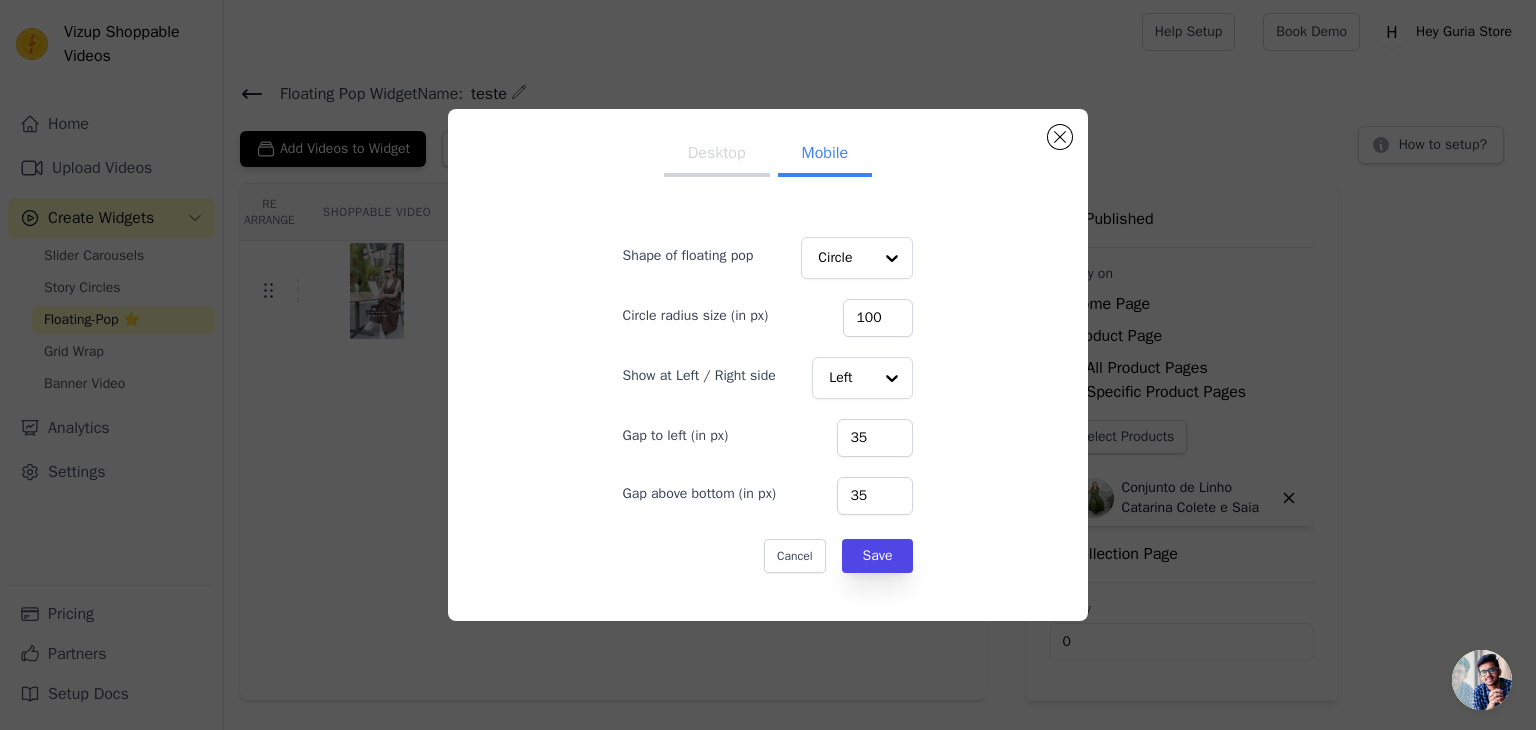click on "Gap to left (in px)" at bounding box center (676, 436) 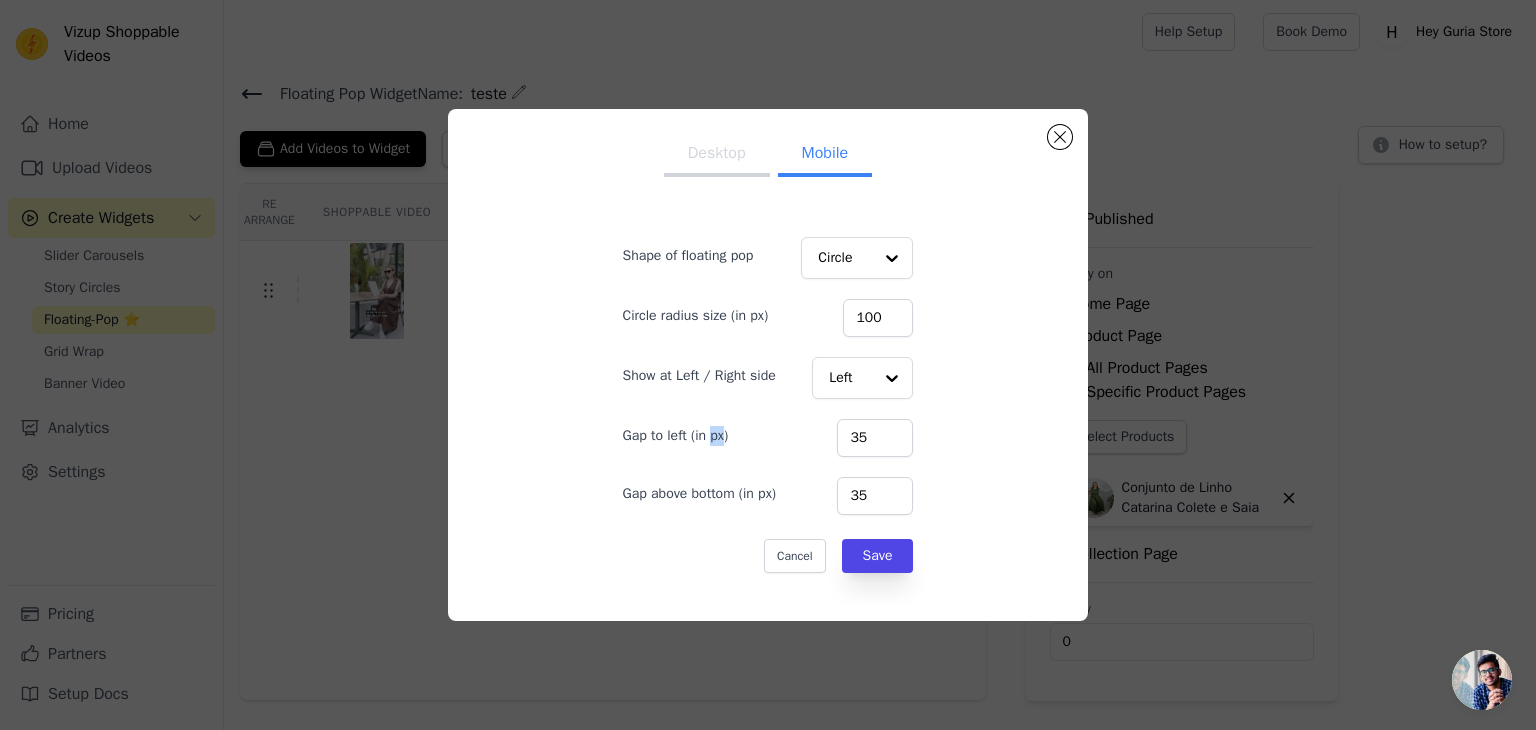 click on "Gap to left (in px)" at bounding box center (676, 436) 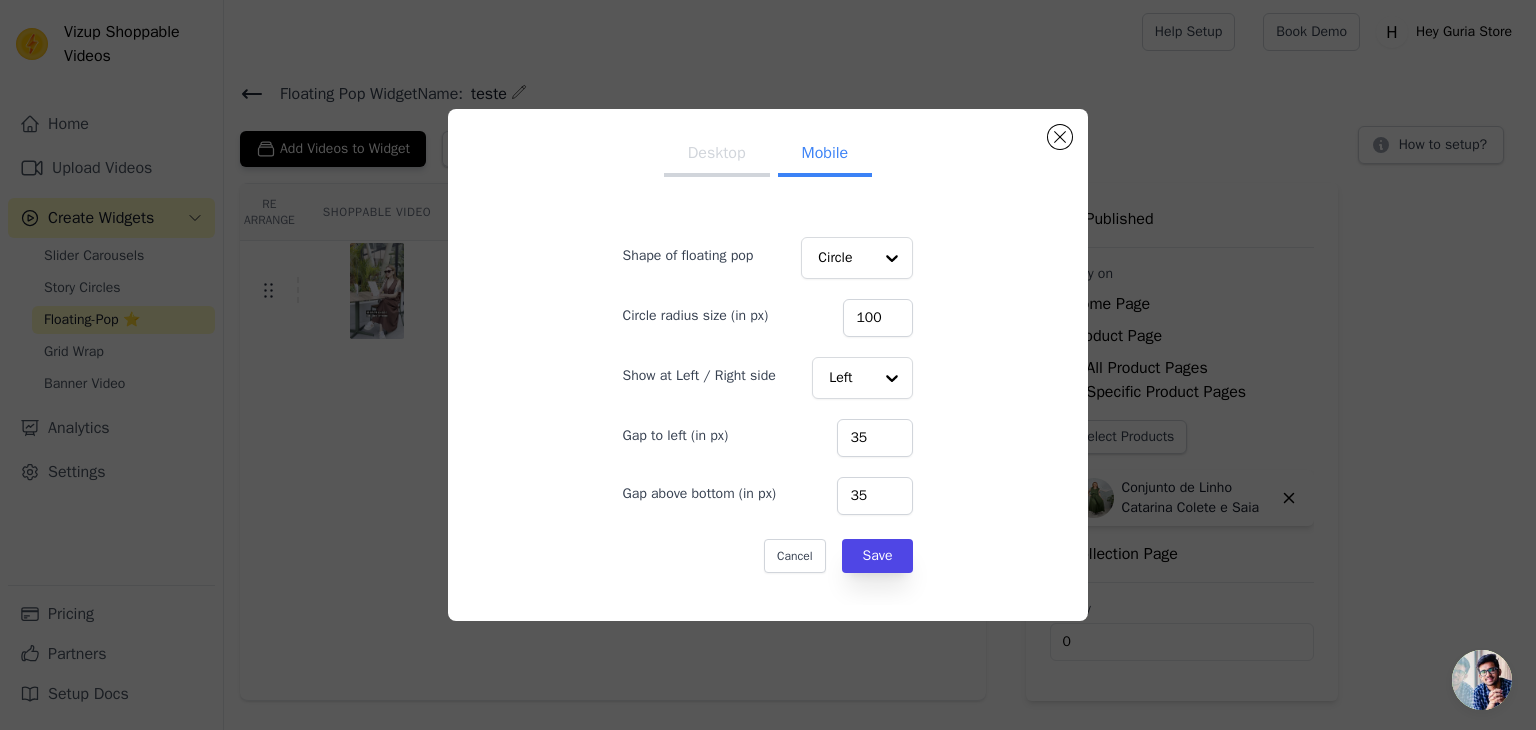click on "Gap to left (in px)   35" at bounding box center (768, 436) 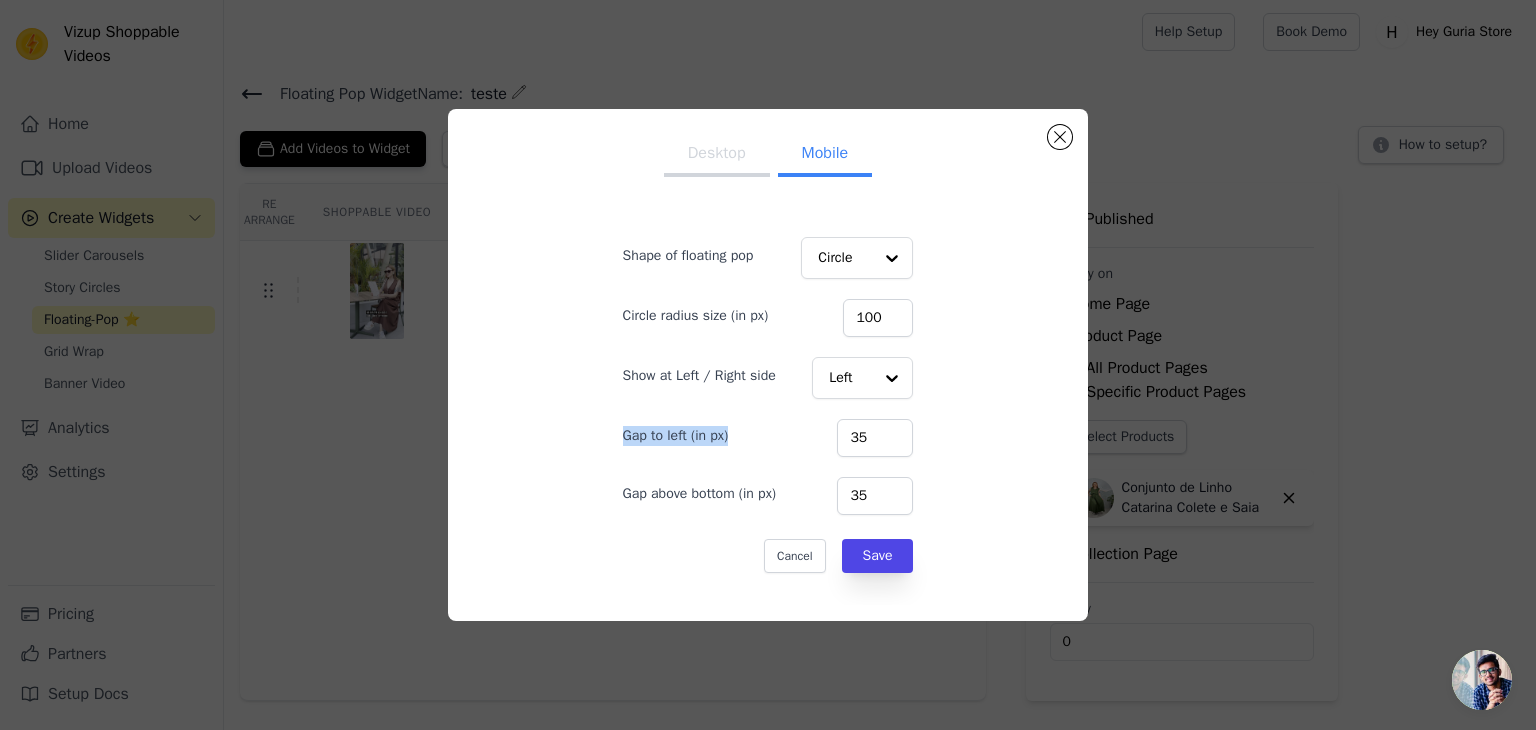 drag, startPoint x: 728, startPoint y: 441, endPoint x: 579, endPoint y: 441, distance: 149 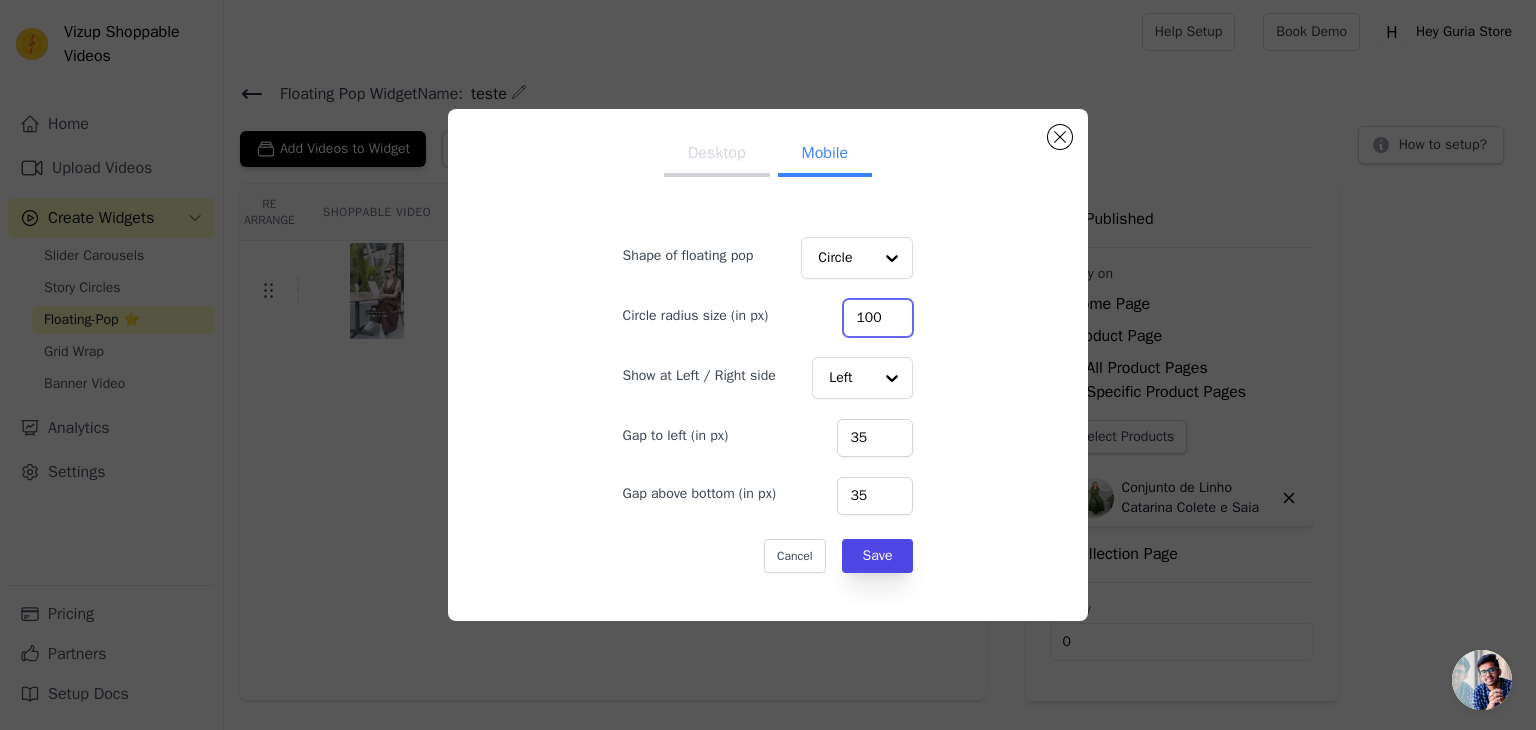 click on "100" at bounding box center [878, 318] 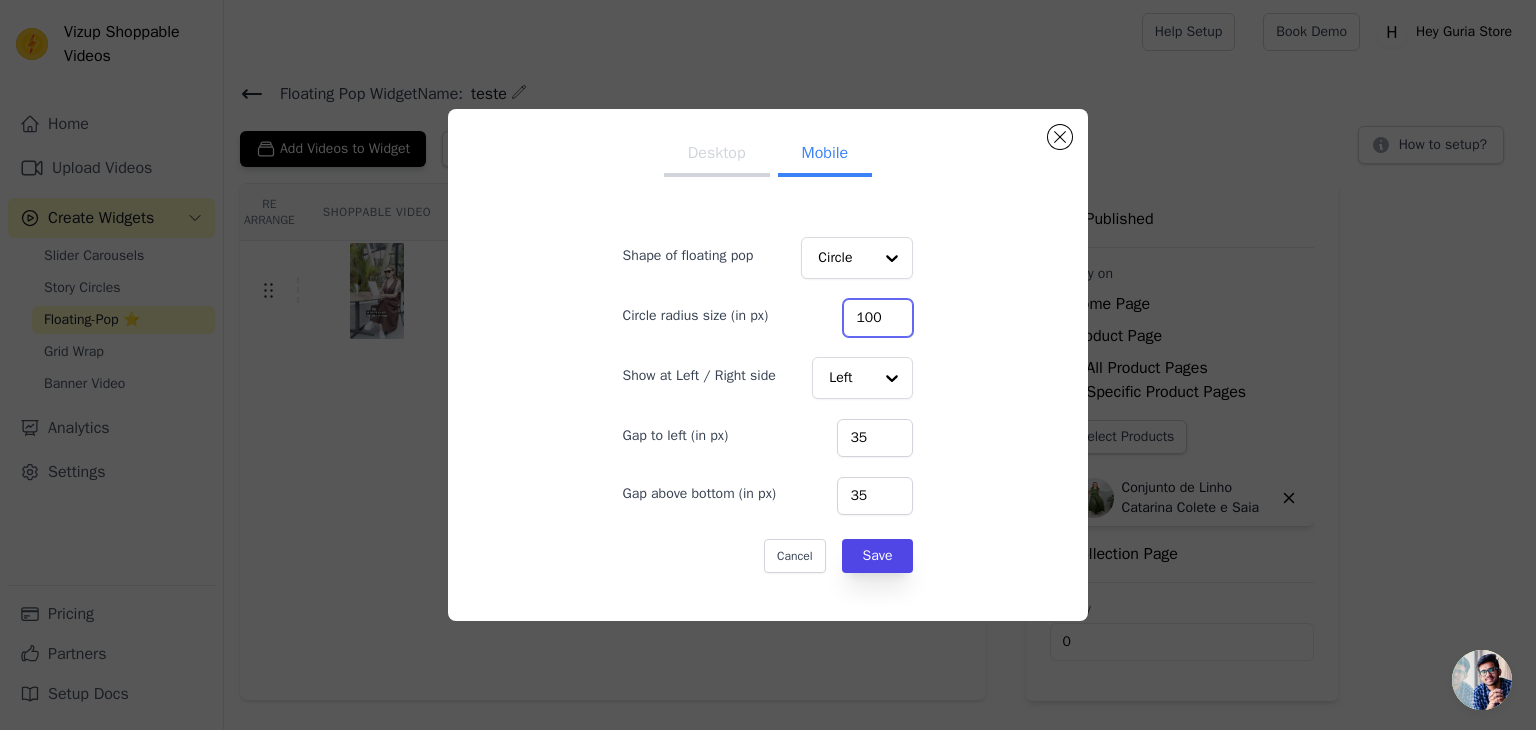 click on "100" at bounding box center (878, 318) 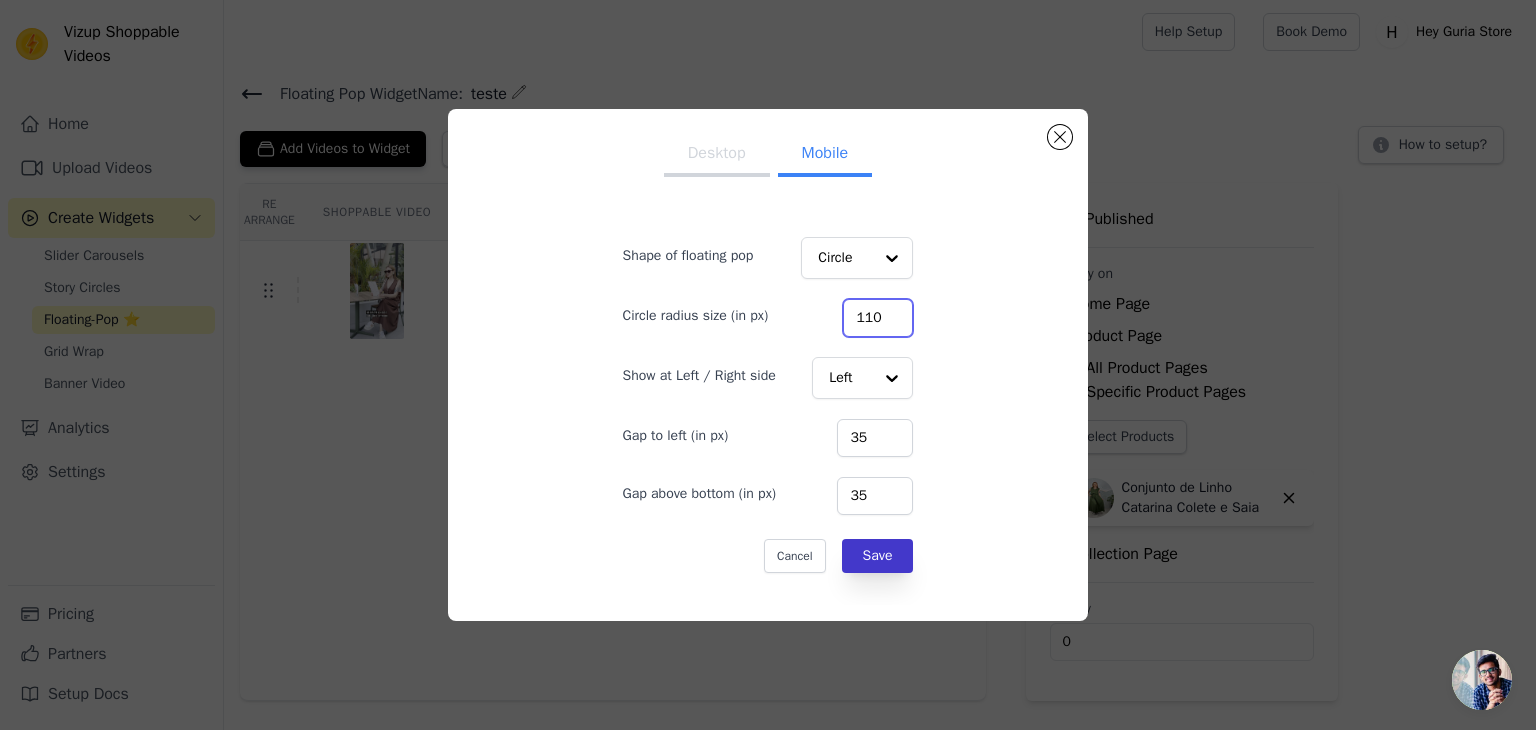 type on "110" 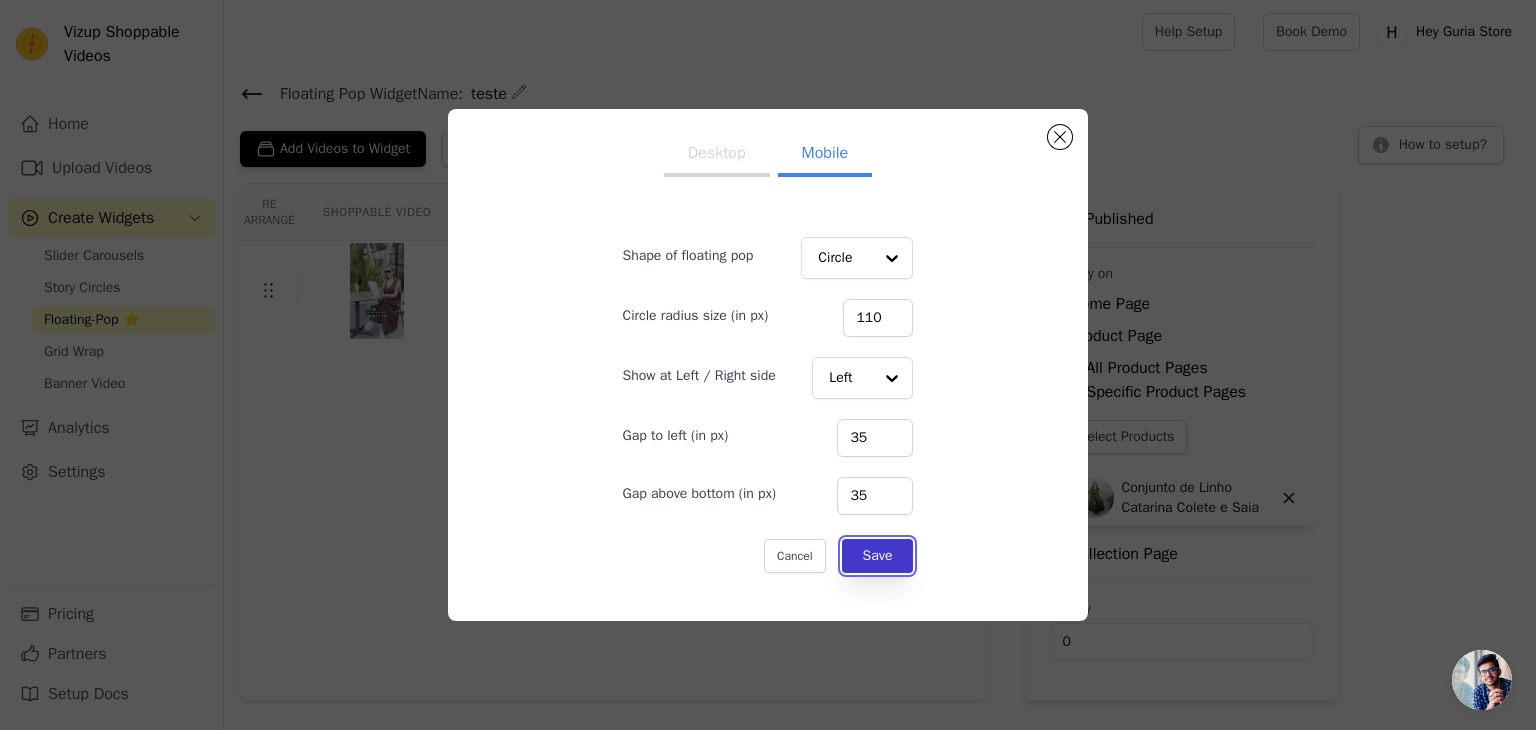 click on "Save" at bounding box center [878, 556] 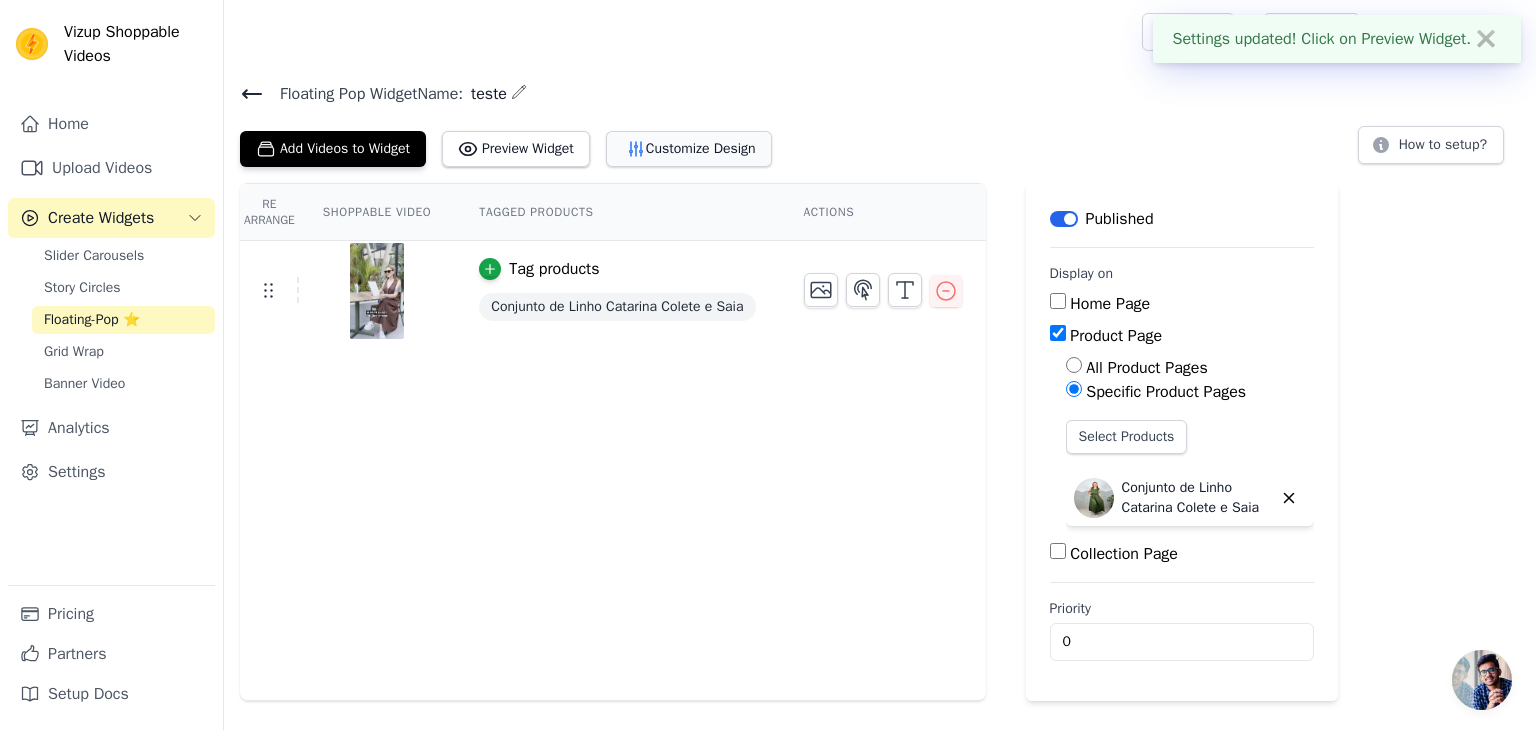 click on "Customize Design" at bounding box center (689, 149) 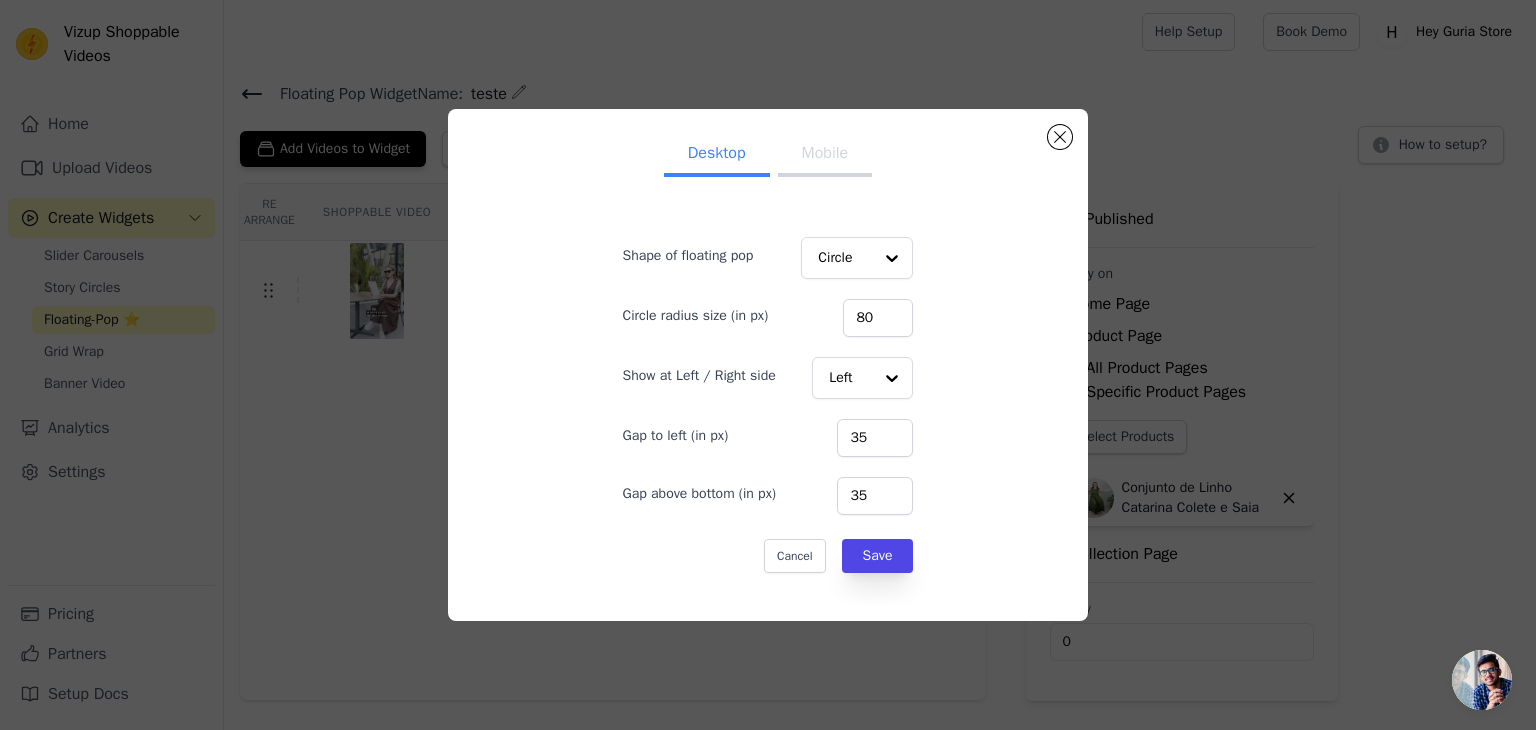 click on "Desktop" at bounding box center [717, 155] 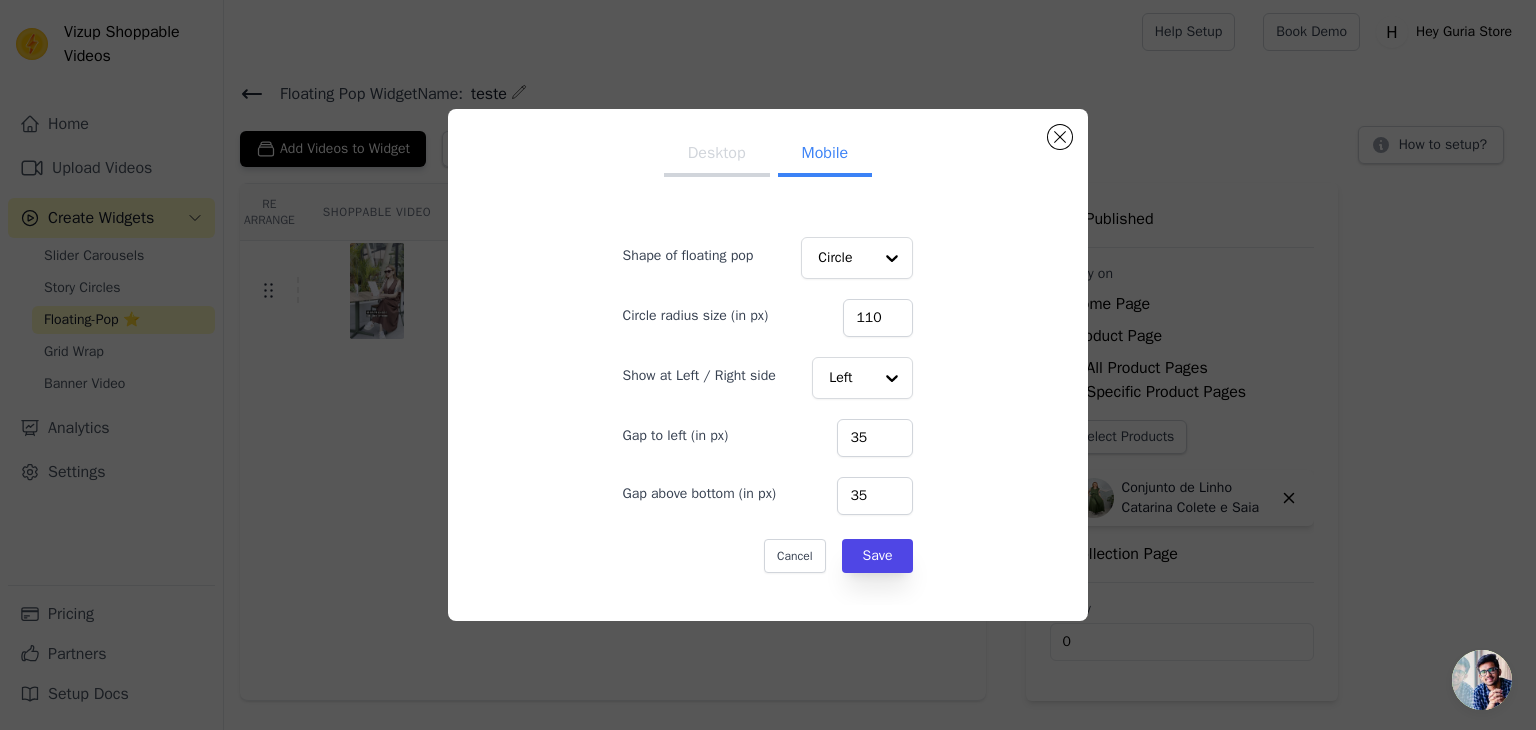 click on "Desktop" at bounding box center (717, 155) 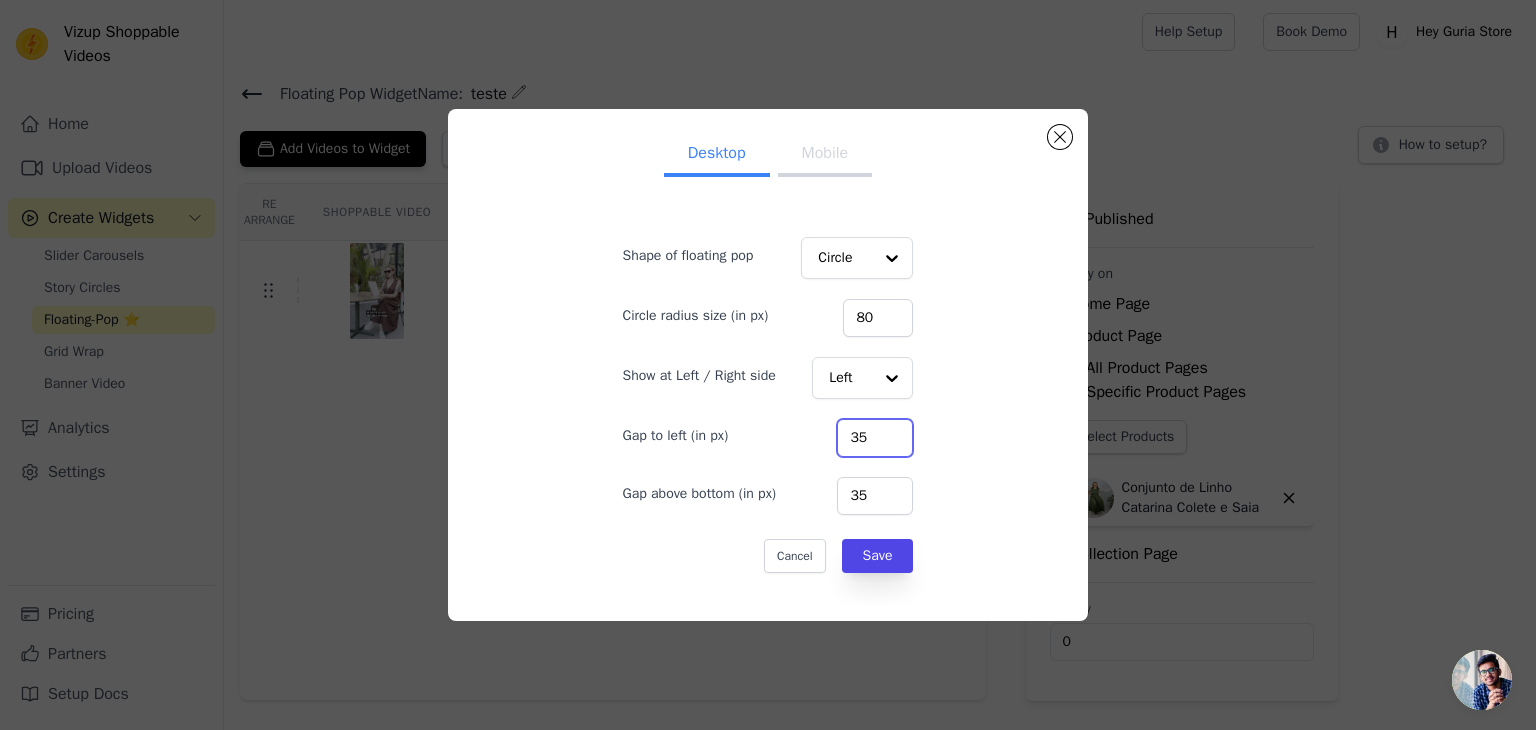 drag, startPoint x: 851, startPoint y: 437, endPoint x: 807, endPoint y: 425, distance: 45.607018 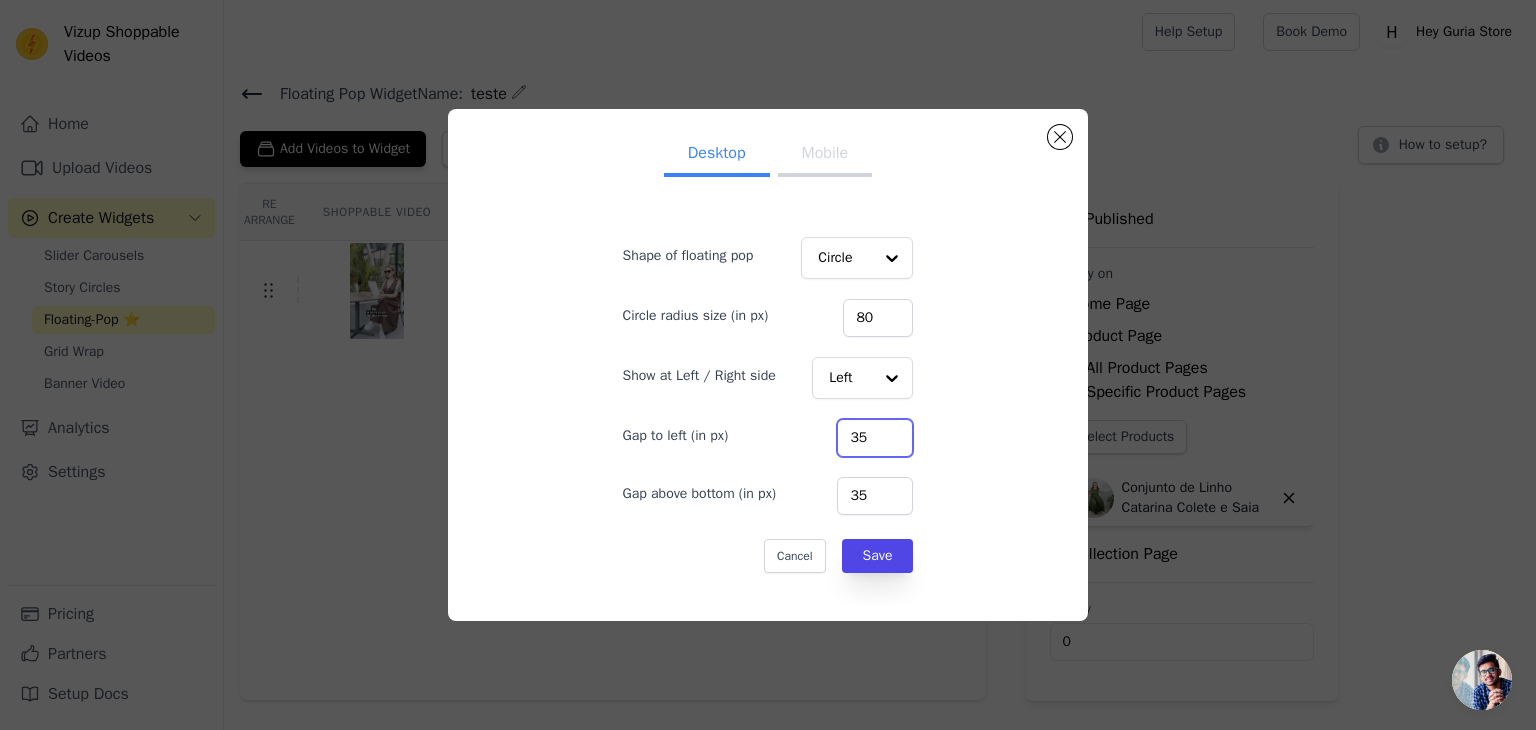 click on "Gap to left (in px)   35" at bounding box center (768, 436) 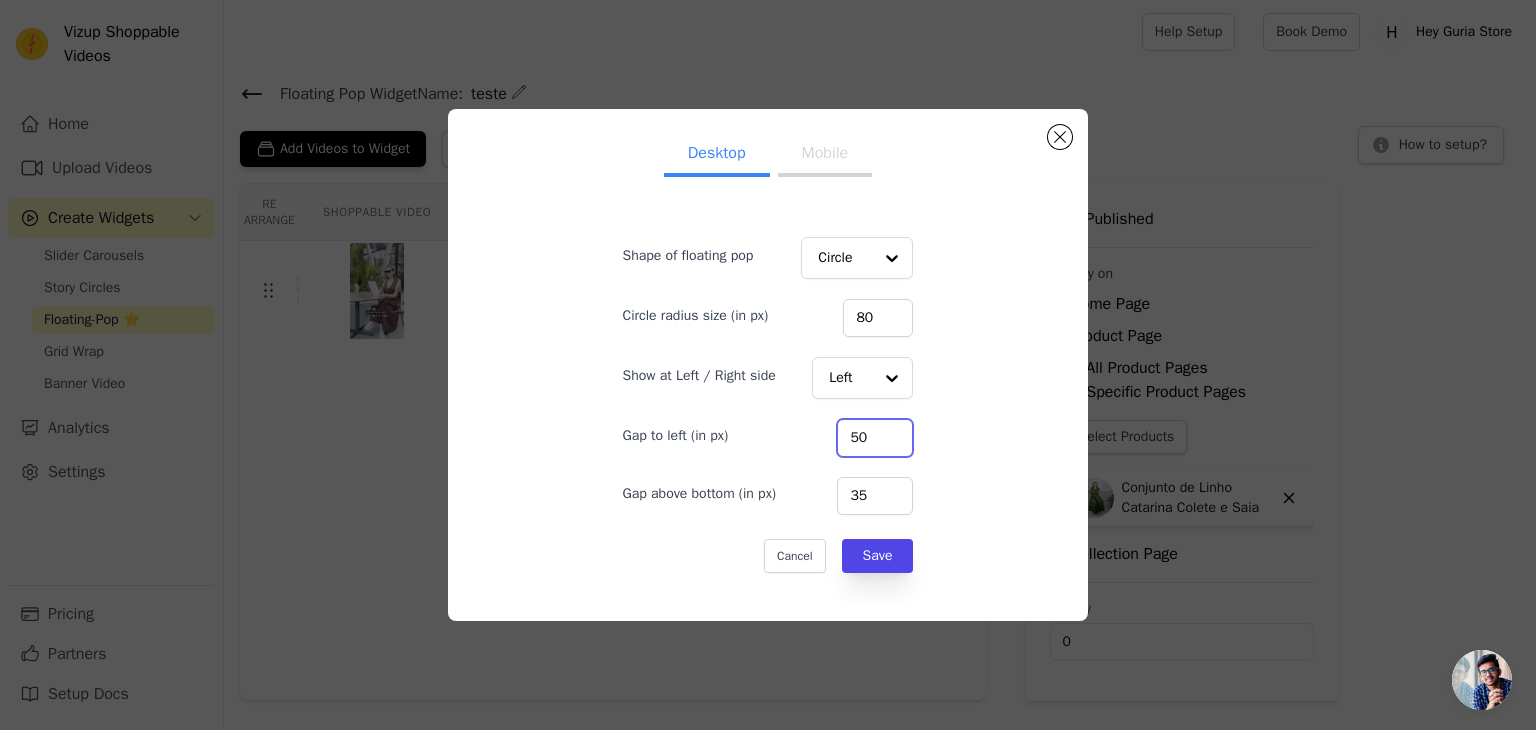 type on "50" 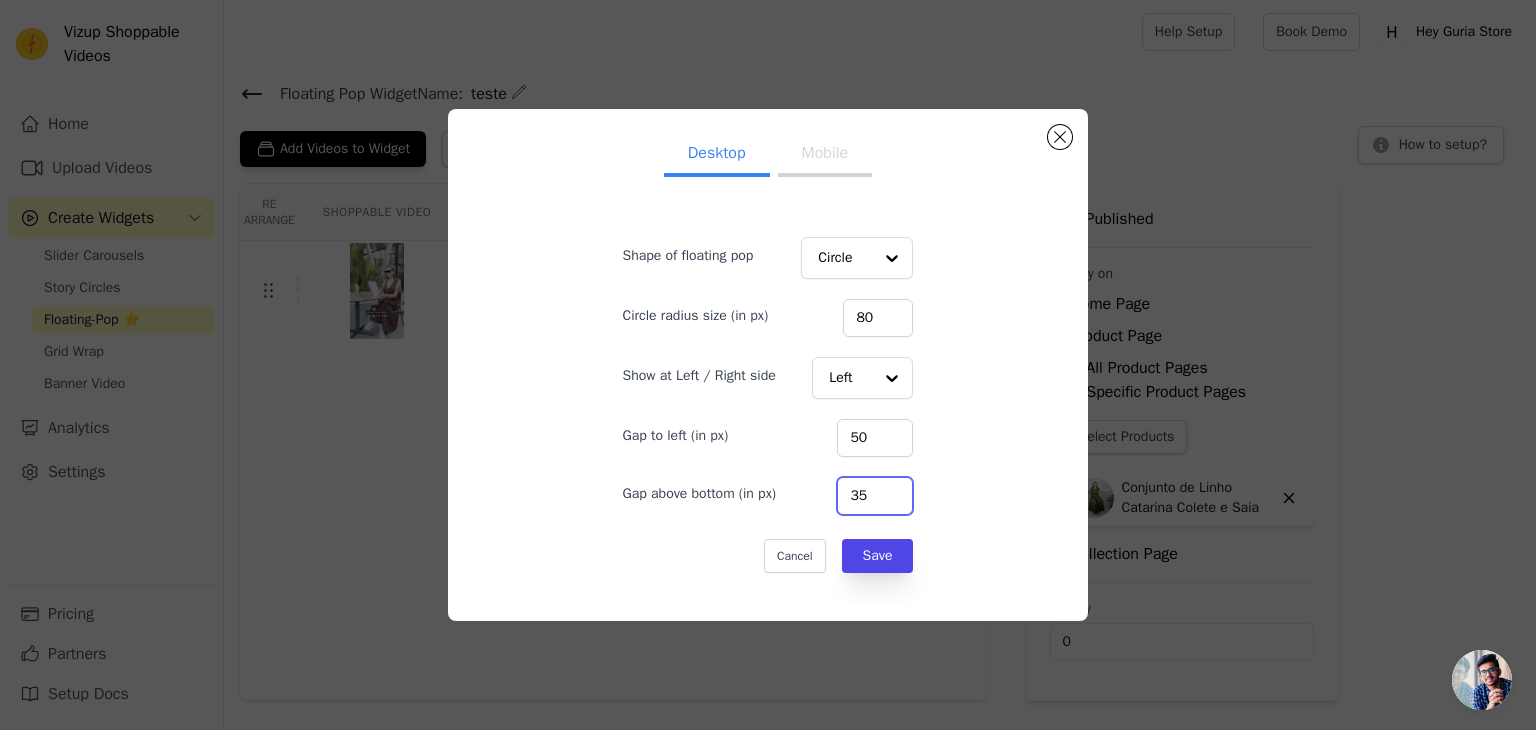 drag, startPoint x: 838, startPoint y: 515, endPoint x: 759, endPoint y: 509, distance: 79.22752 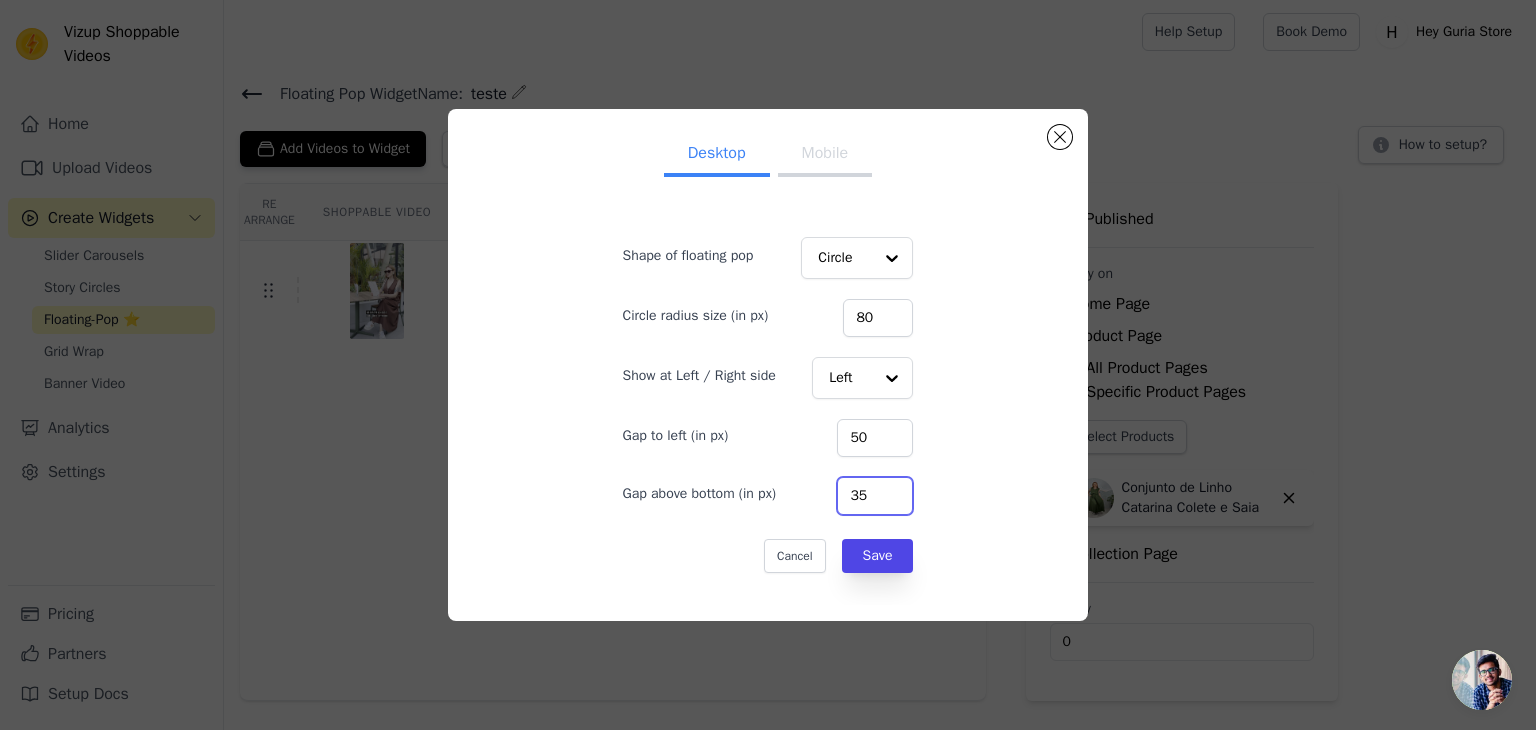 click on "Gap above bottom (in px)   35" at bounding box center (768, 494) 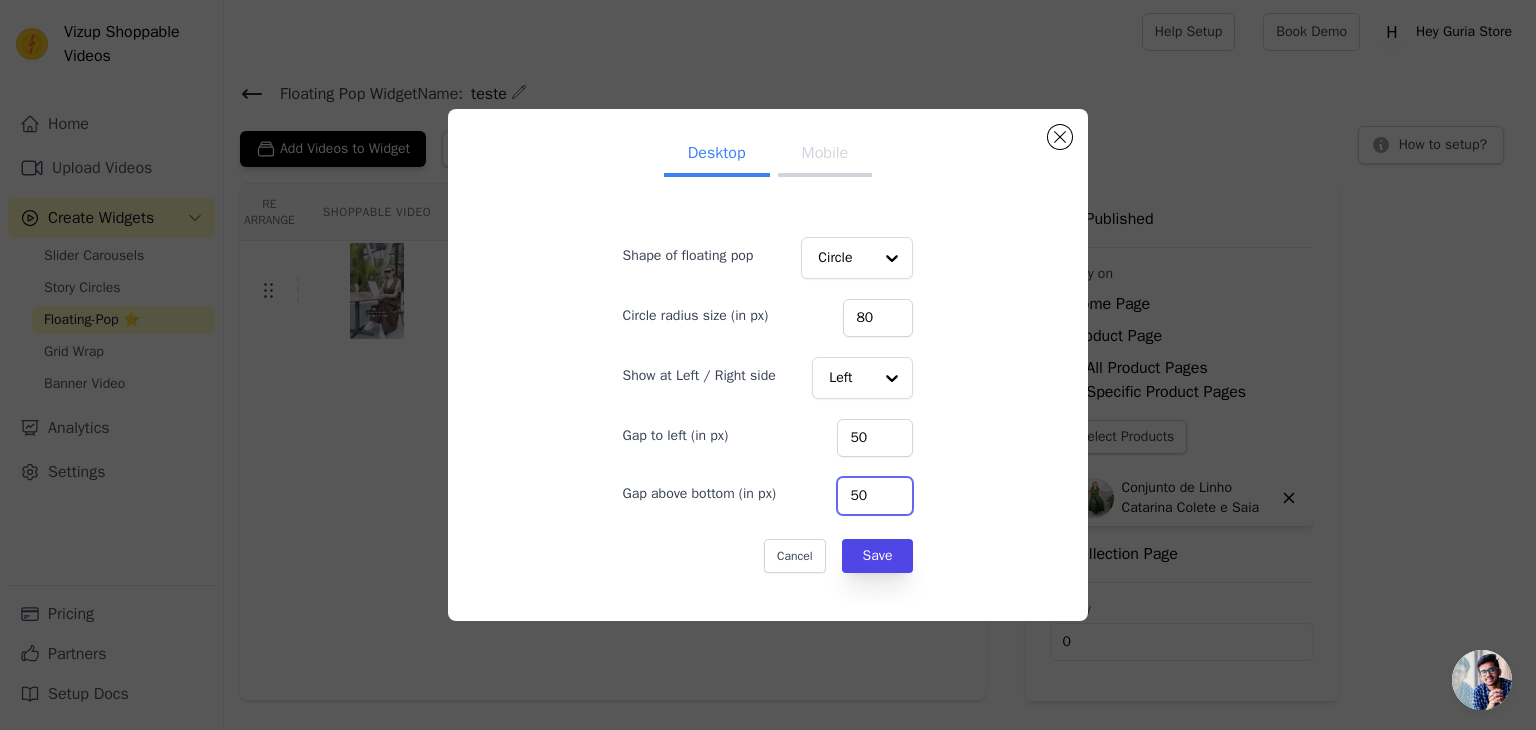 type on "50" 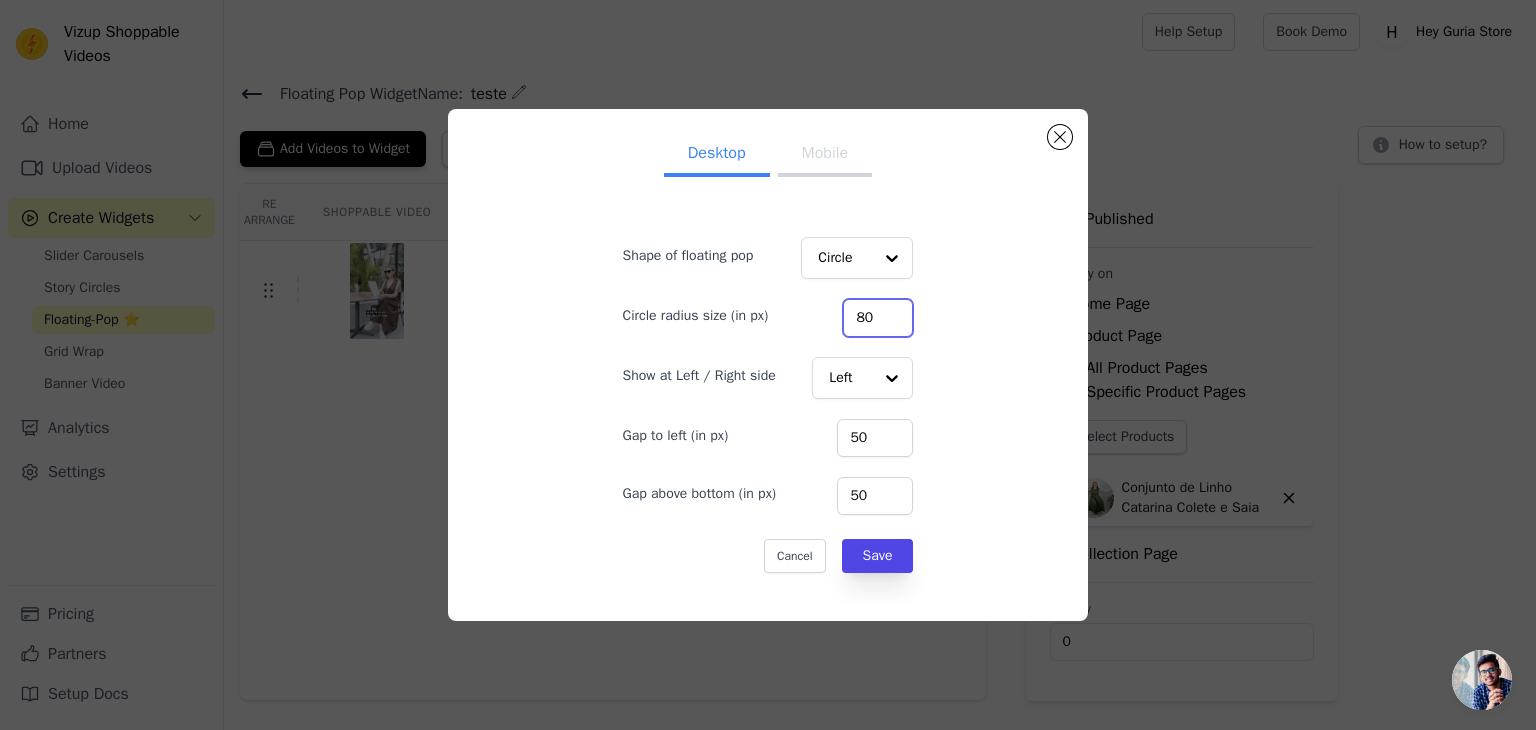 click on "80" at bounding box center [878, 318] 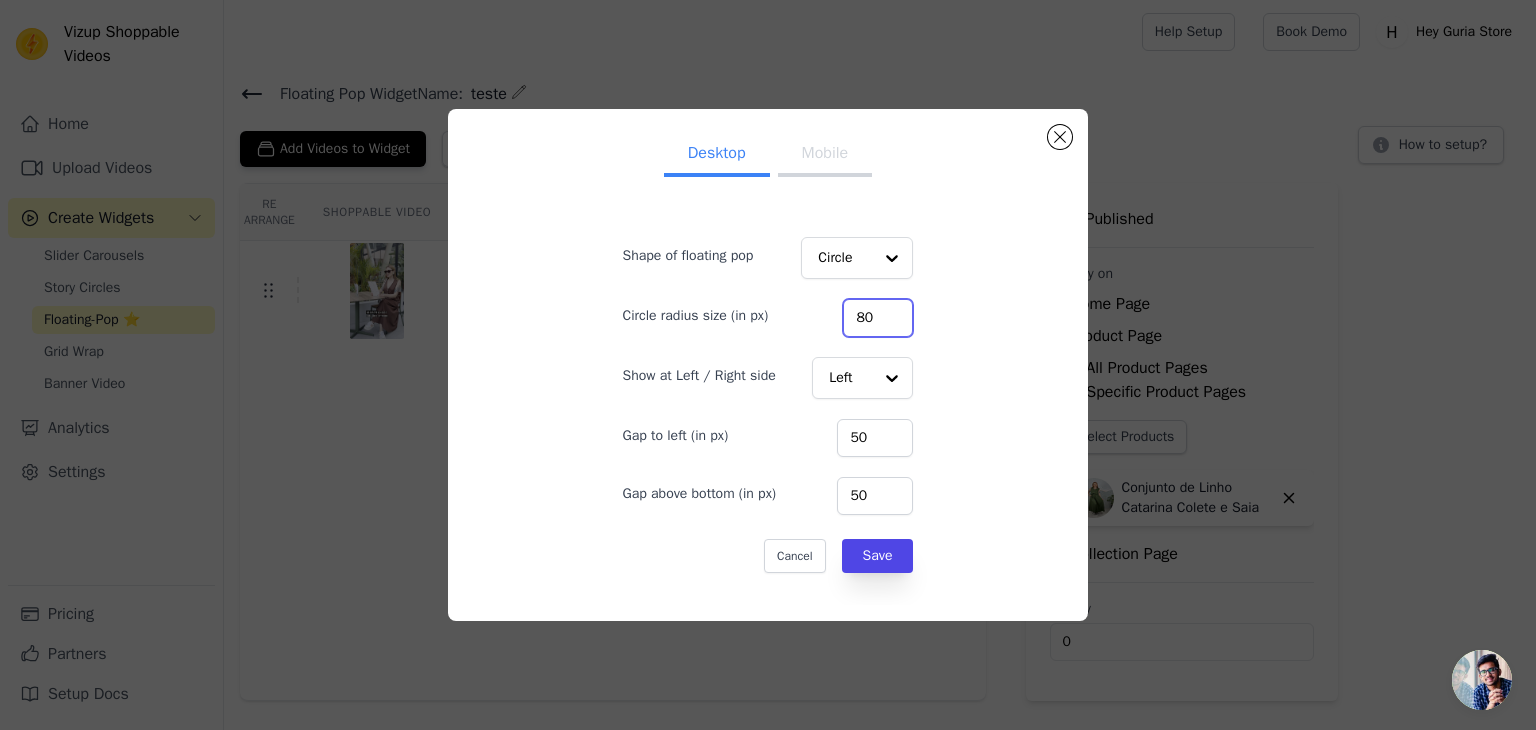 click on "80" at bounding box center (878, 318) 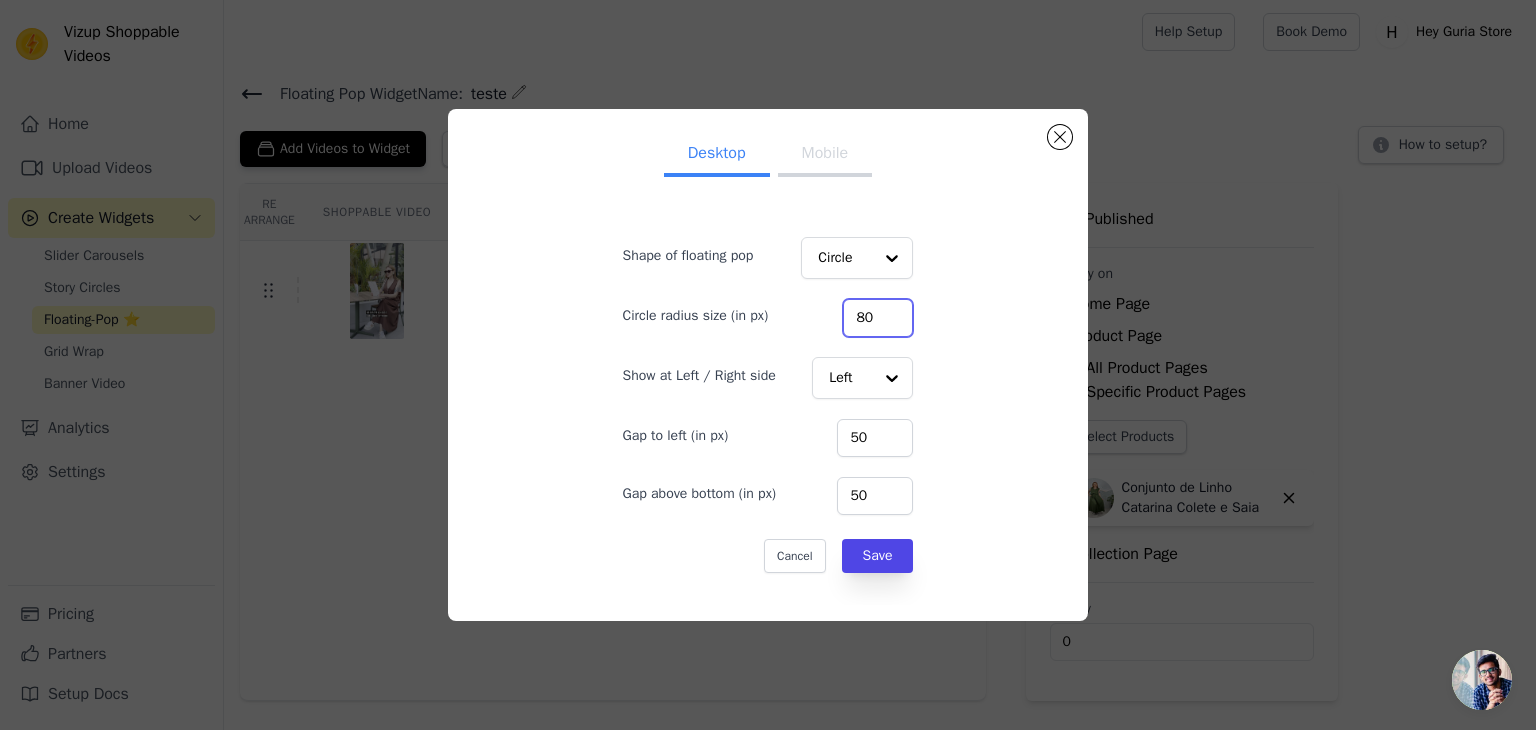 drag, startPoint x: 848, startPoint y: 315, endPoint x: 830, endPoint y: 314, distance: 18.027756 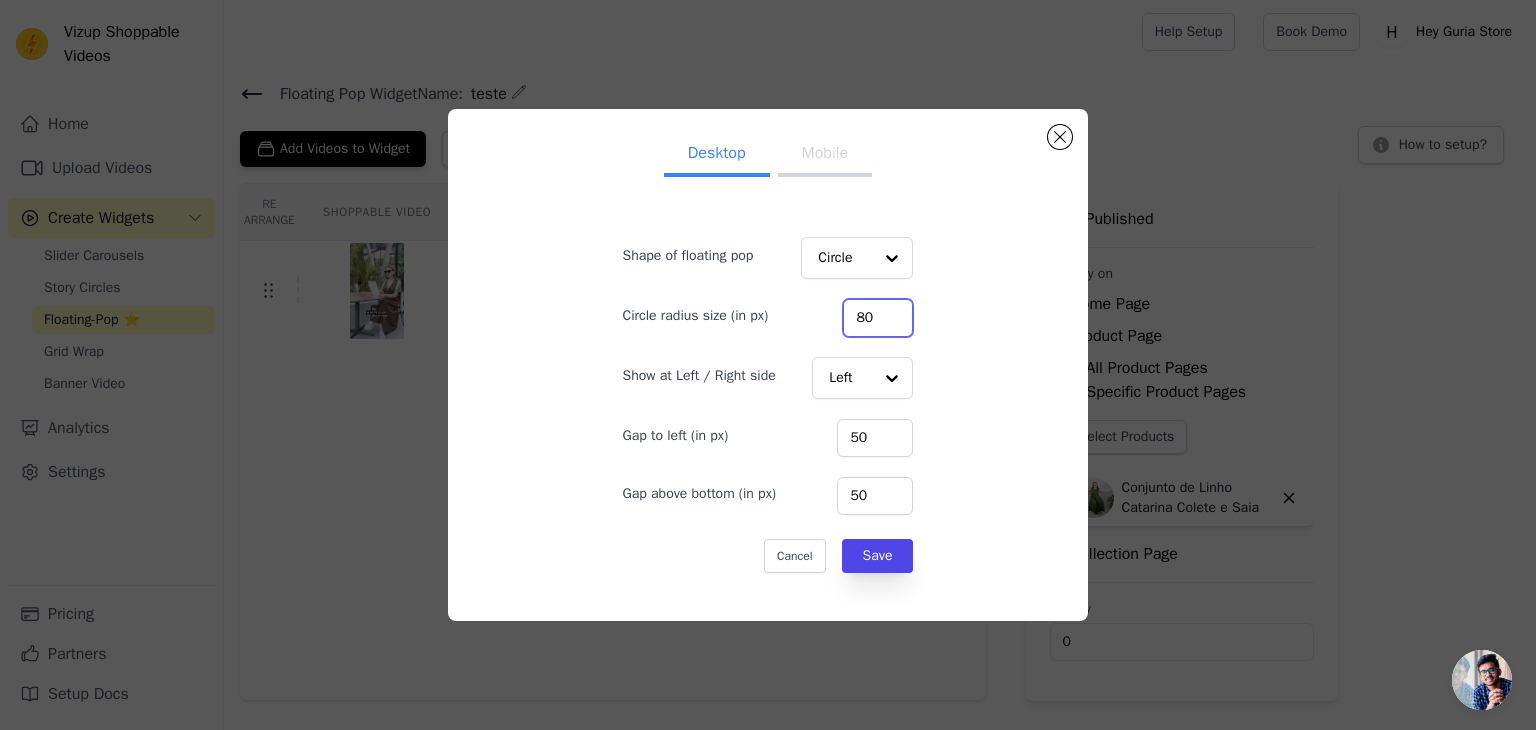 click on "80" at bounding box center (878, 318) 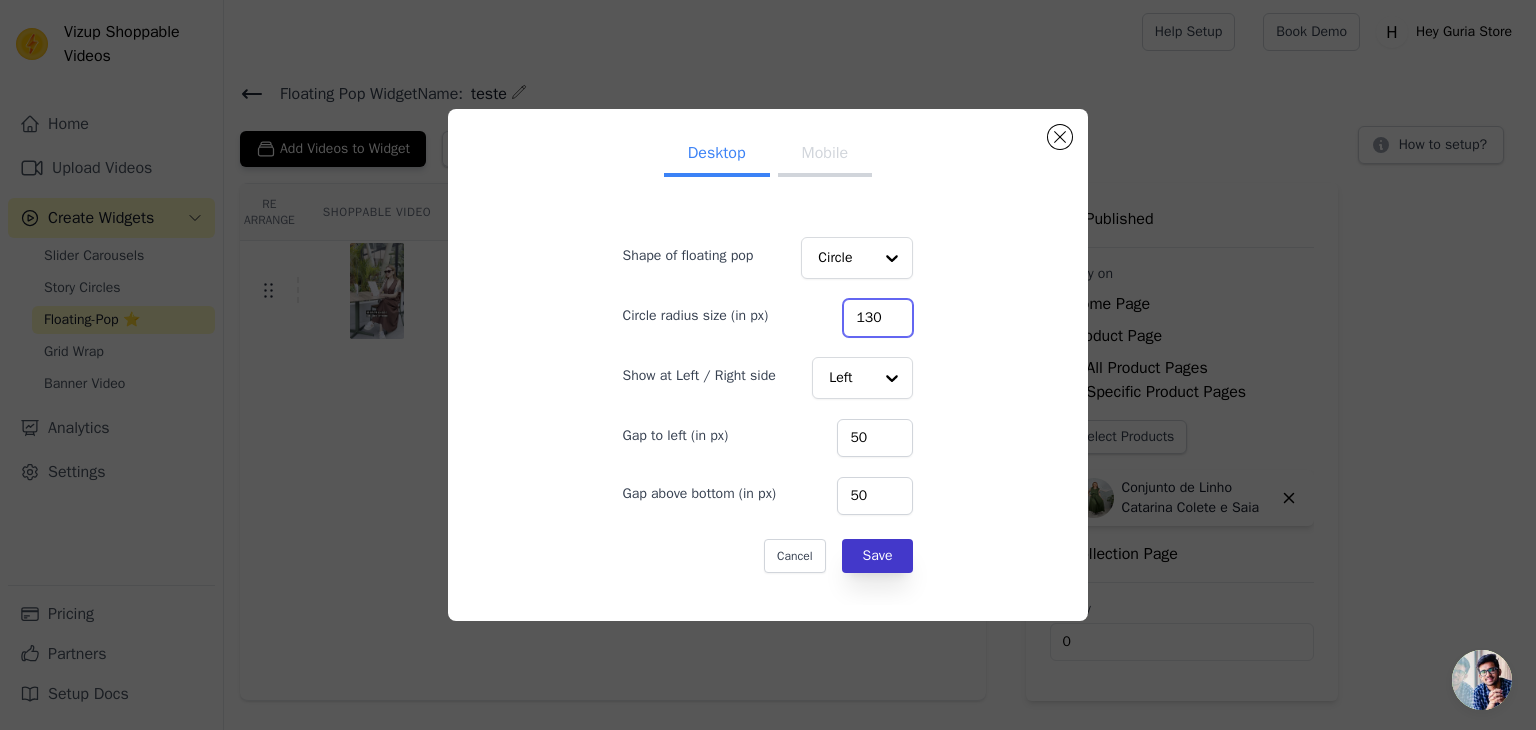 type on "130" 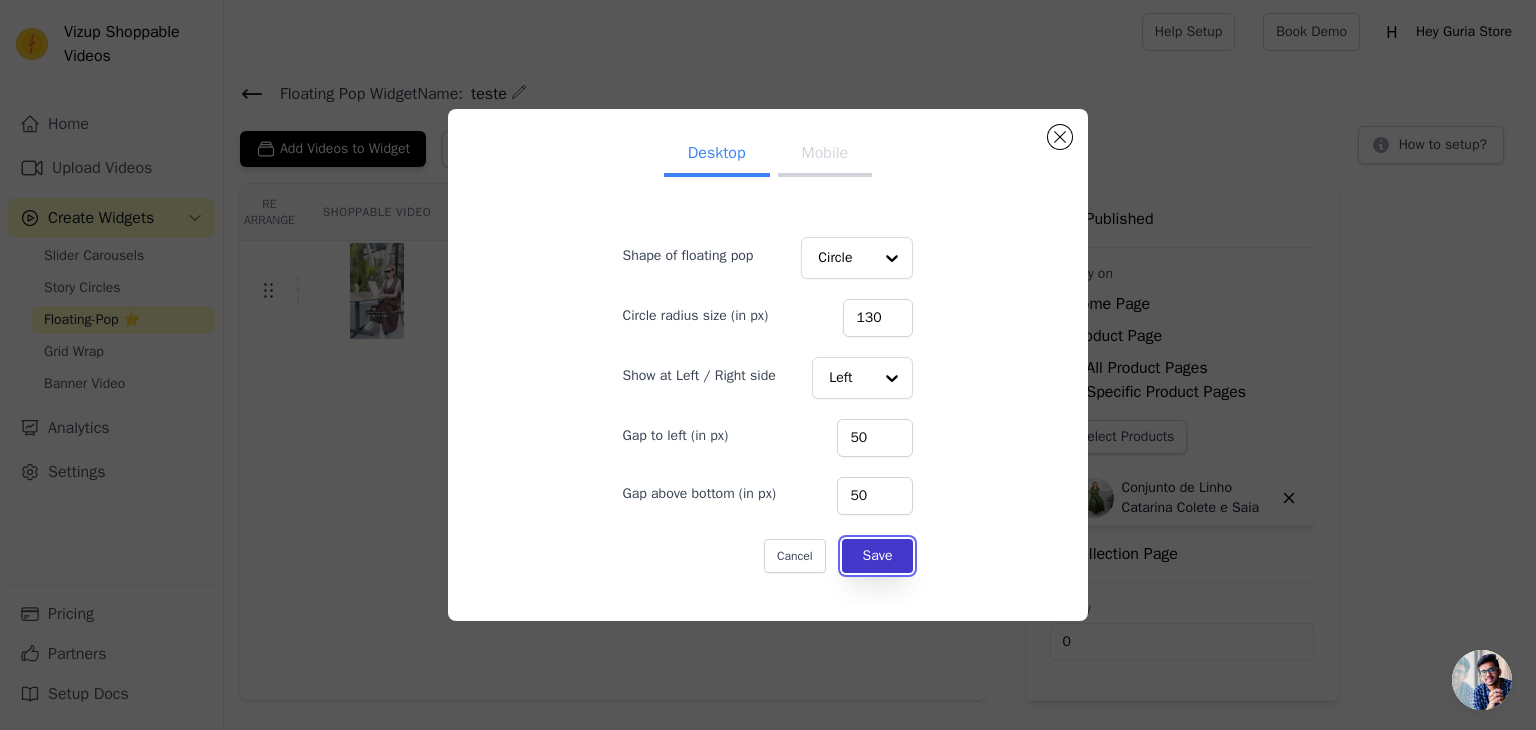 click on "Save" at bounding box center (878, 556) 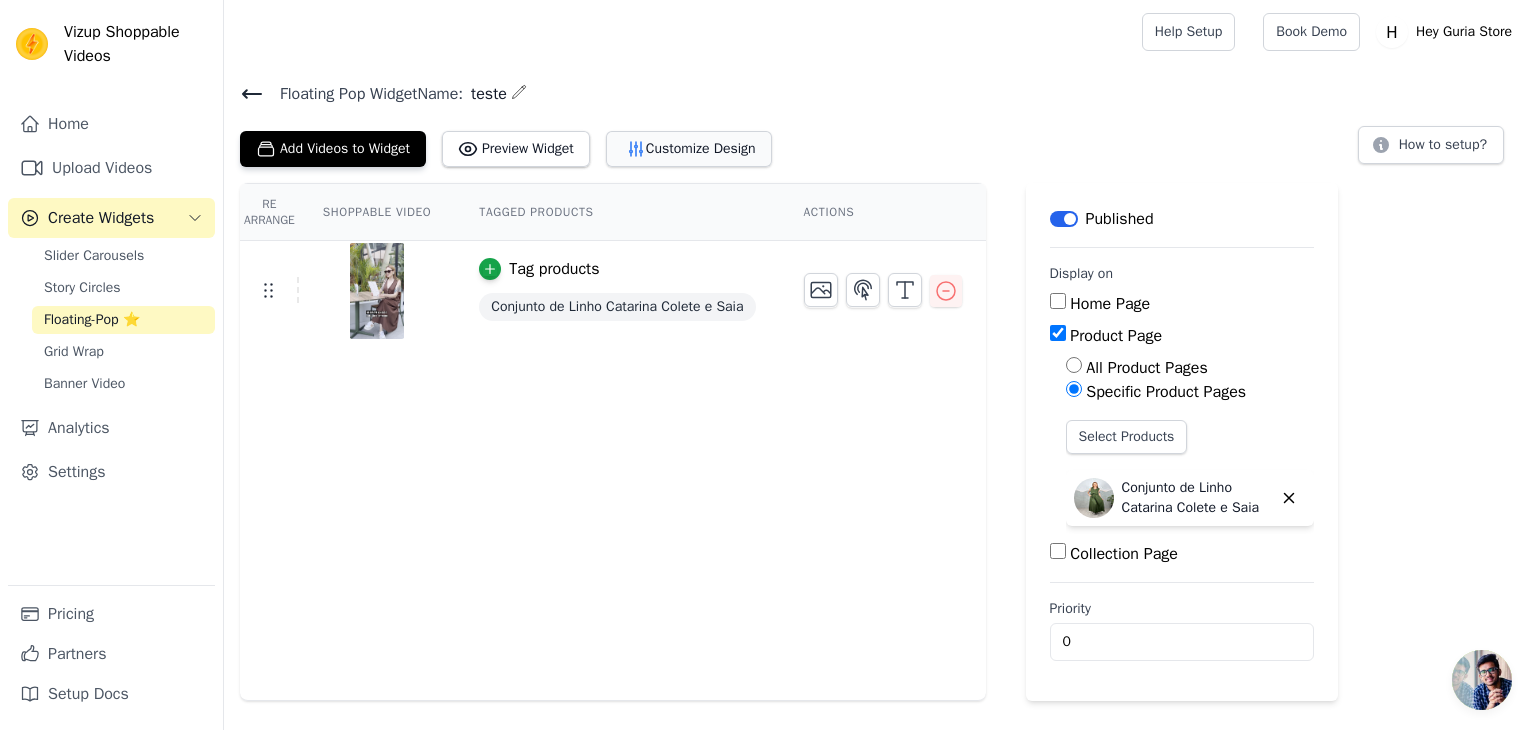 click on "Customize Design" at bounding box center [689, 149] 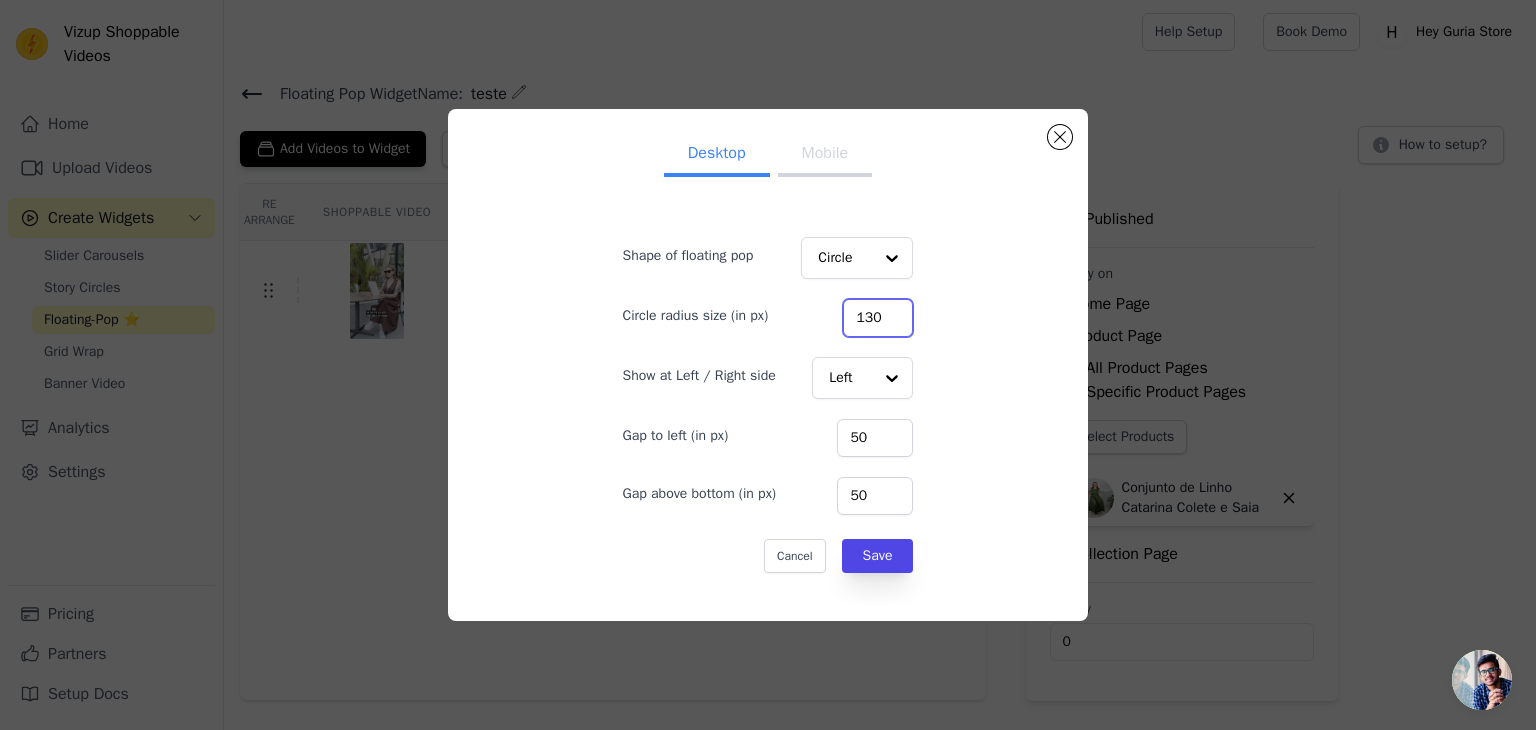 drag, startPoint x: 856, startPoint y: 311, endPoint x: 781, endPoint y: 297, distance: 76.29548 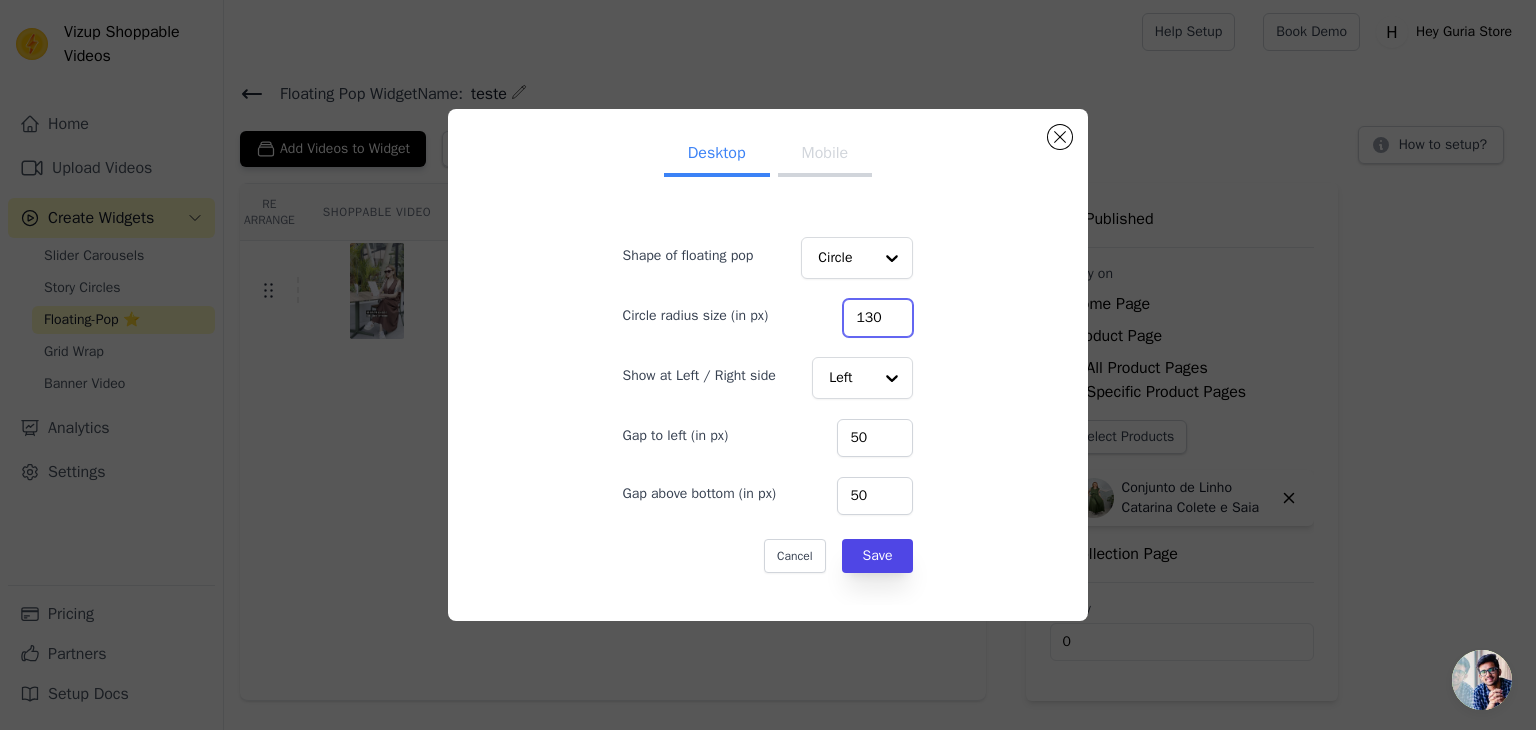 click on "Circle radius size (in px)   130" at bounding box center [768, 316] 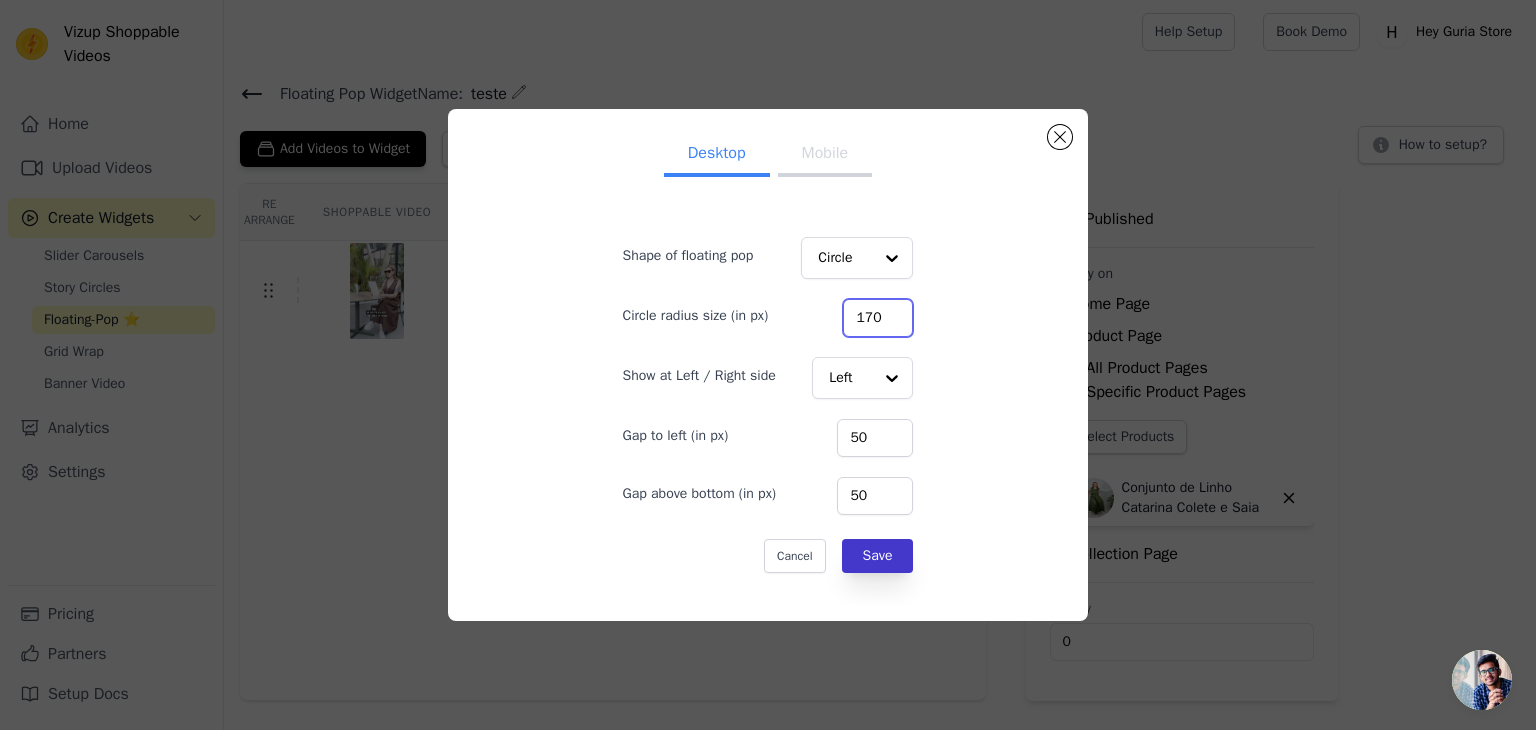 type on "170" 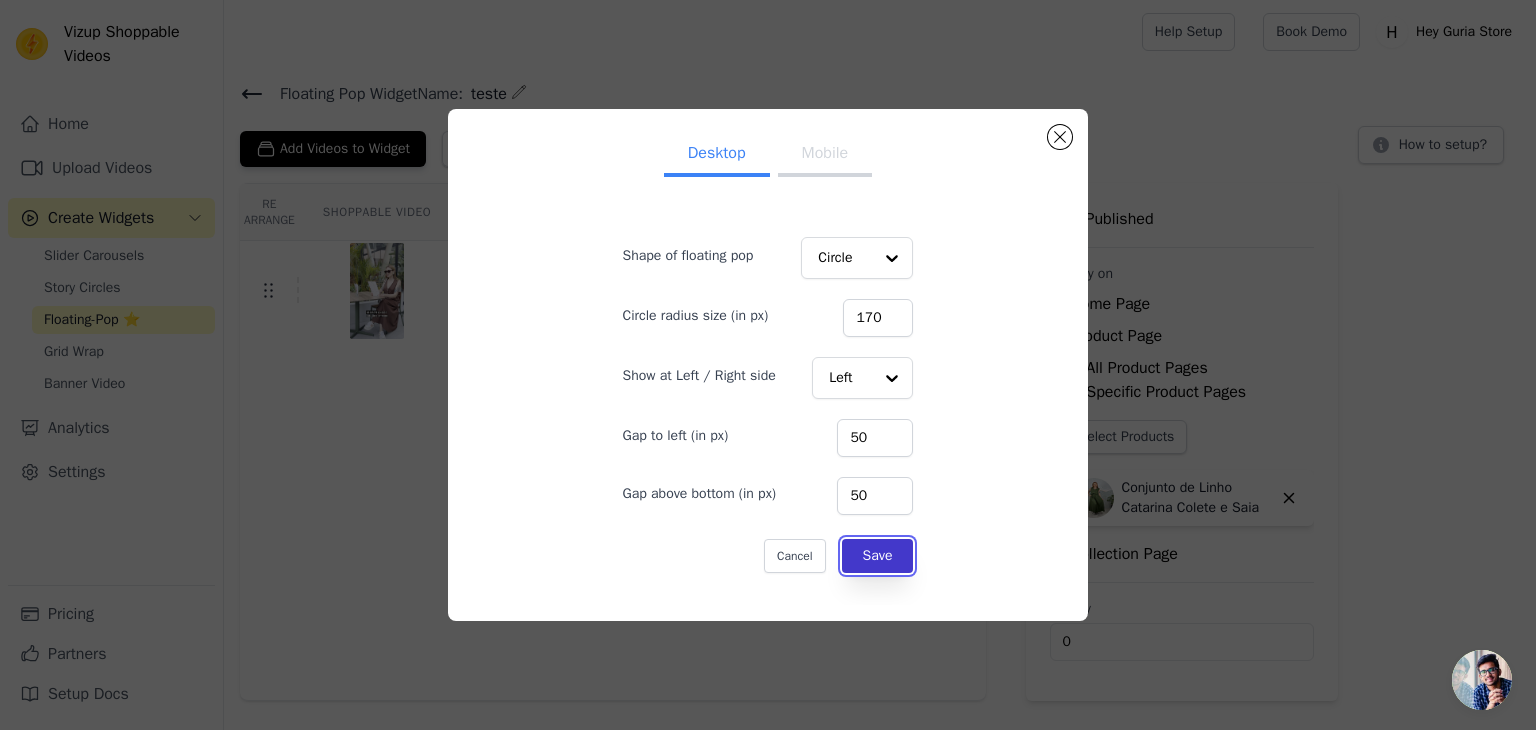click on "Save" at bounding box center [878, 556] 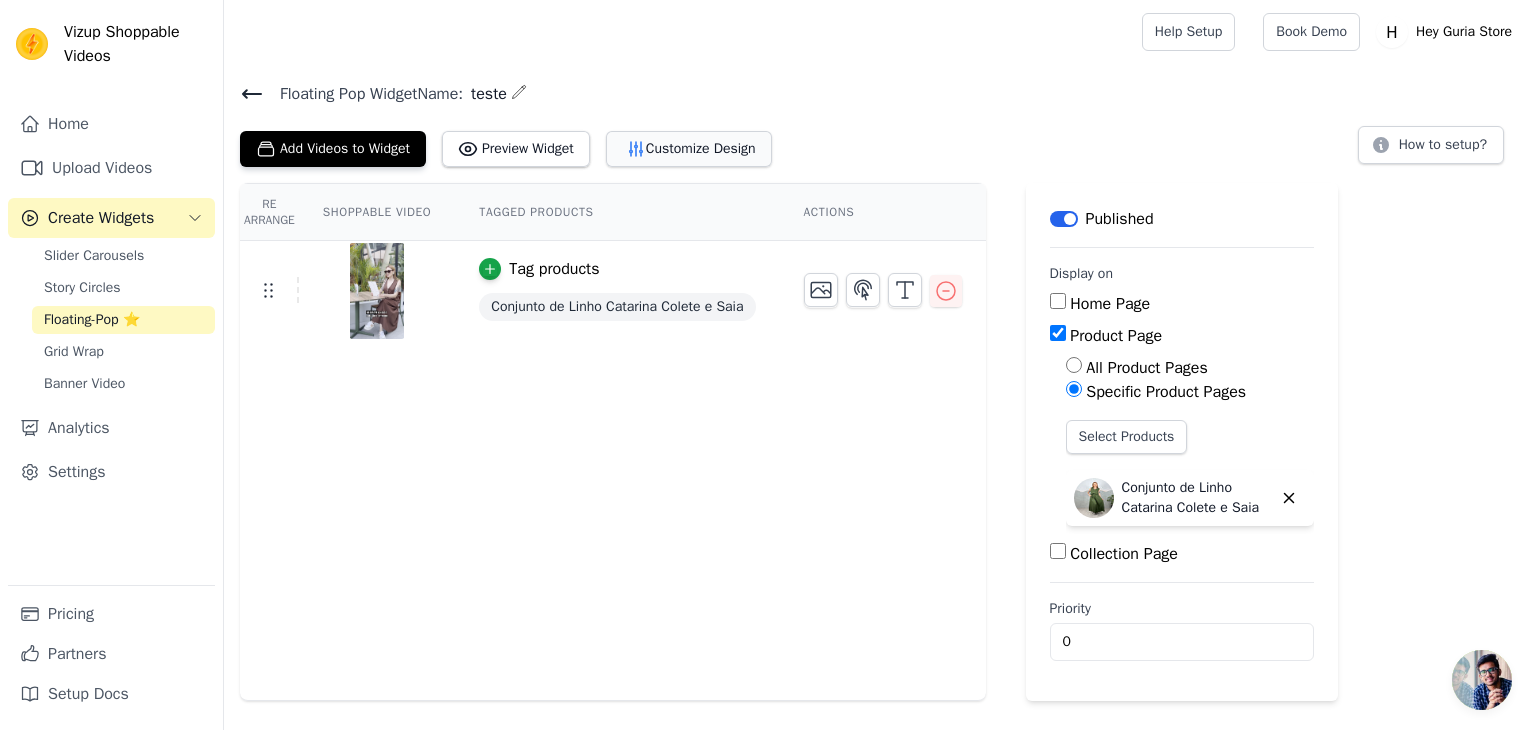 click on "Customize Design" at bounding box center [689, 149] 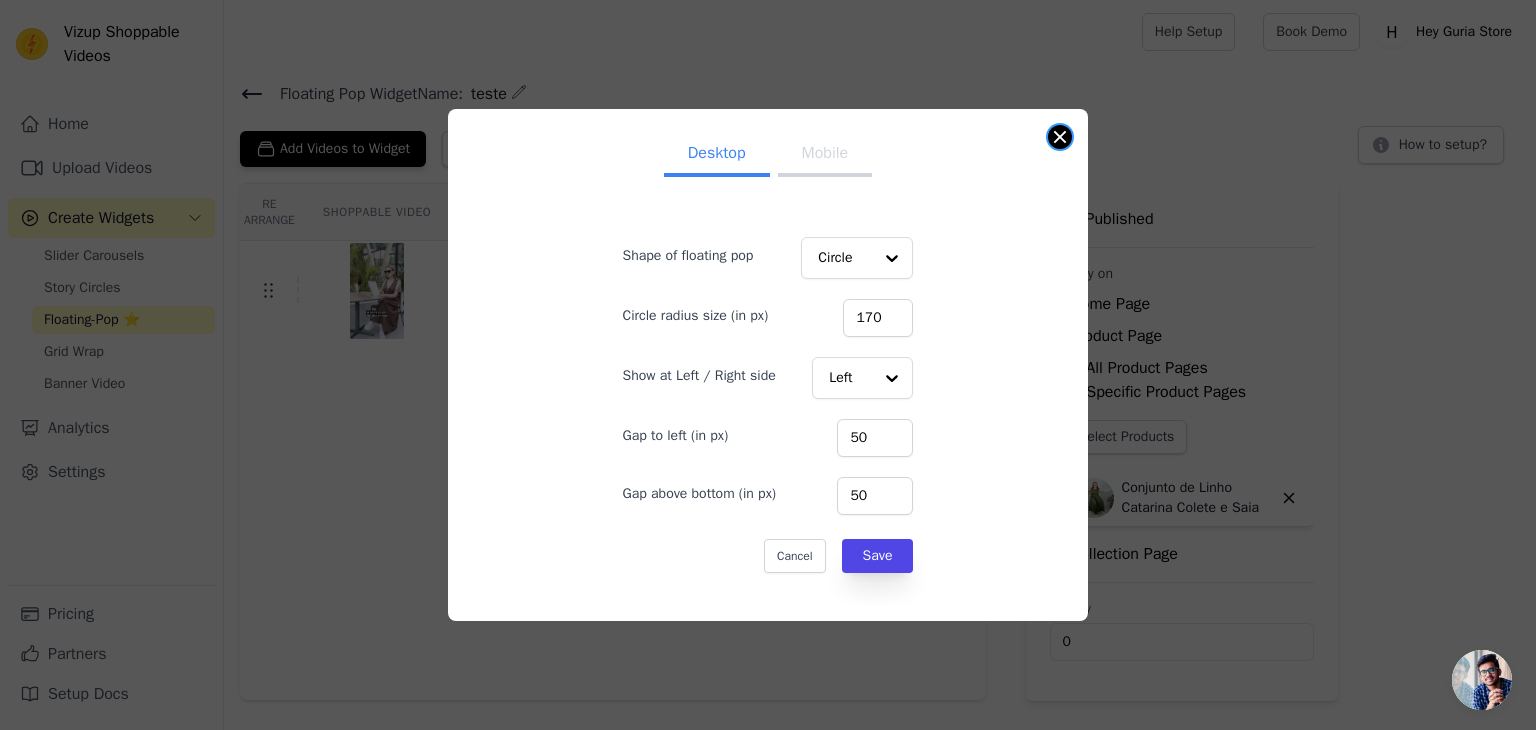 click at bounding box center [1060, 137] 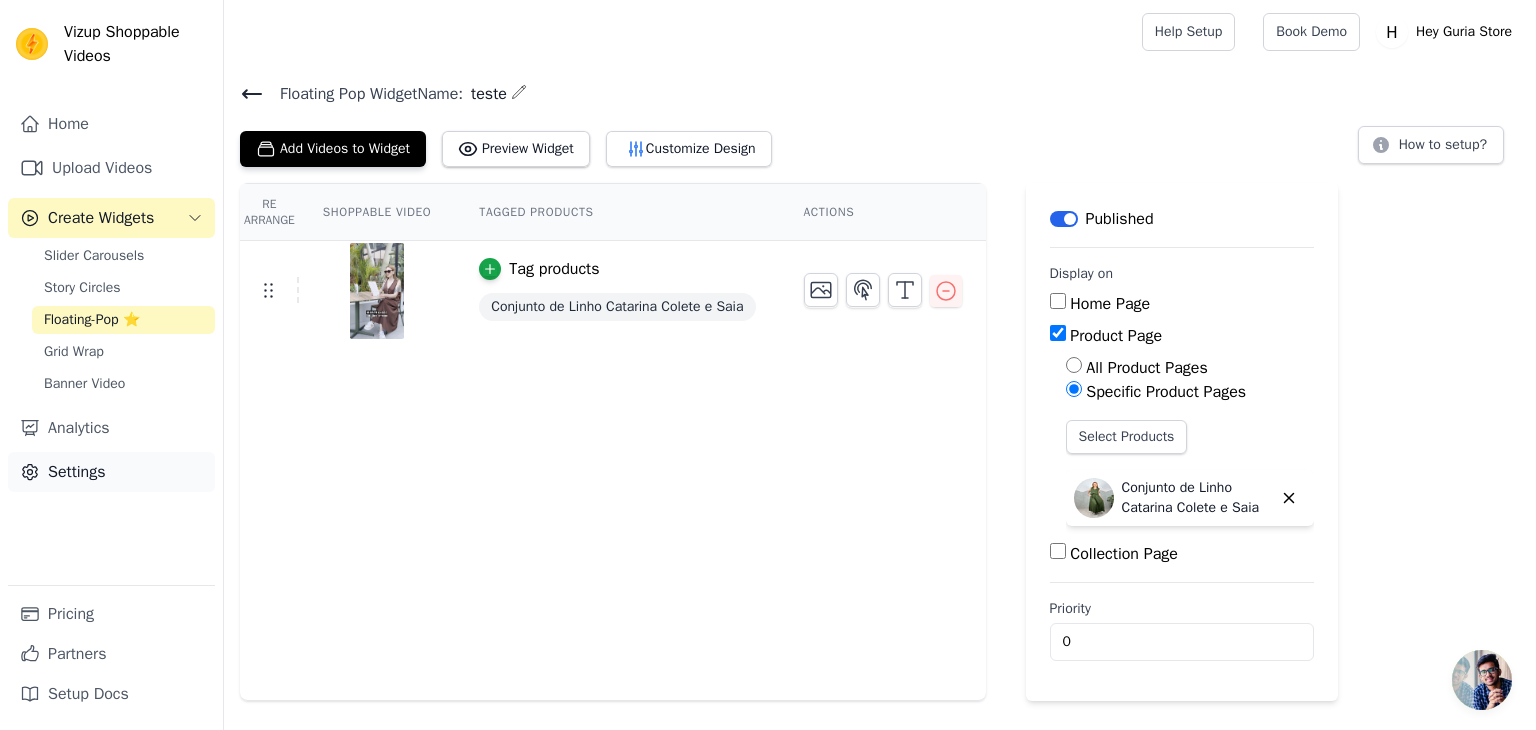click on "Settings" at bounding box center (111, 472) 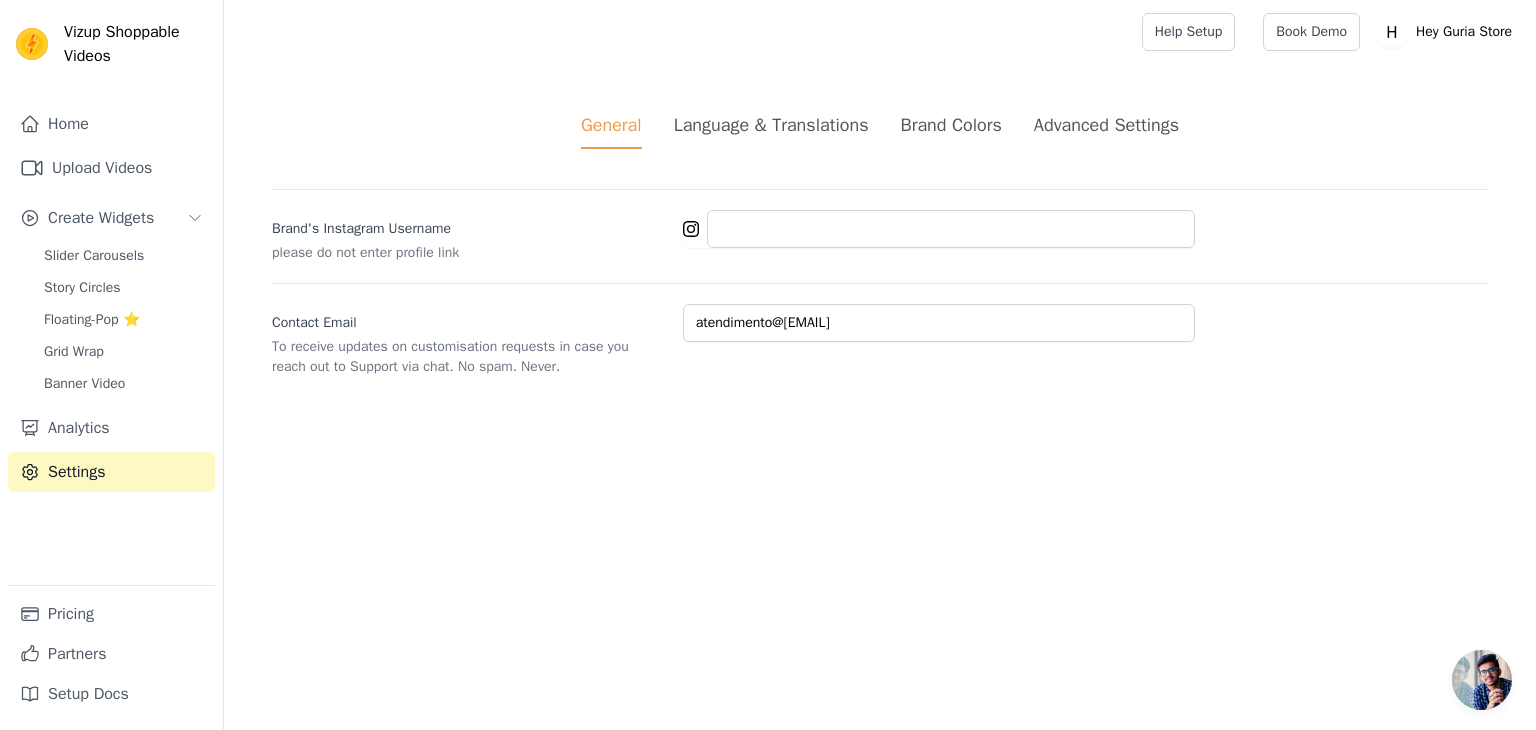 click on "Advanced Settings" at bounding box center [1106, 125] 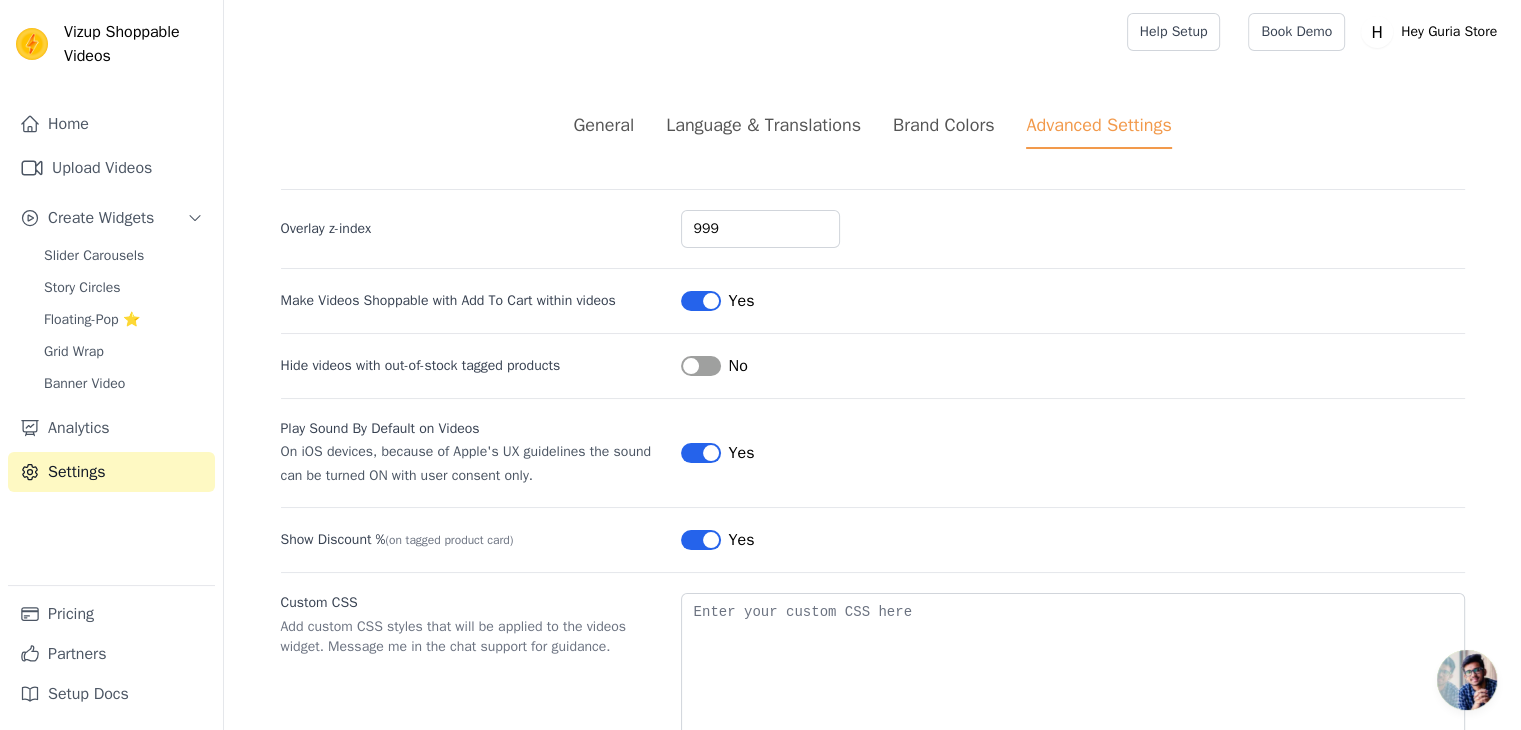 scroll, scrollTop: 66, scrollLeft: 0, axis: vertical 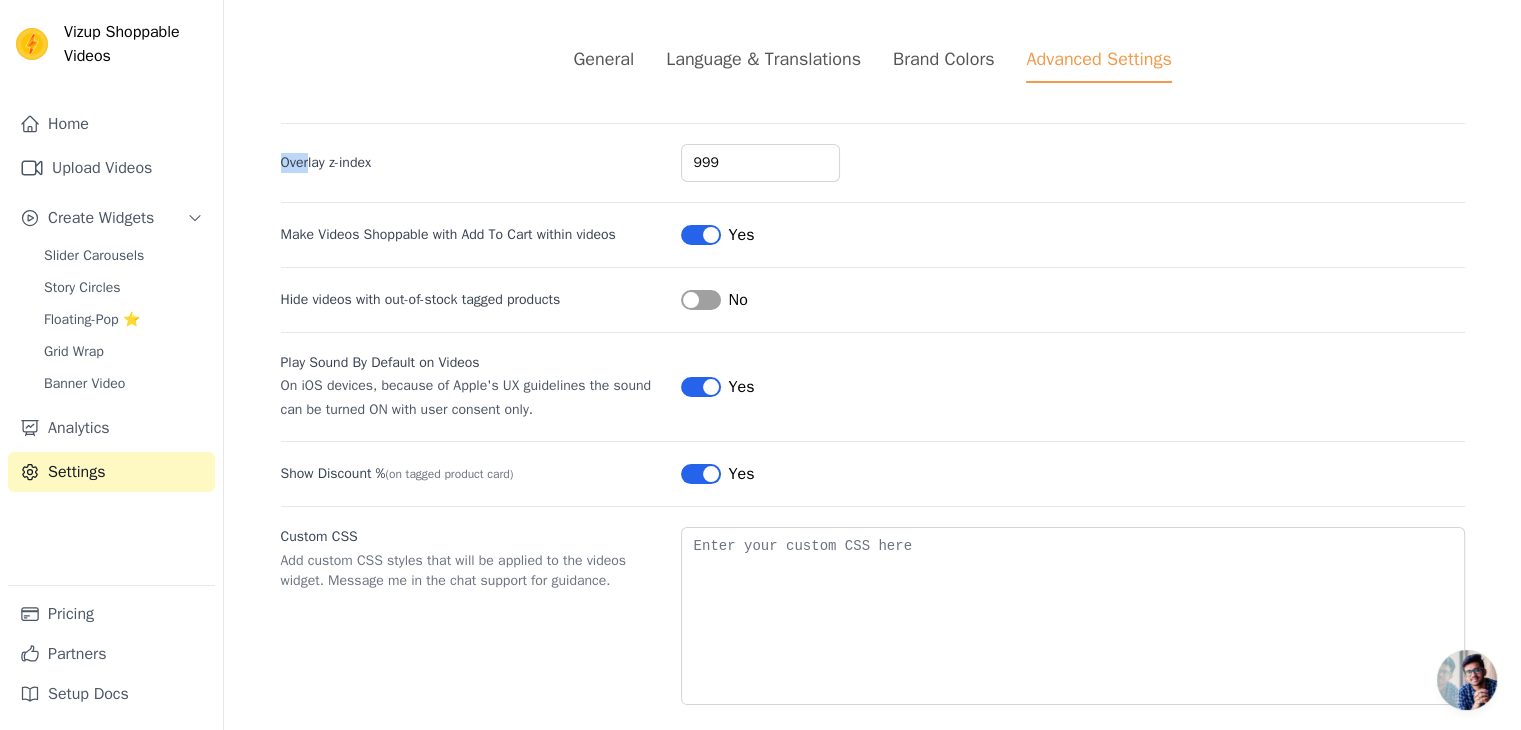 drag, startPoint x: 261, startPoint y: 148, endPoint x: 303, endPoint y: 175, distance: 49.92995 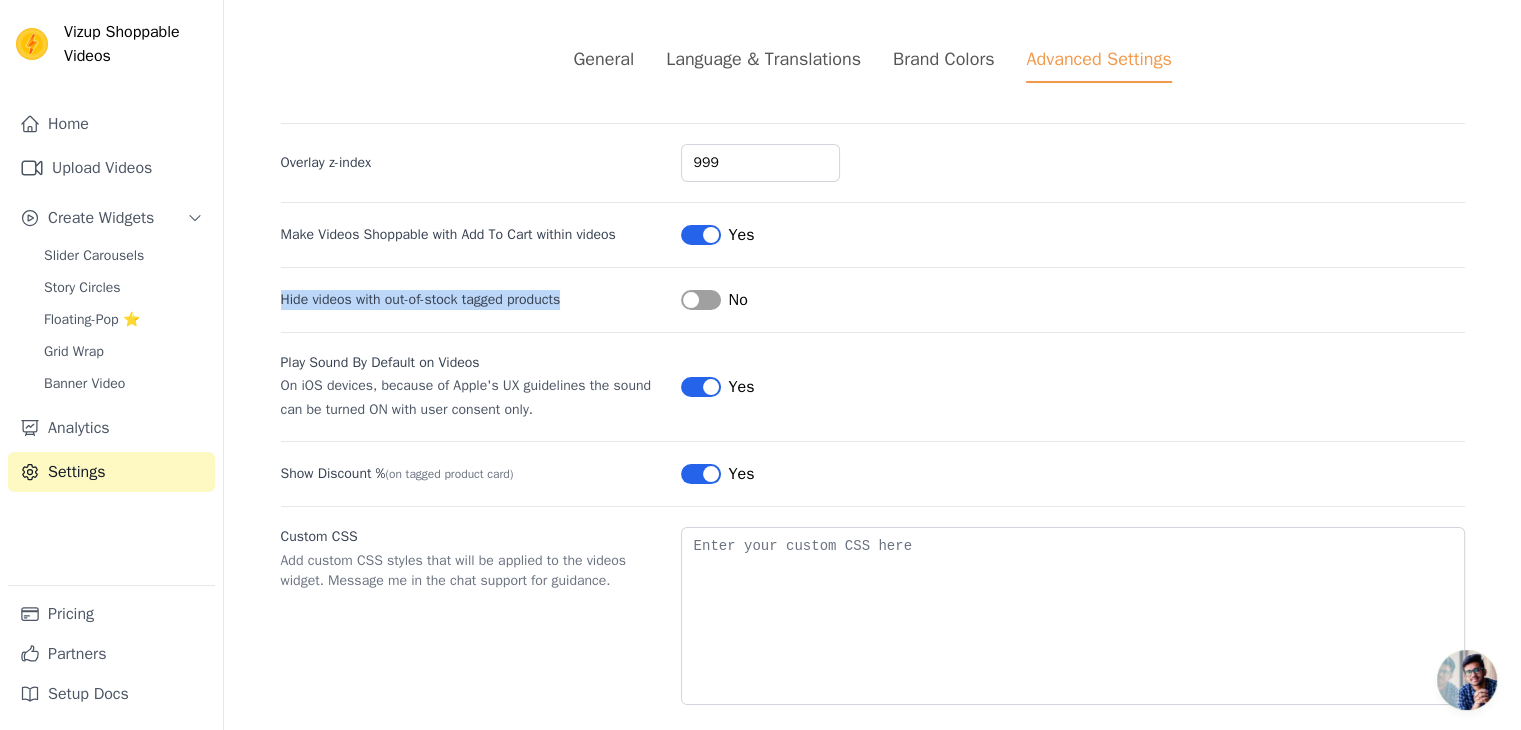 drag, startPoint x: 268, startPoint y: 251, endPoint x: 576, endPoint y: 245, distance: 308.05844 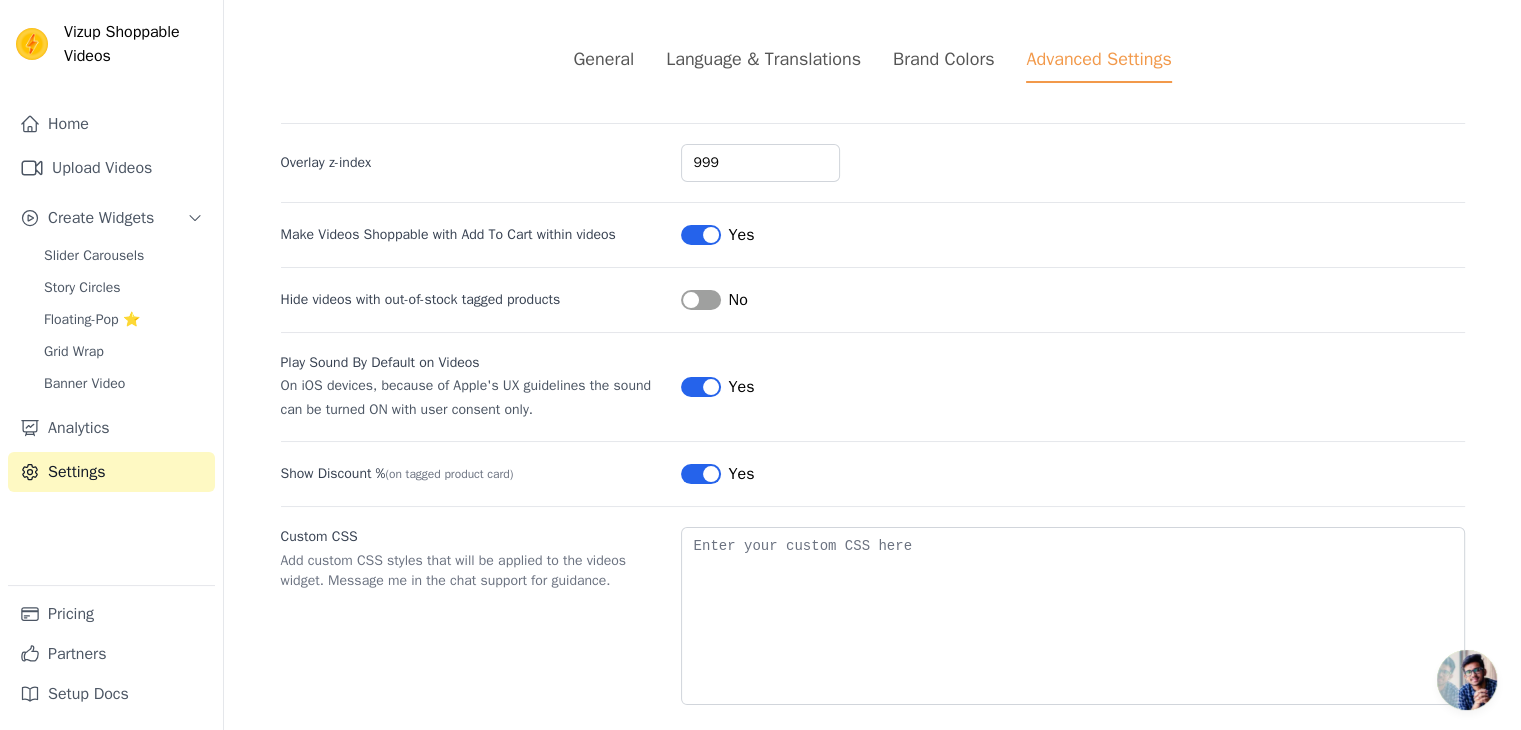 click on "Overlay z-index   999   Make Videos Shoppable with Add To Cart within videos   Label     Yes   Hide videos with out-of-stock tagged products   Label     No   Play Sound By Default on Videos   On iOS devices, because of Apple's UX guidelines the sound can be turned ON with user consent only.   Label     Yes   Show Discount %  (on tagged product card)   Label     Yes     Custom CSS   Add custom CSS styles that will be applied to the videos widget. Message me in the chat support for guidance." at bounding box center (873, 414) 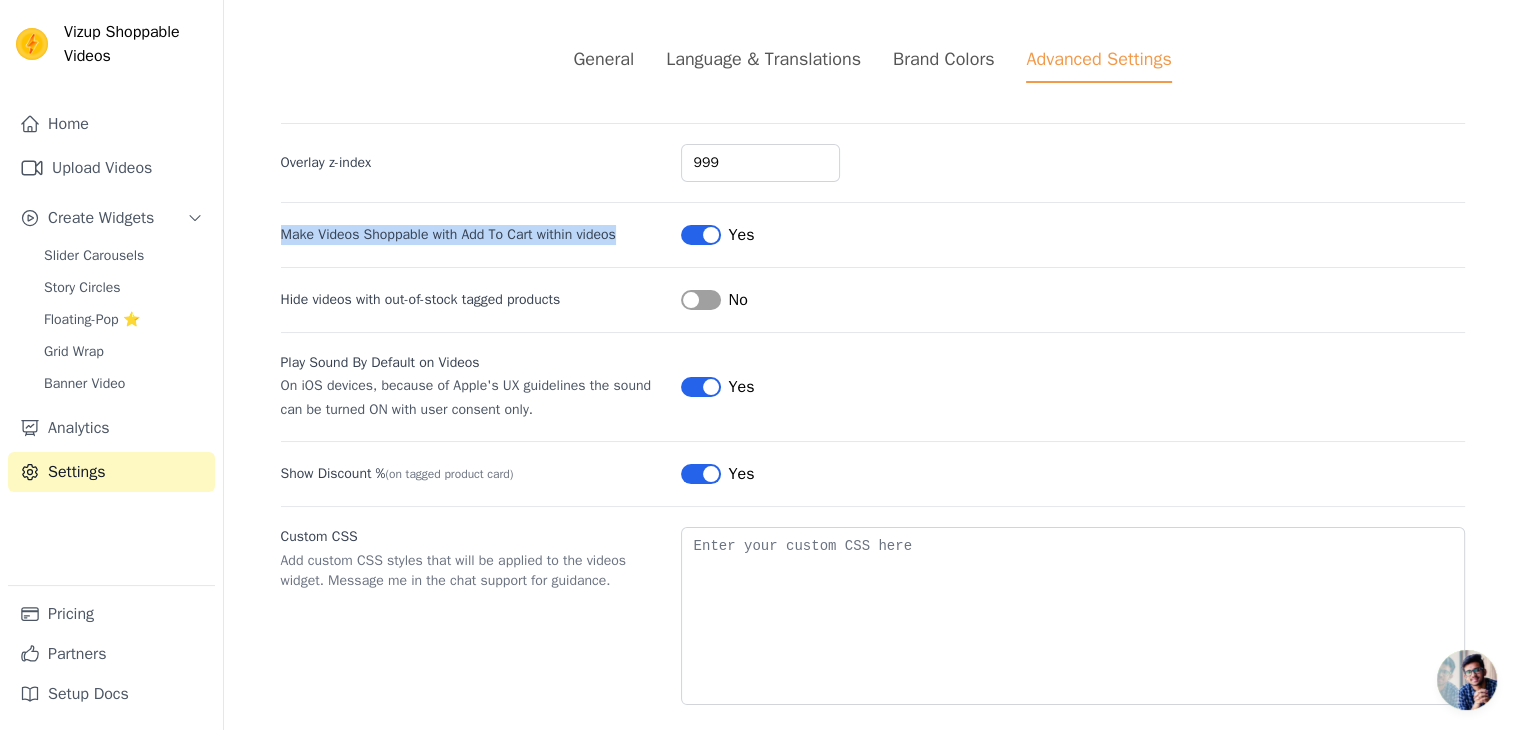 drag, startPoint x: 254, startPoint y: 229, endPoint x: 649, endPoint y: 240, distance: 395.15314 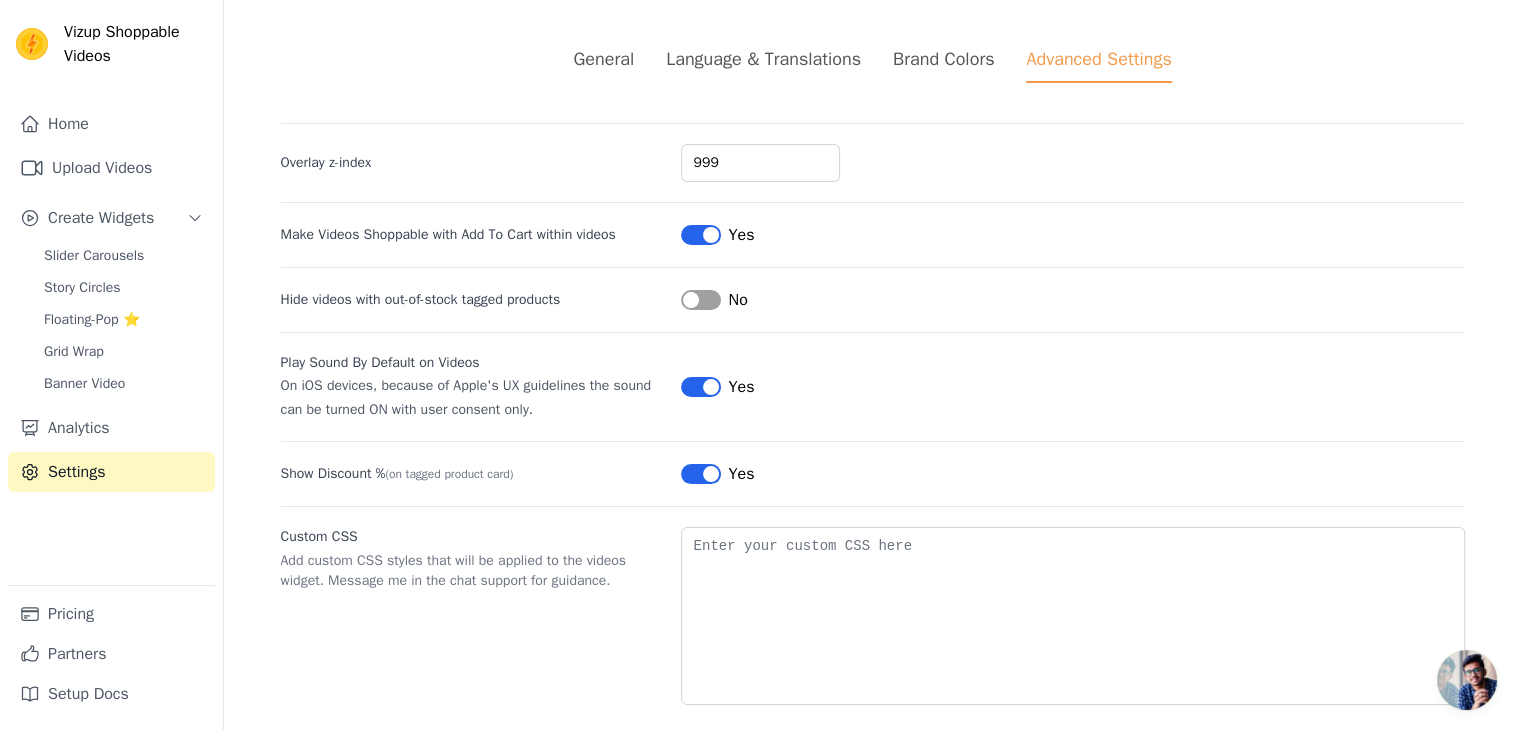 click on "Overlay z-index" at bounding box center (473, 163) 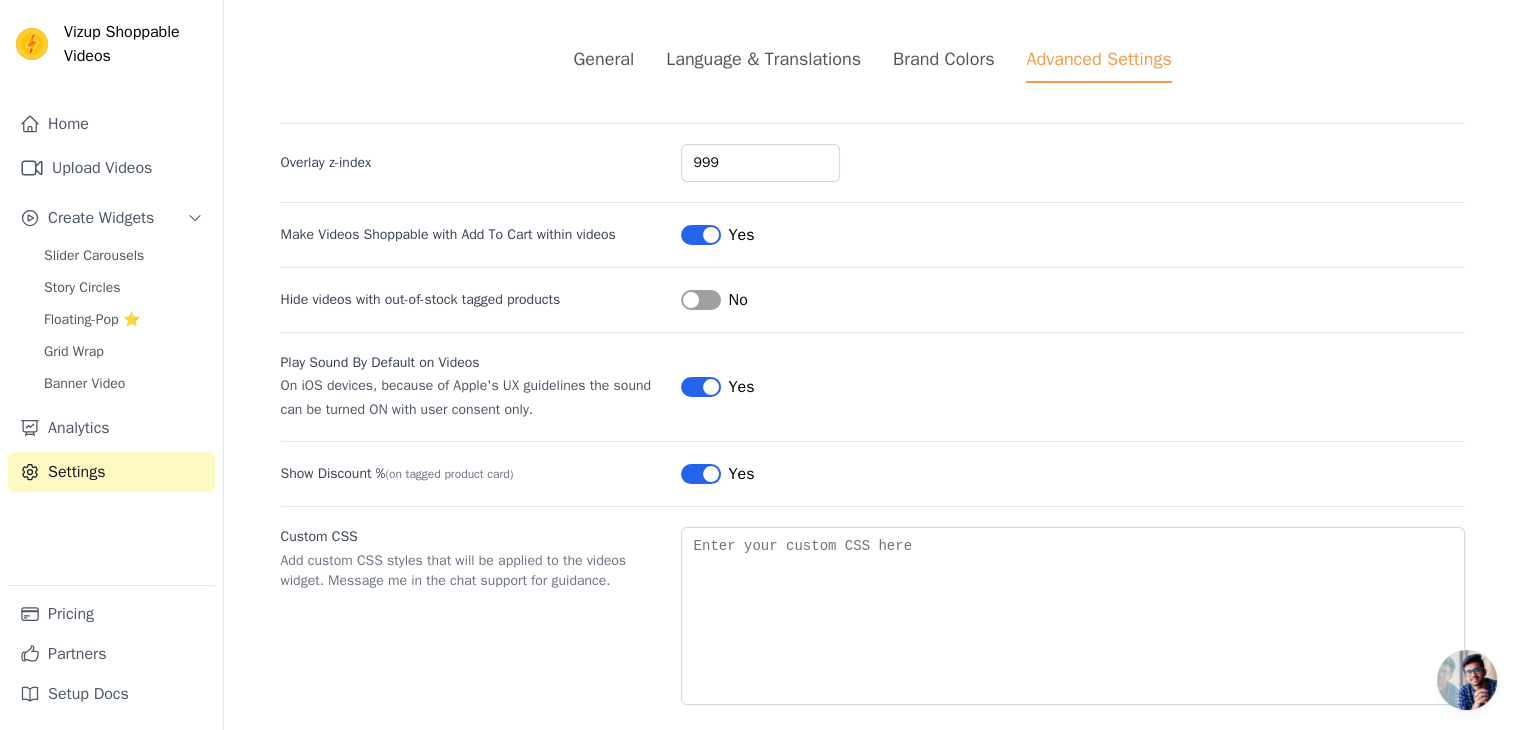 click on "Label" at bounding box center [701, 235] 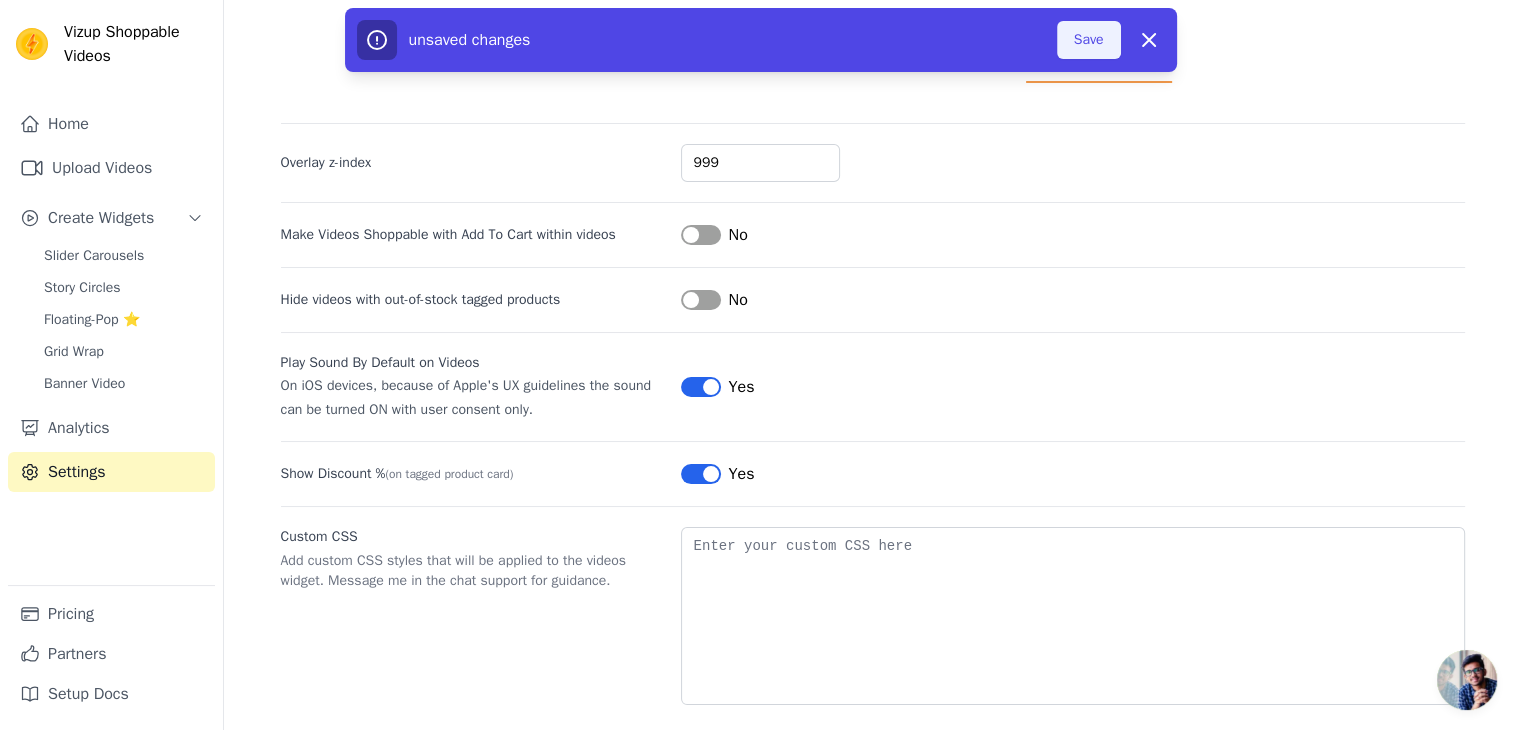 click on "Save" at bounding box center (1089, 40) 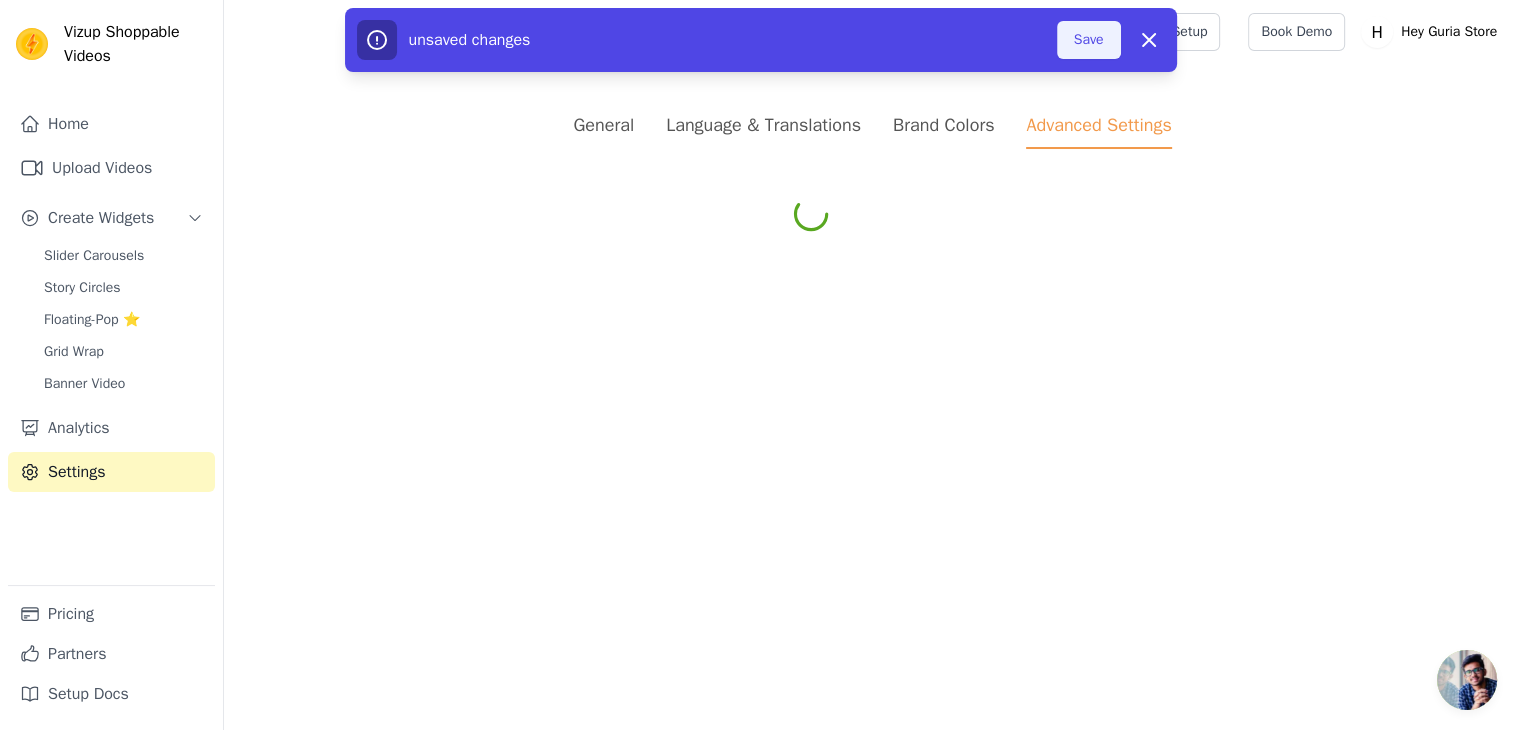 scroll, scrollTop: 0, scrollLeft: 0, axis: both 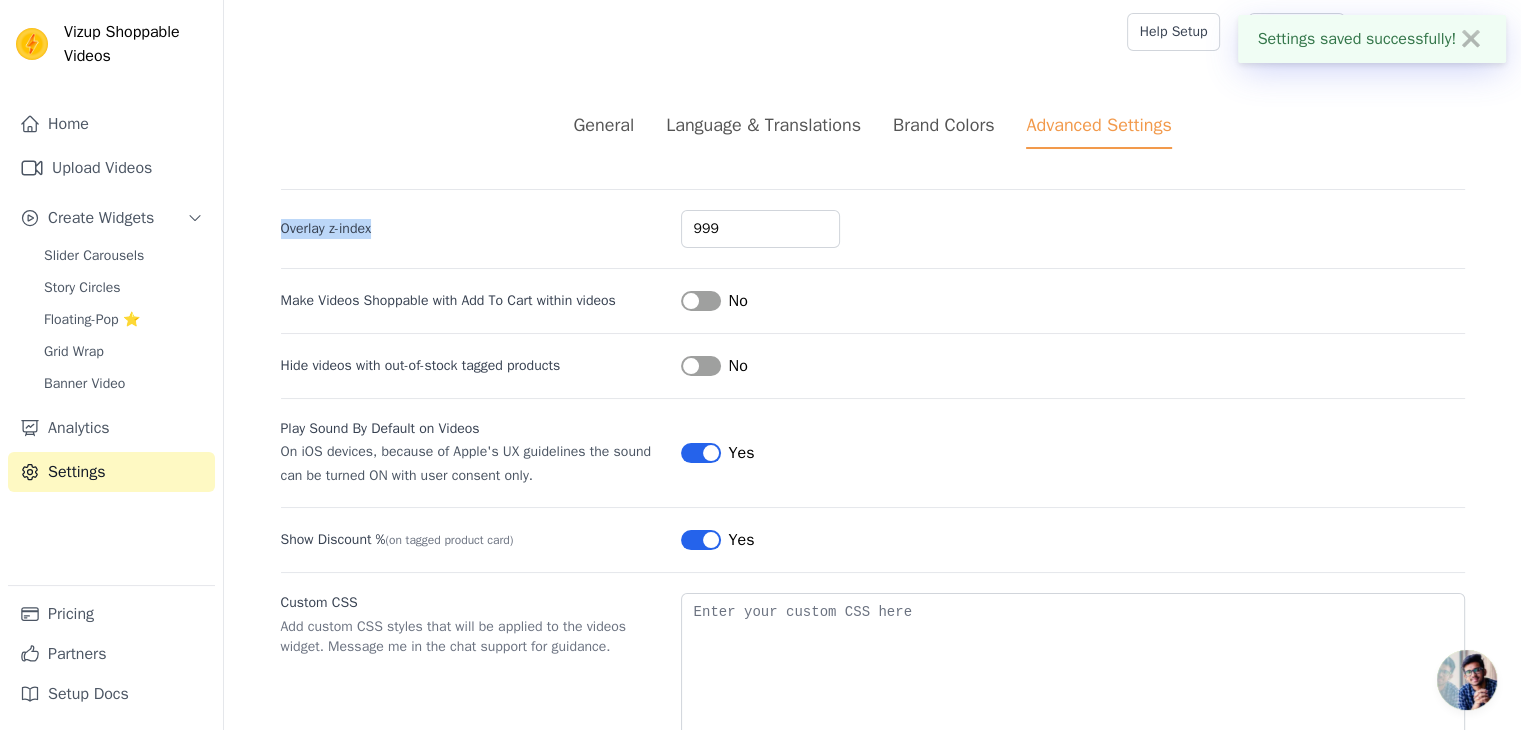 drag, startPoint x: 274, startPoint y: 230, endPoint x: 384, endPoint y: 226, distance: 110.0727 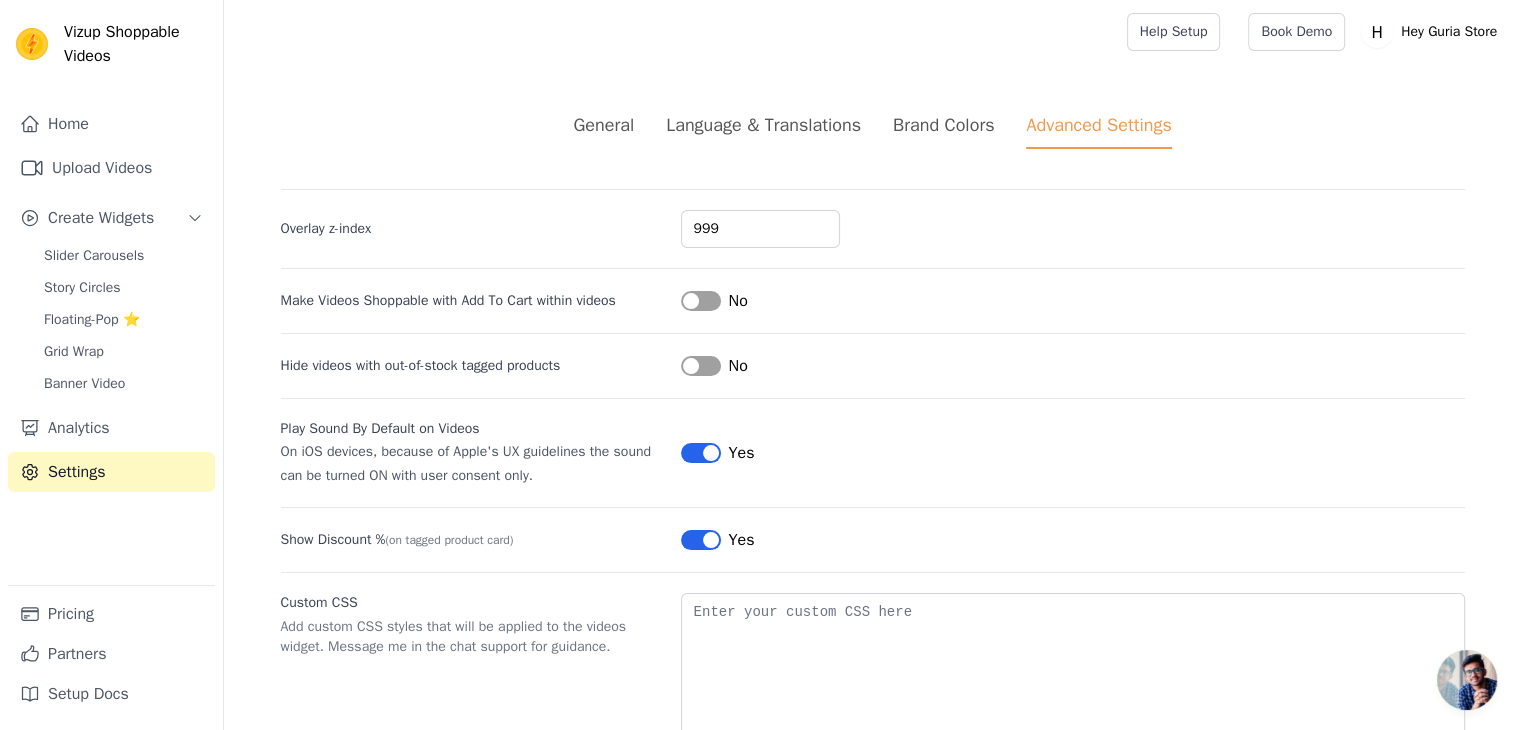 click on "General   Language & Translations   Brand Colors   Advanced Settings" at bounding box center (873, 130) 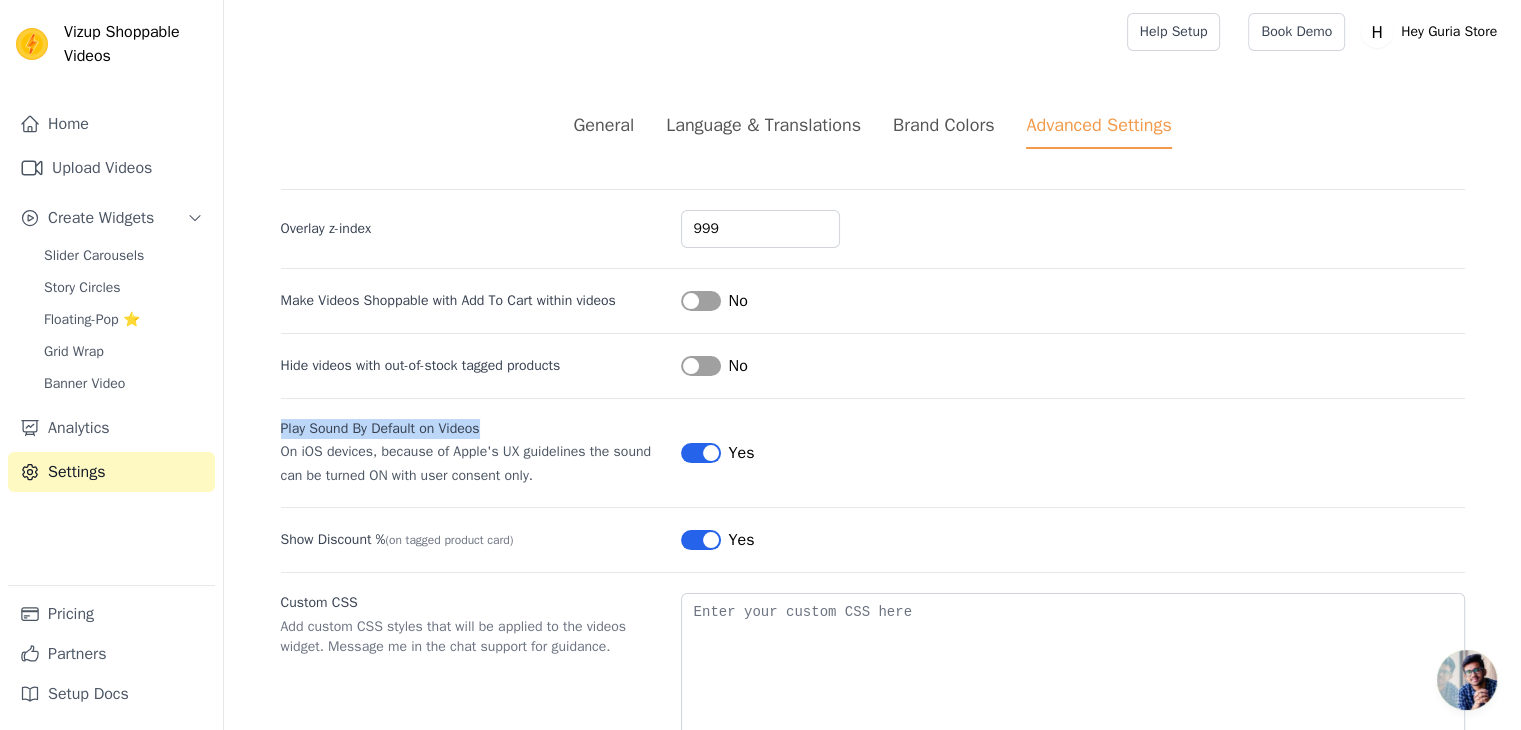 drag, startPoint x: 270, startPoint y: 427, endPoint x: 503, endPoint y: 432, distance: 233.05363 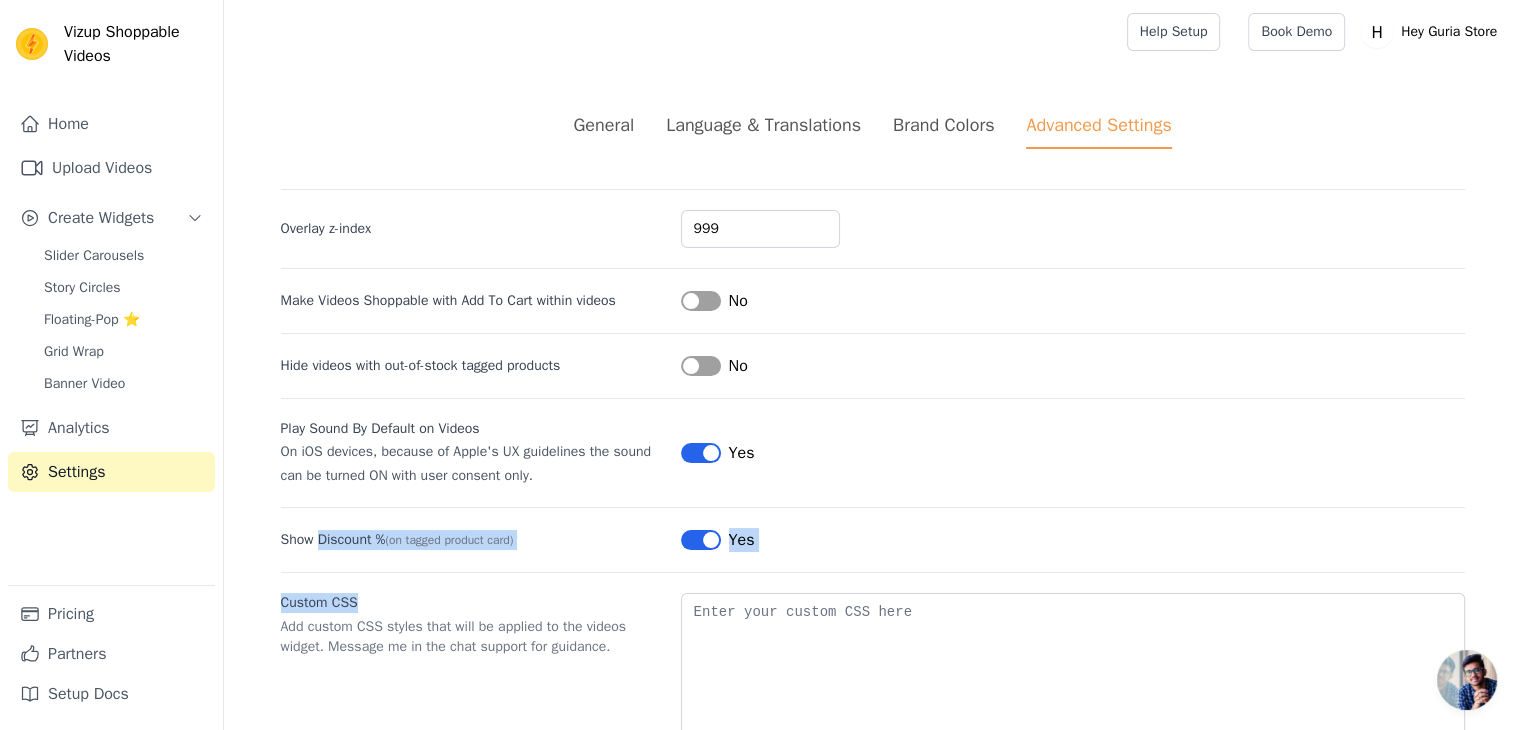 drag, startPoint x: 571, startPoint y: 552, endPoint x: 312, endPoint y: 532, distance: 259.77106 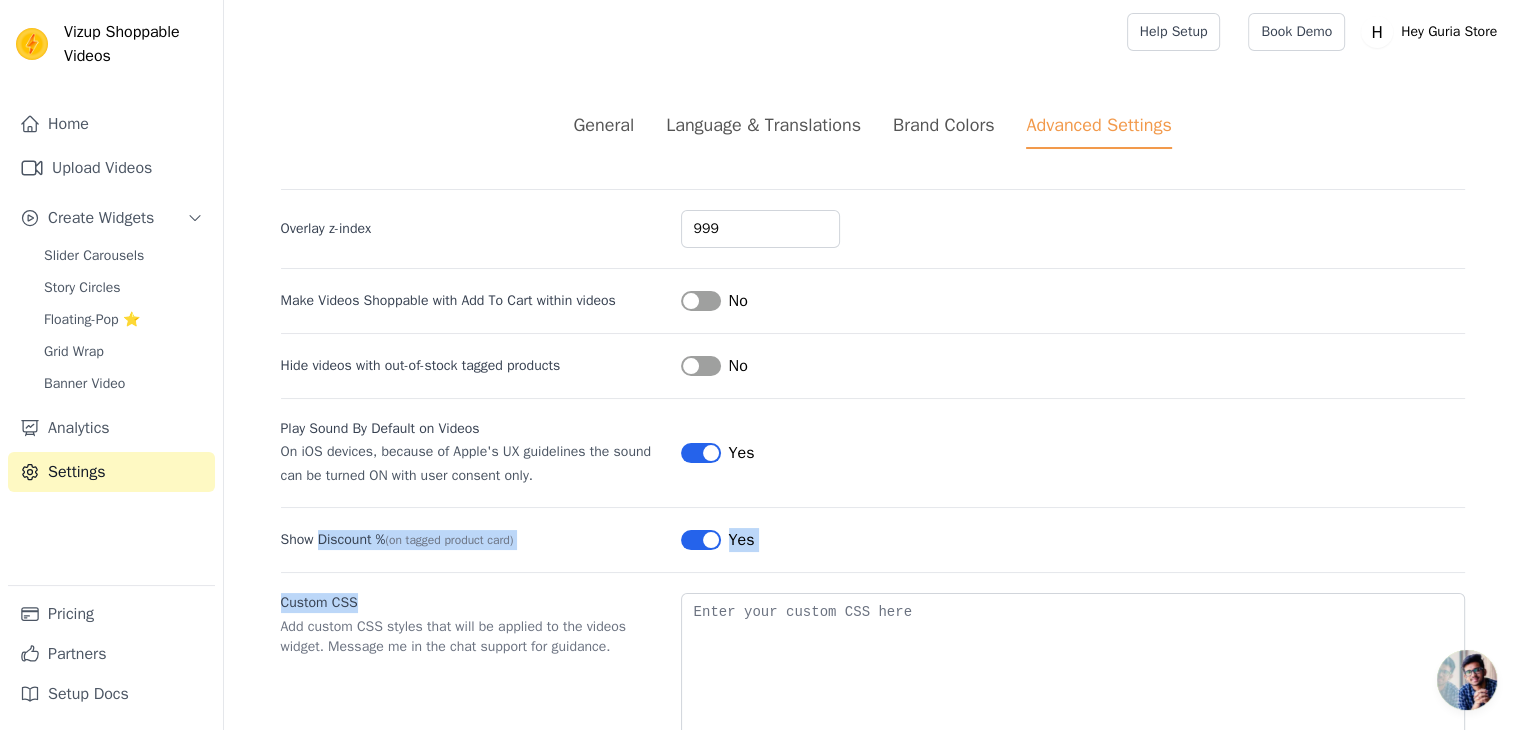 click on "Show Discount %  (on tagged product card)   Label     Yes" at bounding box center (873, 529) 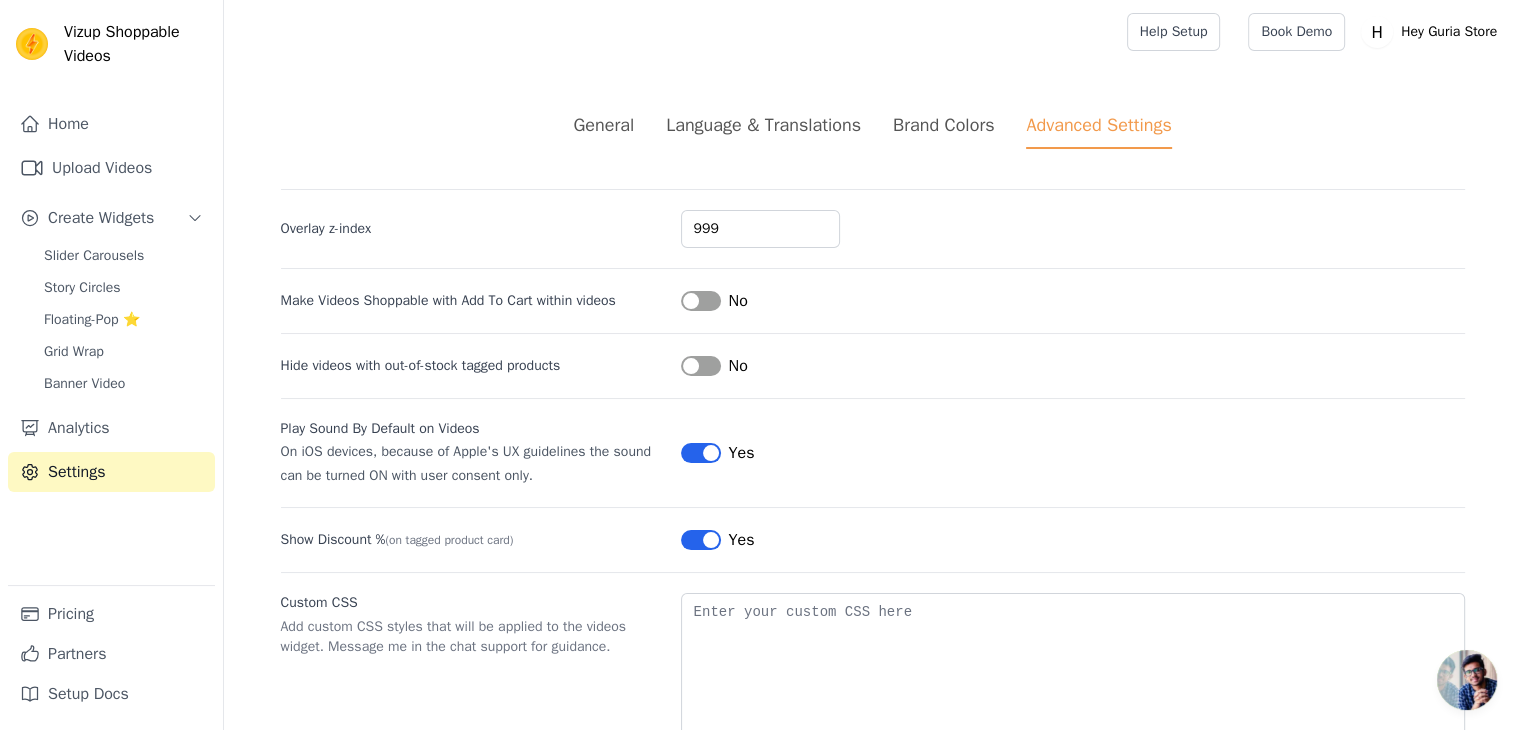 click on "General   Language & Translations   Brand Colors   Advanced Settings       unsaved changes   Save   Dismiss     Overlay z-index   999   Make Videos Shoppable with Add To Cart within videos   Label     No   Hide videos with out-of-stock tagged products   Label     No   Play Sound By Default on Videos   On iOS devices, because of Apple's UX guidelines the sound can be turned ON with user consent only.   Label     Yes   Show Discount %  (on tagged product card)   Label     Yes     Custom CSS   Add custom CSS styles that will be applied to the videos widget. Message me in the chat support for guidance." at bounding box center (873, 441) 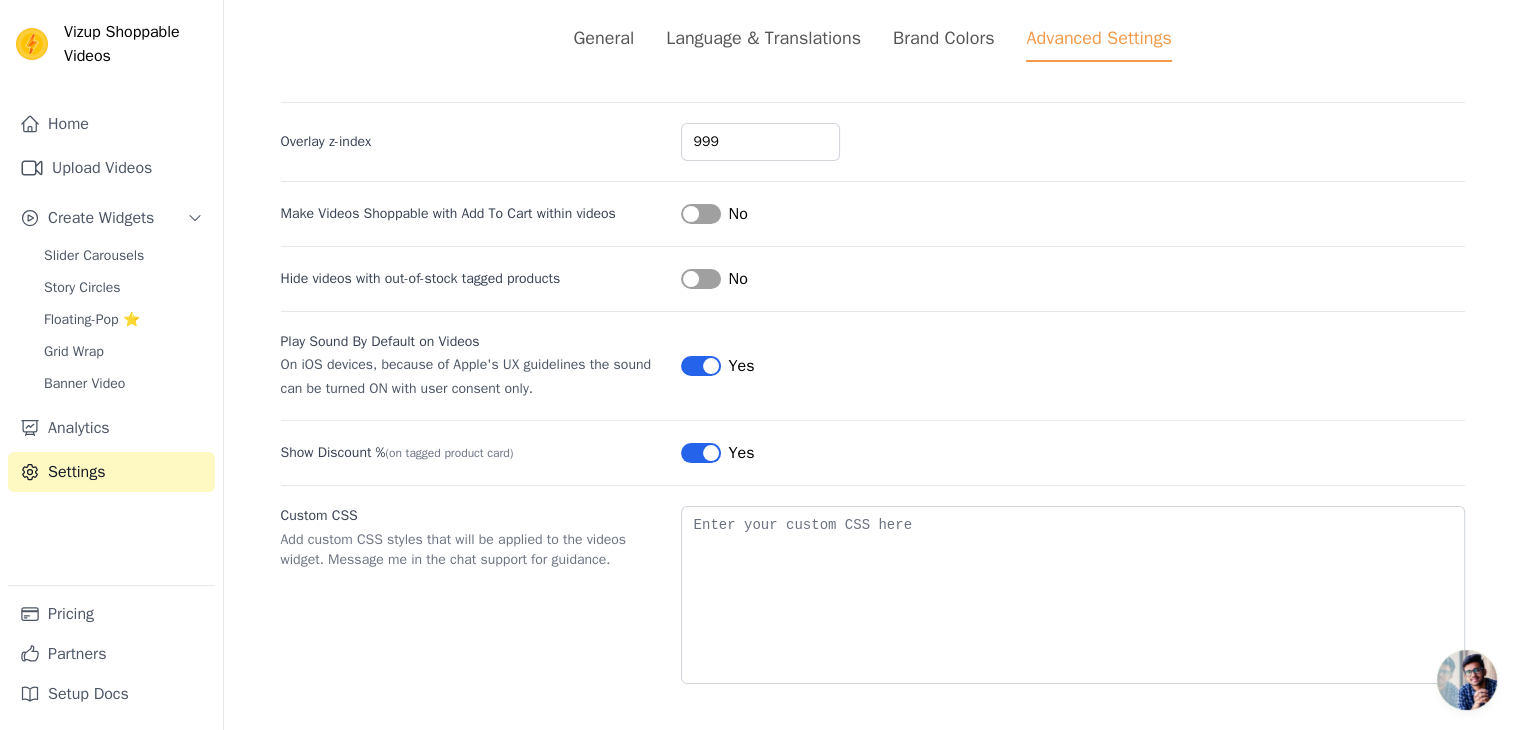 click on "Label" at bounding box center (701, 366) 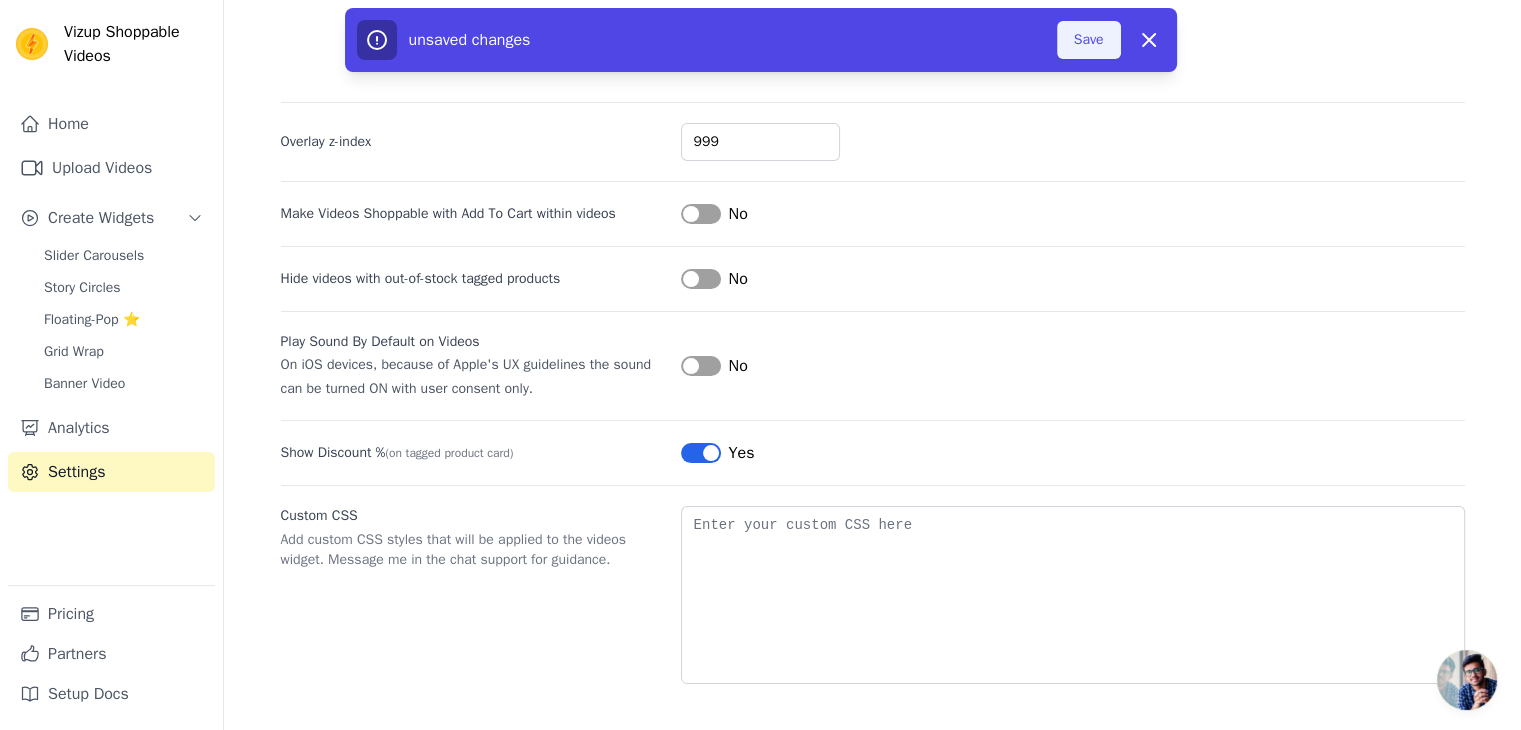 click on "Save" at bounding box center (1089, 40) 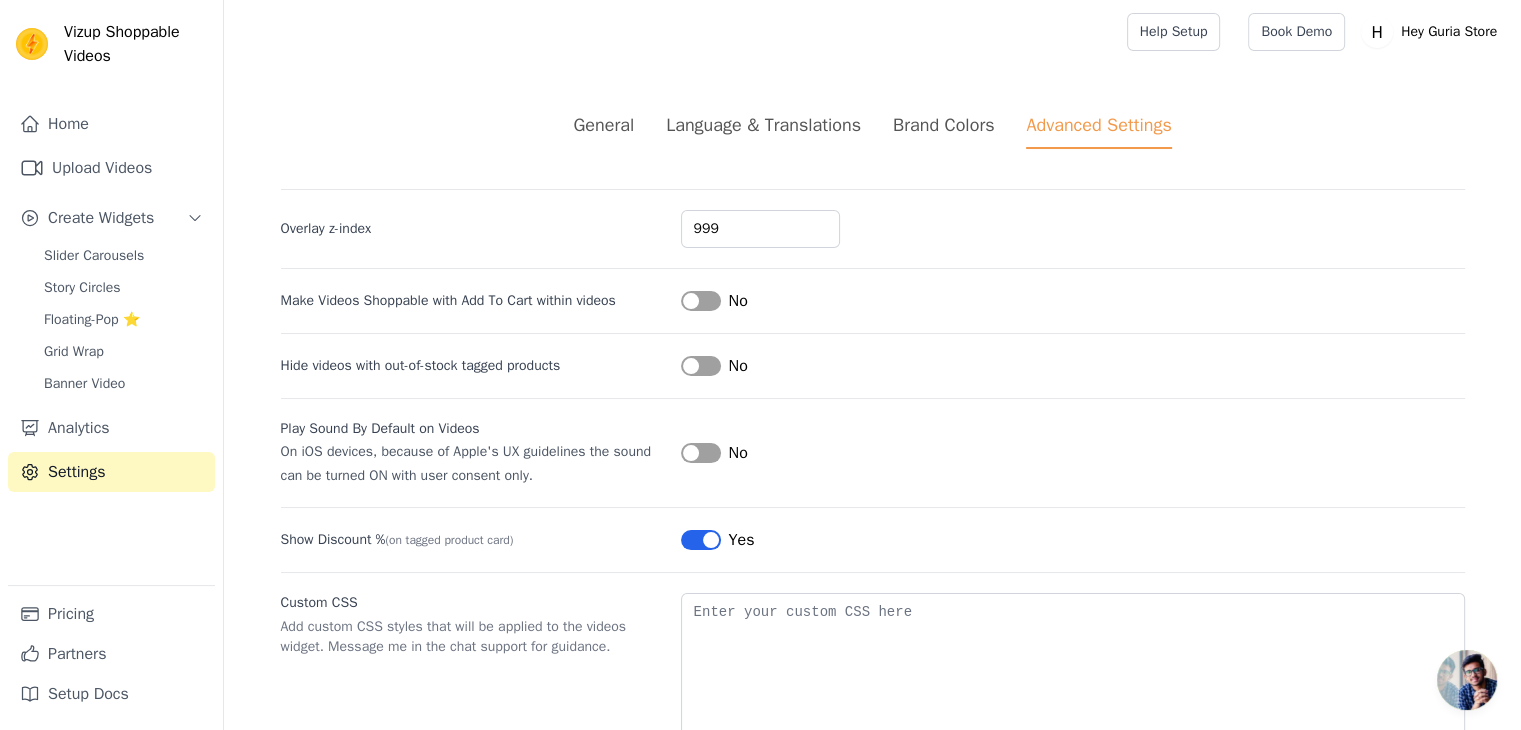 click on "Brand Colors" at bounding box center [943, 125] 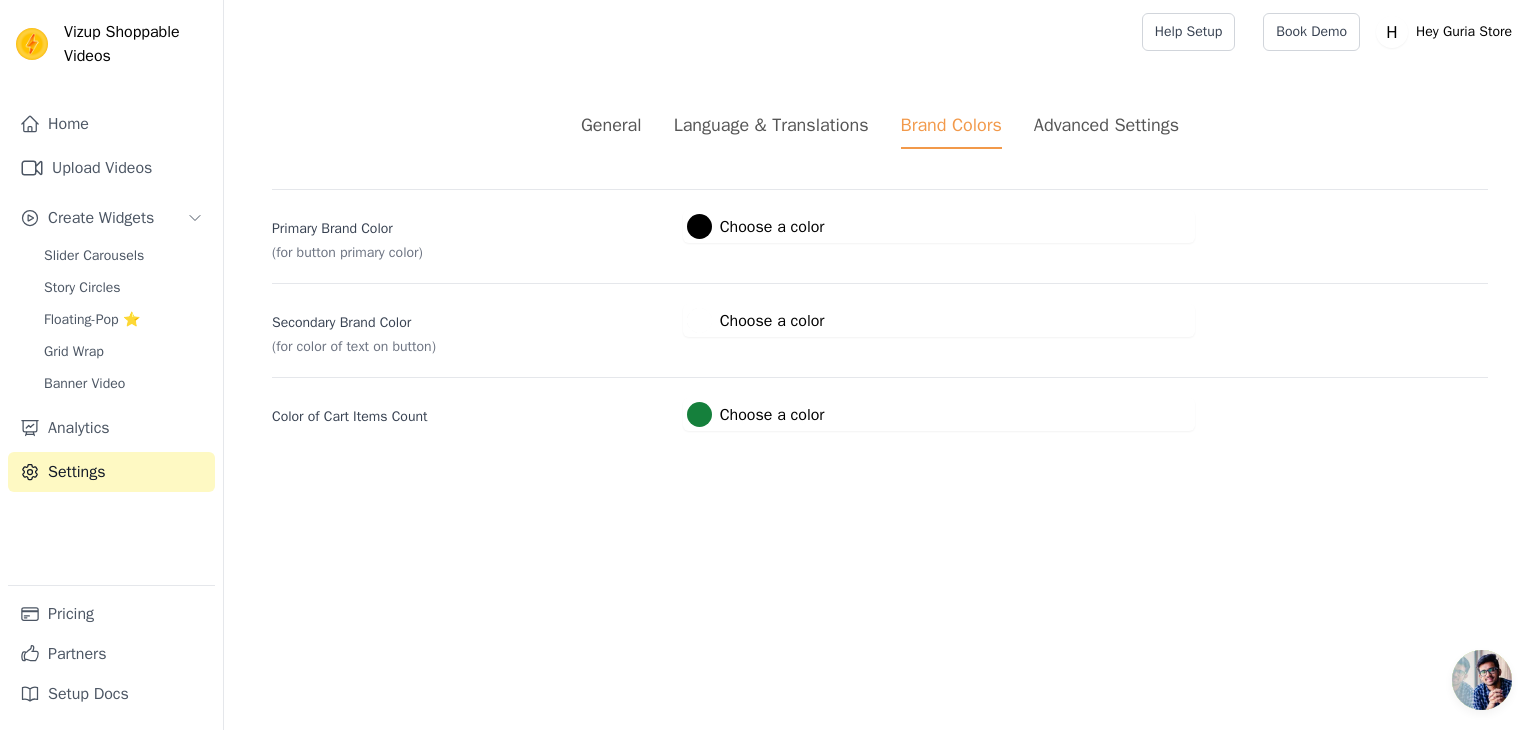 click on "Language & Translations" at bounding box center (771, 125) 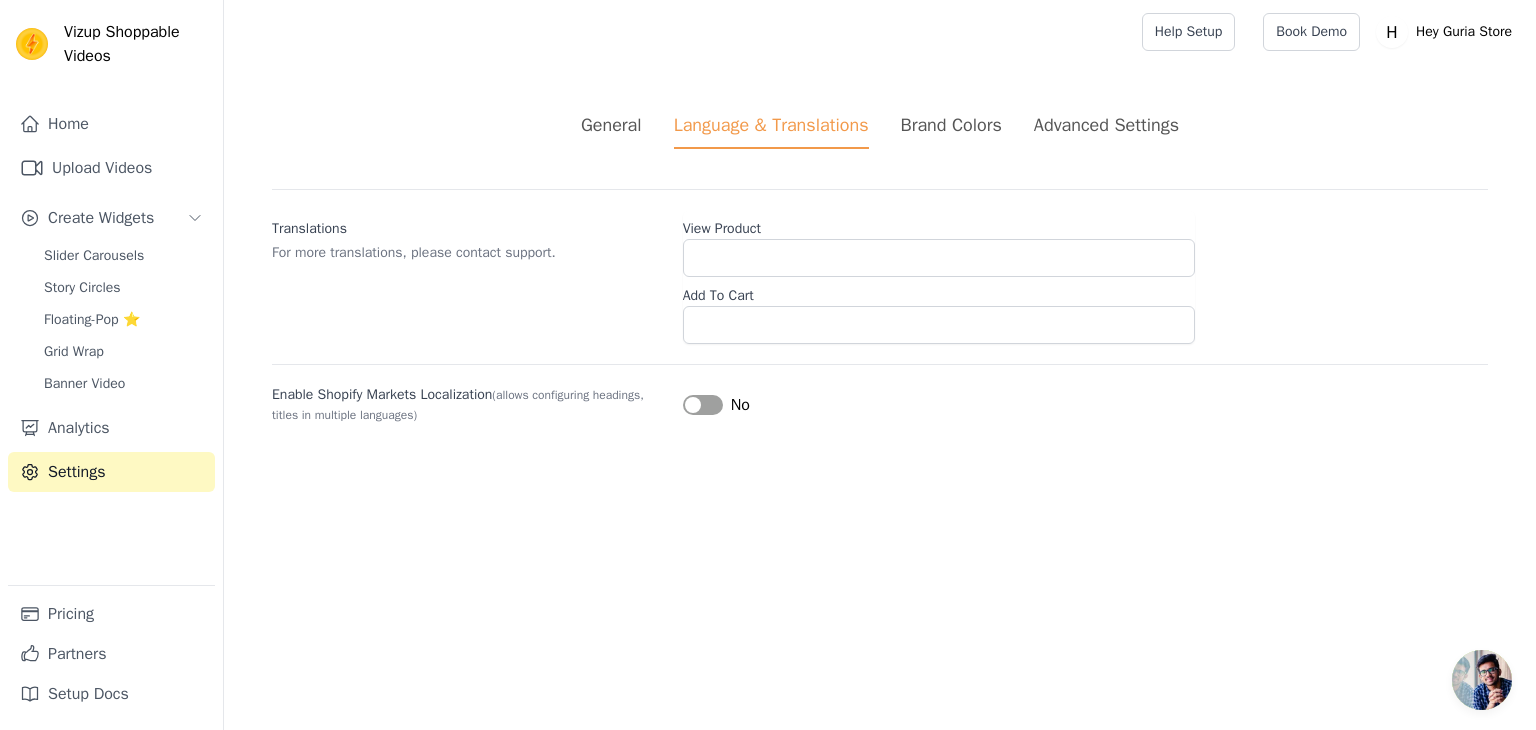 click on "General" at bounding box center (611, 125) 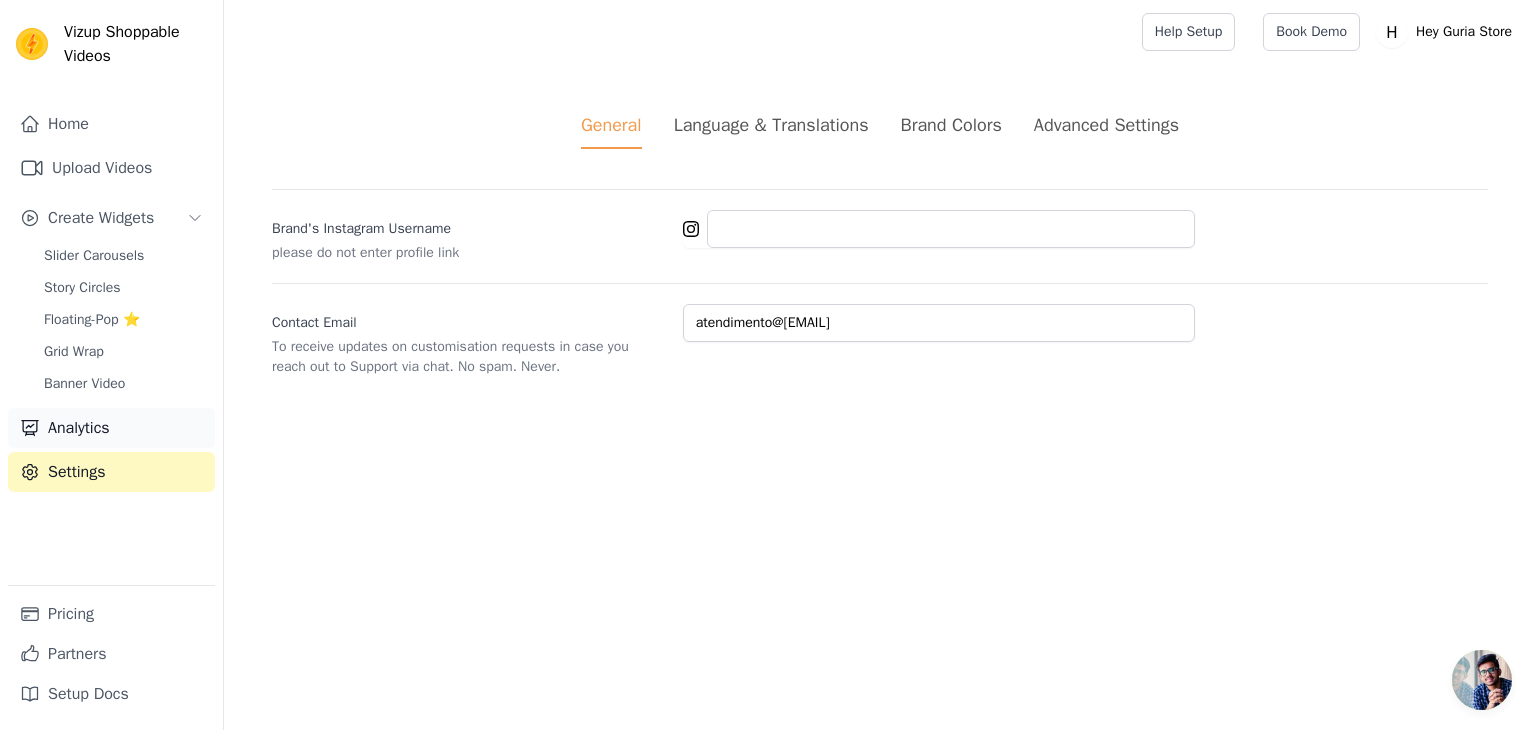 click on "Analytics" at bounding box center [111, 428] 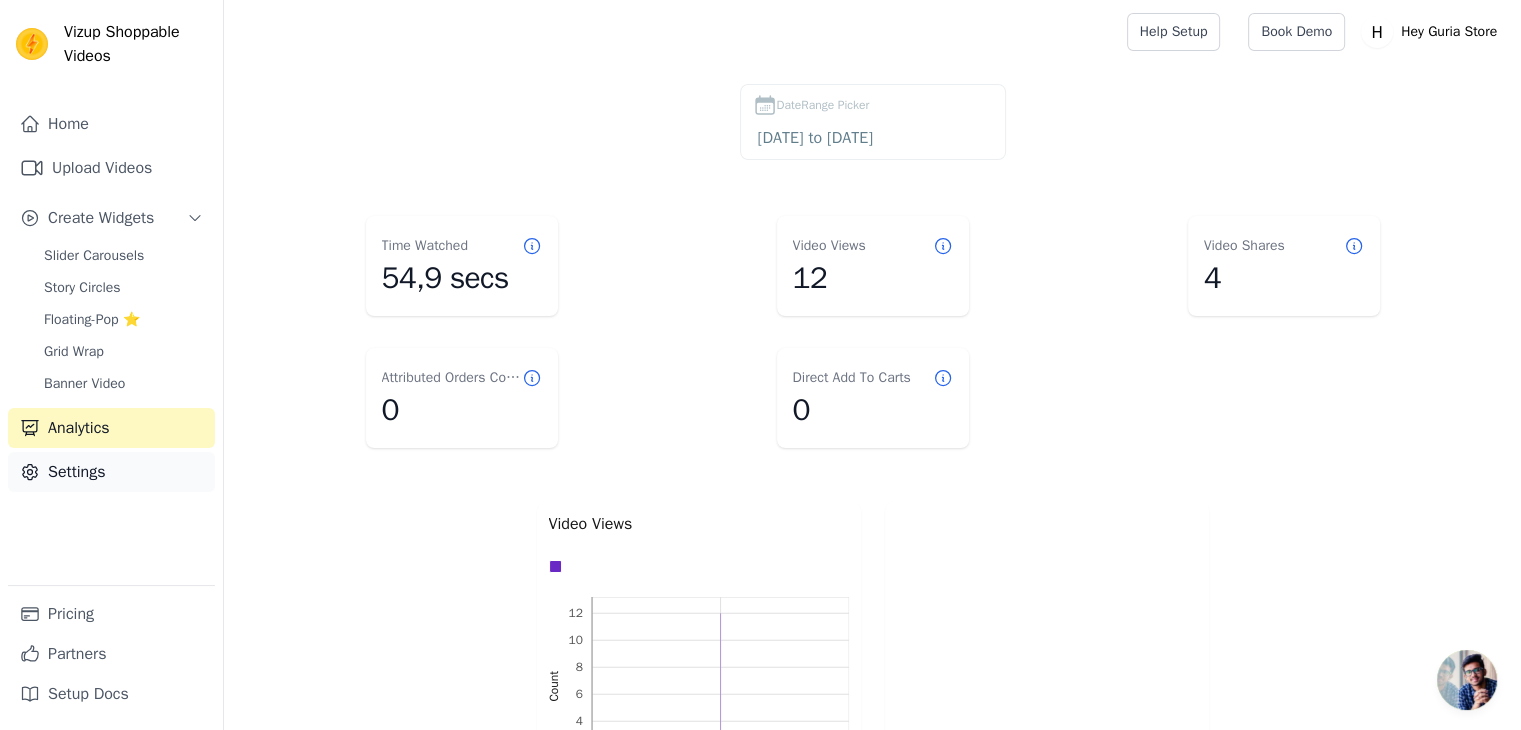click on "Settings" at bounding box center (111, 472) 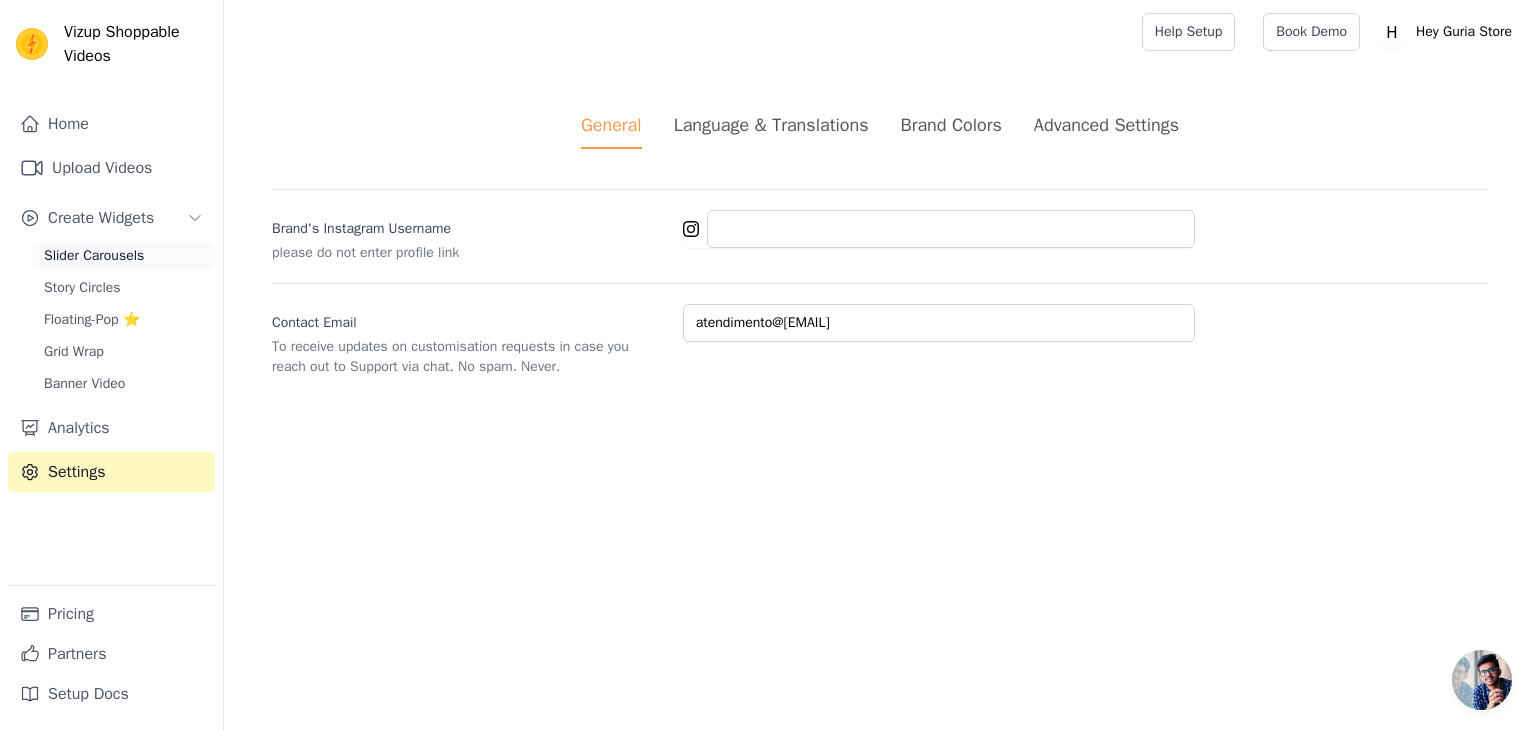 click on "Slider Carousels" at bounding box center (94, 256) 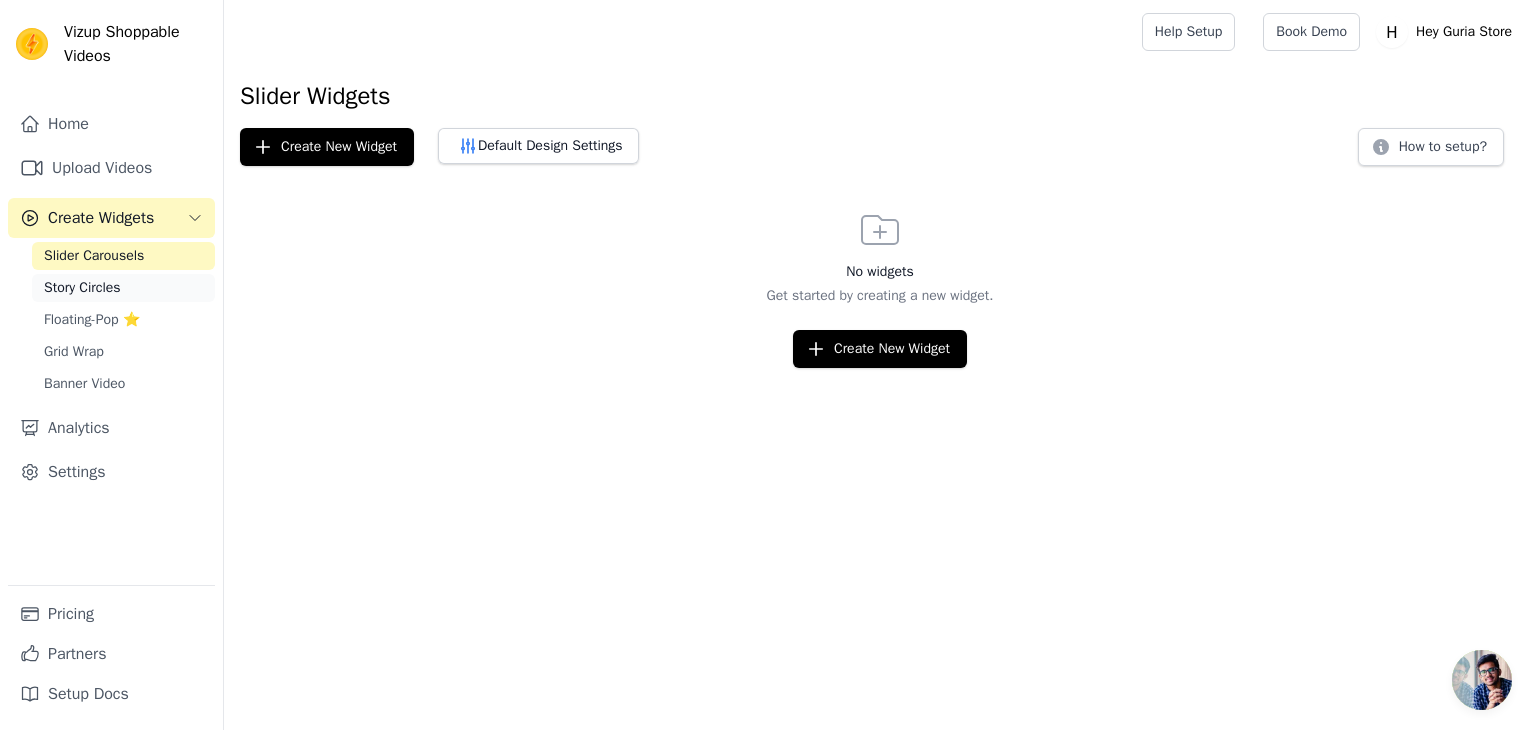 click on "Story Circles" at bounding box center (82, 288) 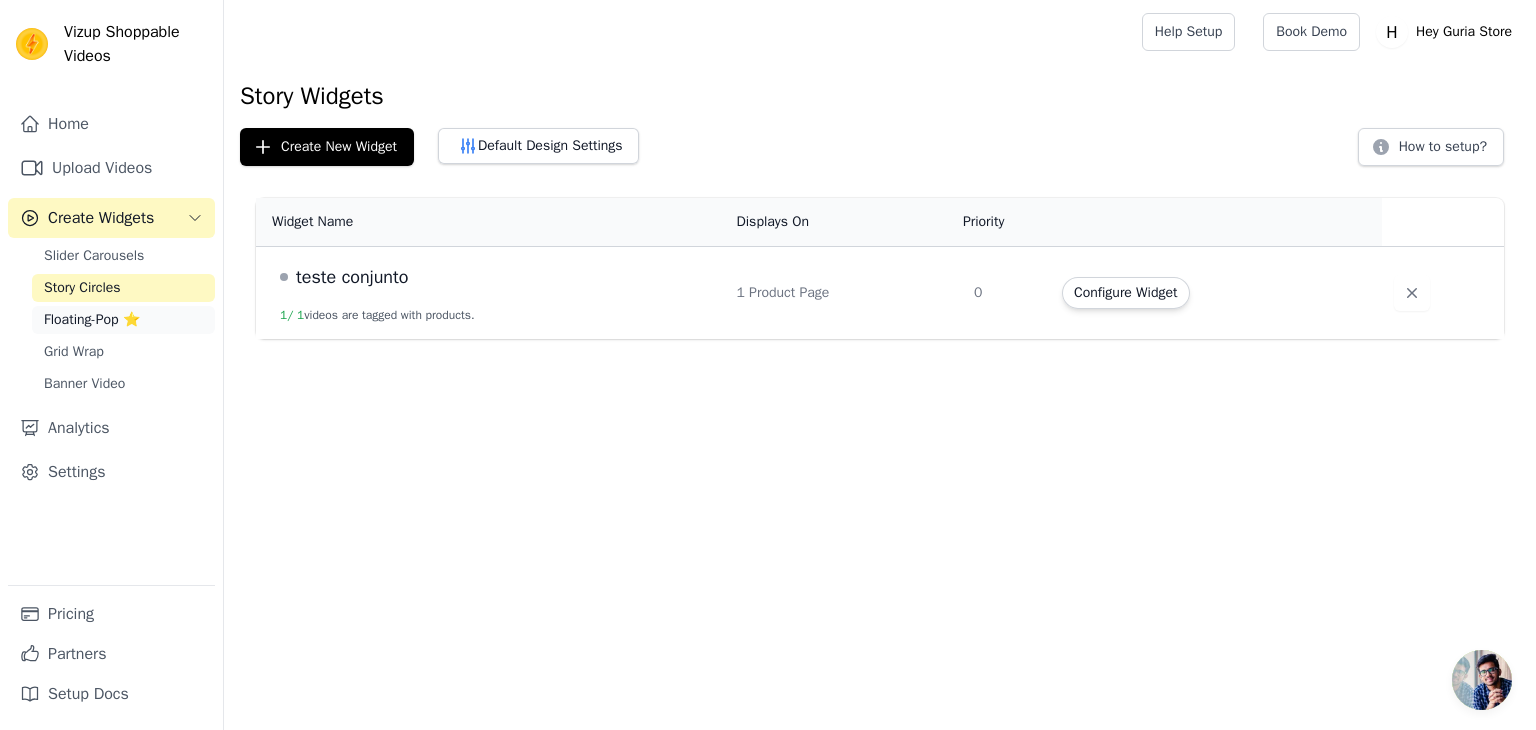 click on "Floating-Pop ⭐" at bounding box center (92, 320) 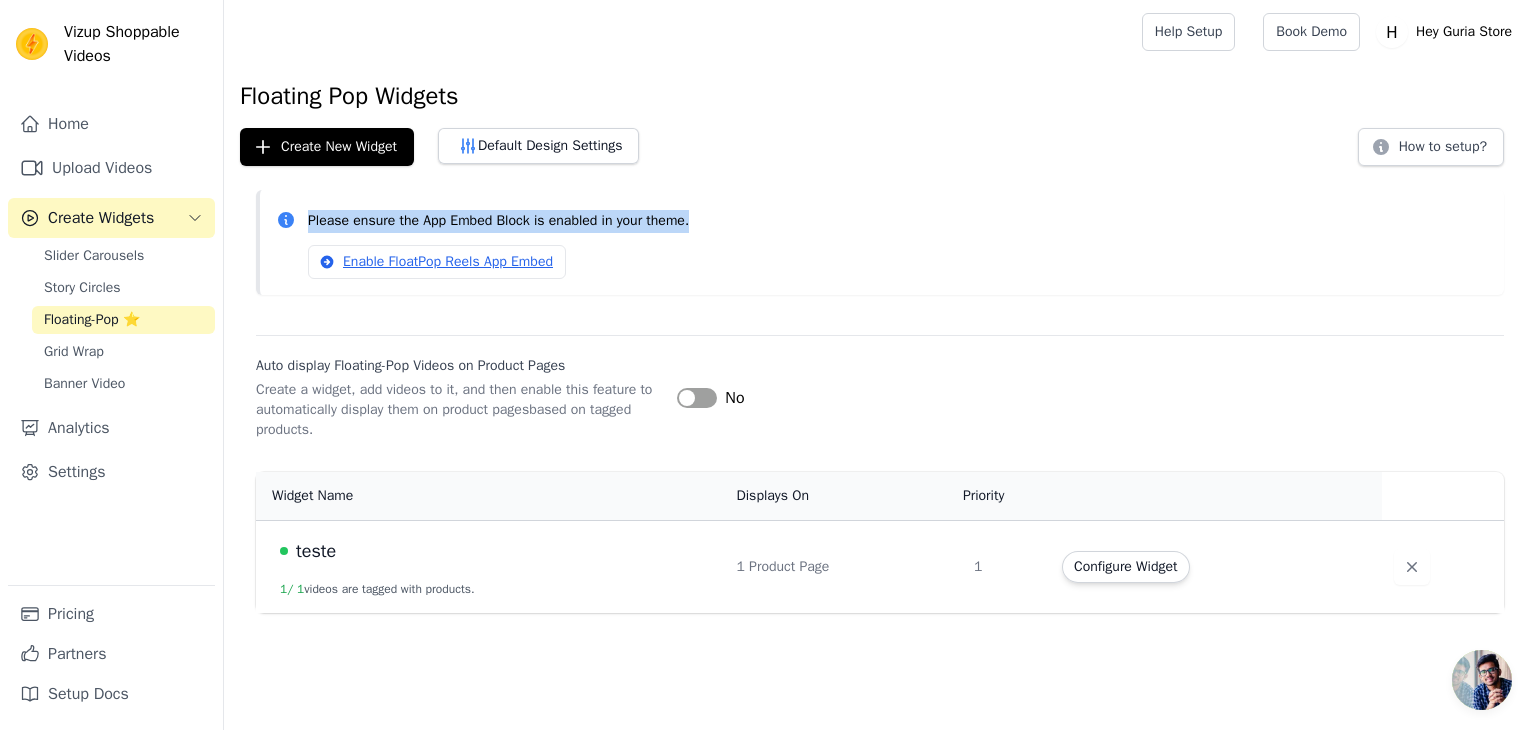 drag, startPoint x: 716, startPoint y: 219, endPoint x: 291, endPoint y: 225, distance: 425.04236 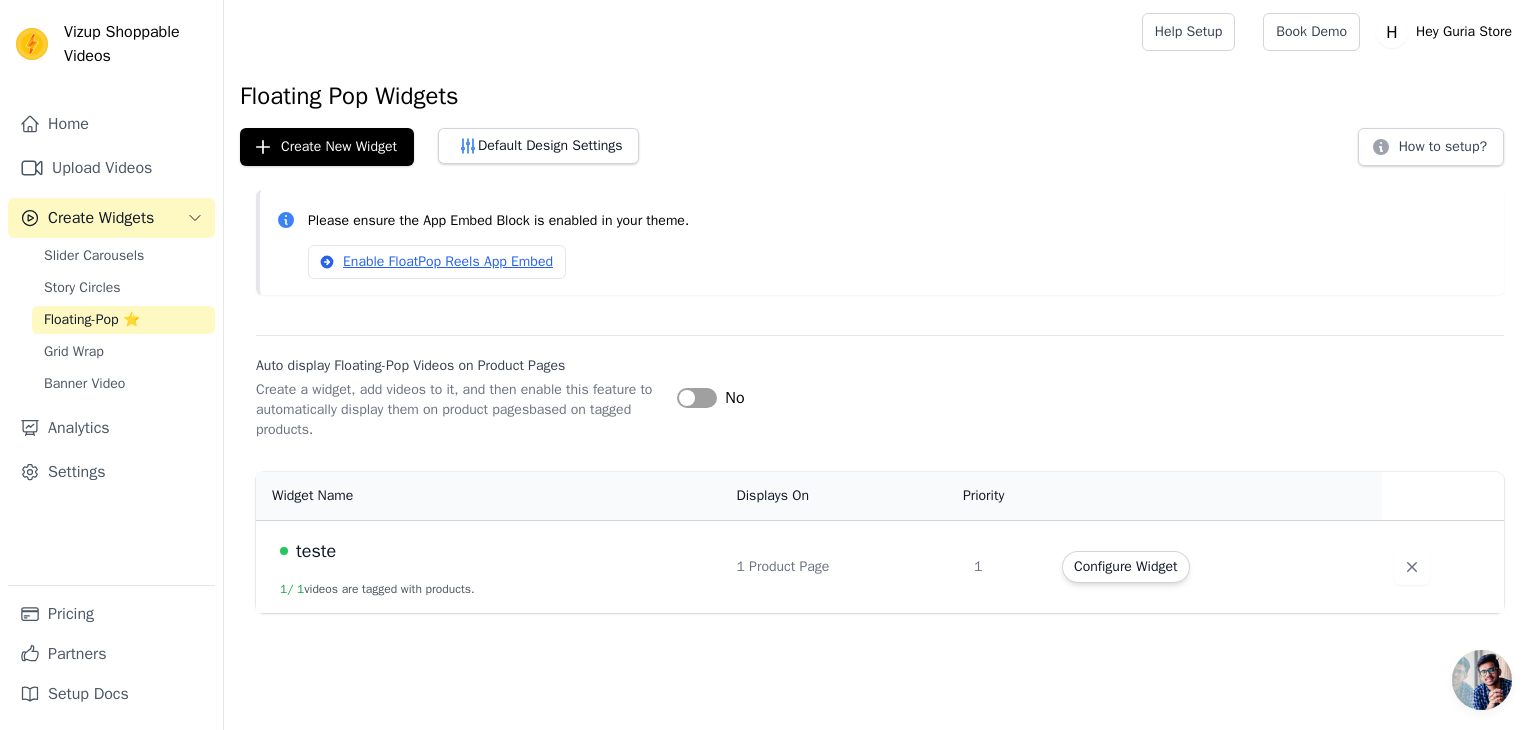 click on "Please ensure the App Embed Block is enabled in your theme.
Enable FloatPop Reels App Embed" at bounding box center (880, 242) 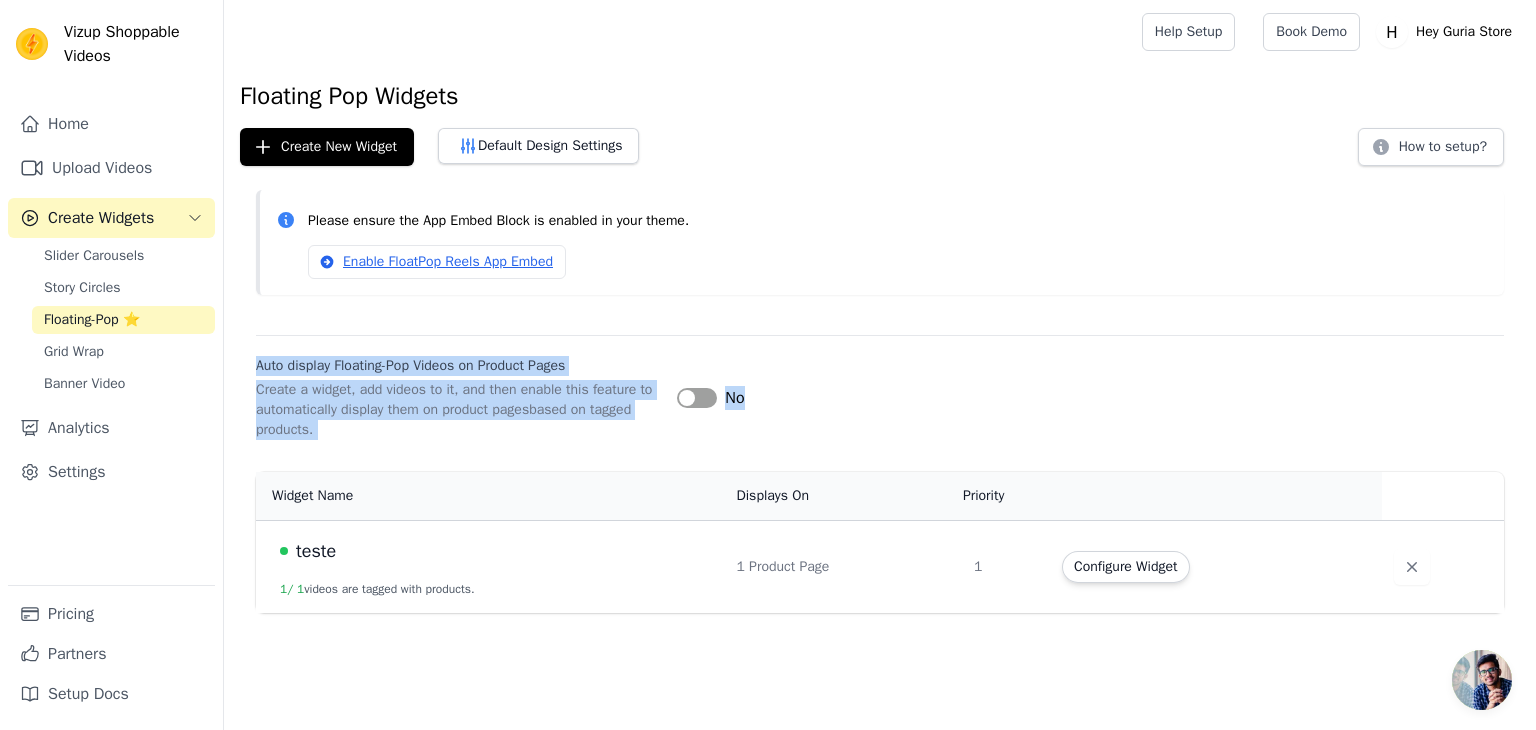 drag, startPoint x: 406, startPoint y: 451, endPoint x: 243, endPoint y: 369, distance: 182.4637 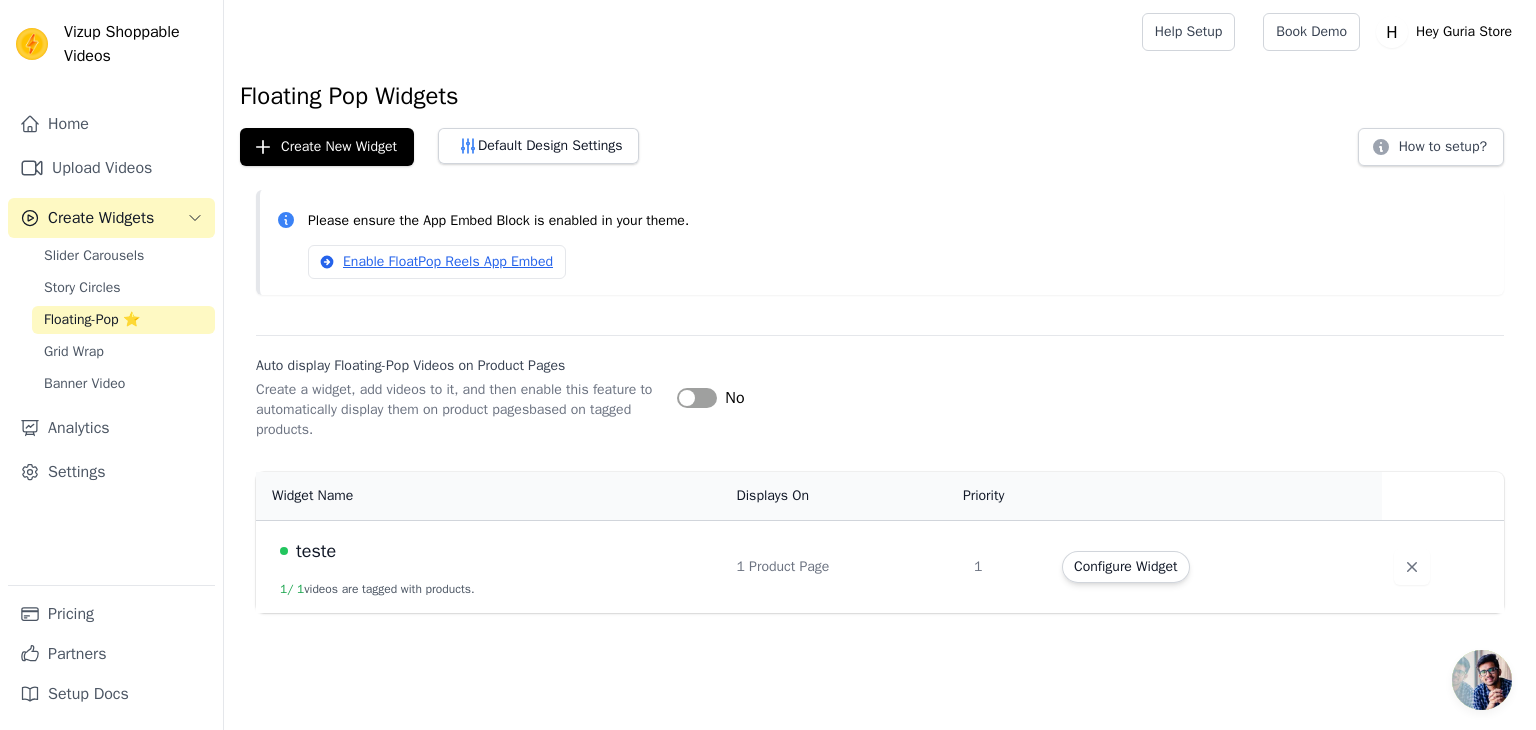 click on "Enable FloatPop Reels App Embed" at bounding box center [898, 262] 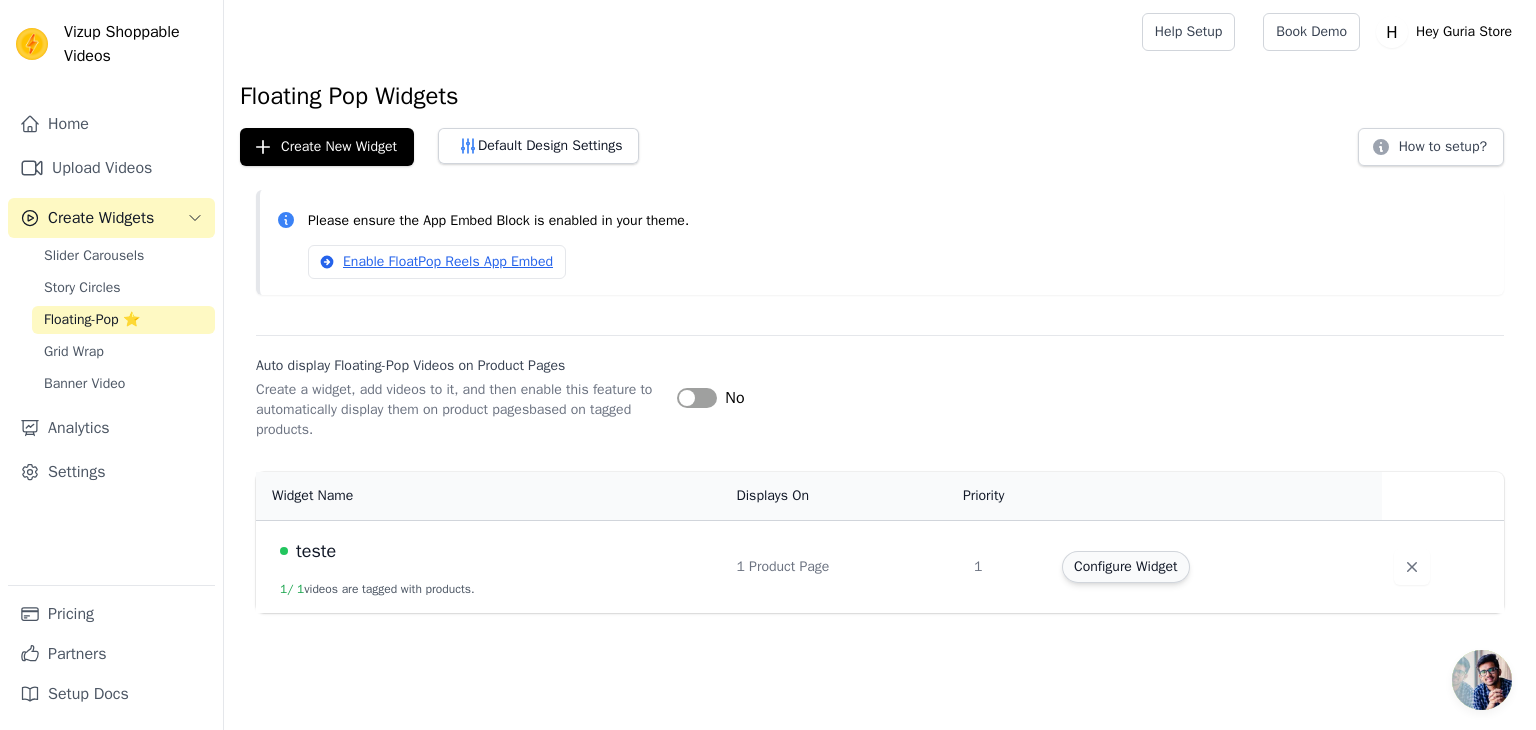 click on "Configure Widget" at bounding box center [1125, 567] 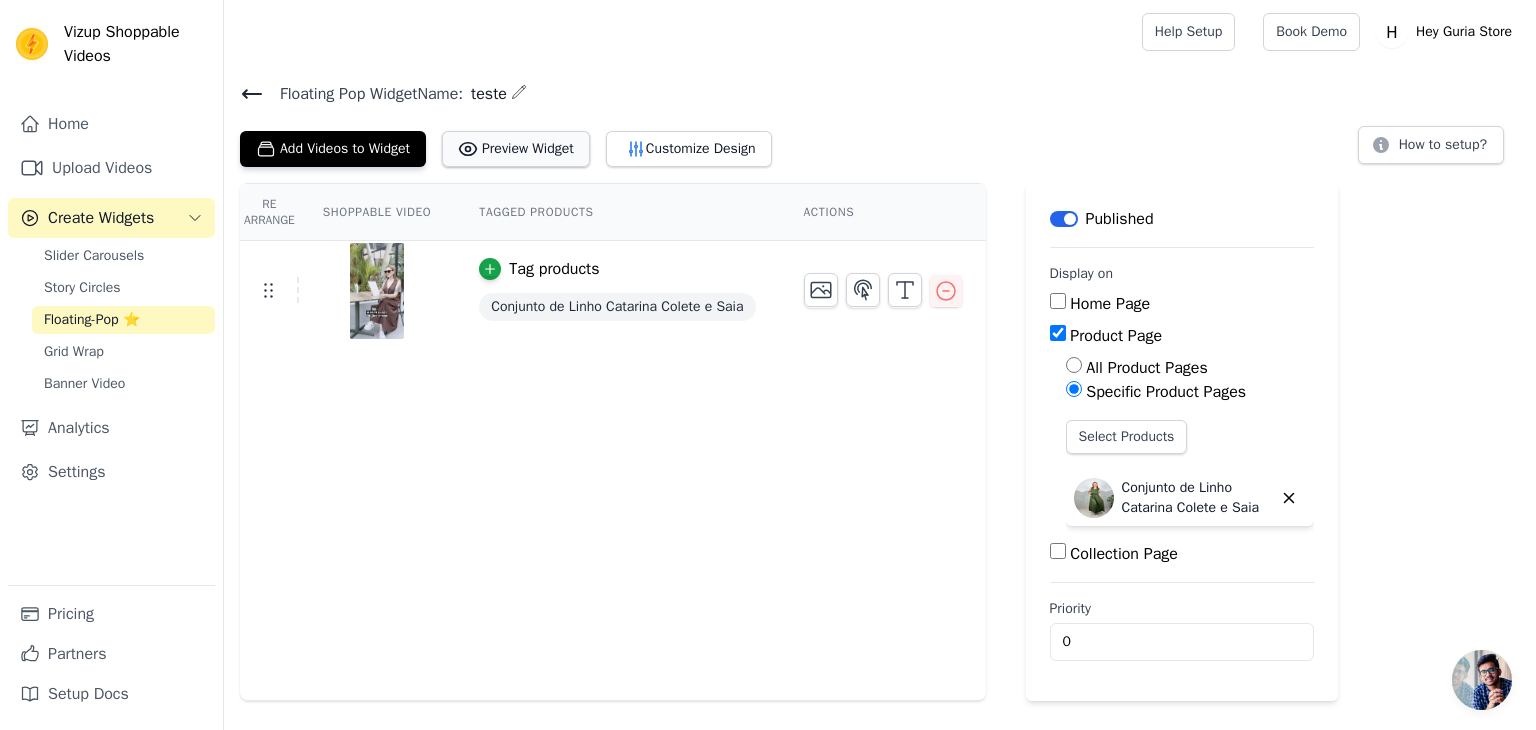 click on "Preview Widget" at bounding box center [516, 149] 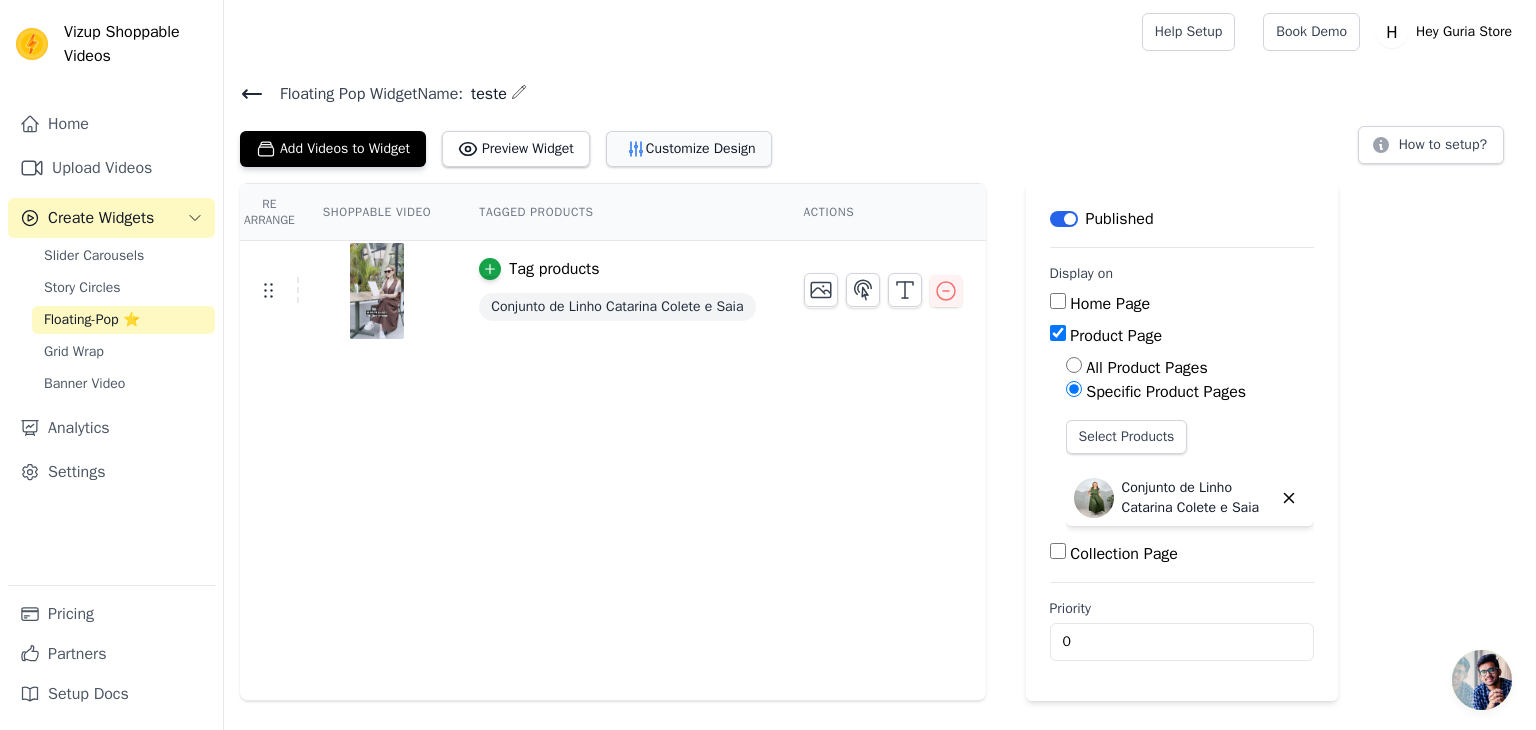 click 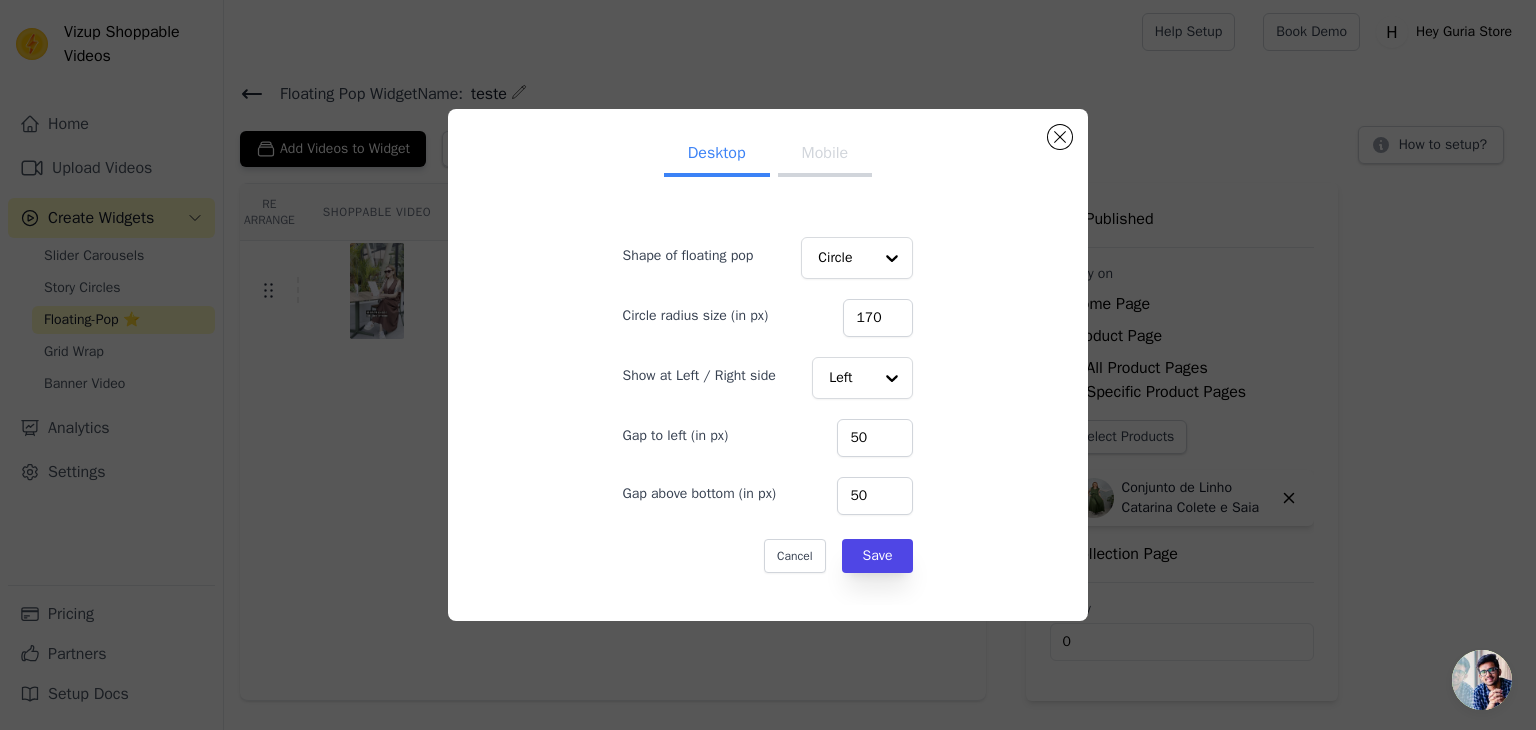 click on "Mobile" at bounding box center (825, 155) 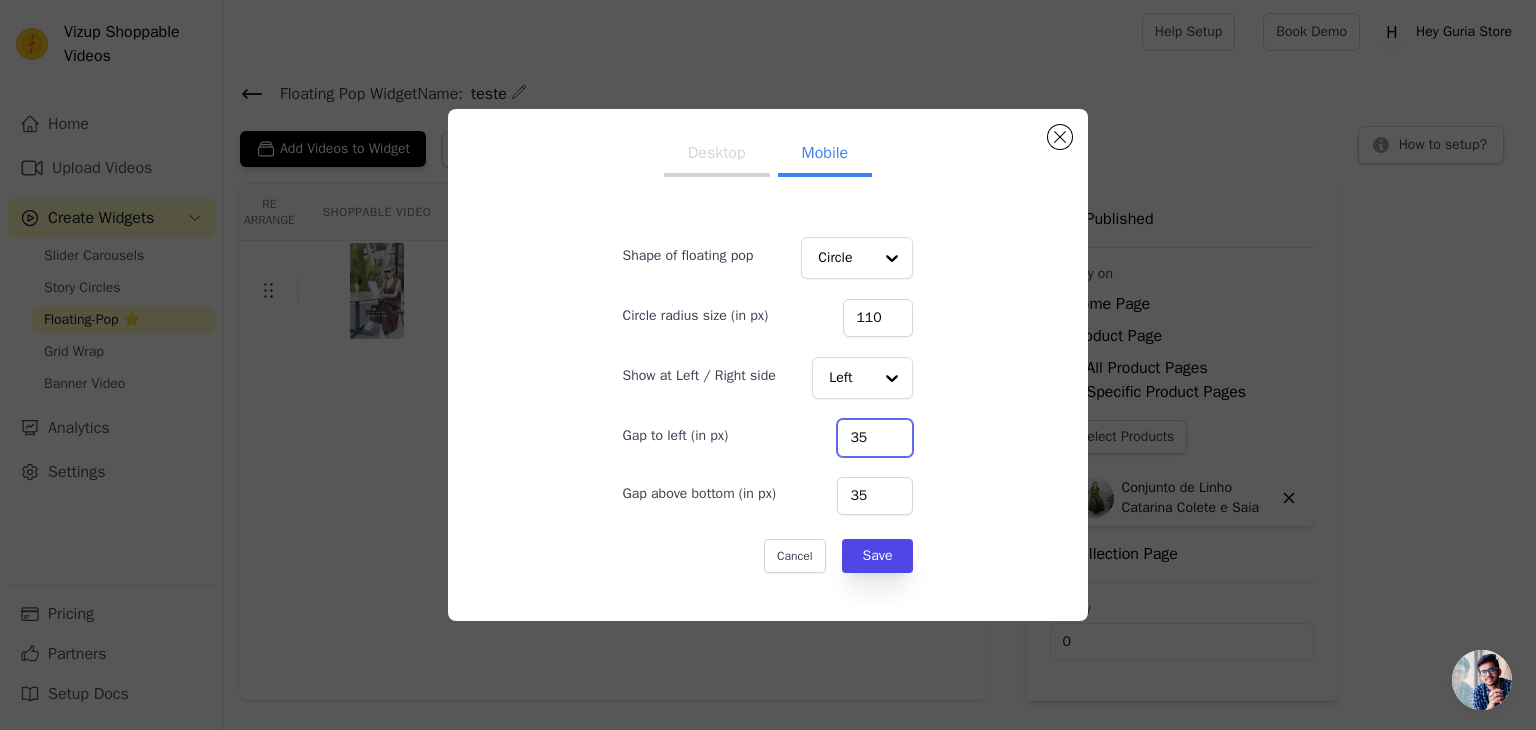 click on "35" at bounding box center [875, 438] 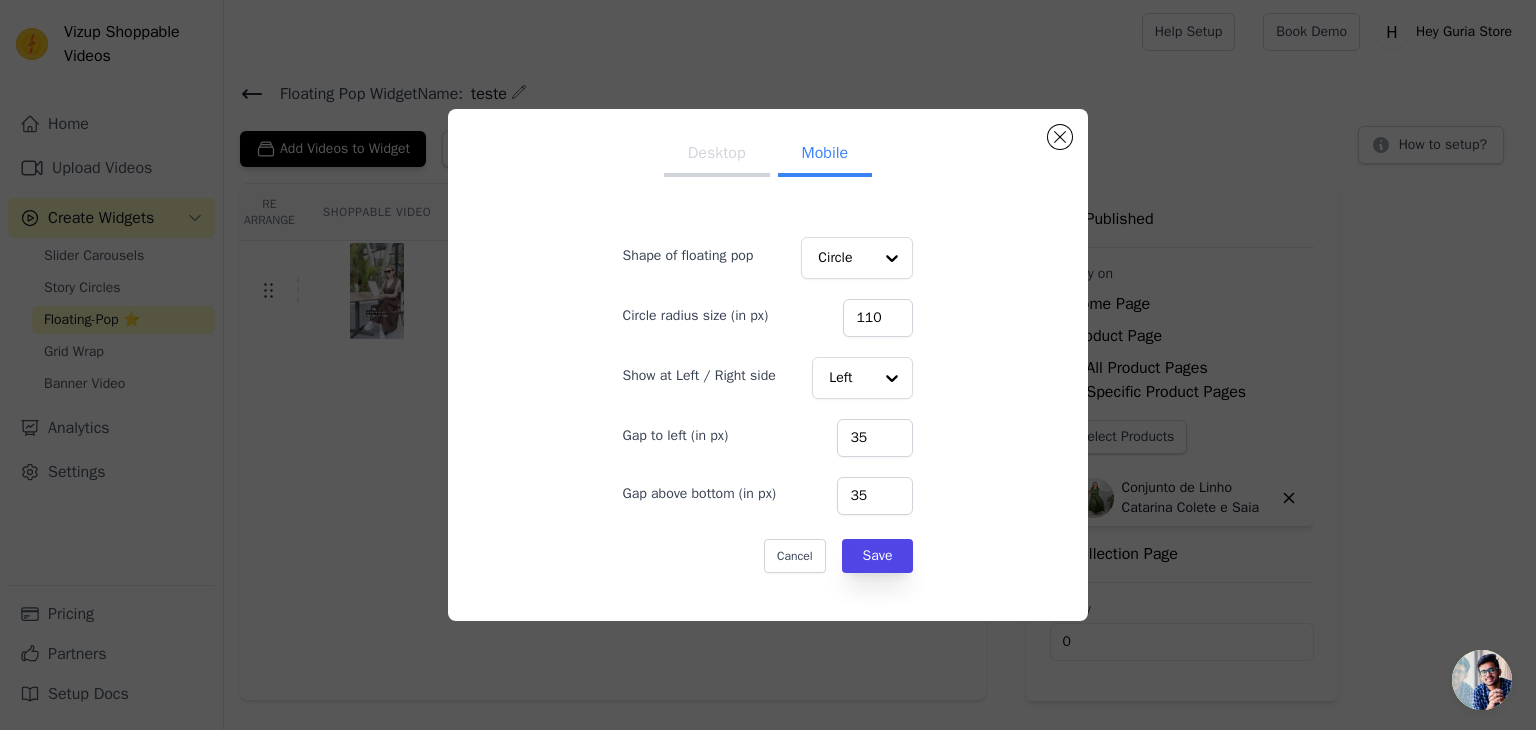 click on "Desktop" at bounding box center (717, 155) 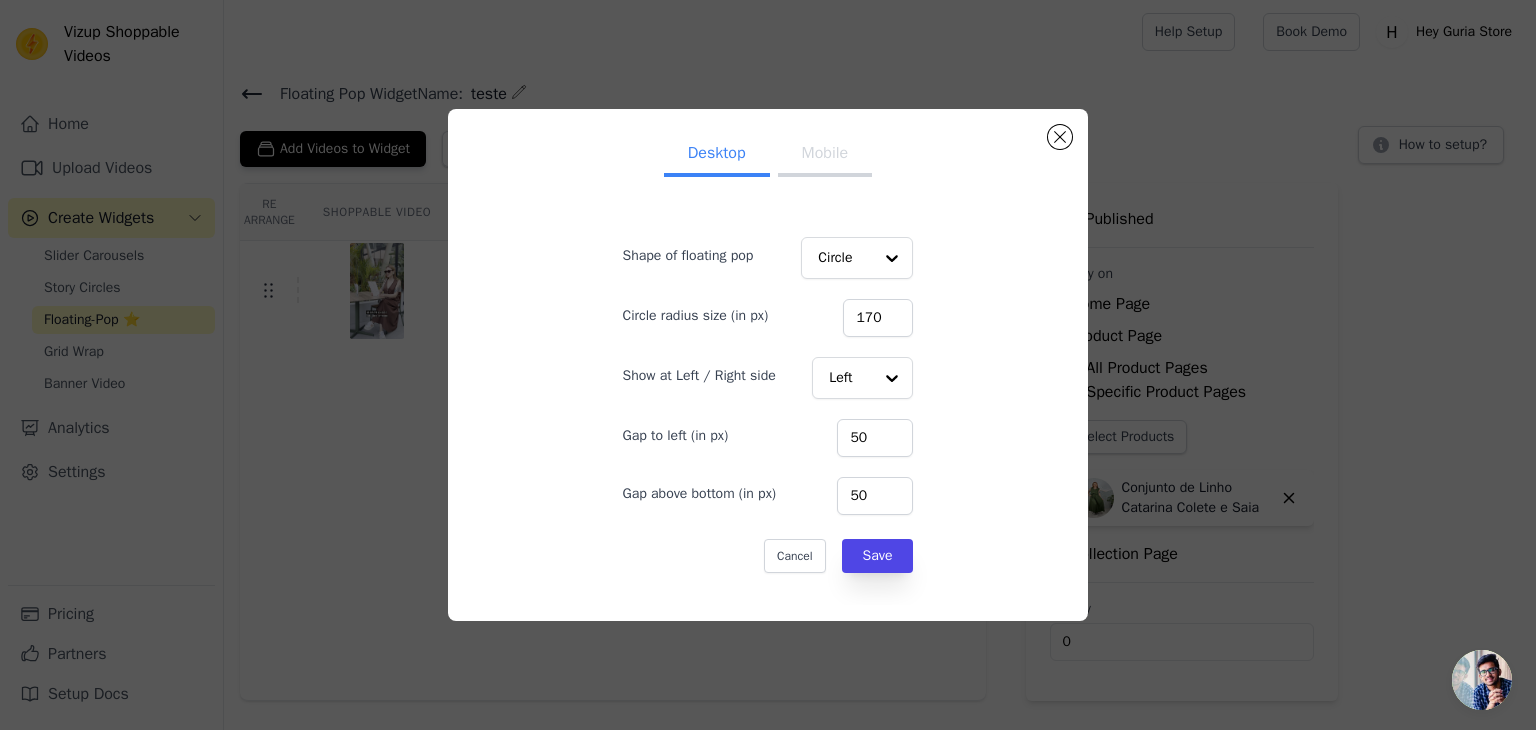 click on "Mobile" at bounding box center (825, 155) 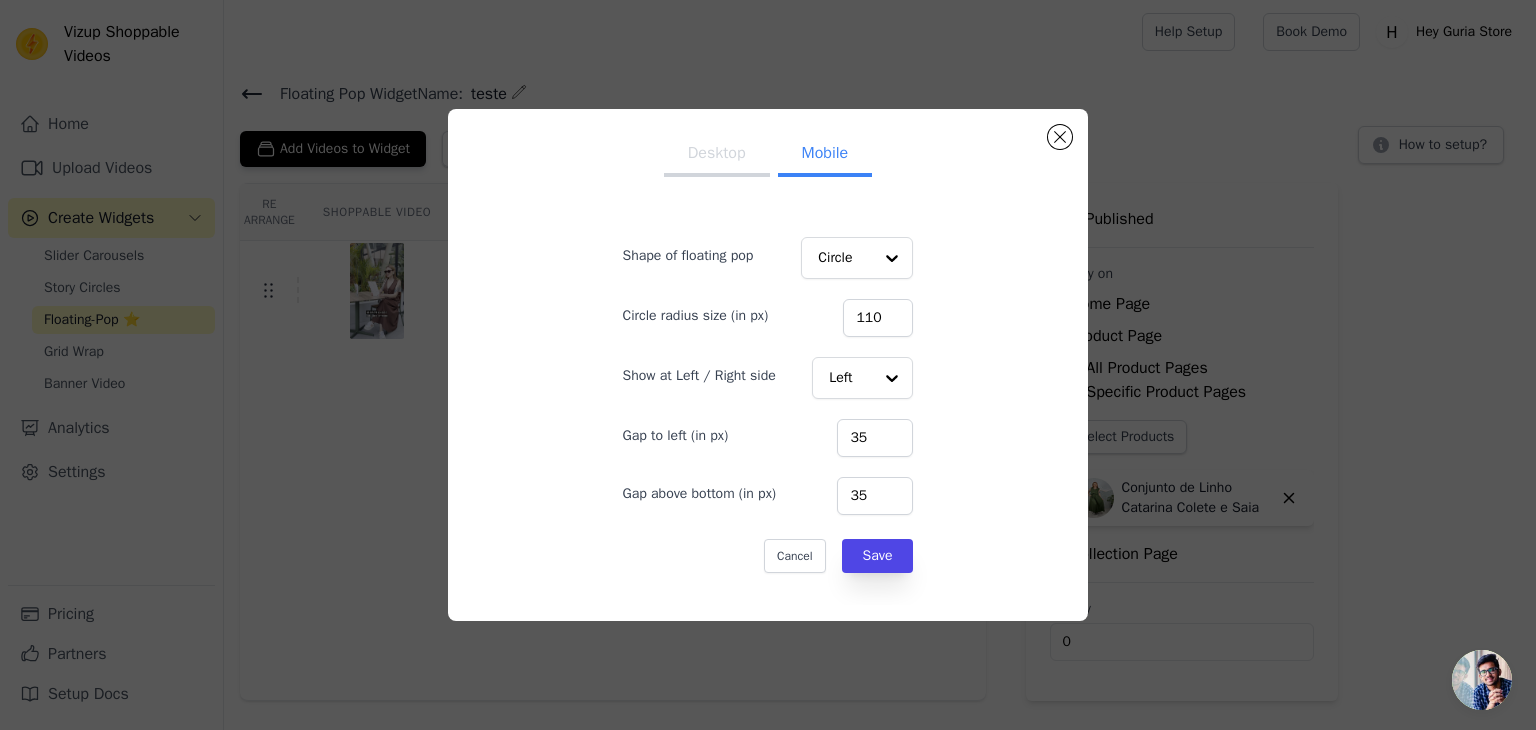 click on "Desktop" at bounding box center (717, 155) 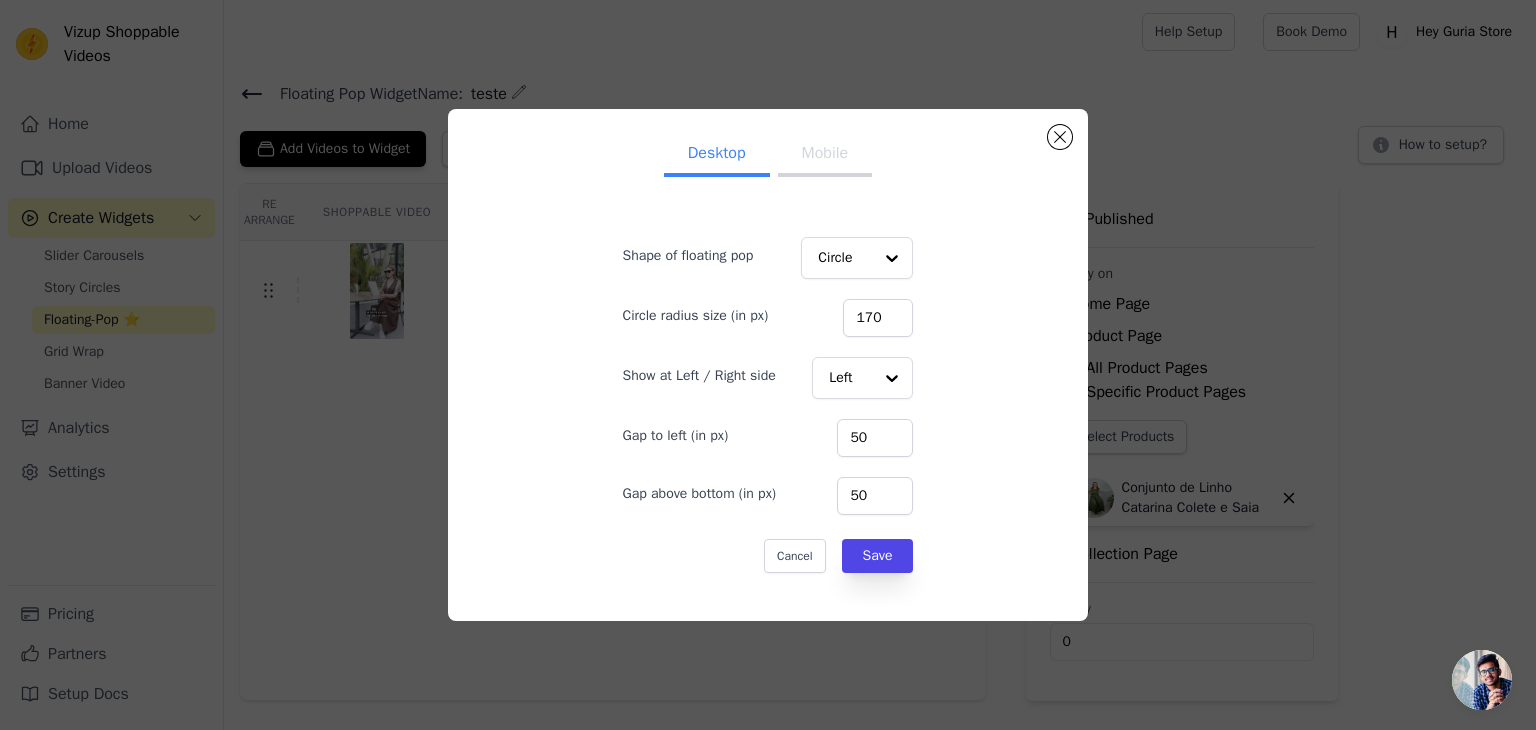 click on "Mobile" at bounding box center [825, 155] 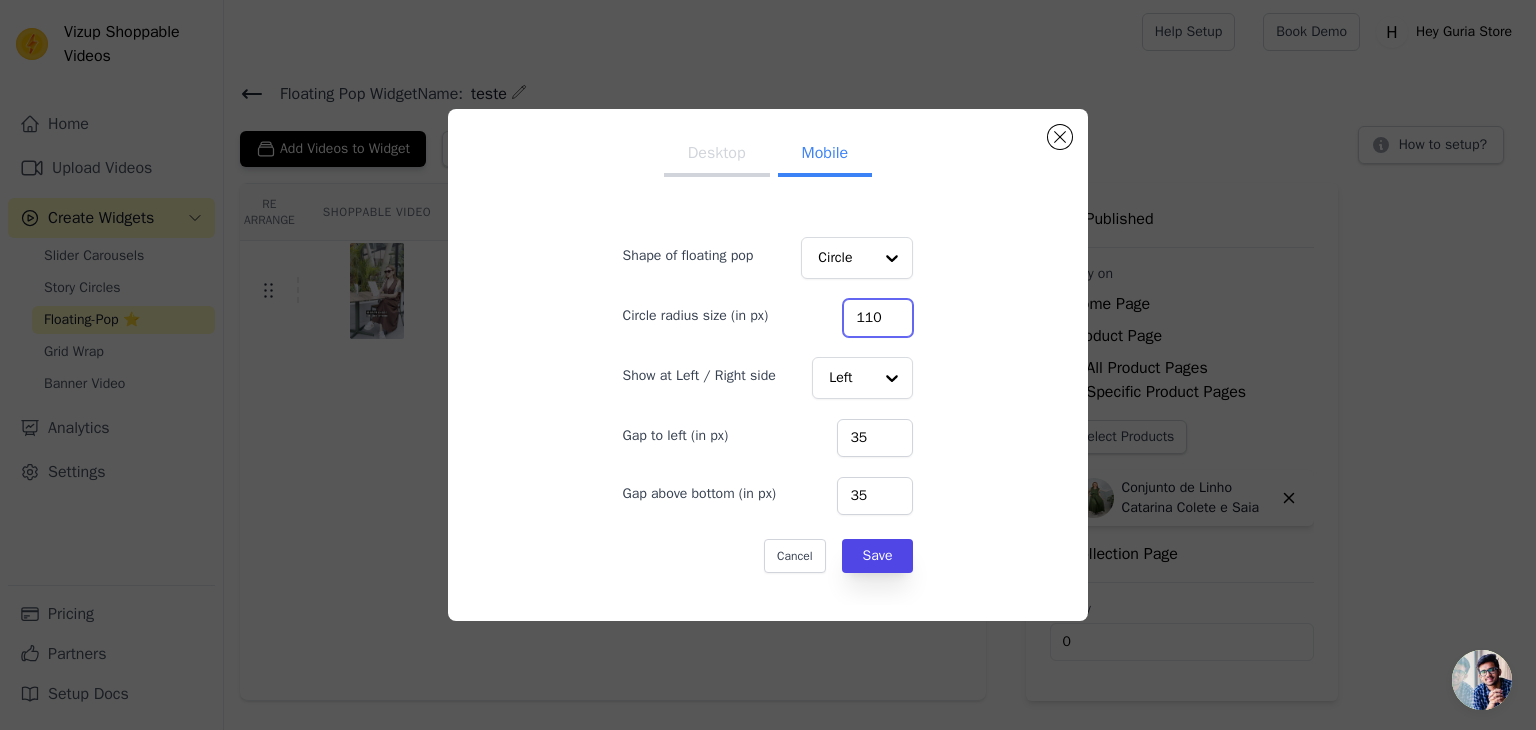 drag, startPoint x: 864, startPoint y: 311, endPoint x: 807, endPoint y: 317, distance: 57.31492 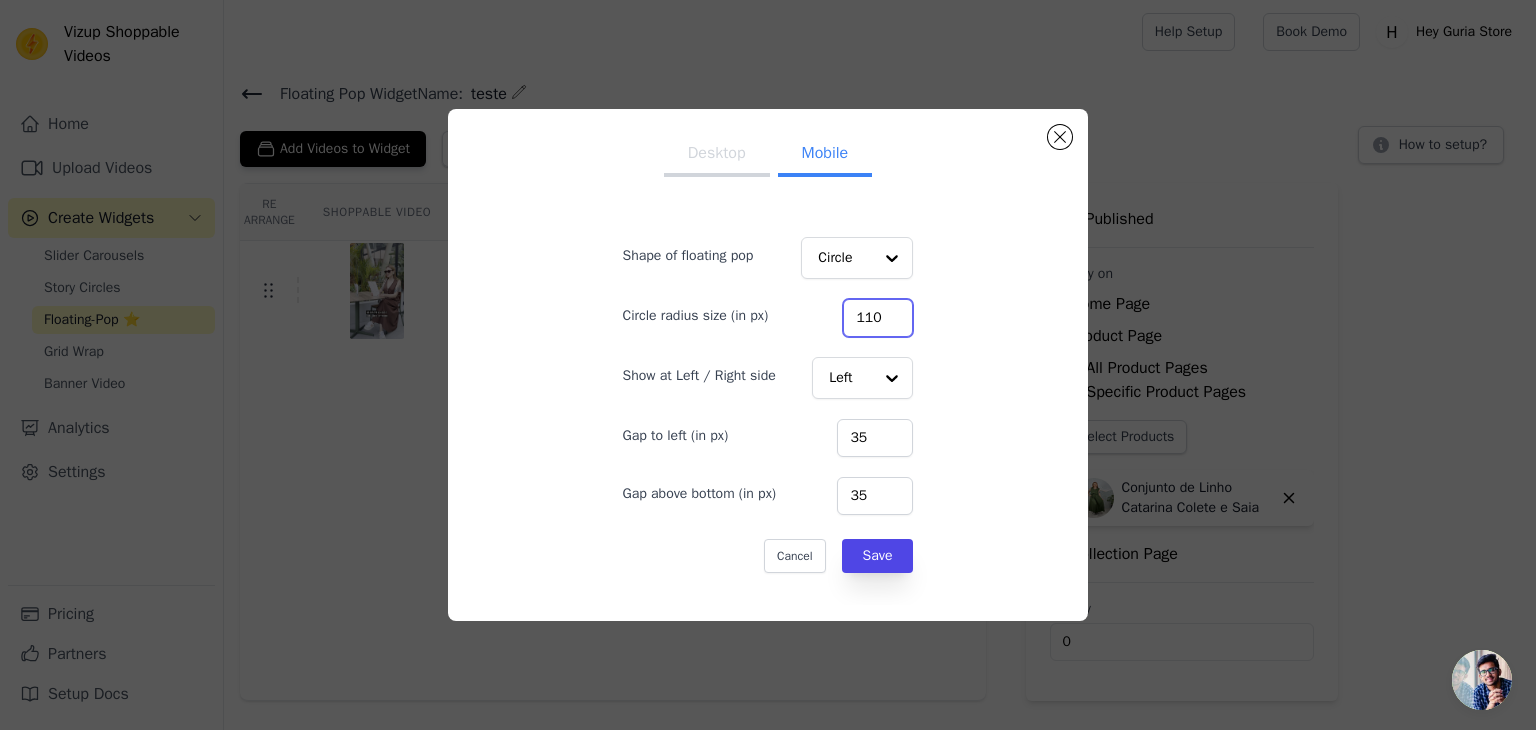 click on "Circle radius size (in px)   110" at bounding box center [768, 316] 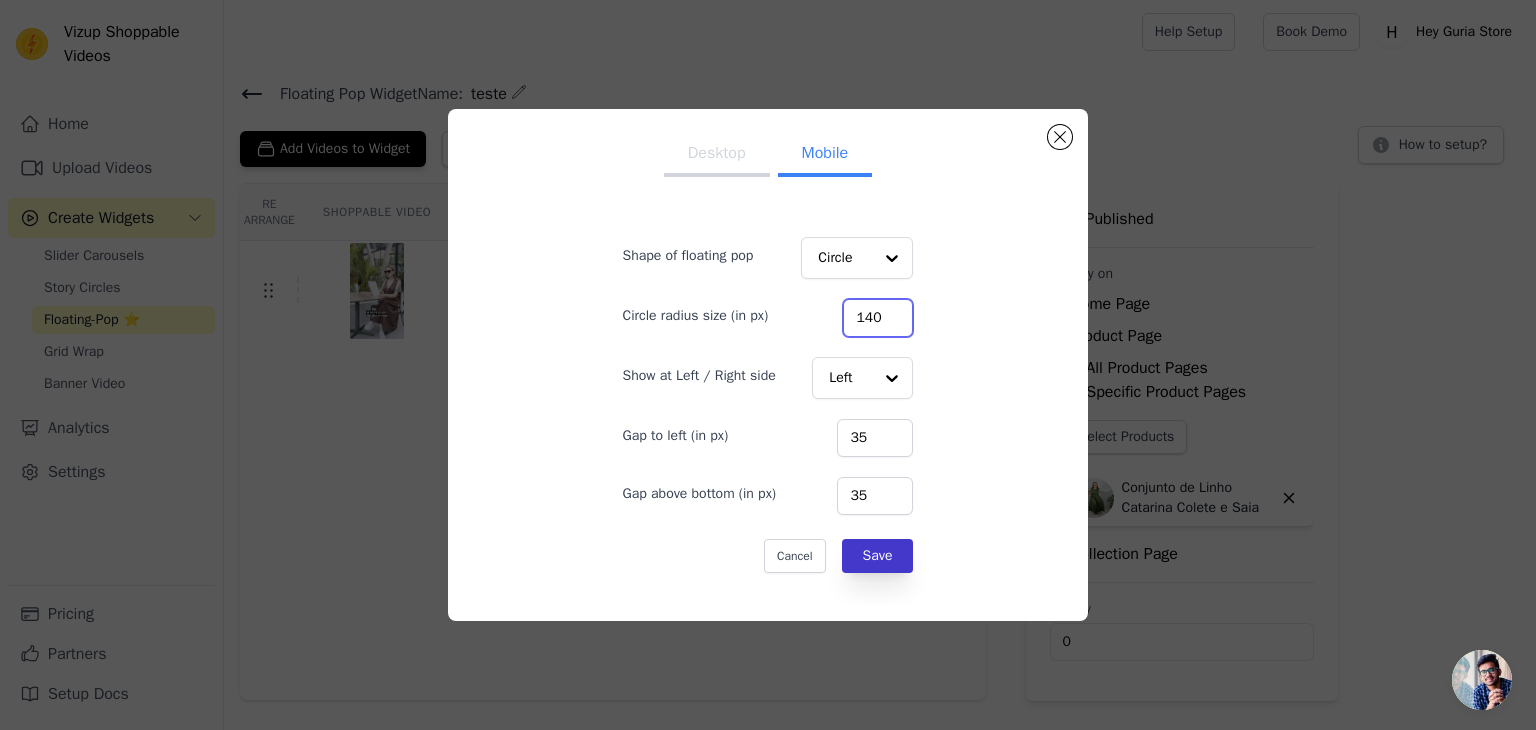 type on "140" 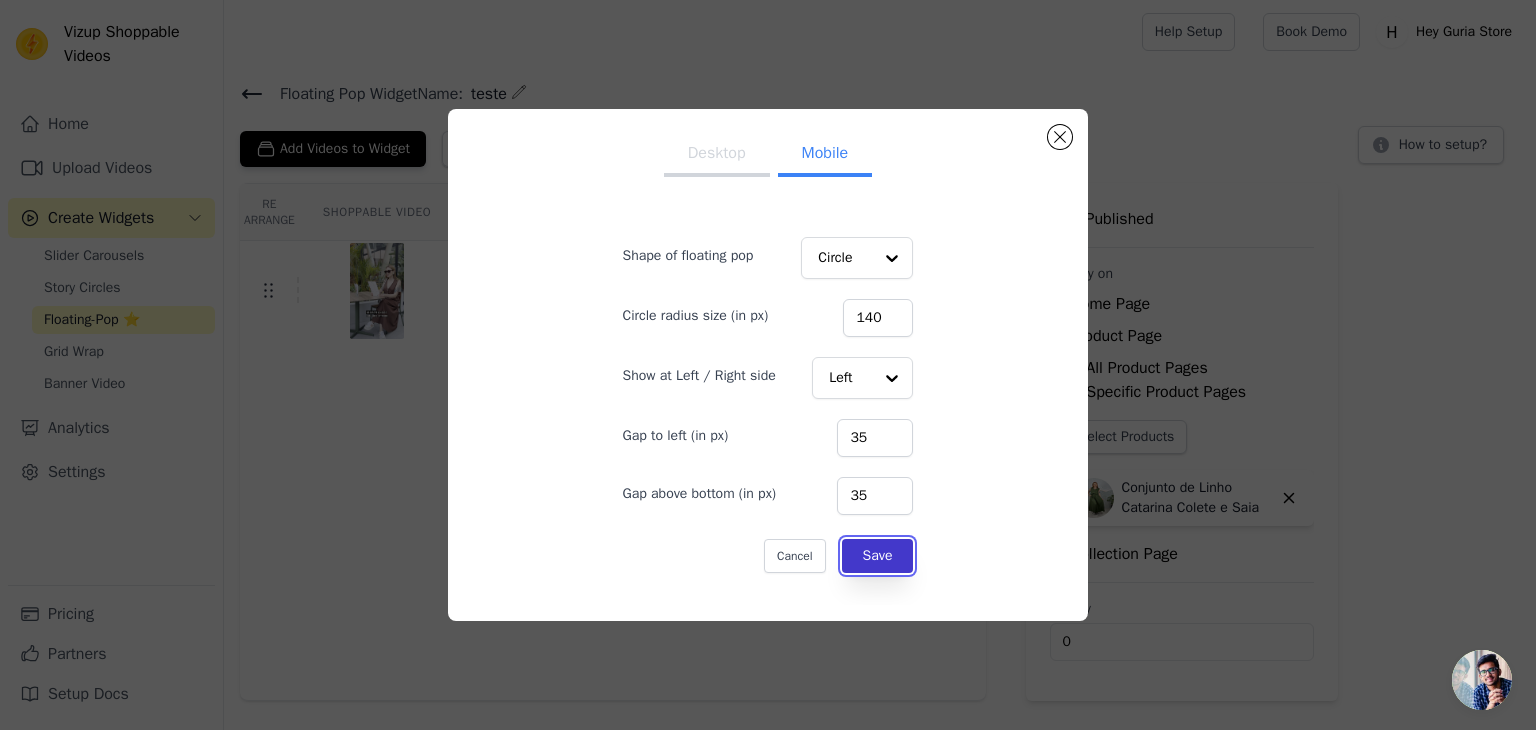 click on "Save" at bounding box center (878, 556) 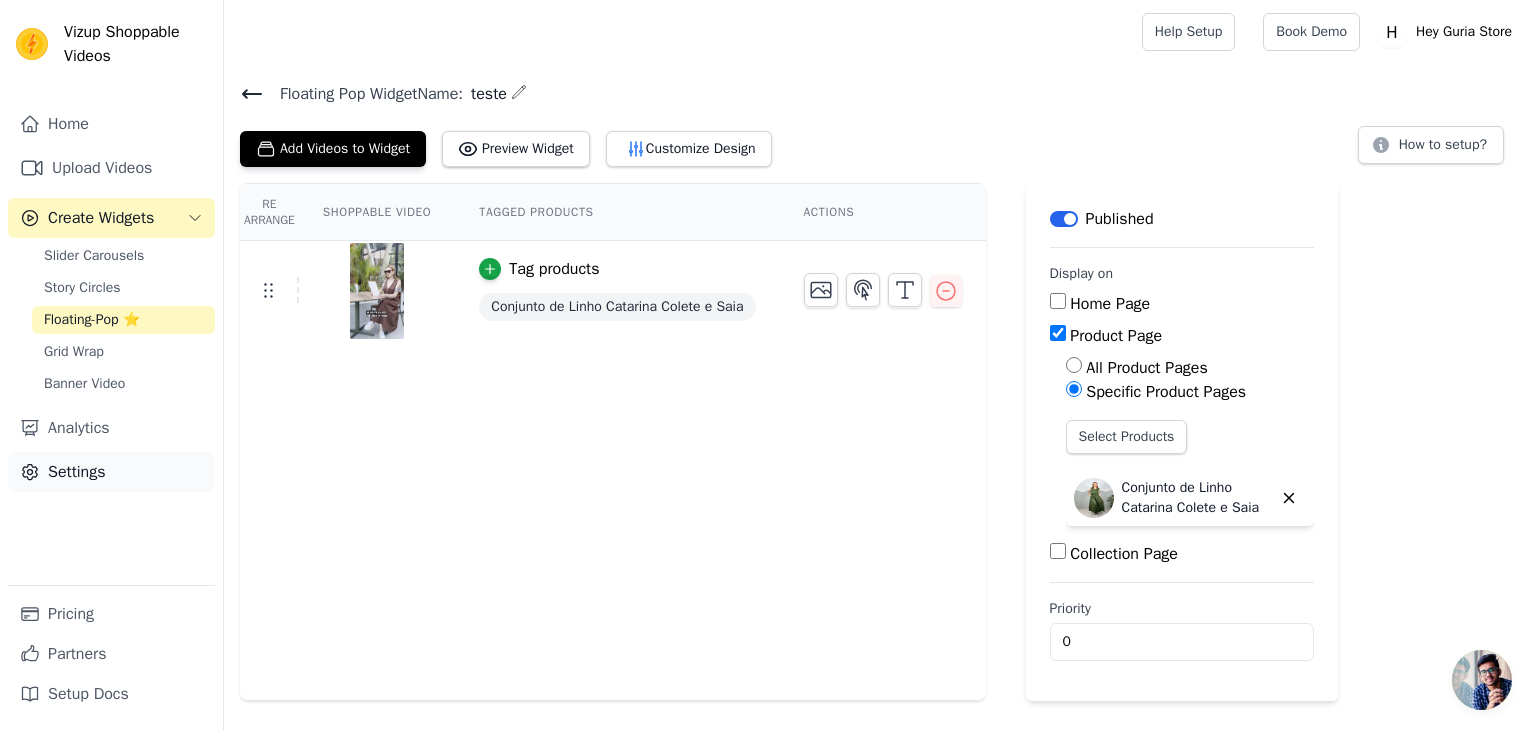 click on "Settings" at bounding box center (111, 472) 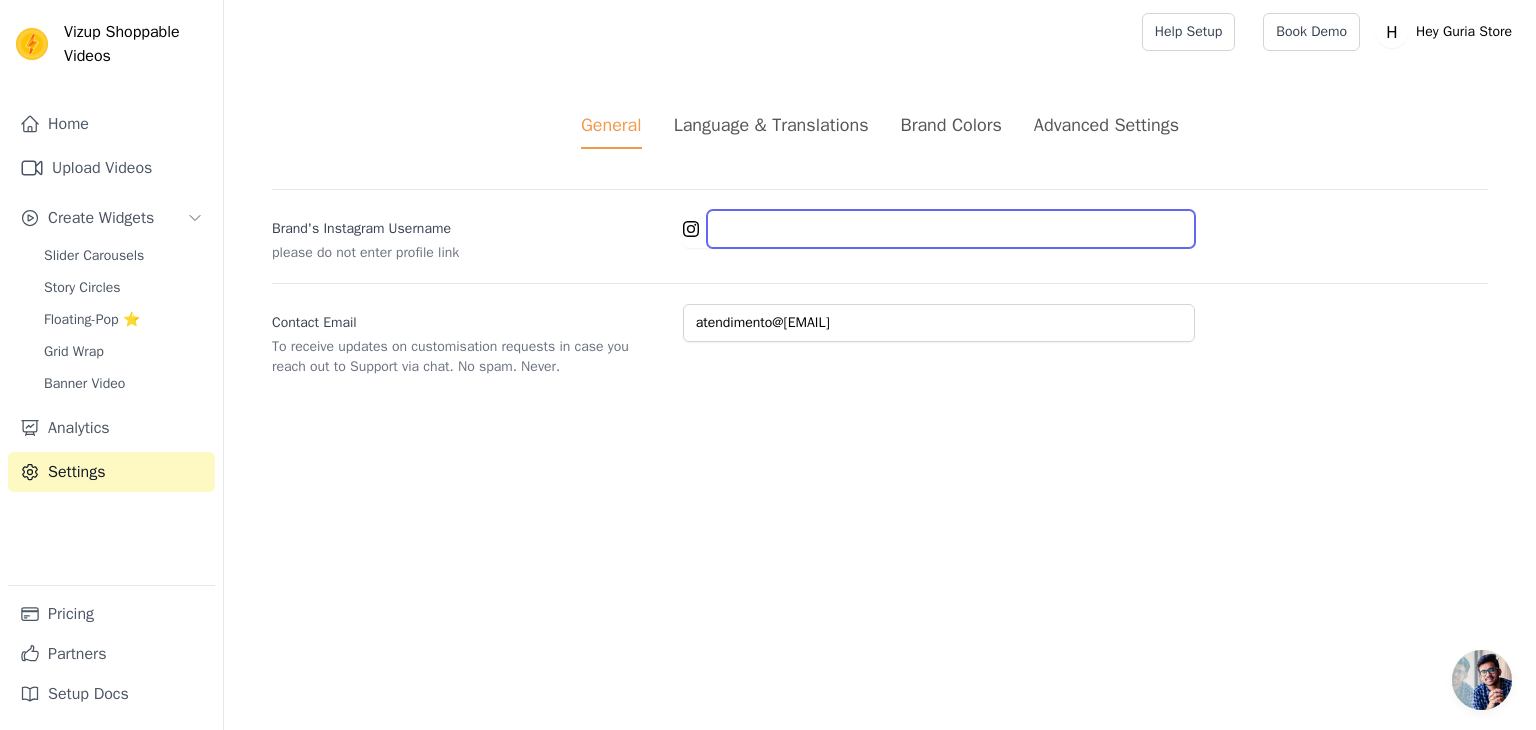 click on "Brand's Instagram Username" at bounding box center [951, 229] 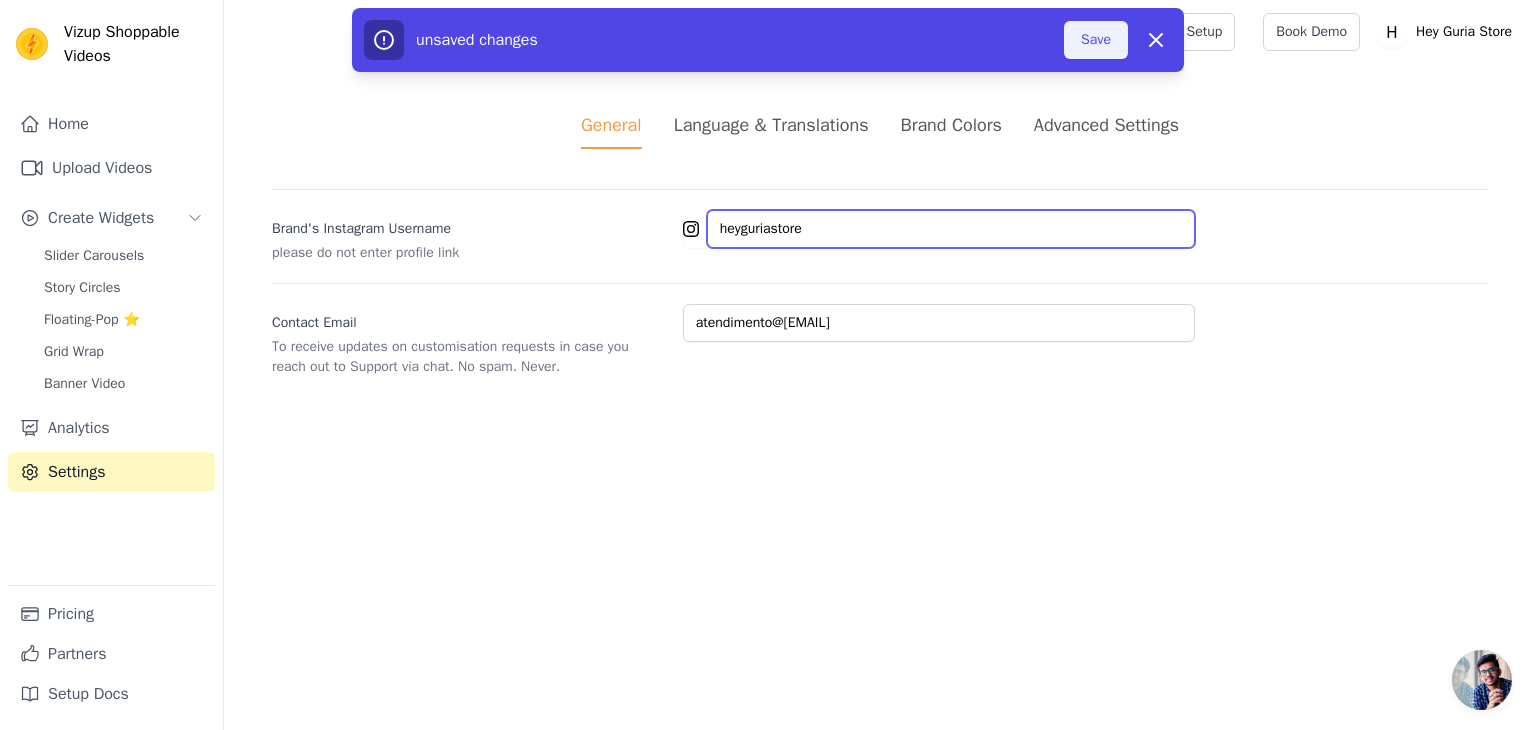 type on "heyguriastore" 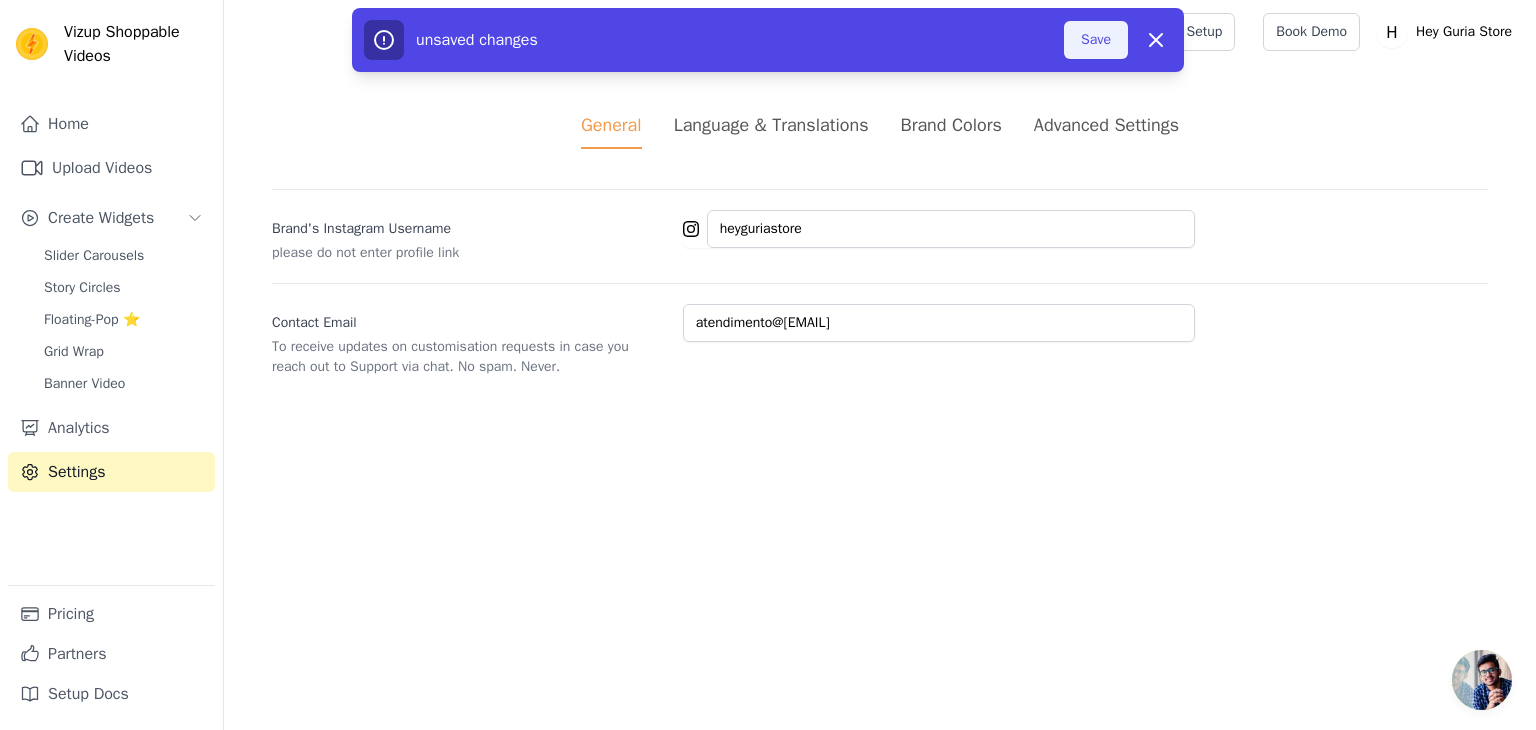 click on "Save" at bounding box center (1096, 40) 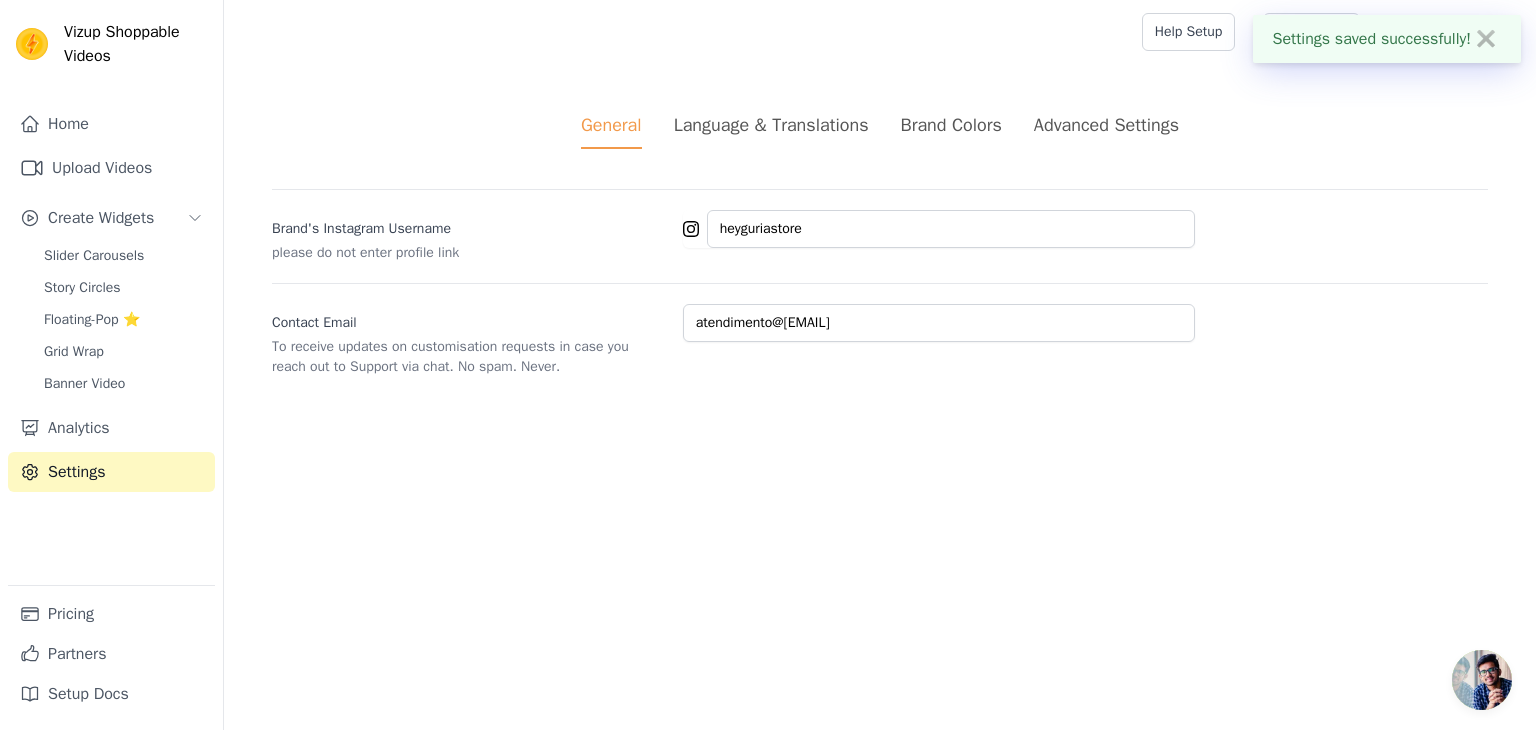 click on "Language & Translations" at bounding box center (771, 125) 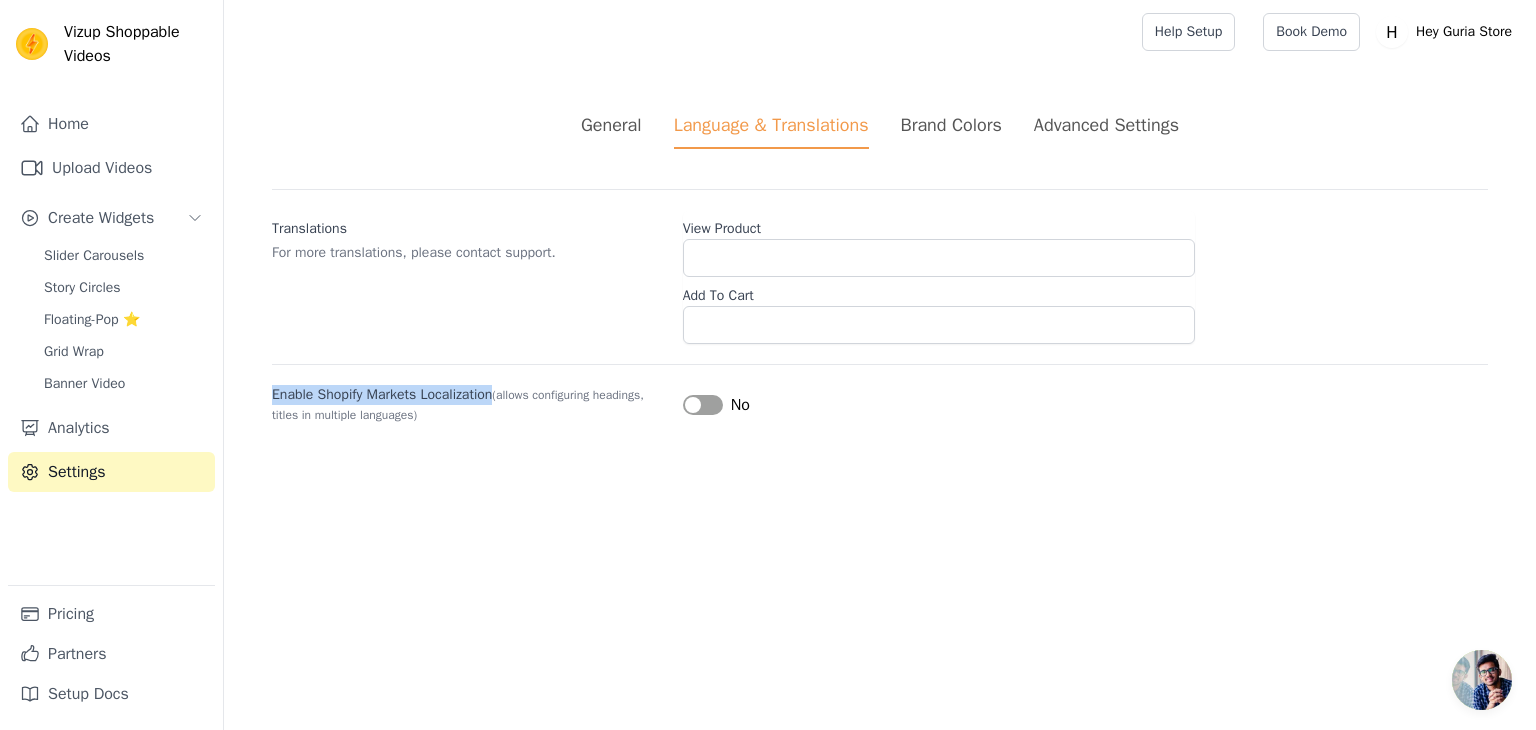 drag, startPoint x: 263, startPoint y: 386, endPoint x: 499, endPoint y: 382, distance: 236.03389 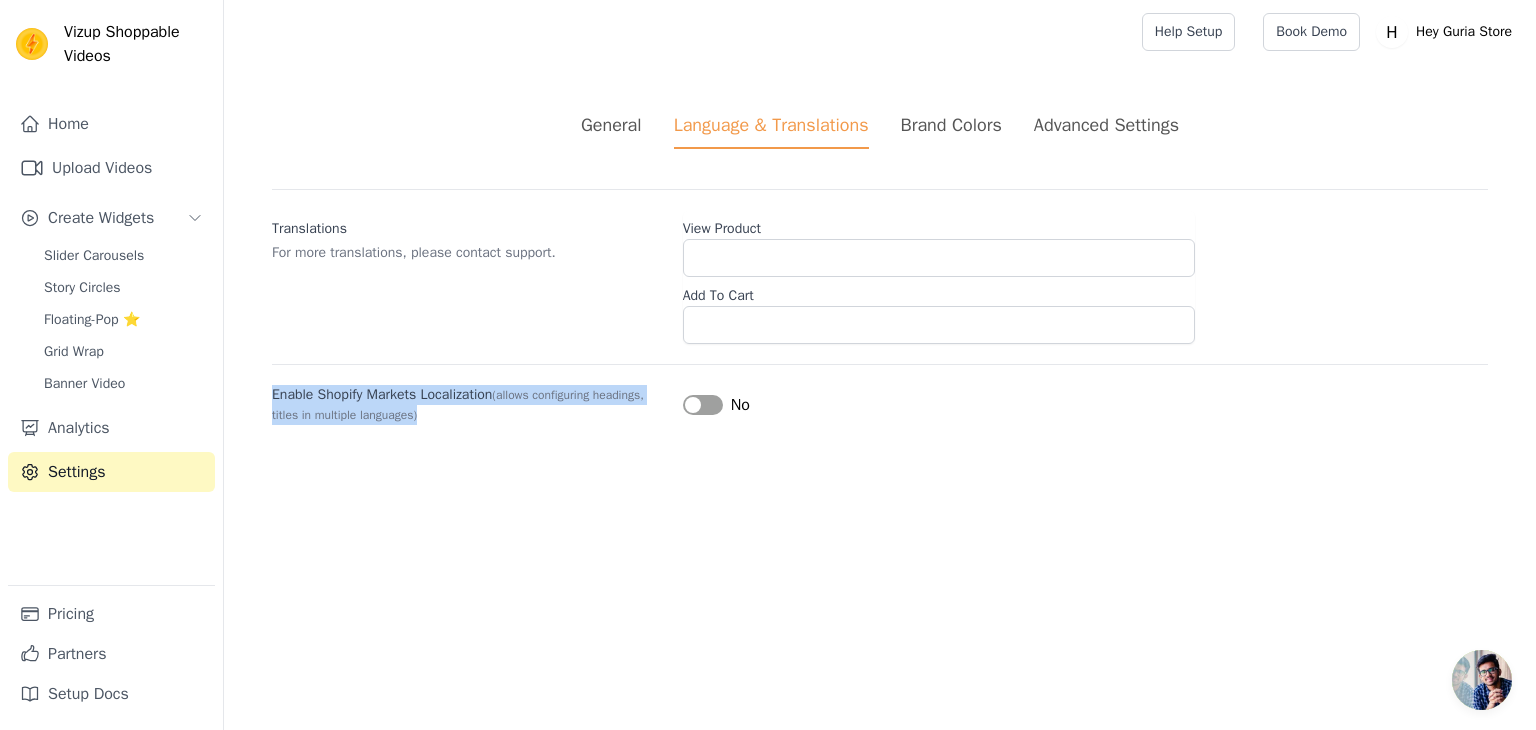 drag, startPoint x: 480, startPoint y: 405, endPoint x: 268, endPoint y: 392, distance: 212.39821 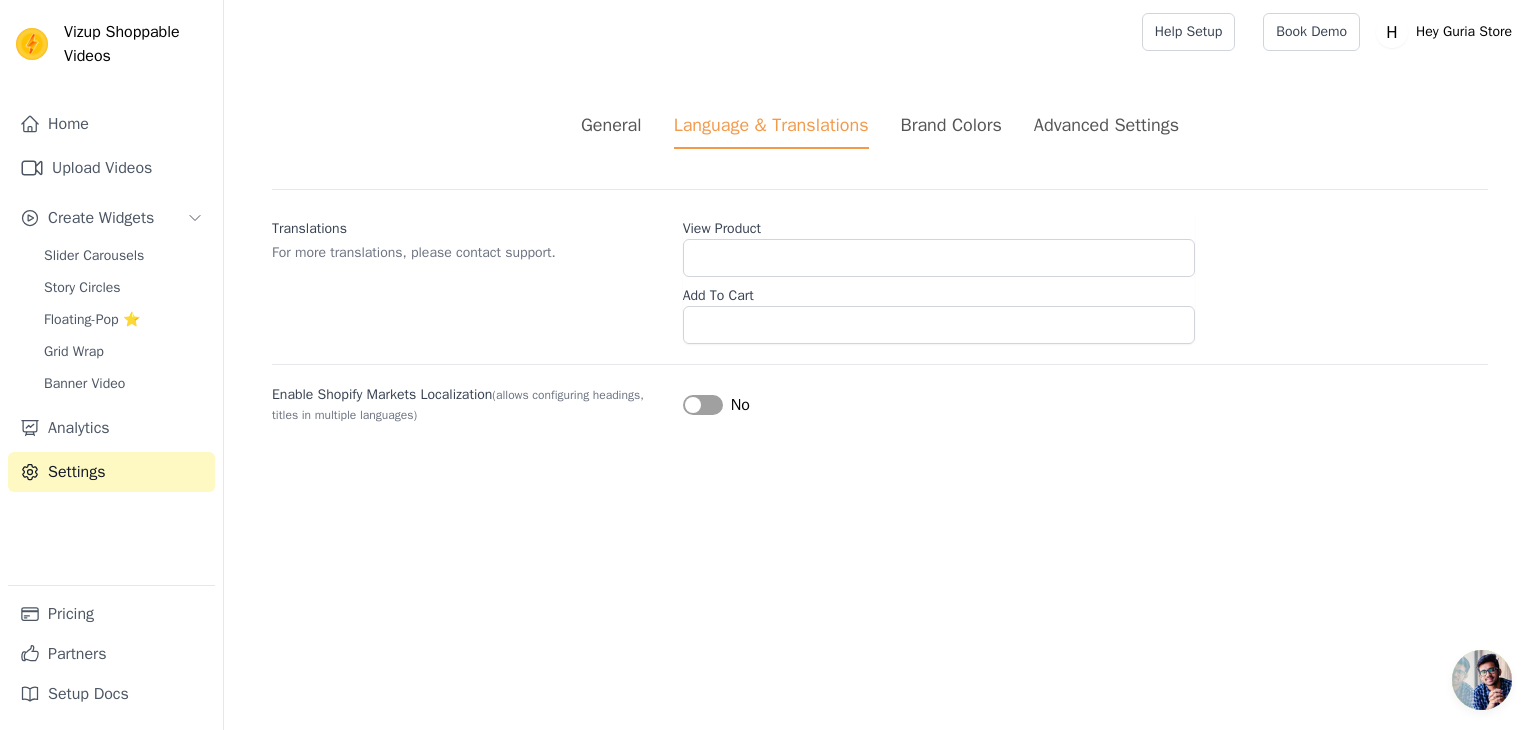 click on "Brand Colors" at bounding box center (951, 125) 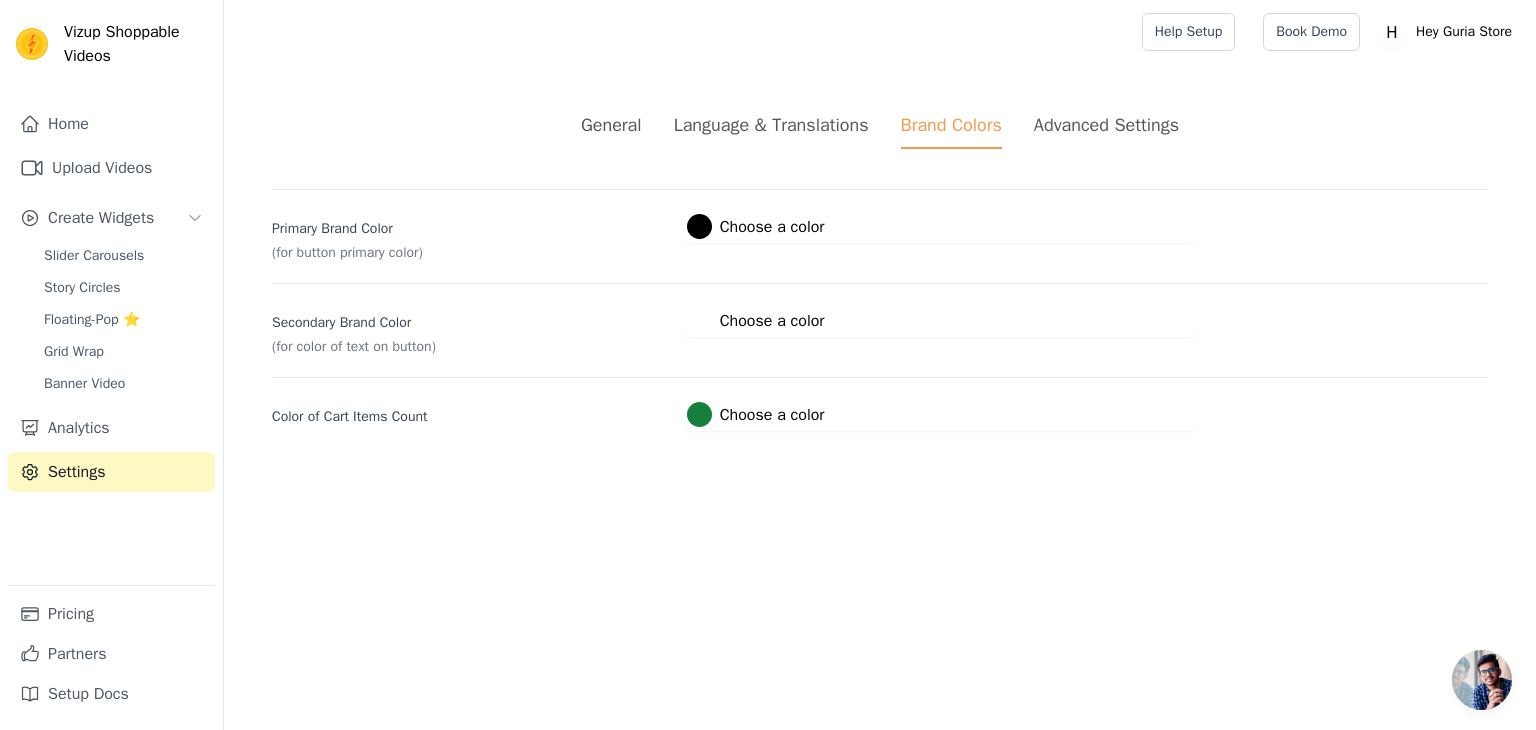click on "Language & Translations" at bounding box center [771, 125] 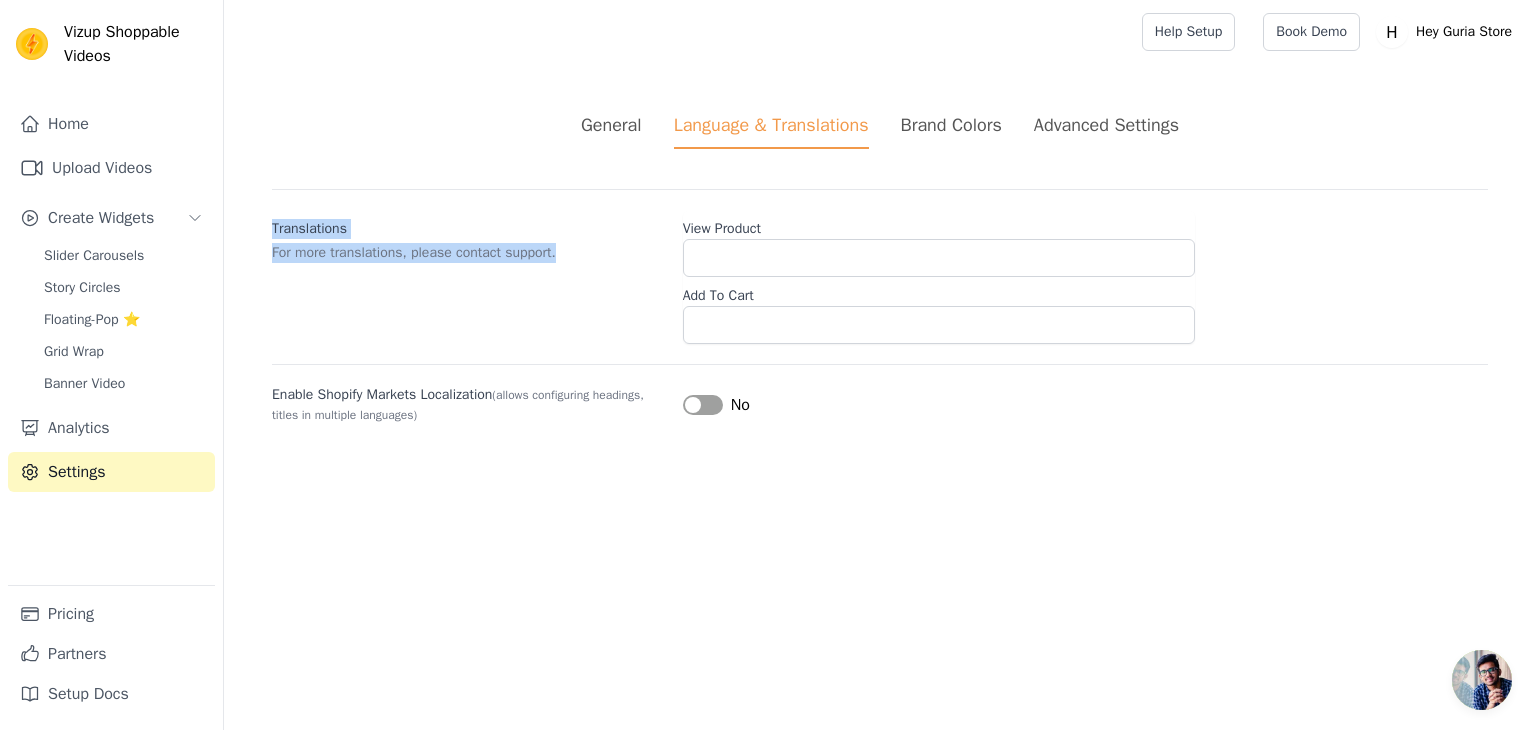 drag, startPoint x: 640, startPoint y: 250, endPoint x: 272, endPoint y: 221, distance: 369.1409 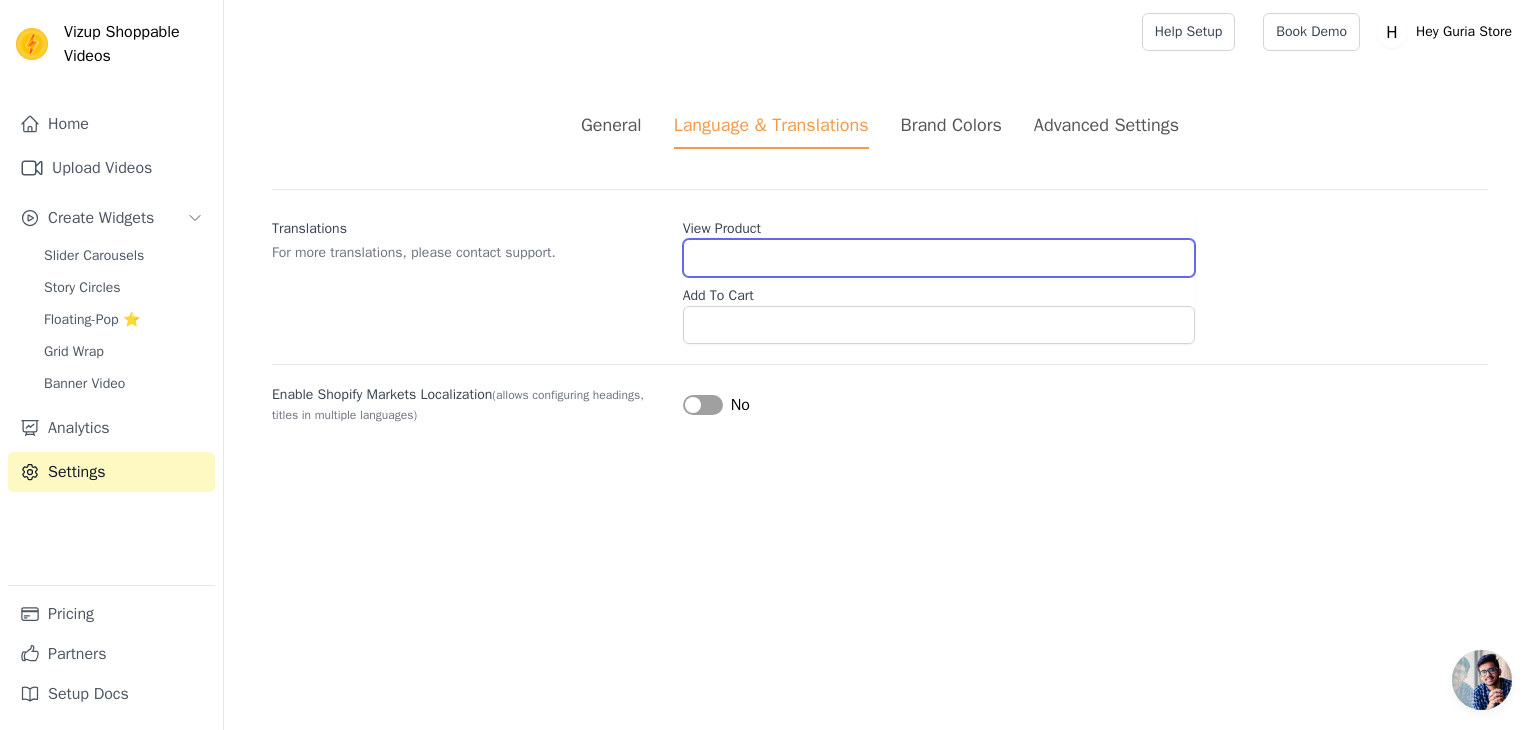 click on "View Product" at bounding box center [939, 258] 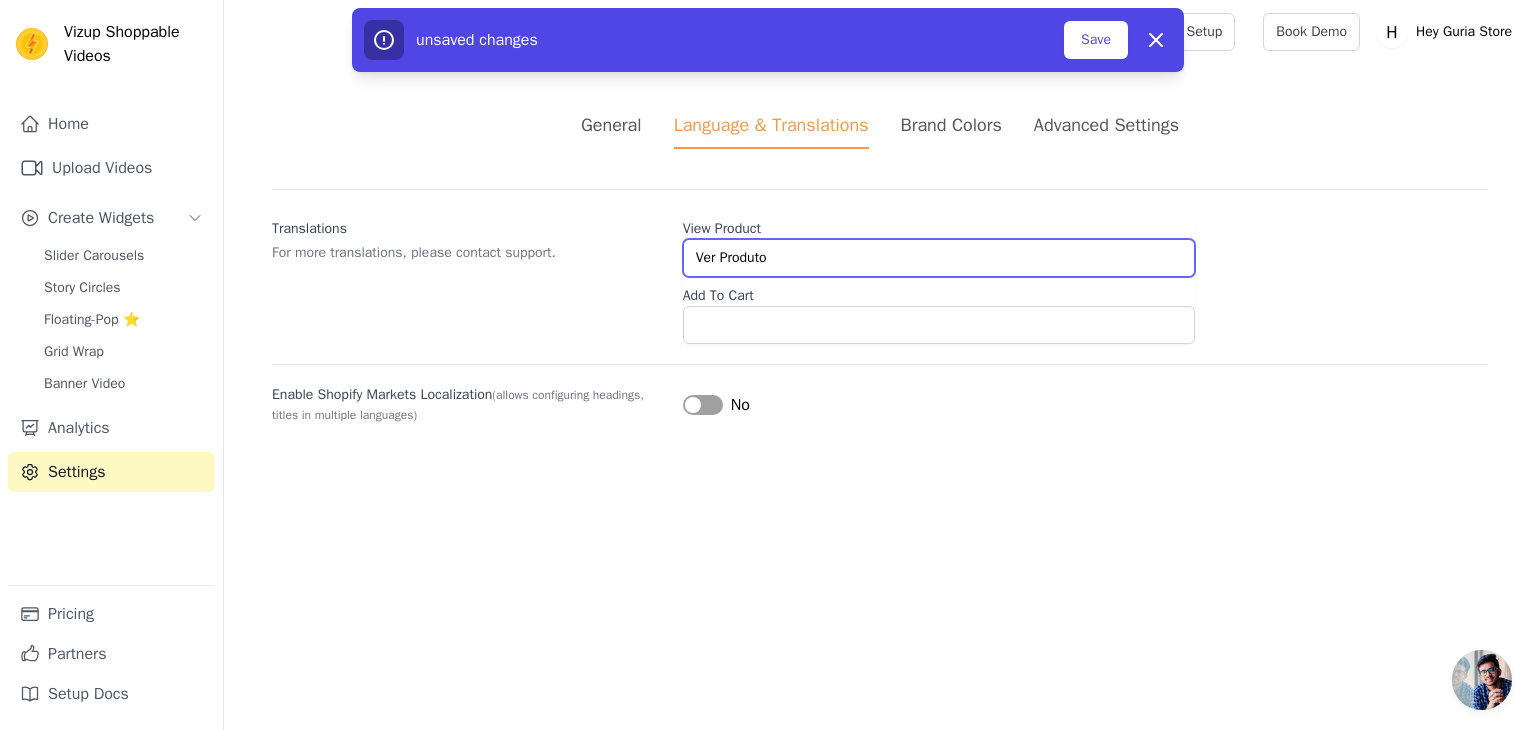 type on "Ver Produto" 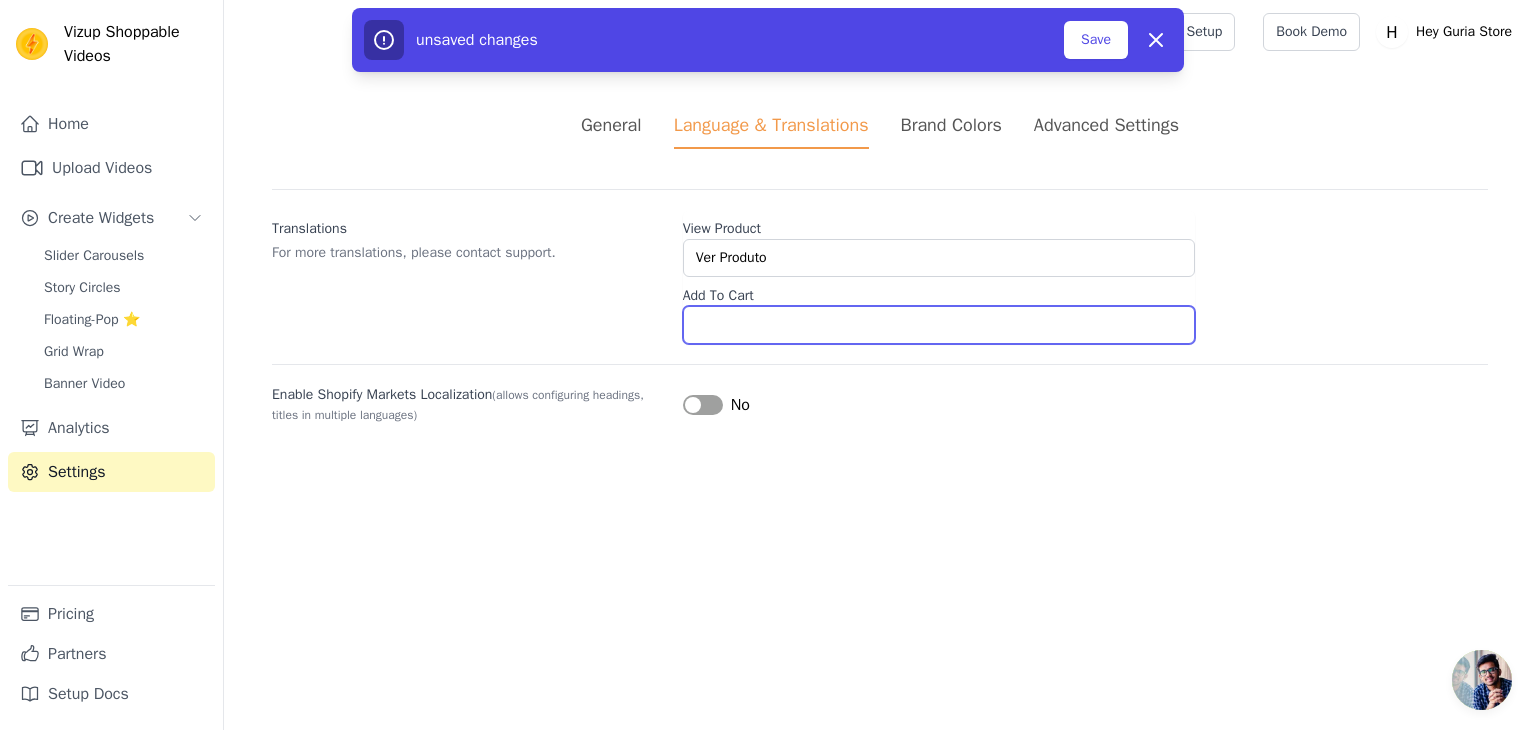 click on "Add To Cart" at bounding box center (939, 325) 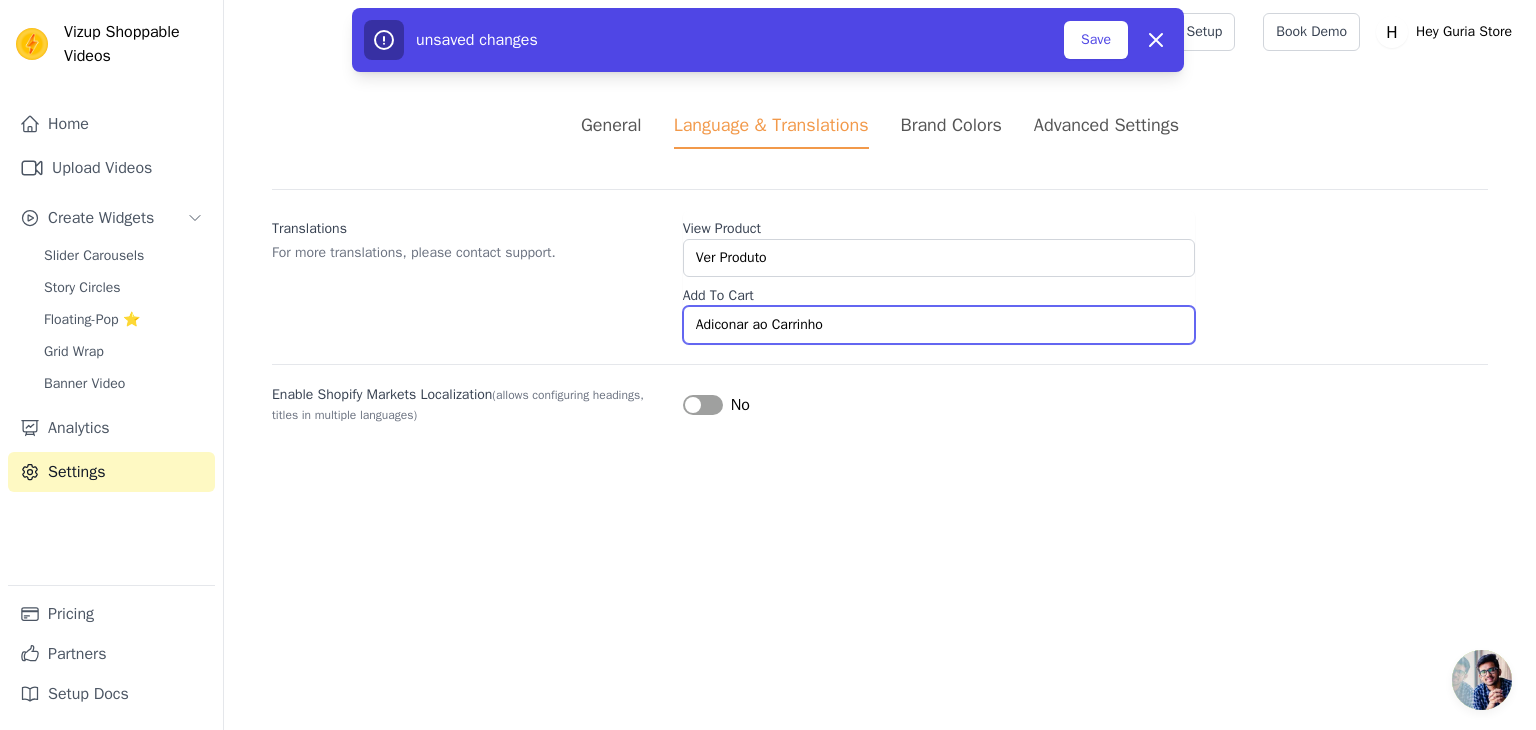 type on "Adiconar ao Carrinho" 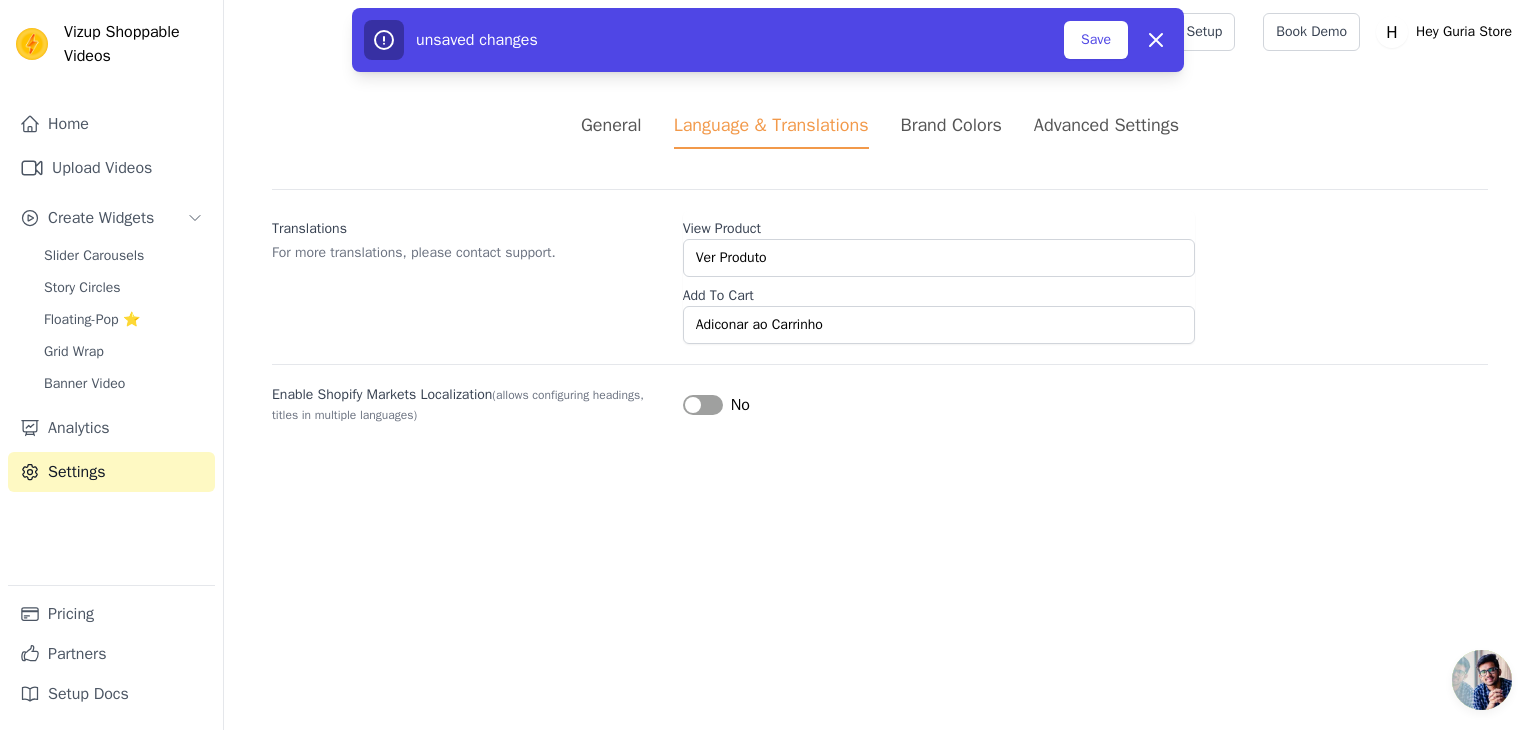 click on "Brand Colors" at bounding box center [951, 125] 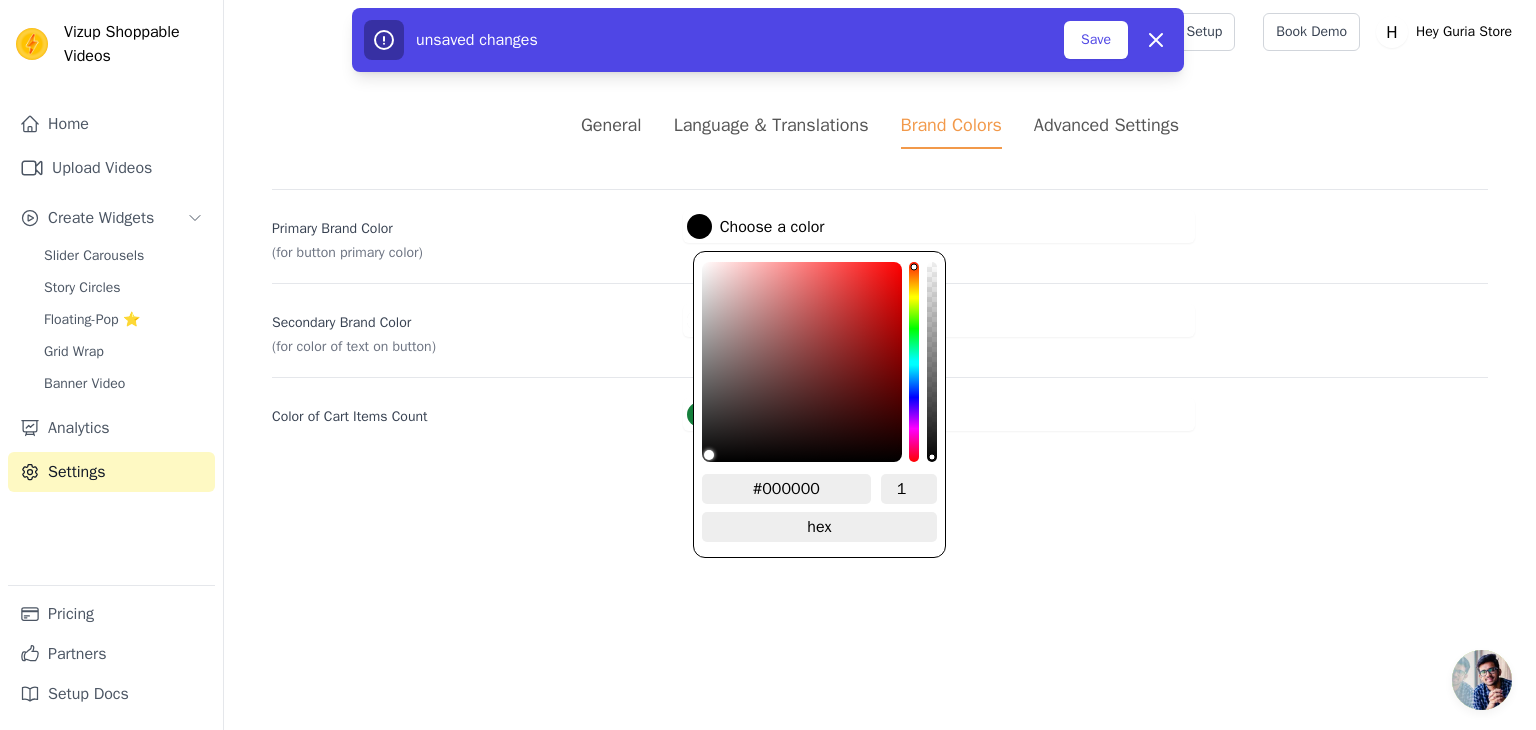 click on "#000000       Choose a color" at bounding box center [756, 226] 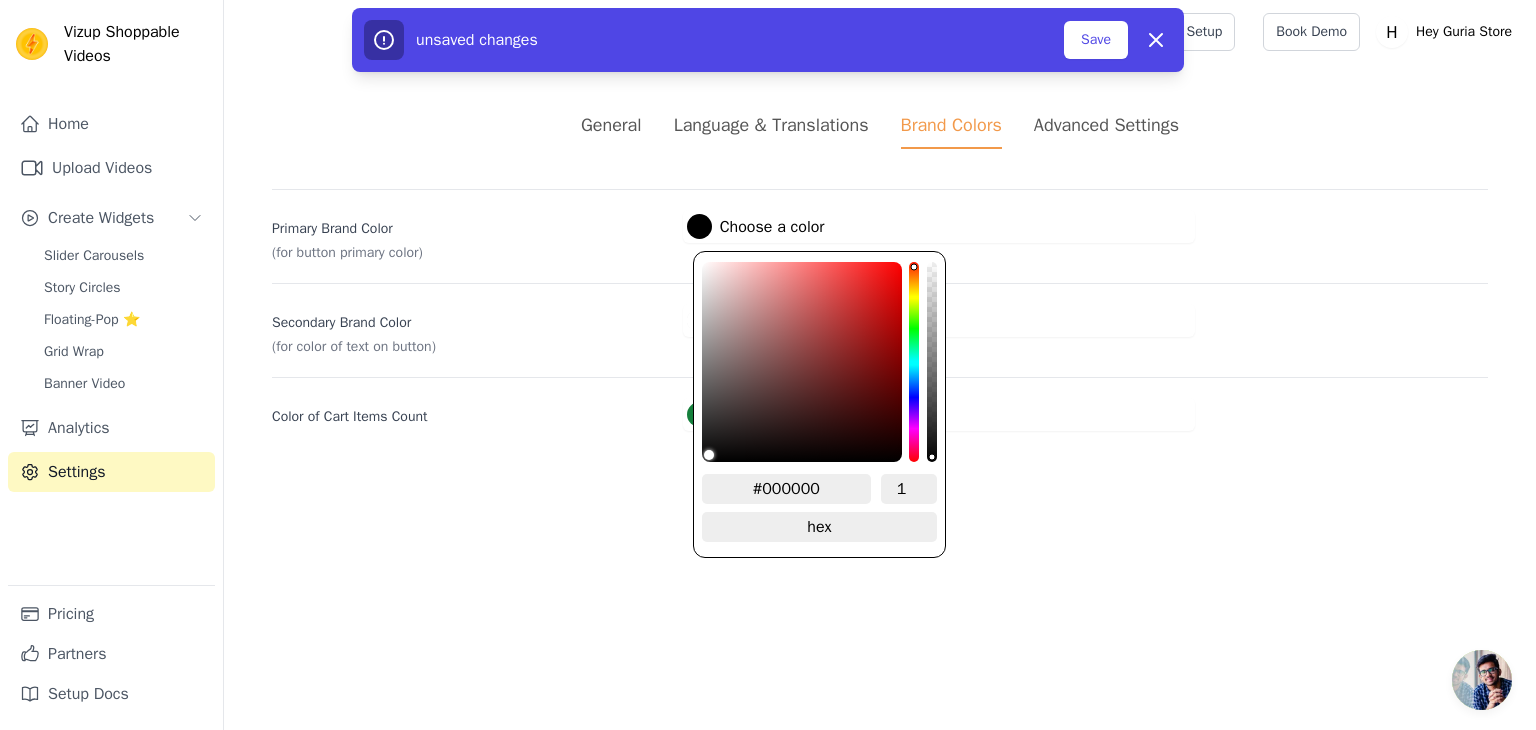 click at bounding box center (914, 362) 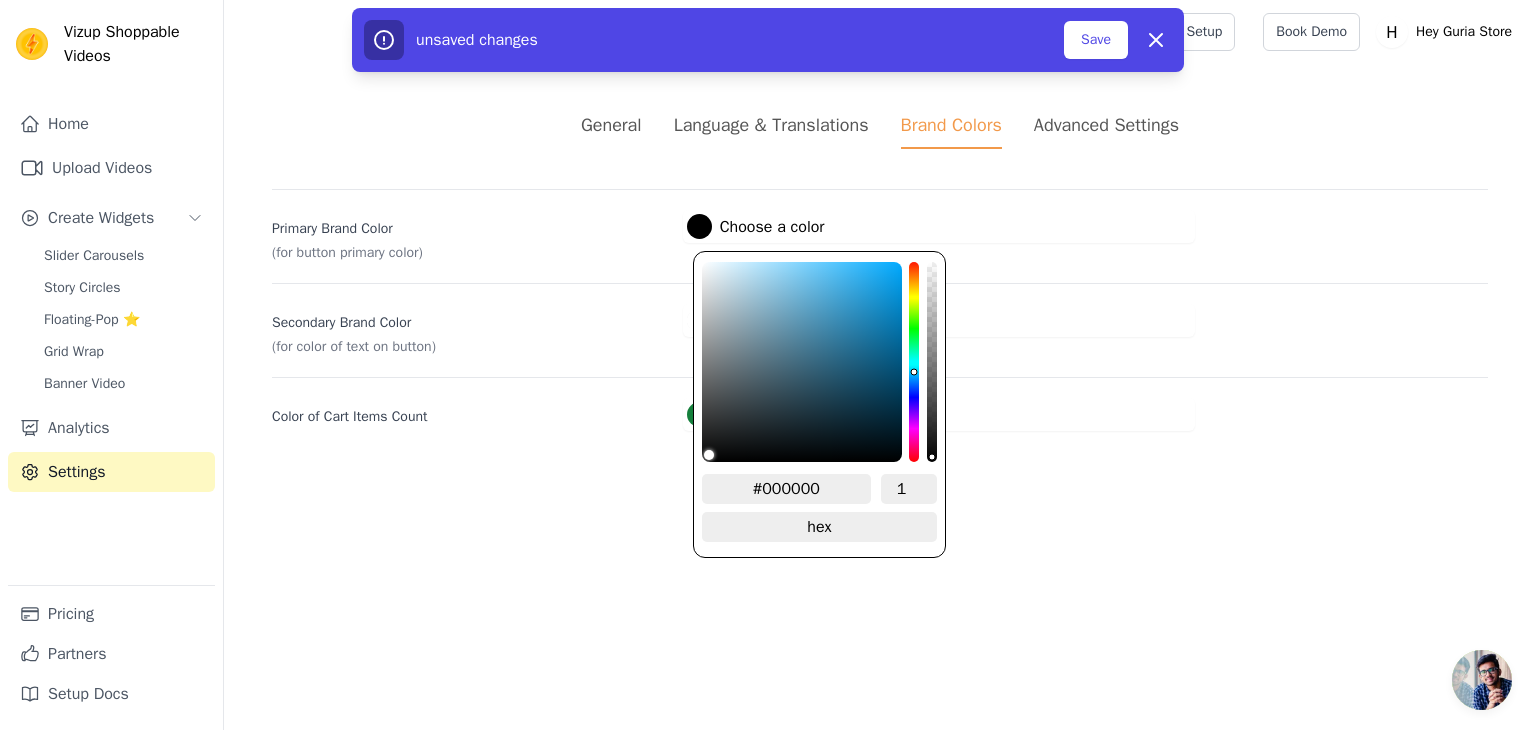 click at bounding box center (914, 362) 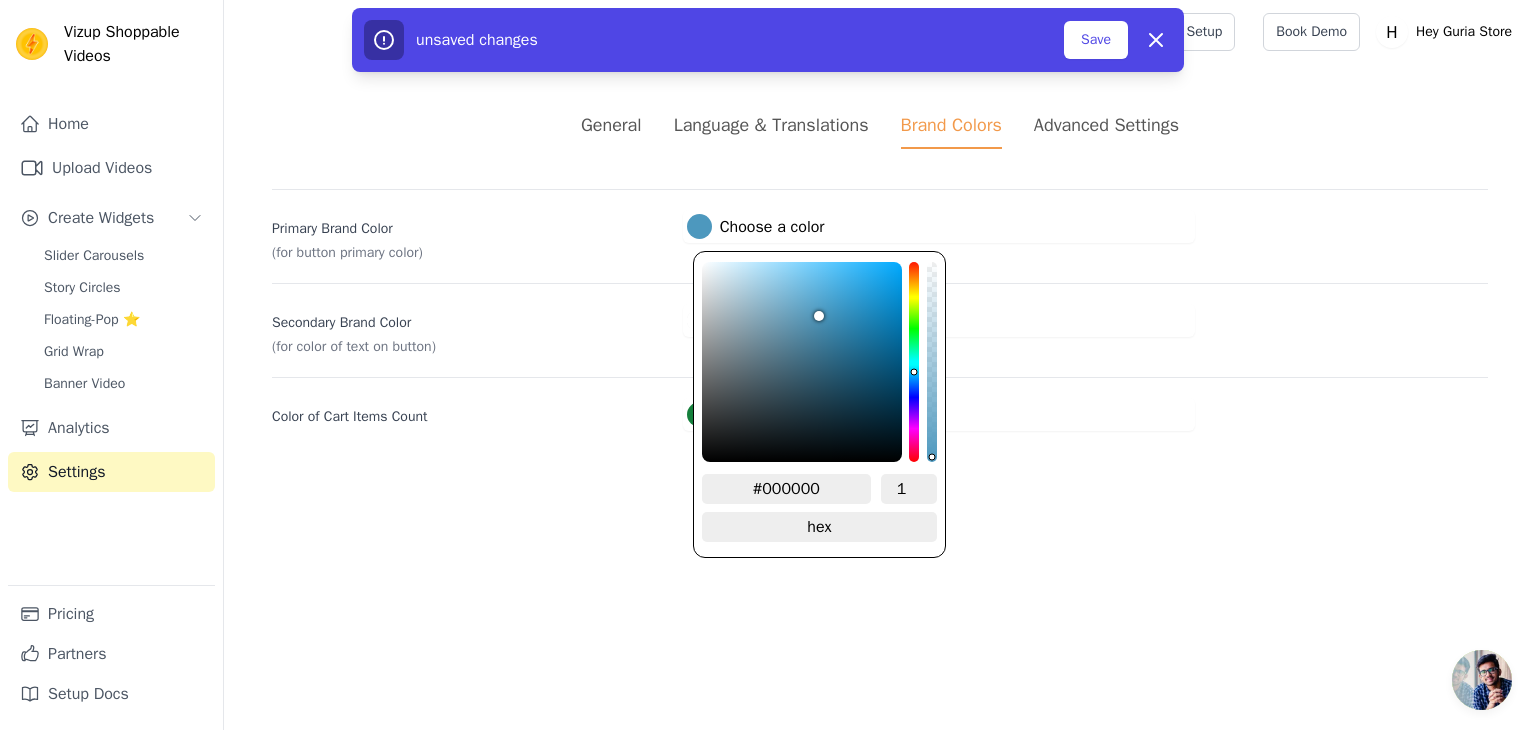 drag, startPoint x: 714, startPoint y: 446, endPoint x: 820, endPoint y: 309, distance: 173.21951 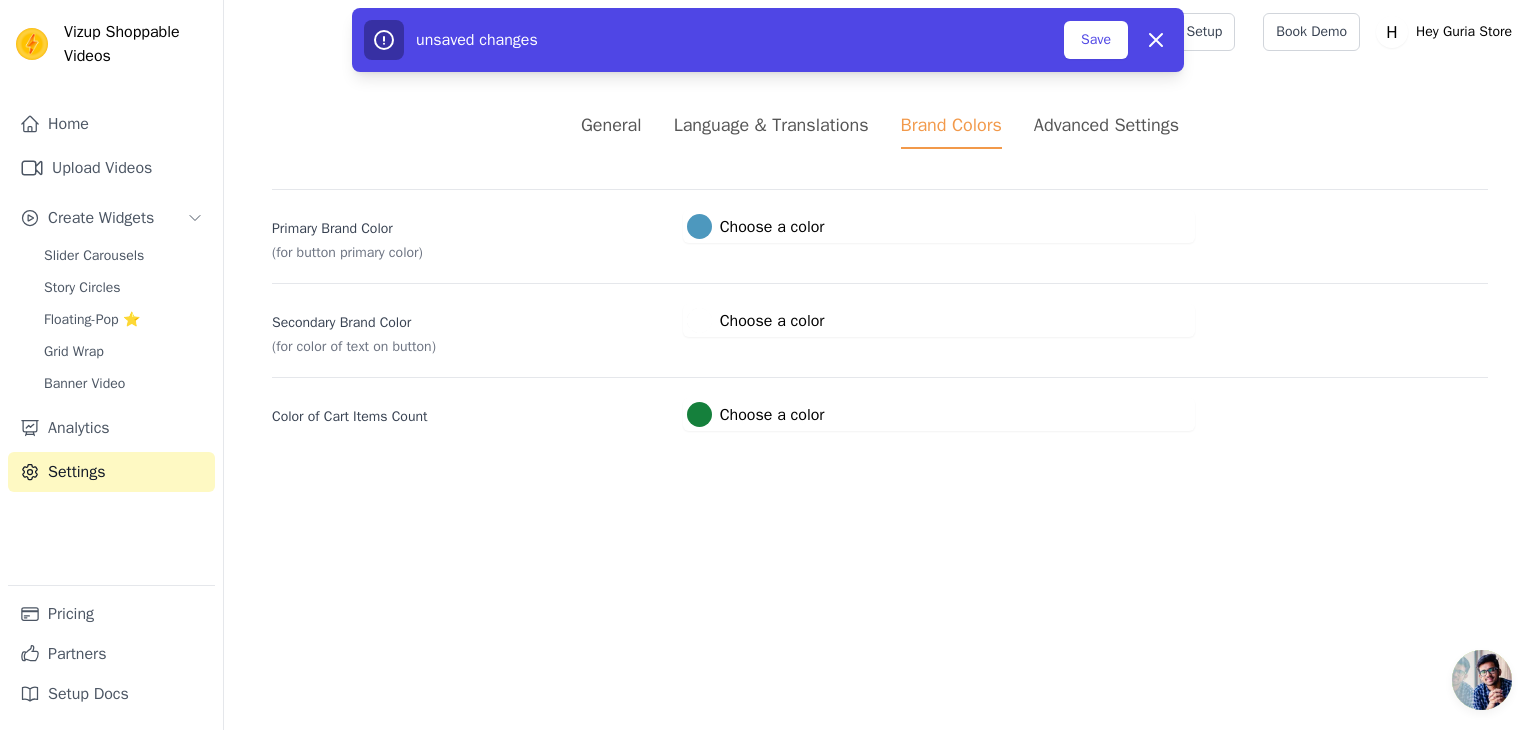 click on "Advanced Settings" at bounding box center (1106, 125) 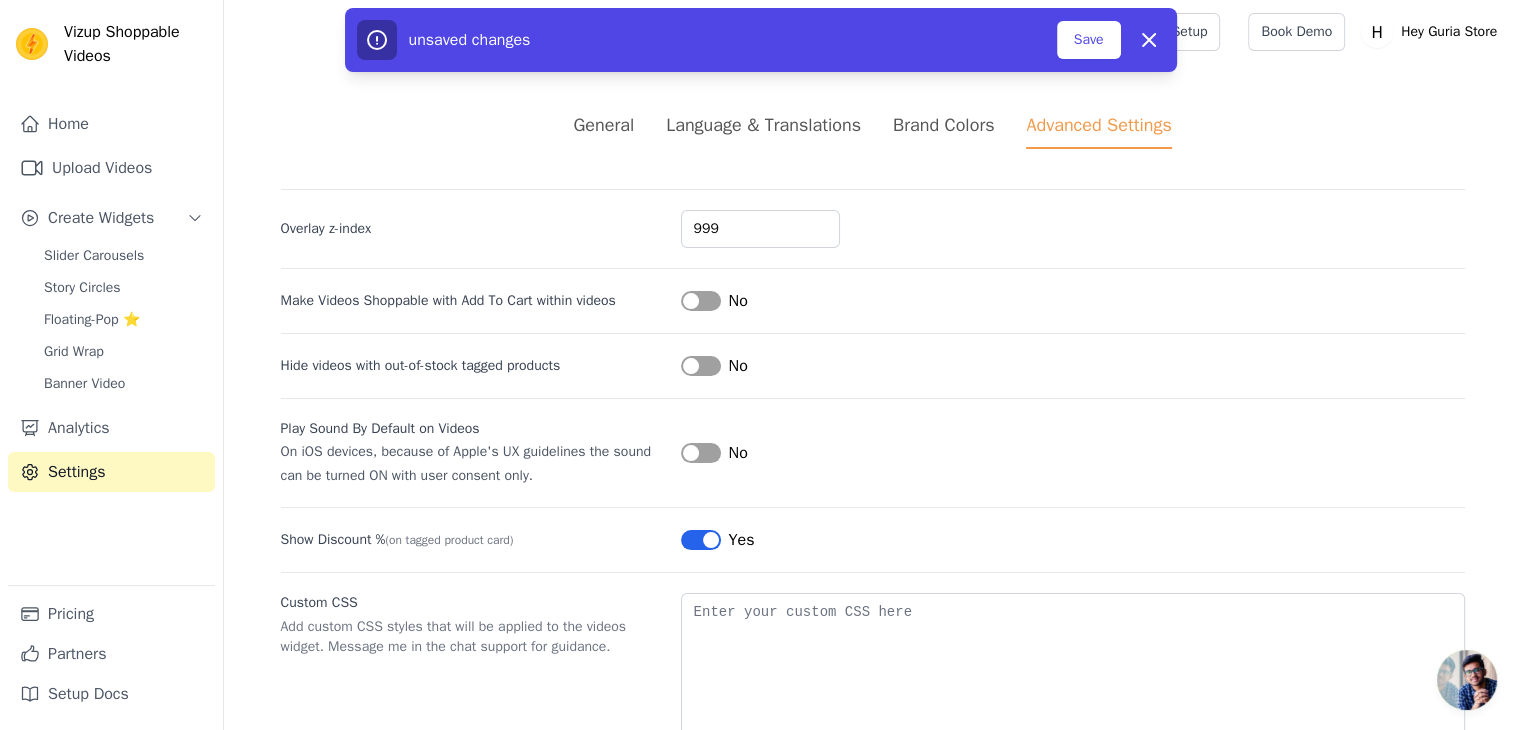 click on "Brand Colors" at bounding box center (943, 125) 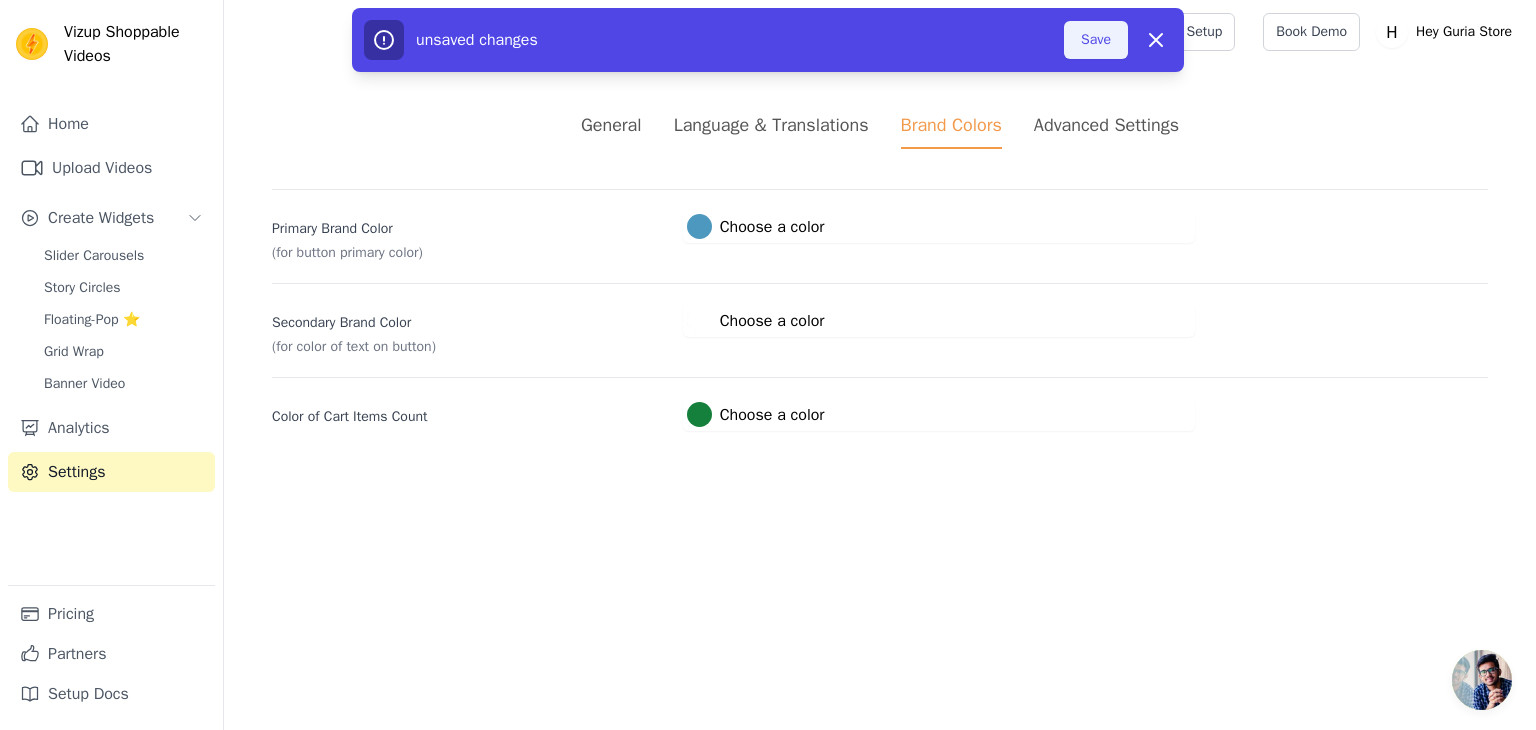 click on "Save" at bounding box center (1096, 40) 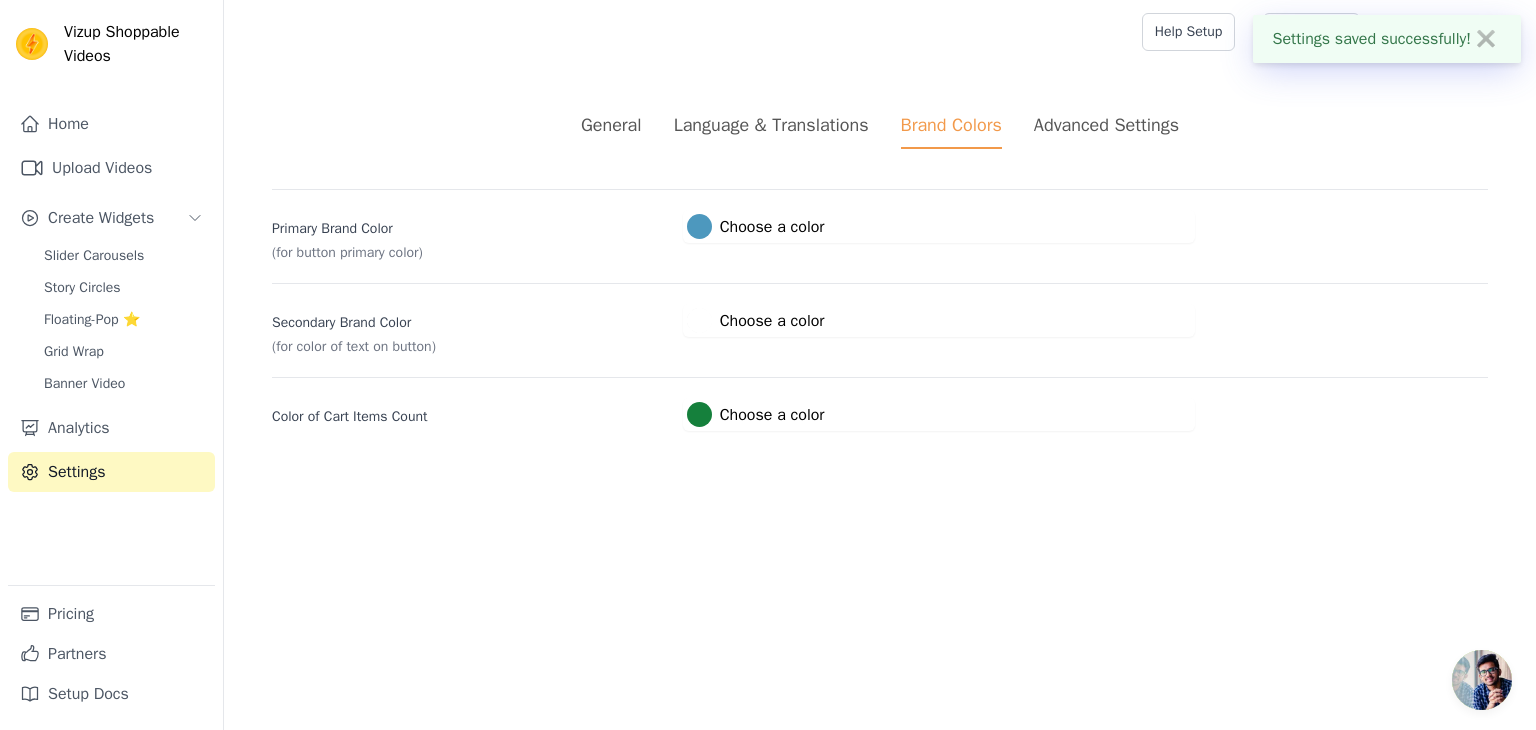 click on "Language & Translations" at bounding box center (771, 125) 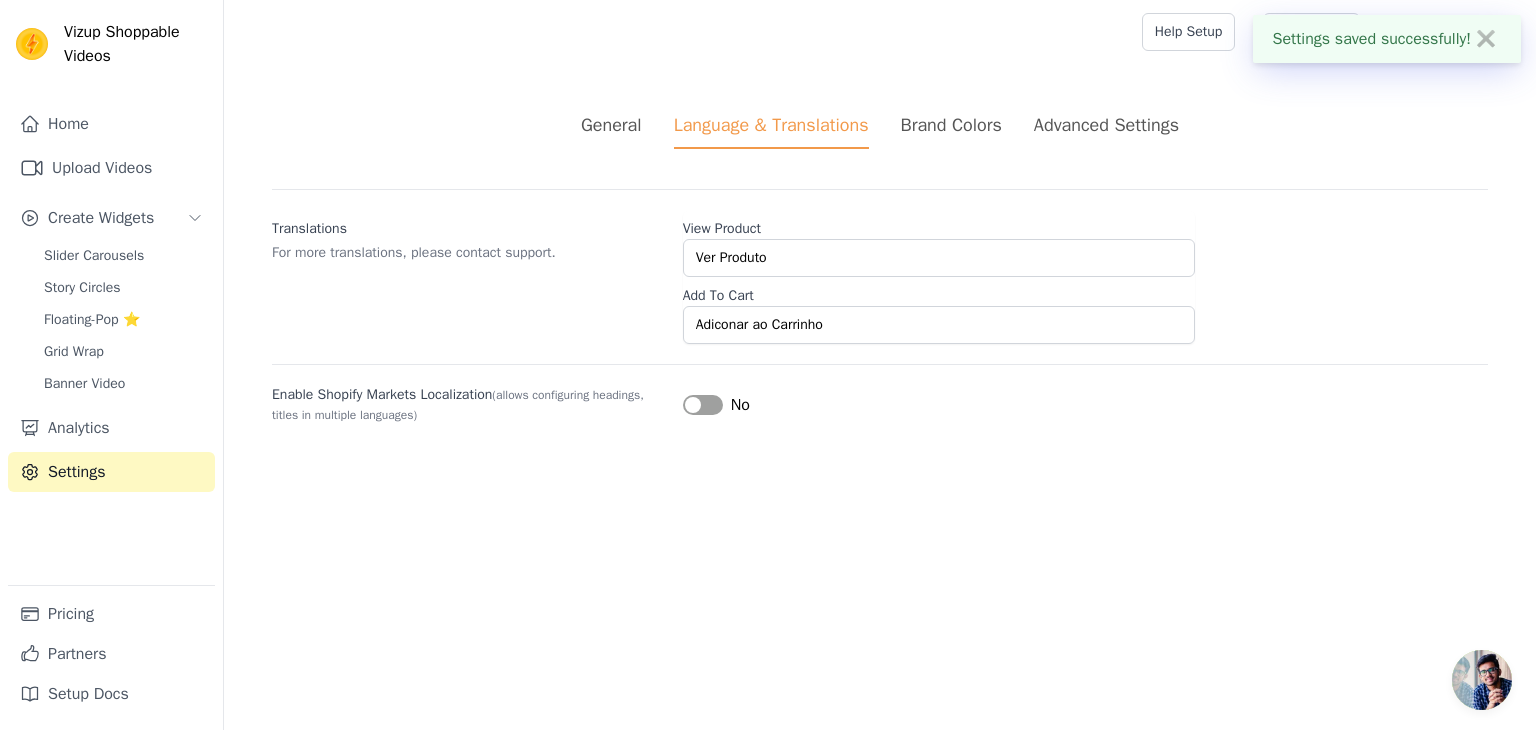 click on "Advanced Settings" at bounding box center [1106, 125] 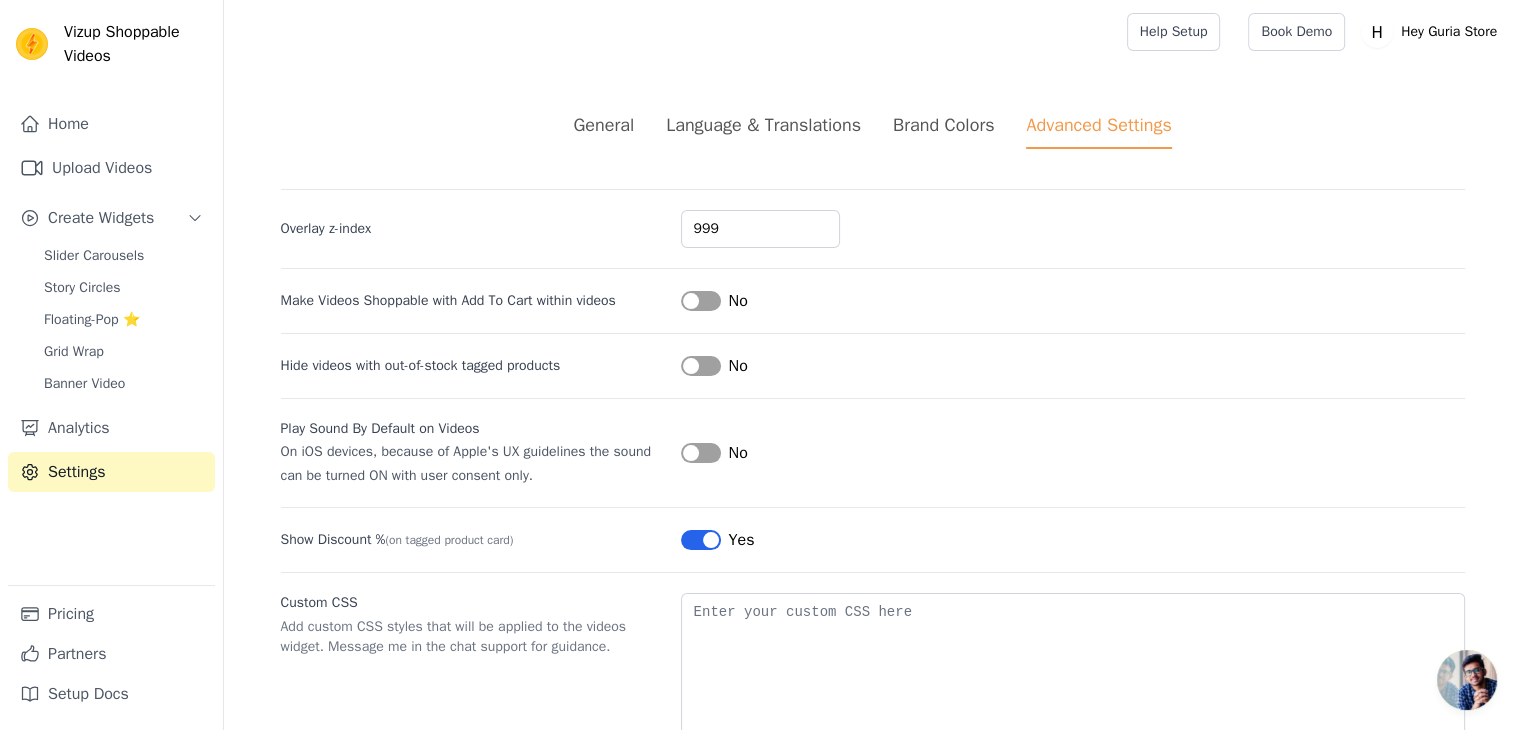 scroll, scrollTop: 87, scrollLeft: 0, axis: vertical 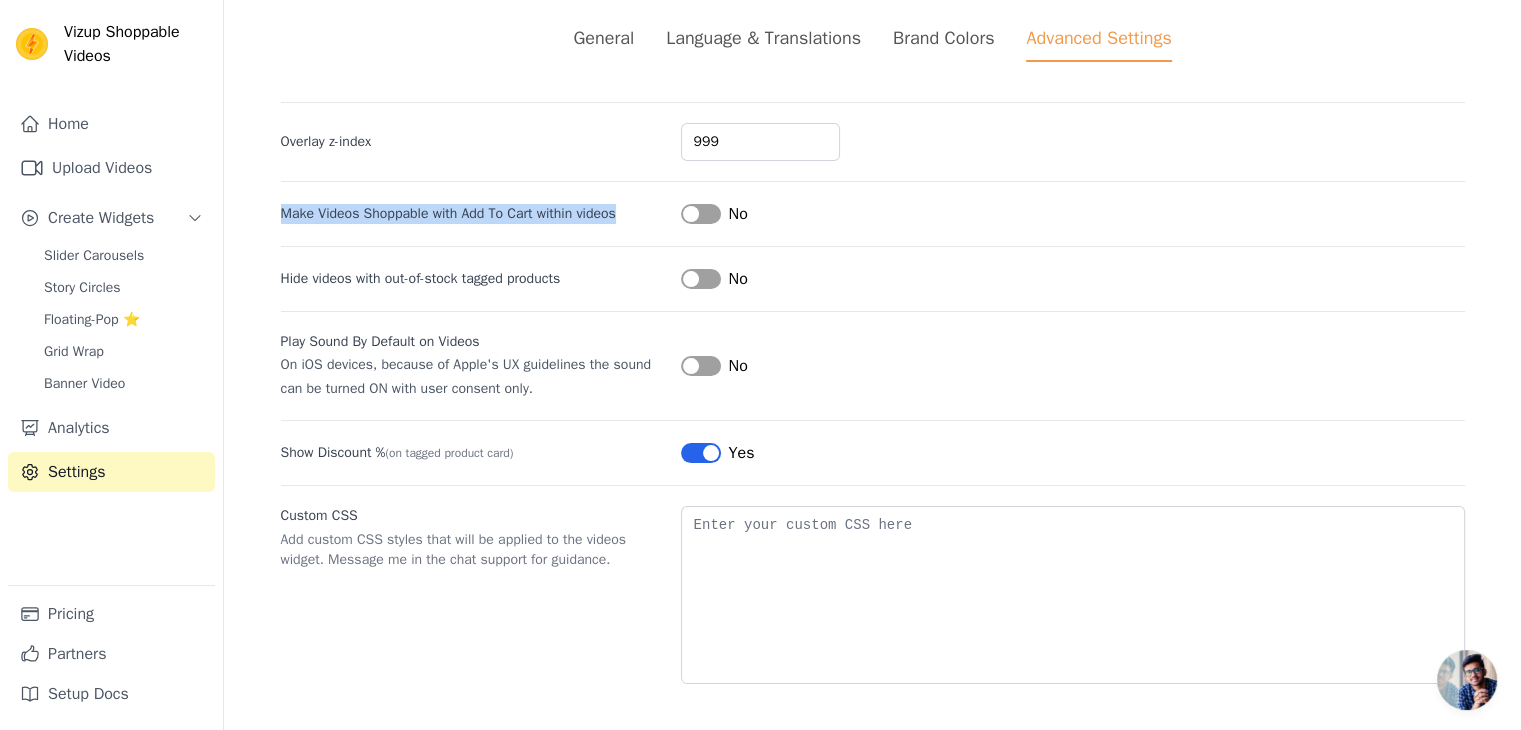 drag, startPoint x: 267, startPoint y: 213, endPoint x: 632, endPoint y: 193, distance: 365.54755 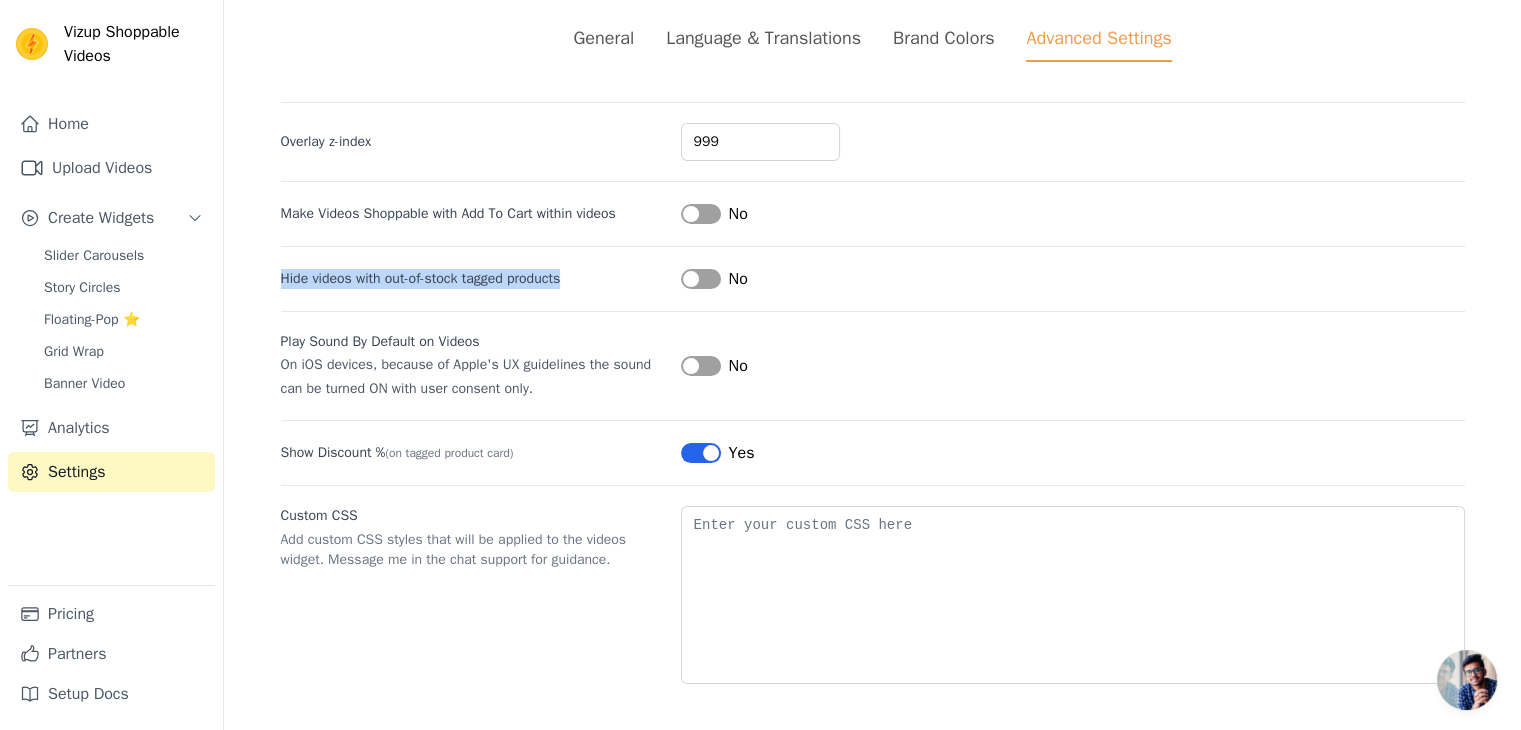drag, startPoint x: 269, startPoint y: 276, endPoint x: 570, endPoint y: 271, distance: 301.04153 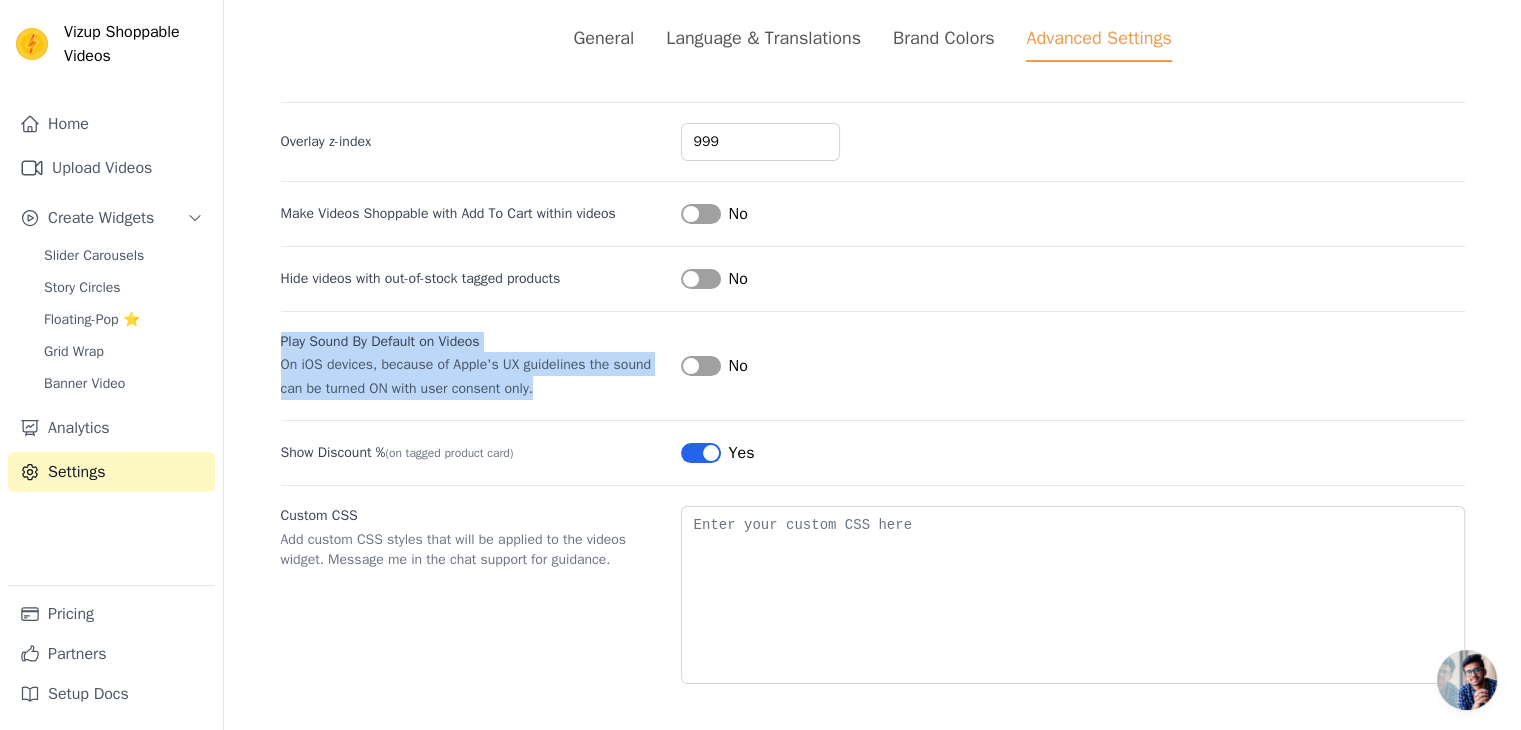 drag, startPoint x: 269, startPoint y: 339, endPoint x: 532, endPoint y: 387, distance: 267.34436 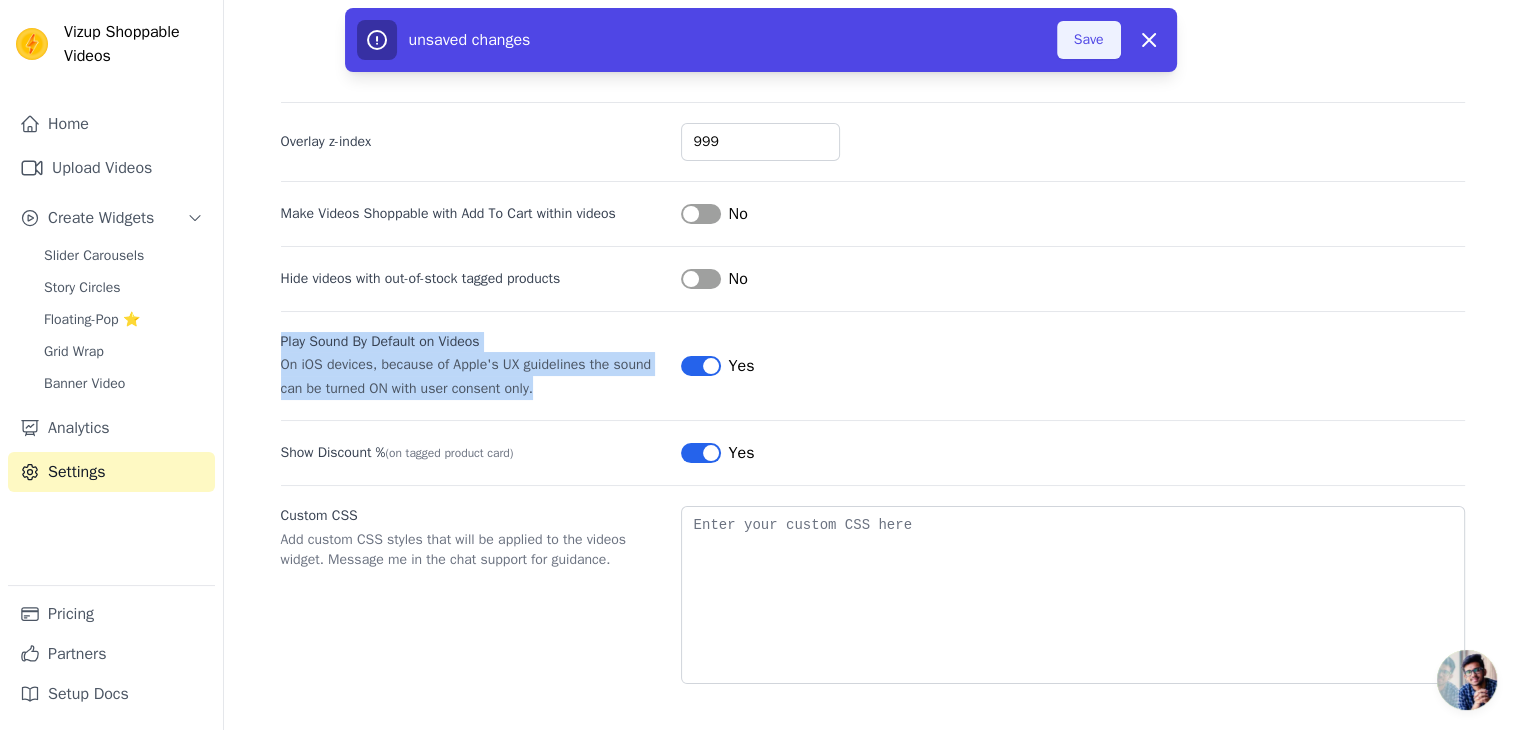 click on "Save" at bounding box center (1089, 40) 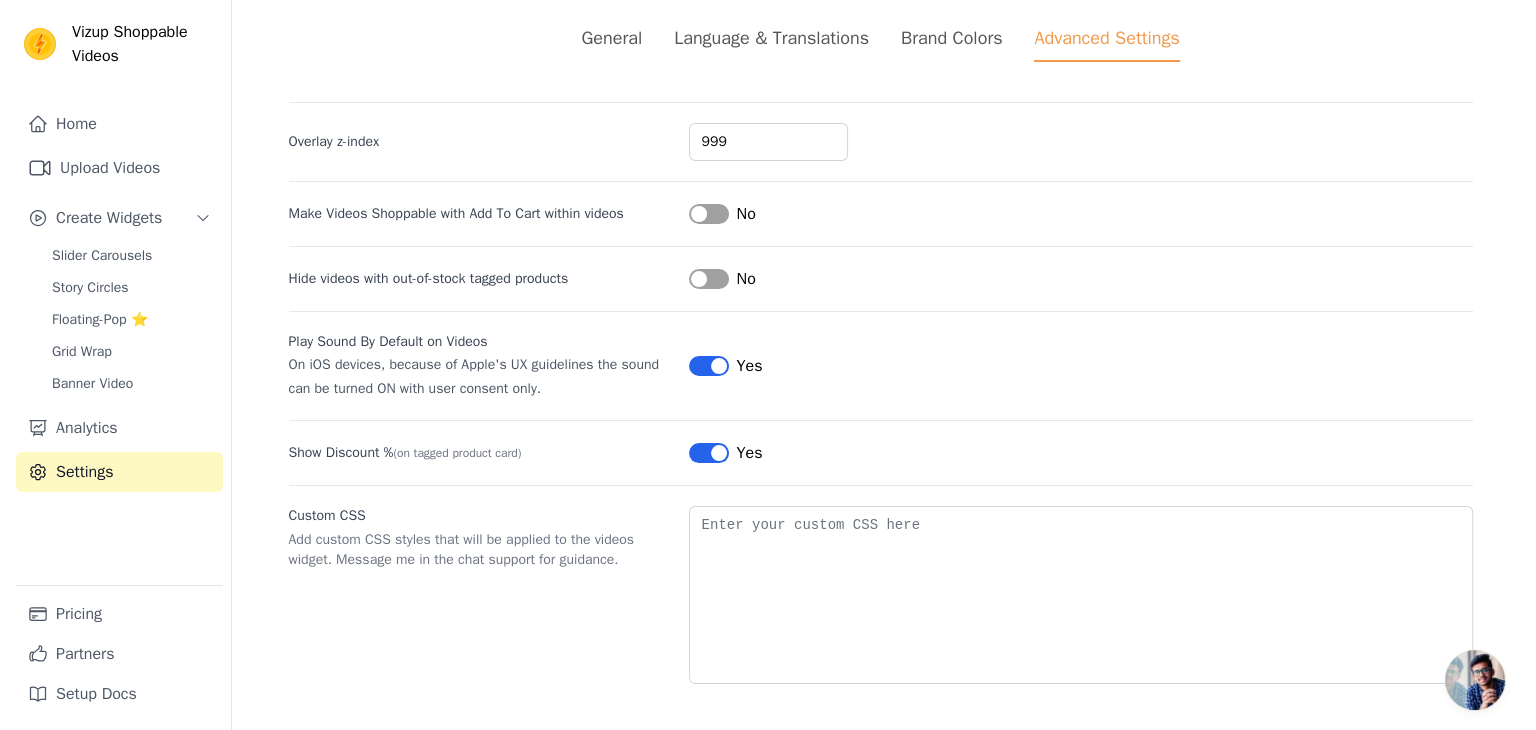 scroll, scrollTop: 0, scrollLeft: 0, axis: both 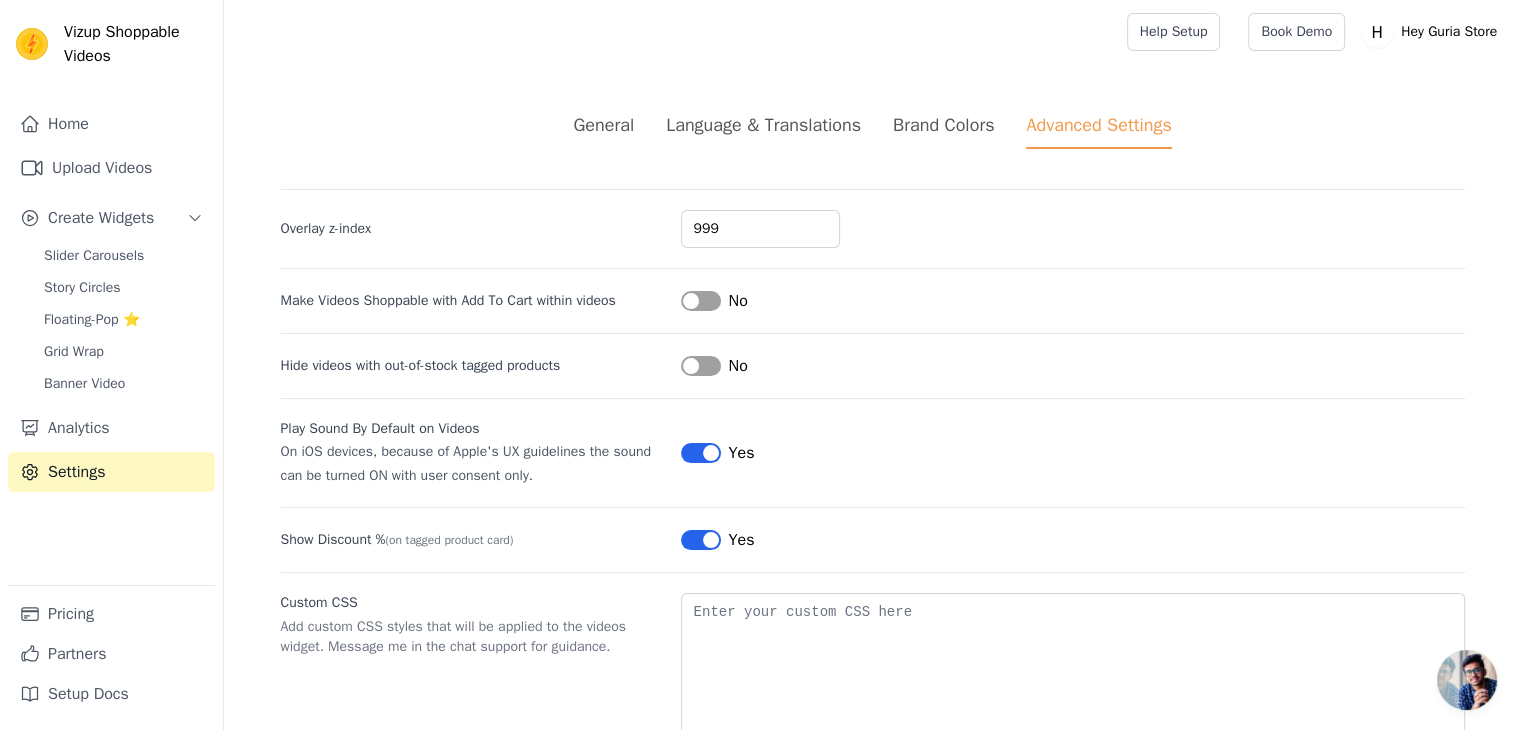 click on "Brand Colors" at bounding box center (943, 125) 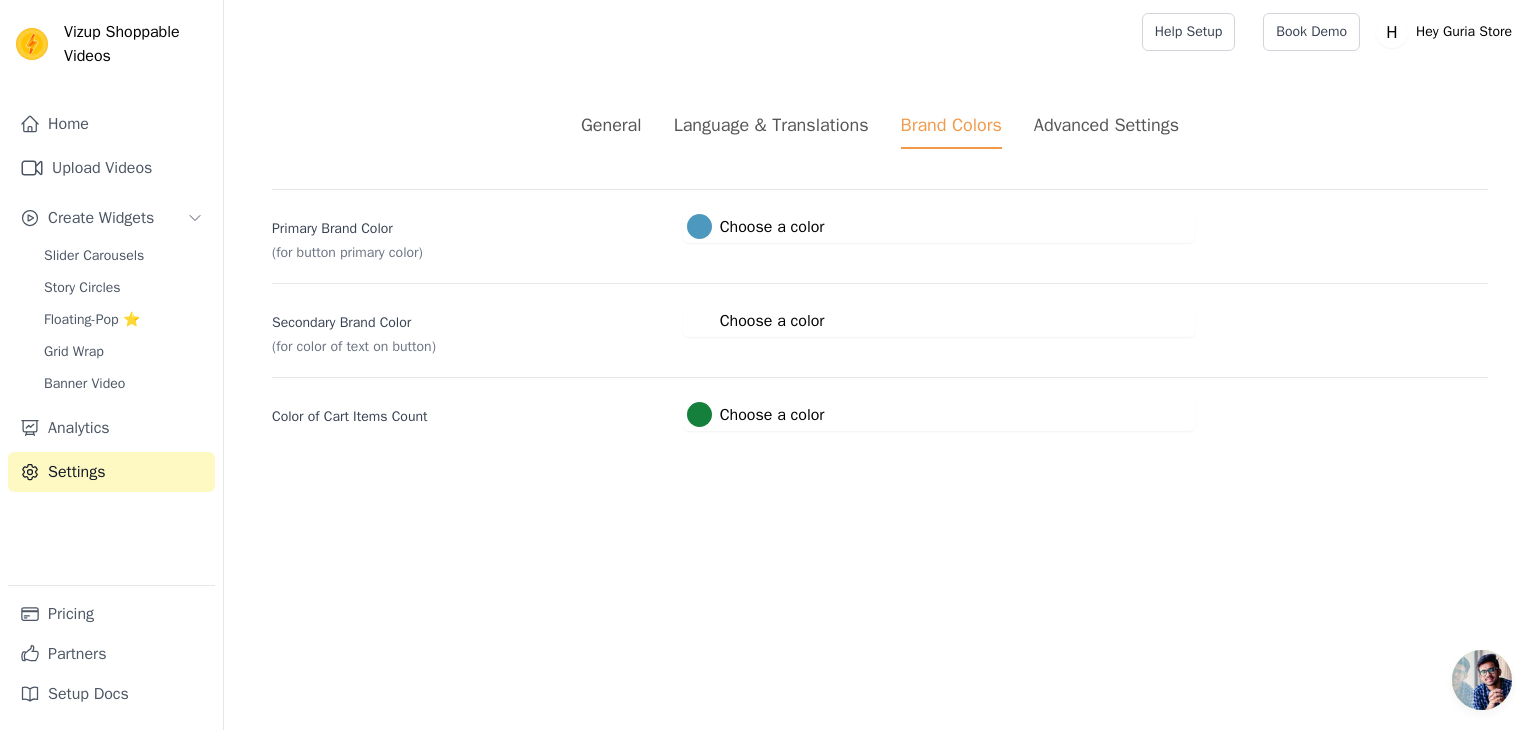 click on "#4d98be       Choose a color" at bounding box center [756, 226] 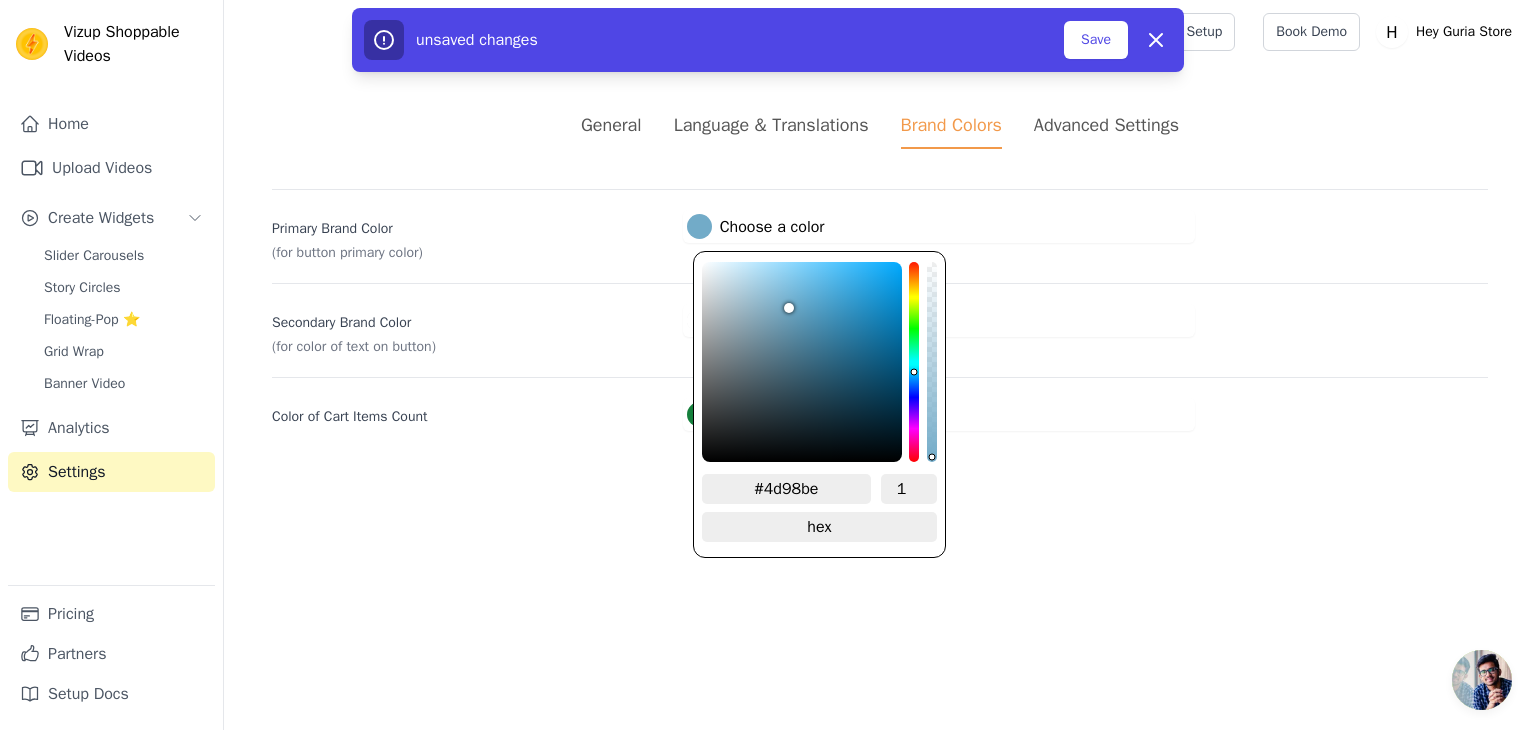 drag, startPoint x: 826, startPoint y: 306, endPoint x: 788, endPoint y: 301, distance: 38.327538 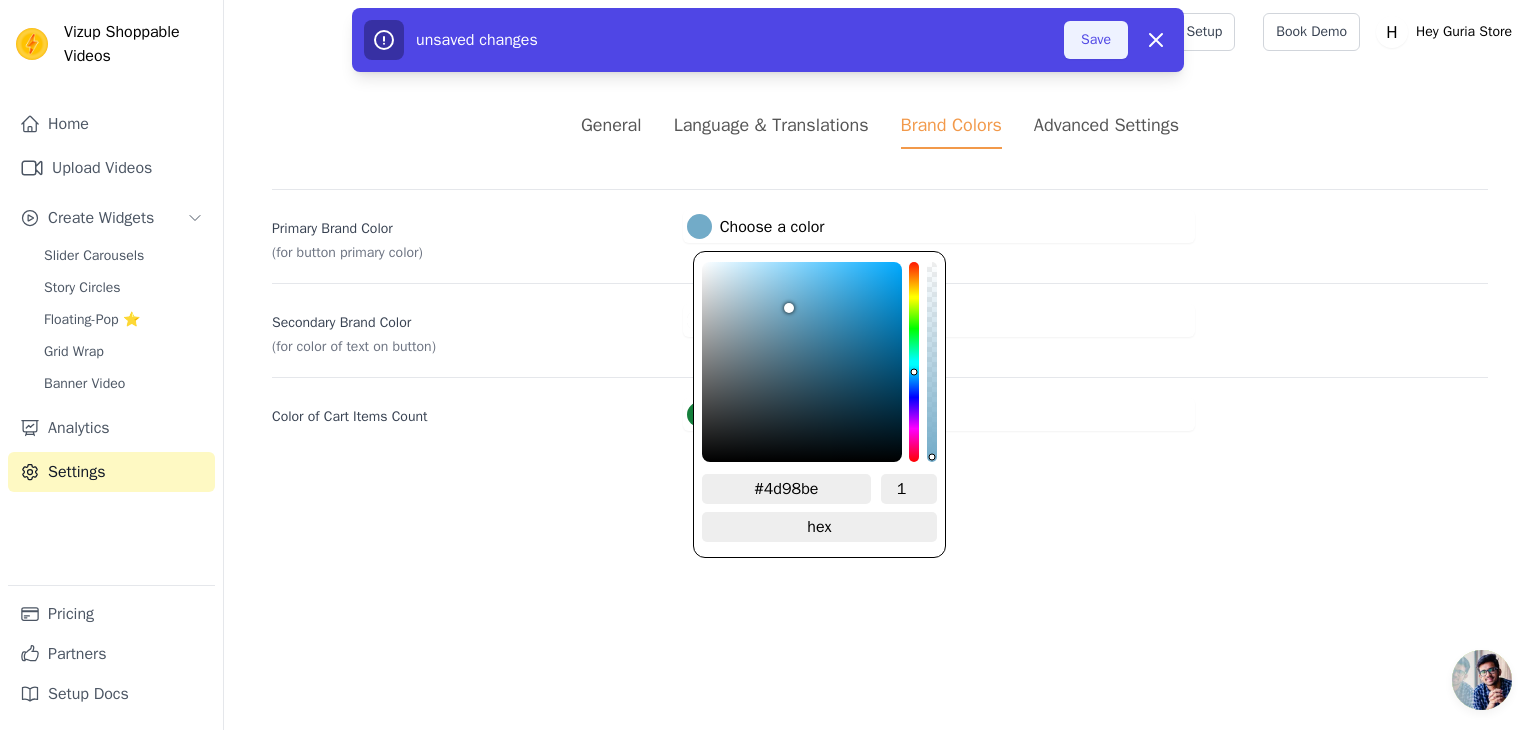 click on "Save" at bounding box center [1096, 40] 